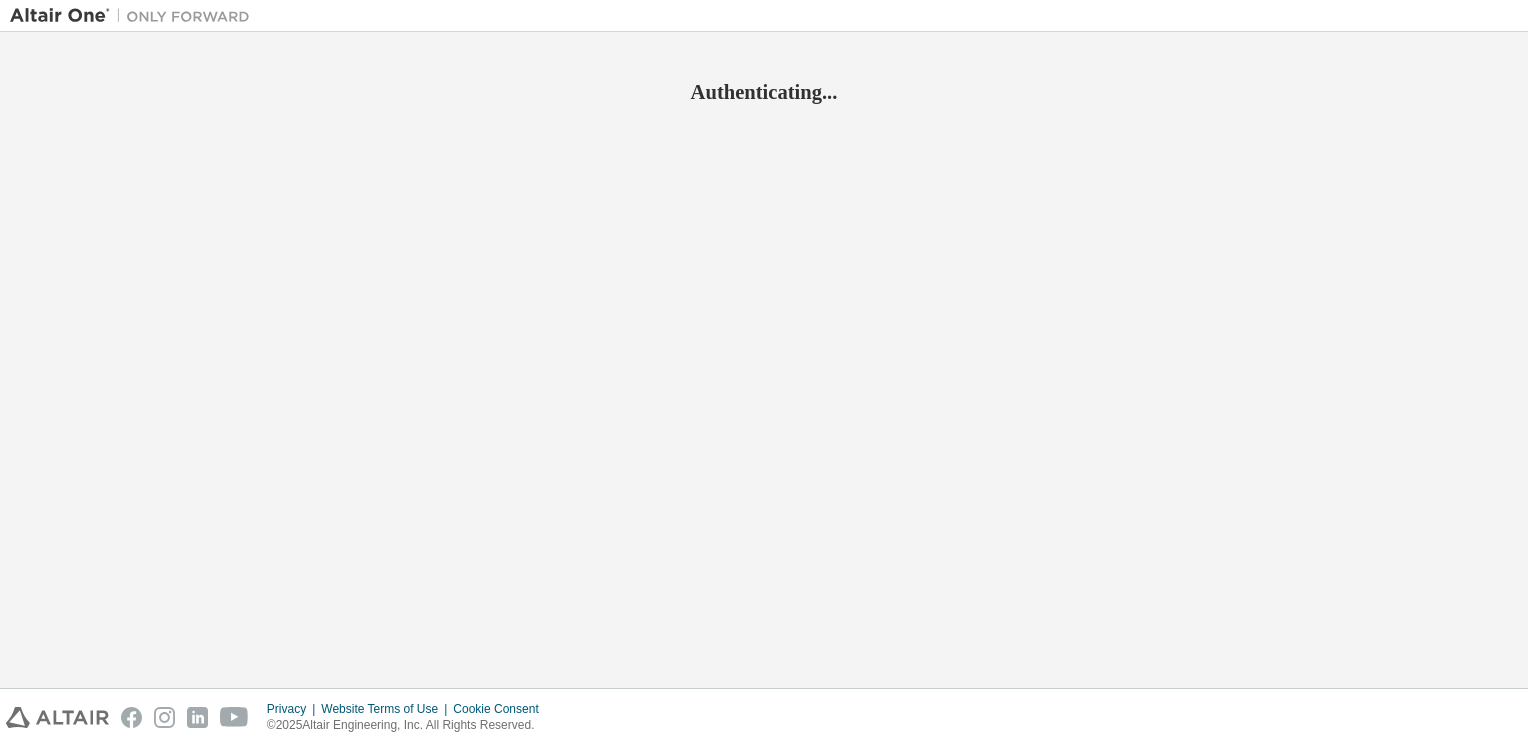 scroll, scrollTop: 0, scrollLeft: 0, axis: both 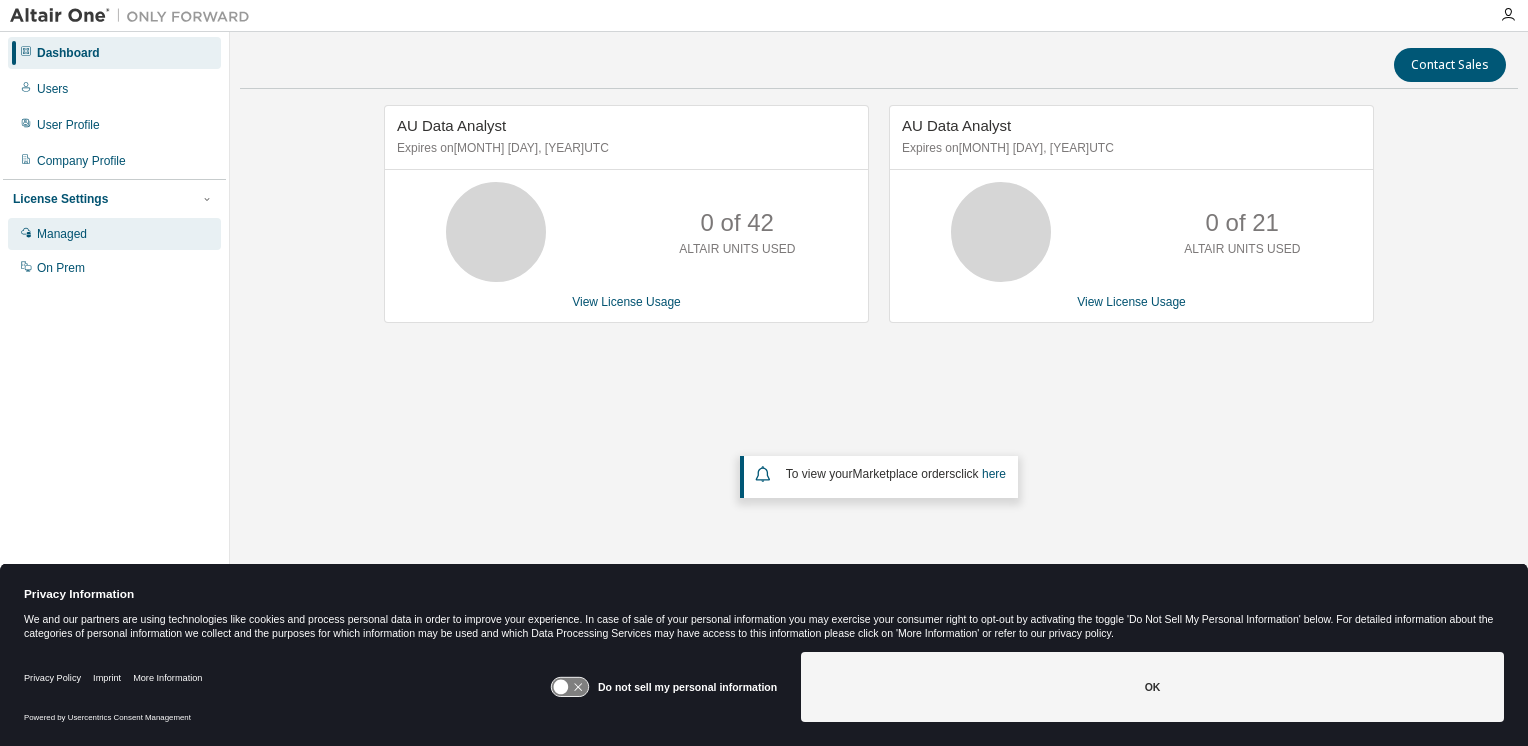click on "Managed" at bounding box center [62, 234] 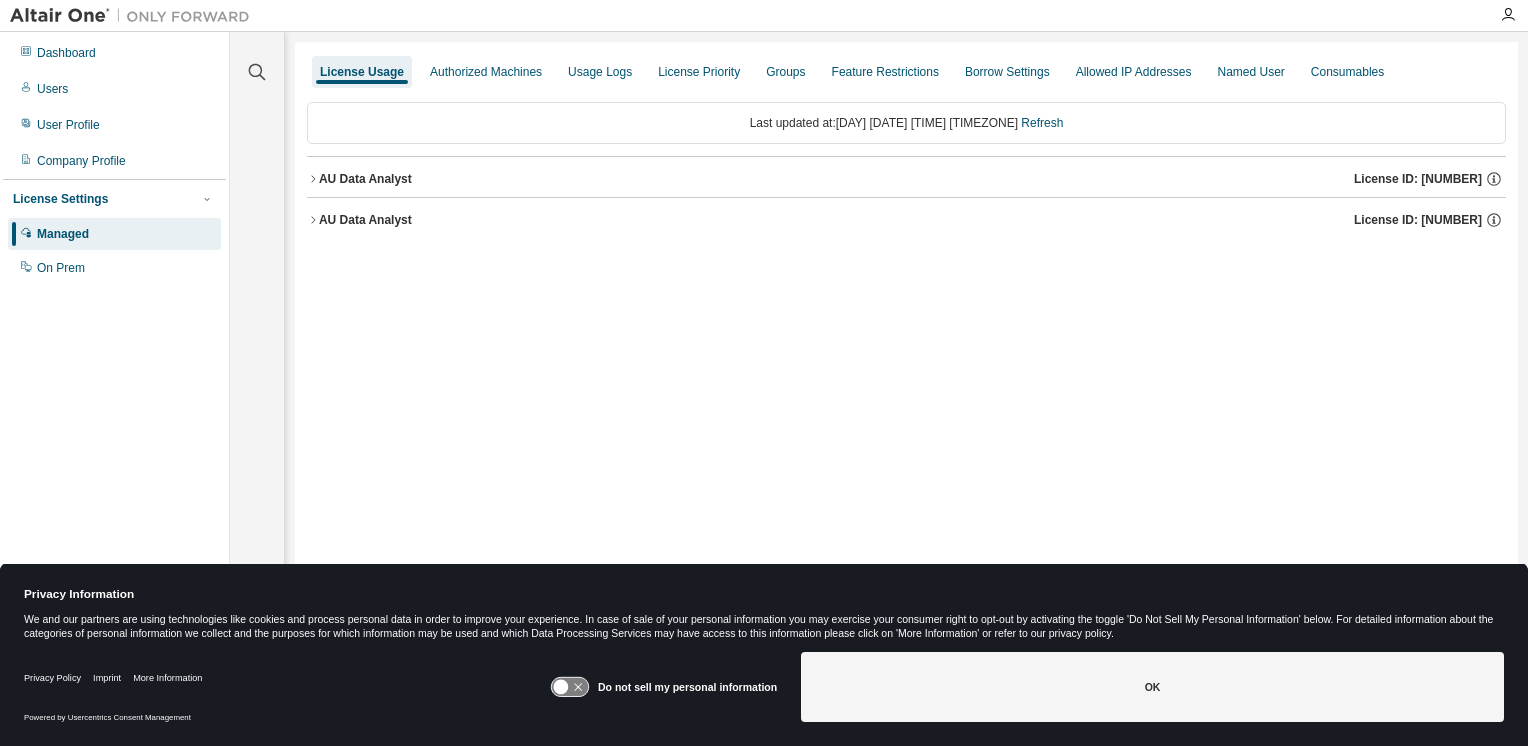 click 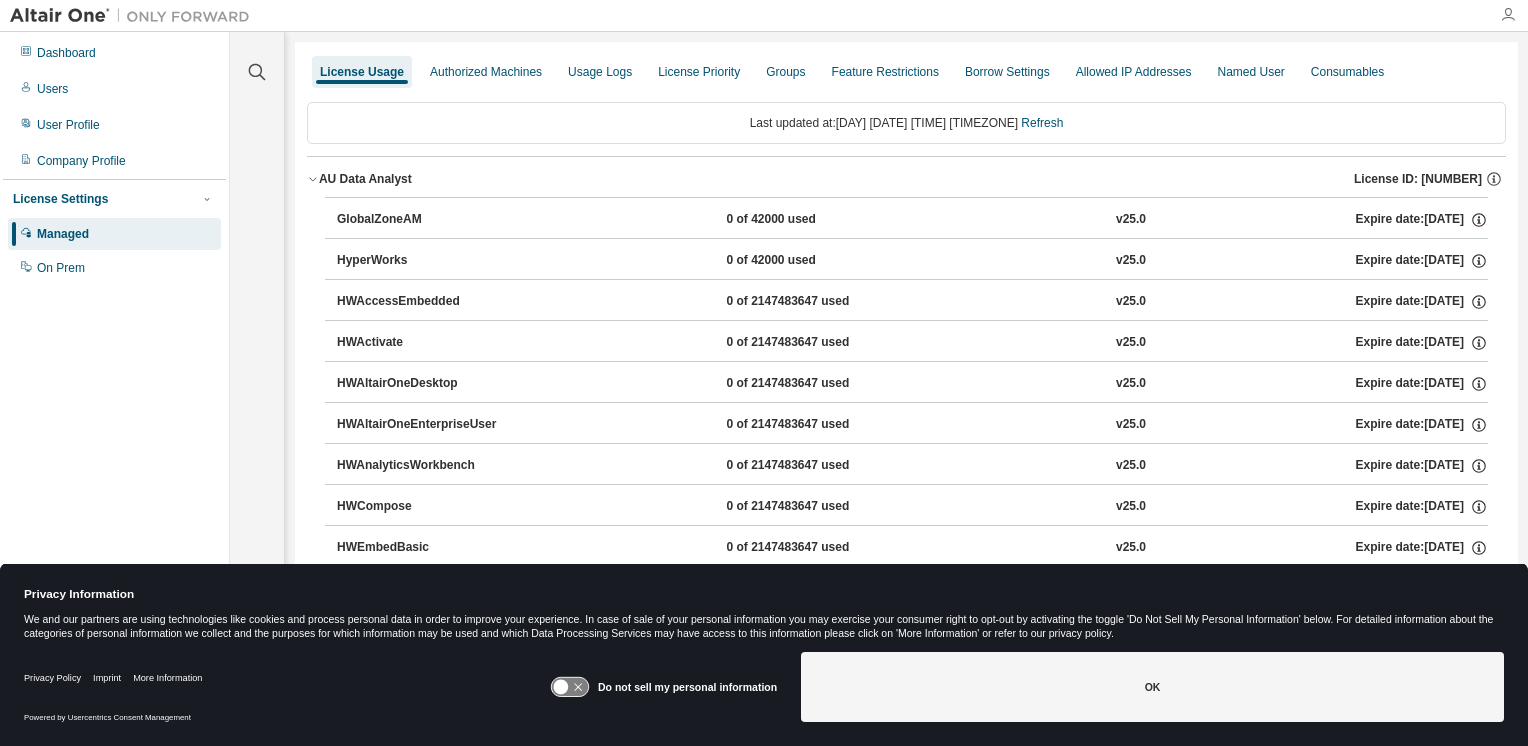 click at bounding box center [1508, 15] 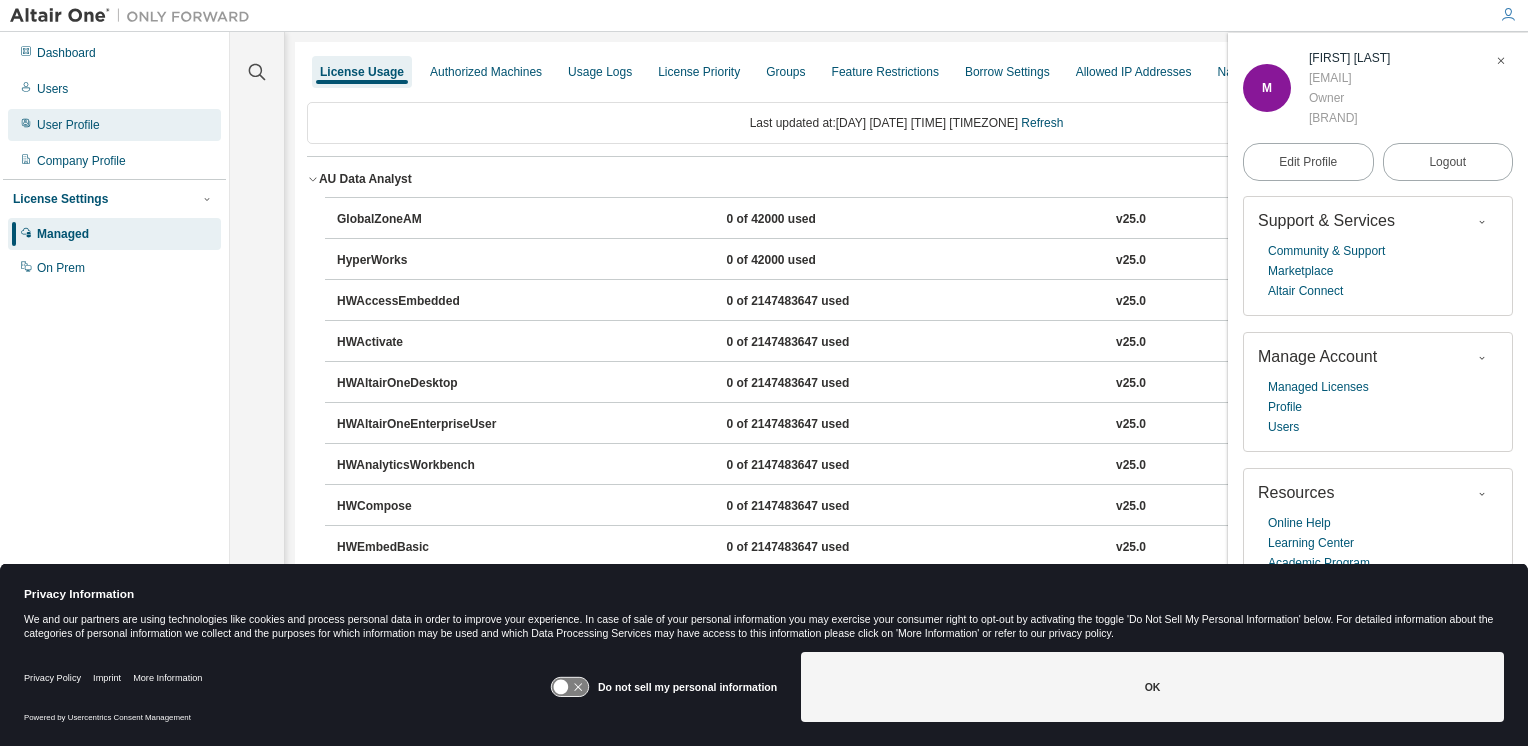 click on "User Profile" at bounding box center (68, 125) 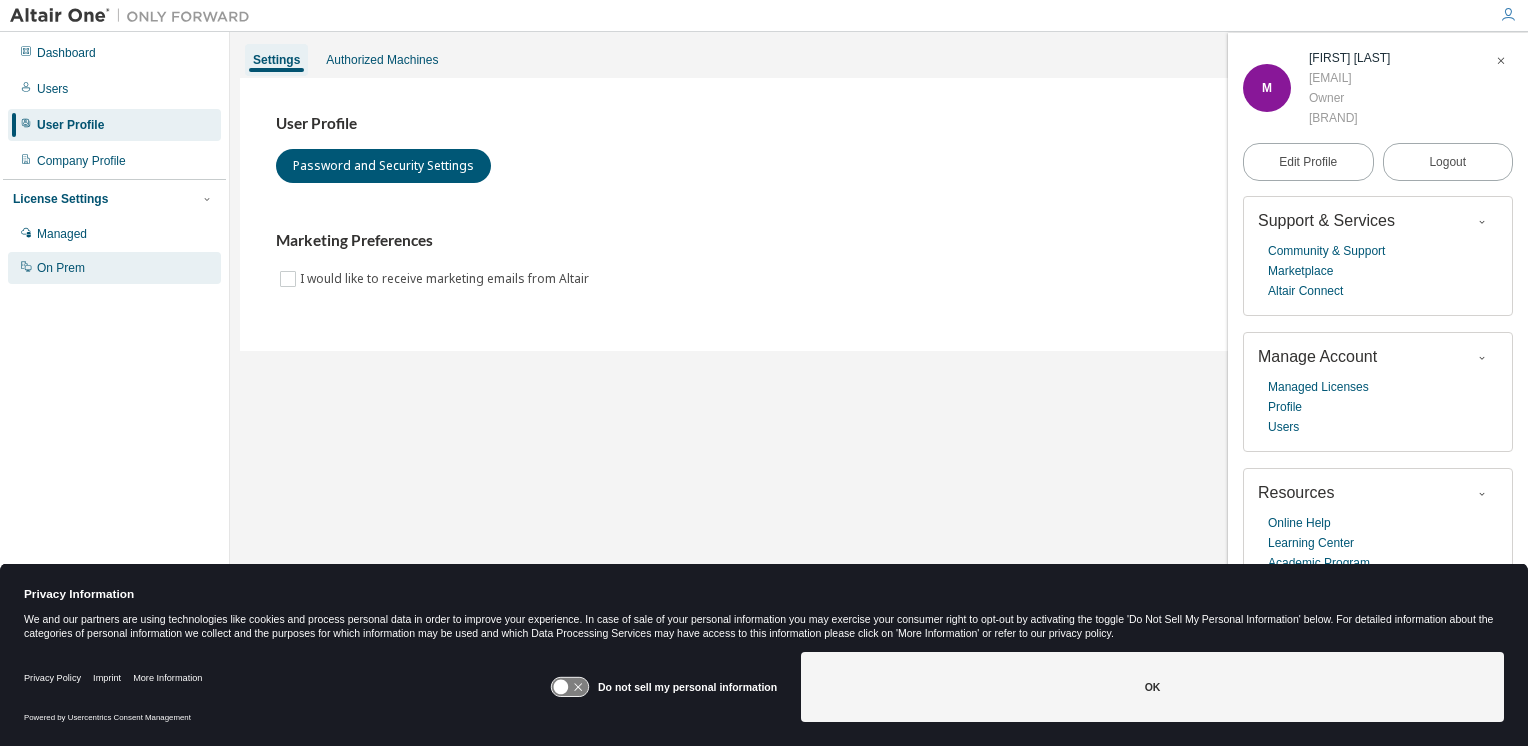 click on "On Prem" at bounding box center [61, 268] 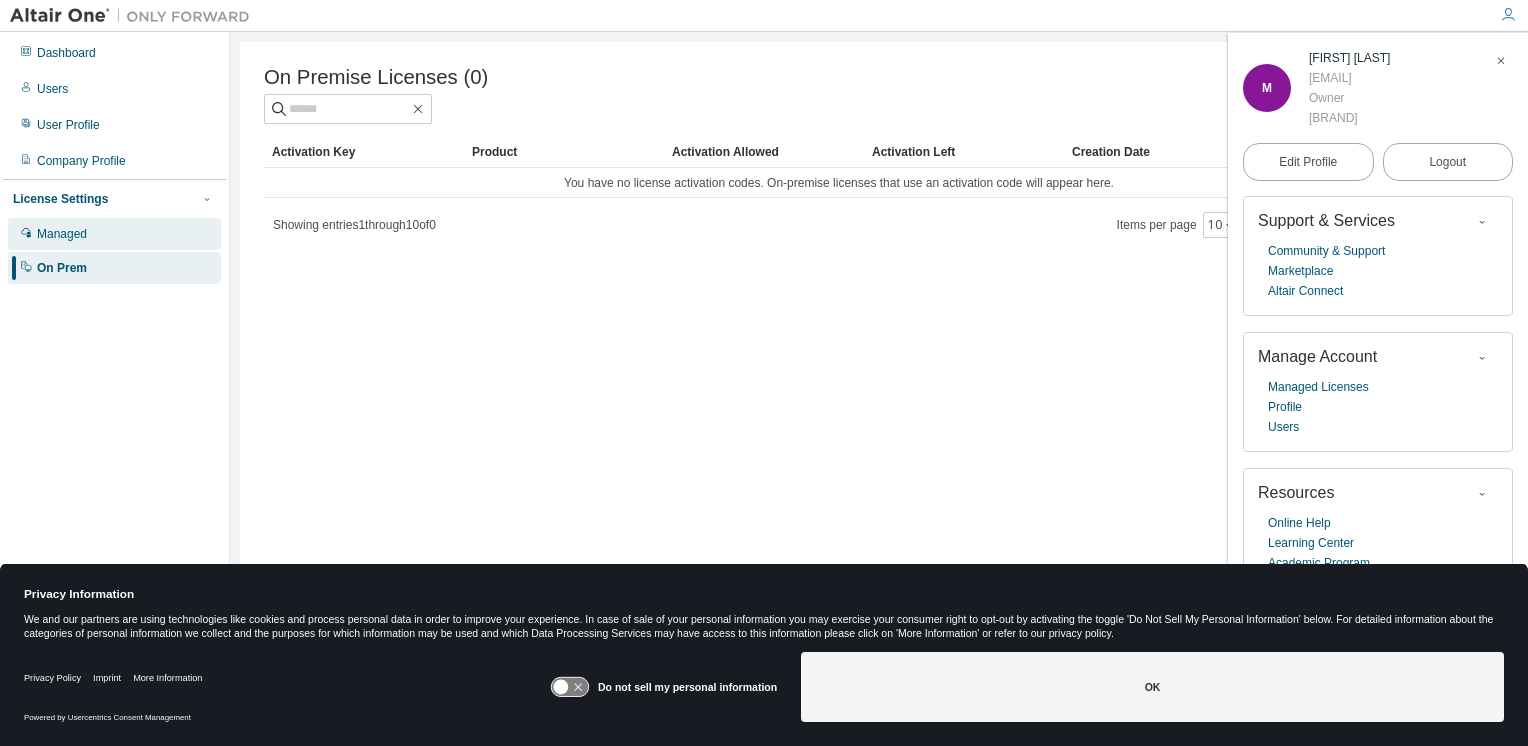 click on "Managed" at bounding box center [62, 234] 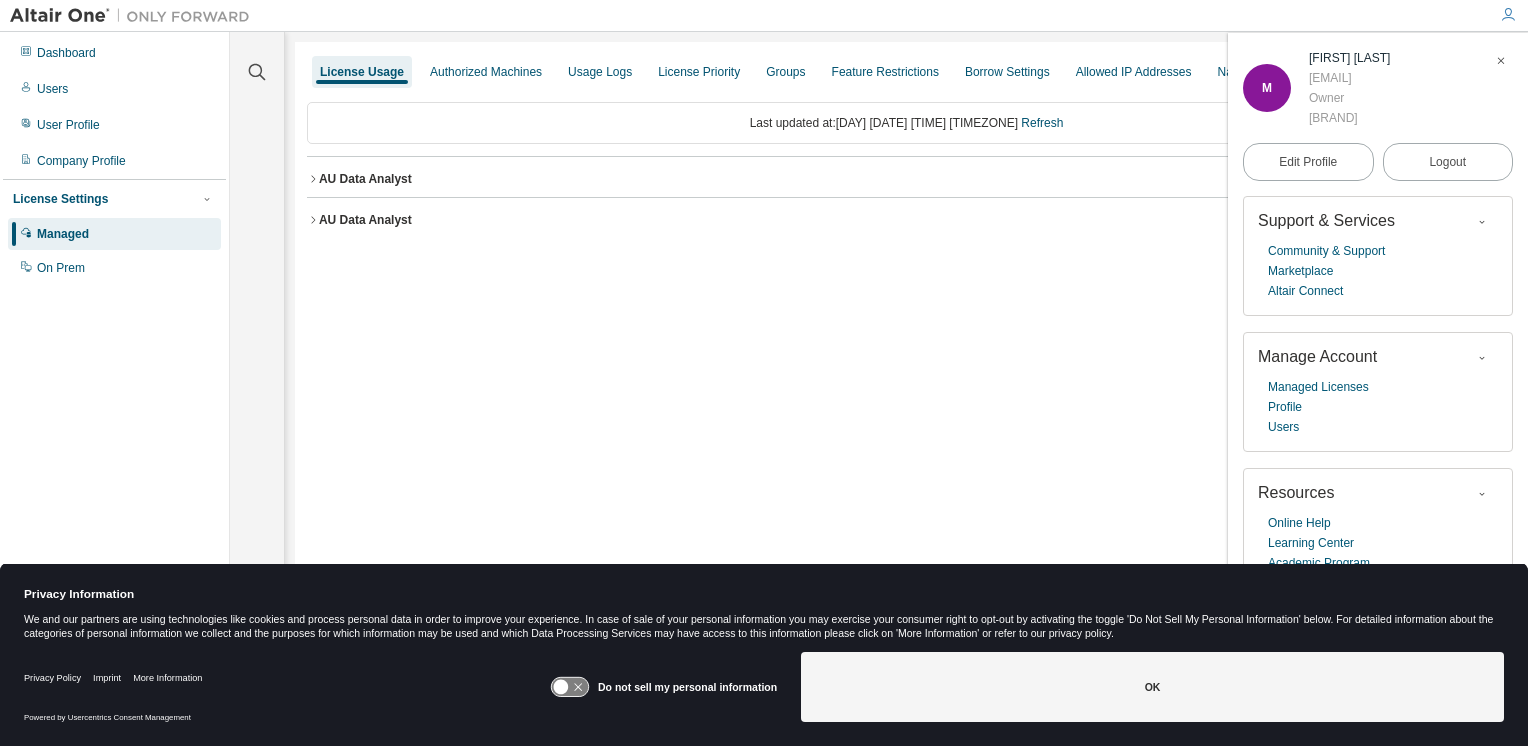 click at bounding box center [1501, 61] 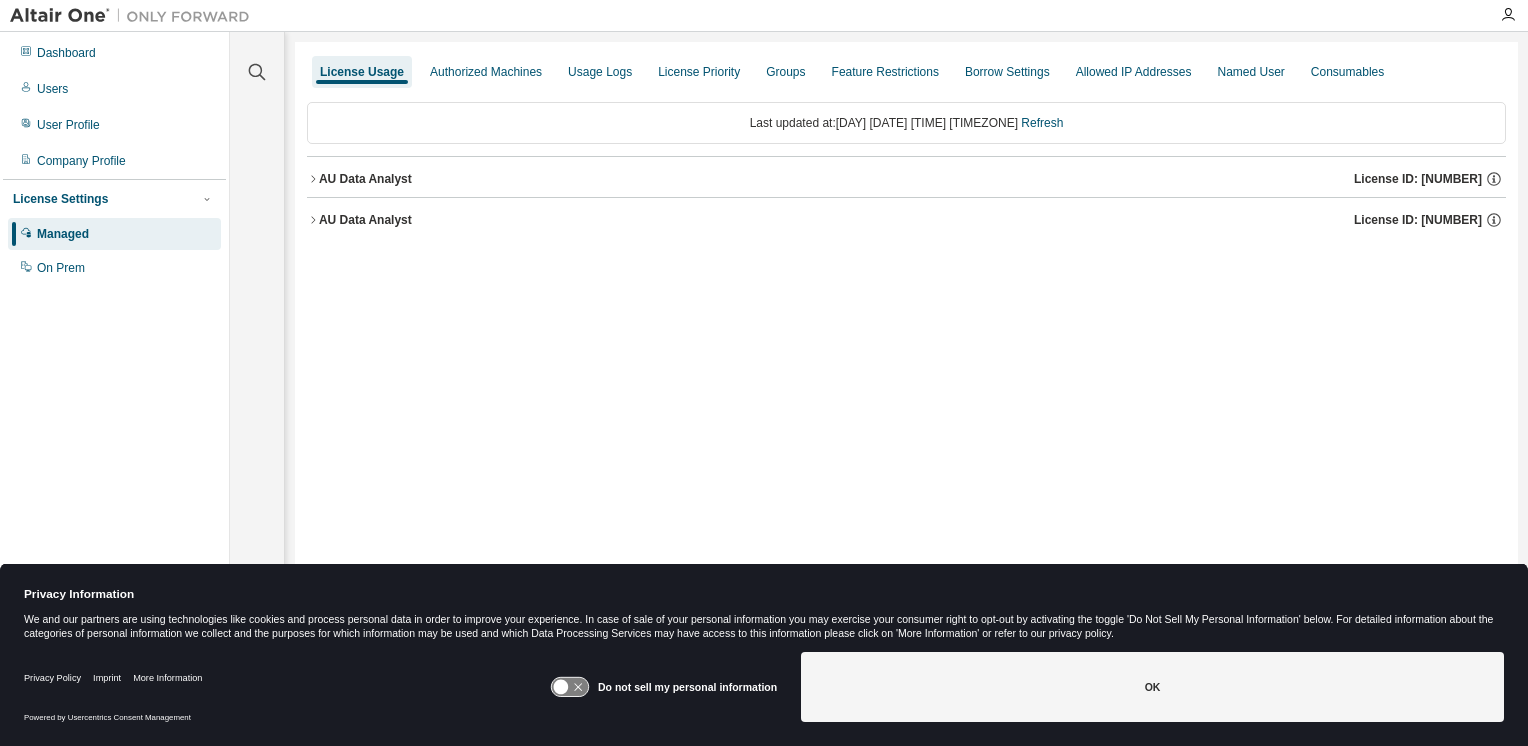 click 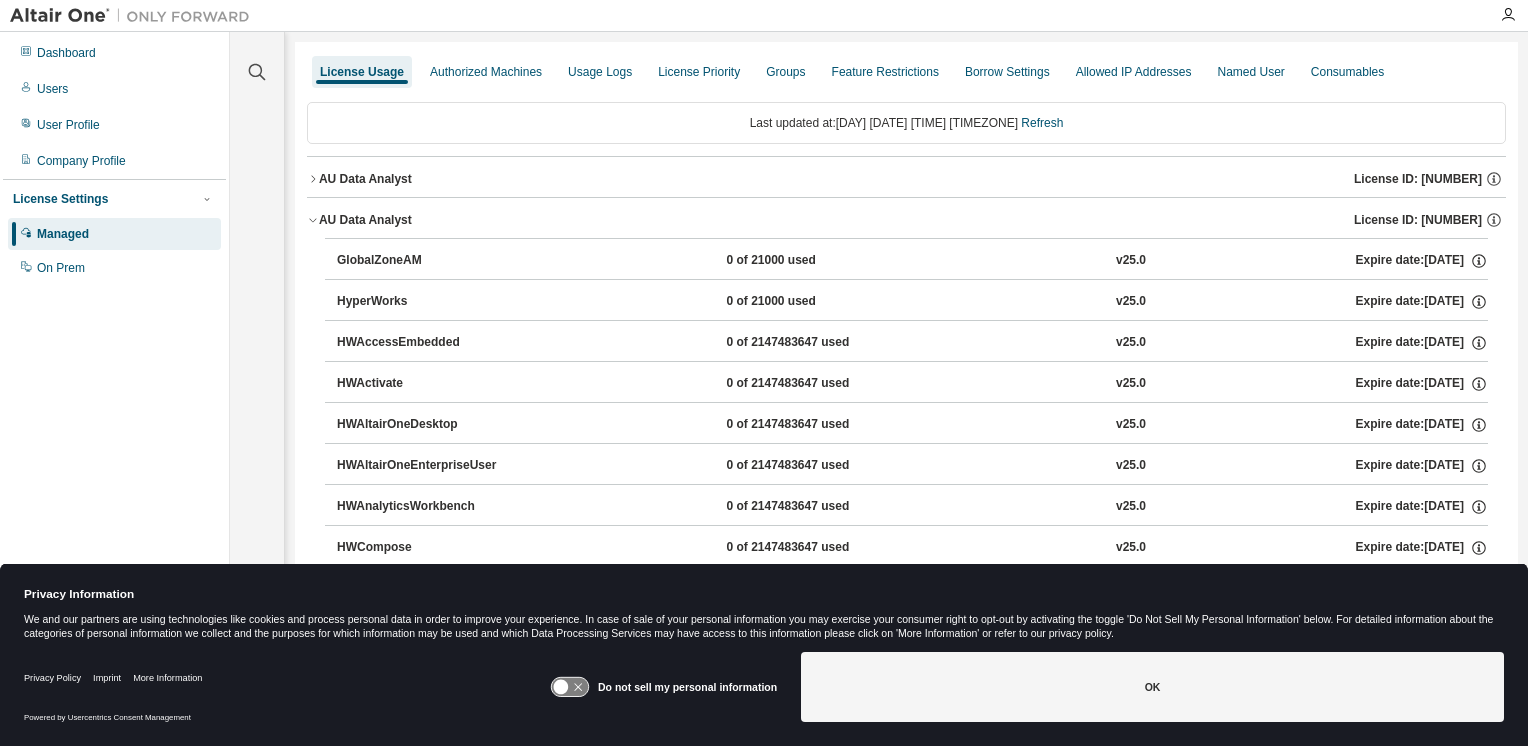 click 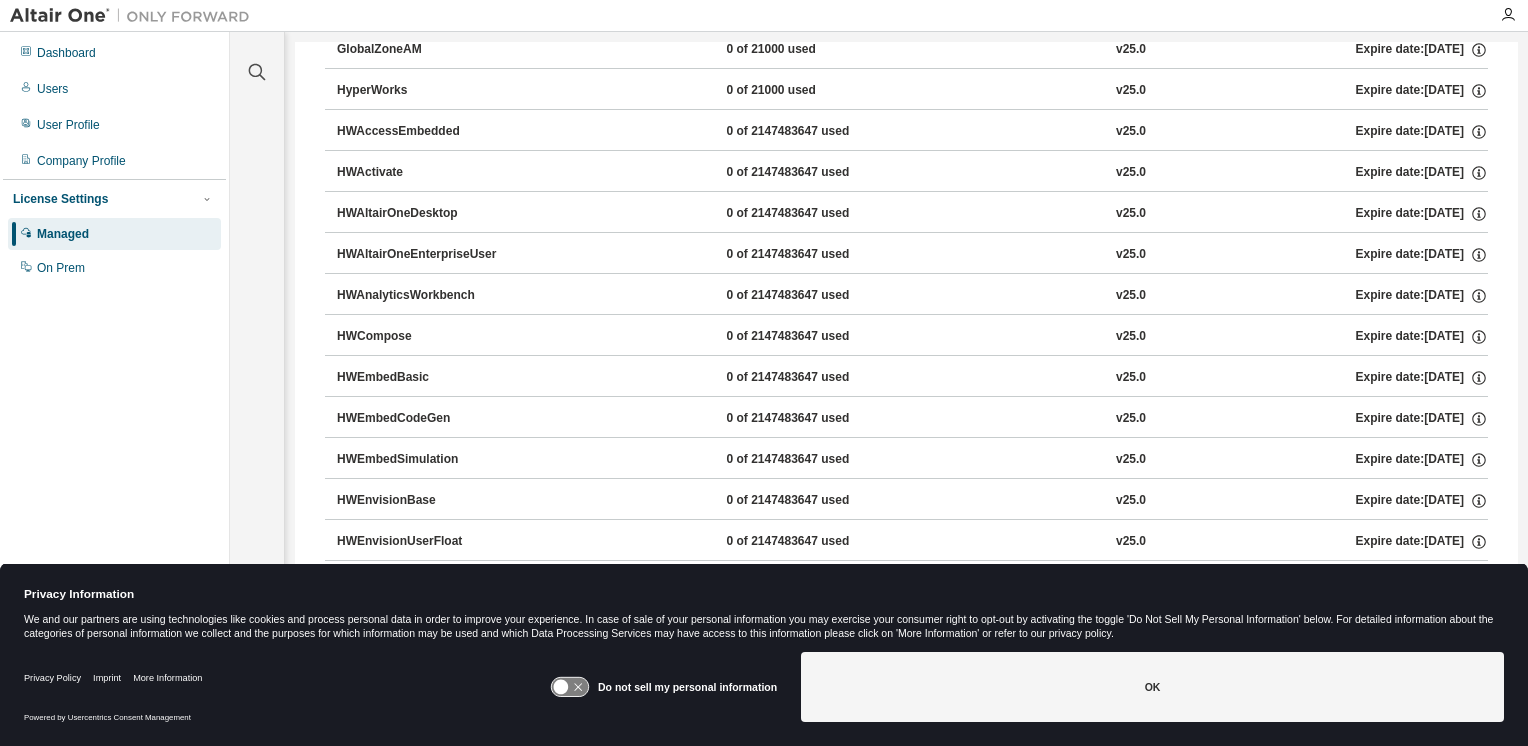 scroll, scrollTop: 1907, scrollLeft: 0, axis: vertical 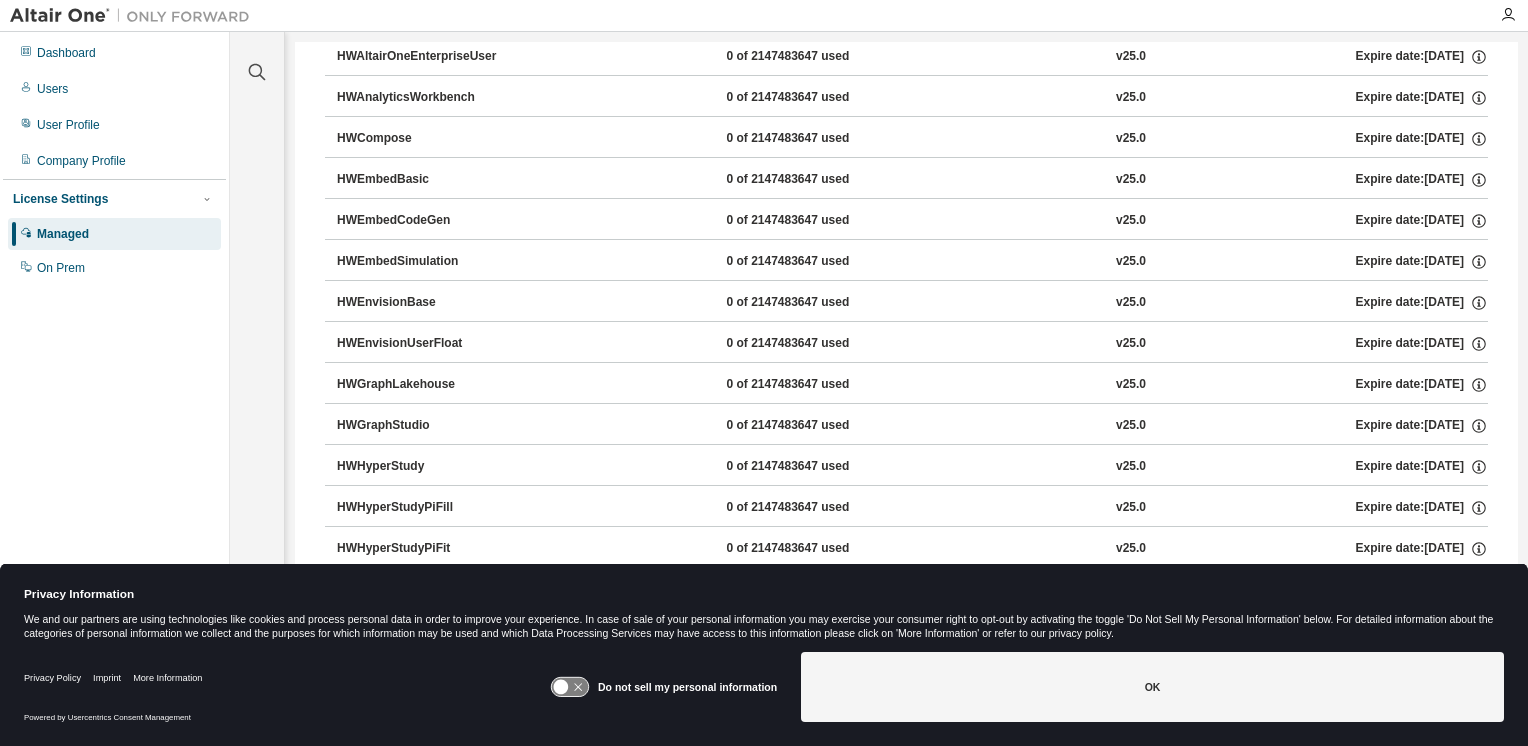 drag, startPoint x: 1507, startPoint y: 162, endPoint x: 1504, endPoint y: 50, distance: 112.04017 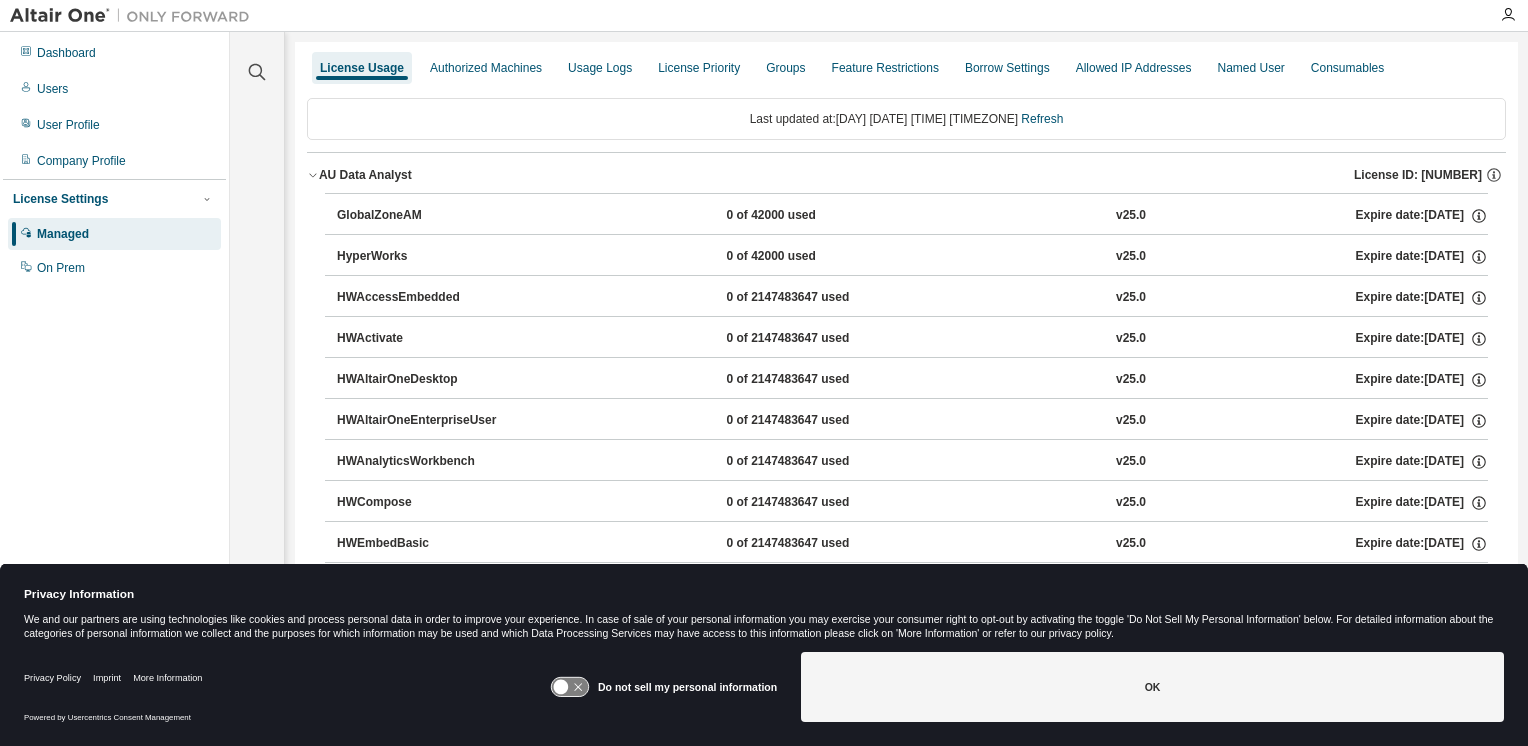 scroll, scrollTop: 0, scrollLeft: 0, axis: both 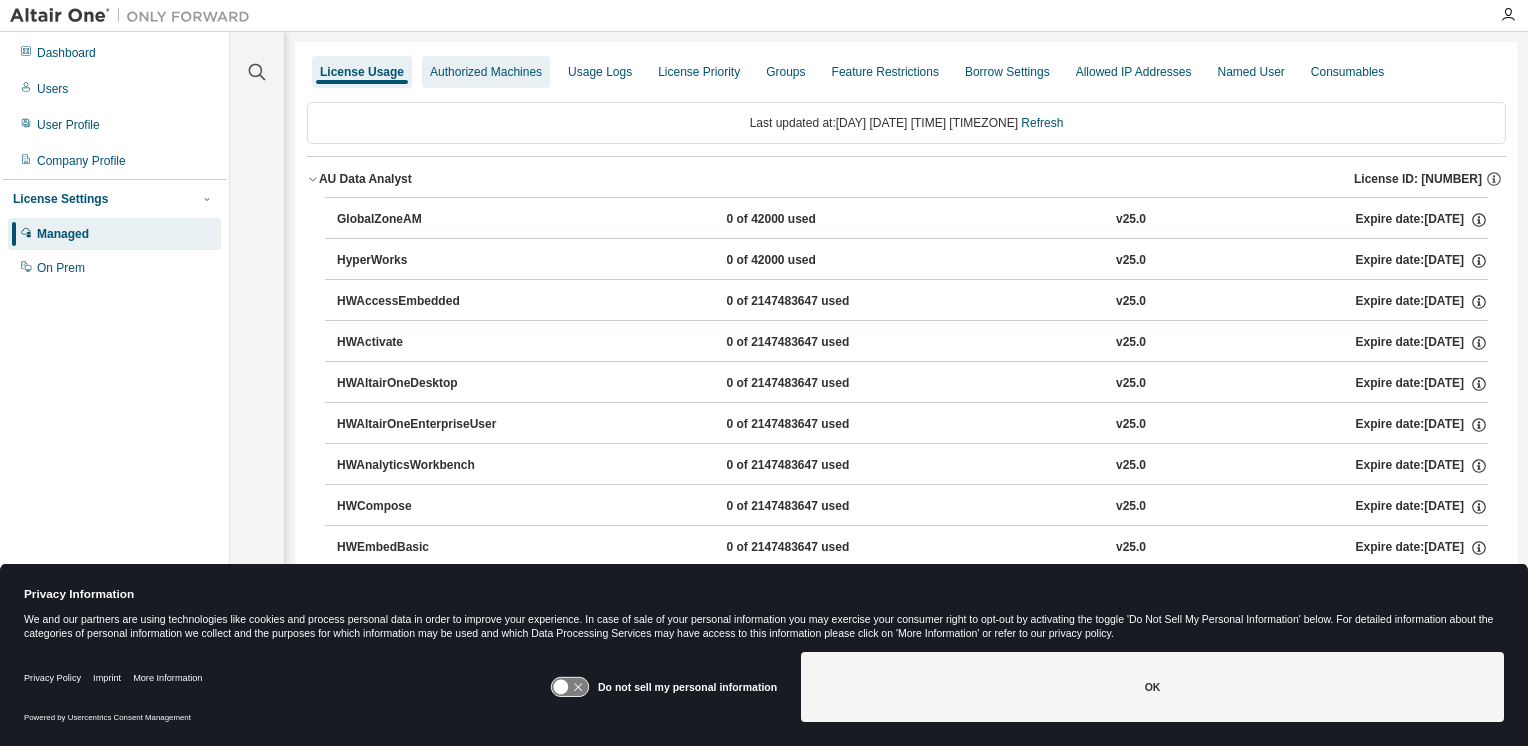 click on "Authorized Machines" at bounding box center [486, 72] 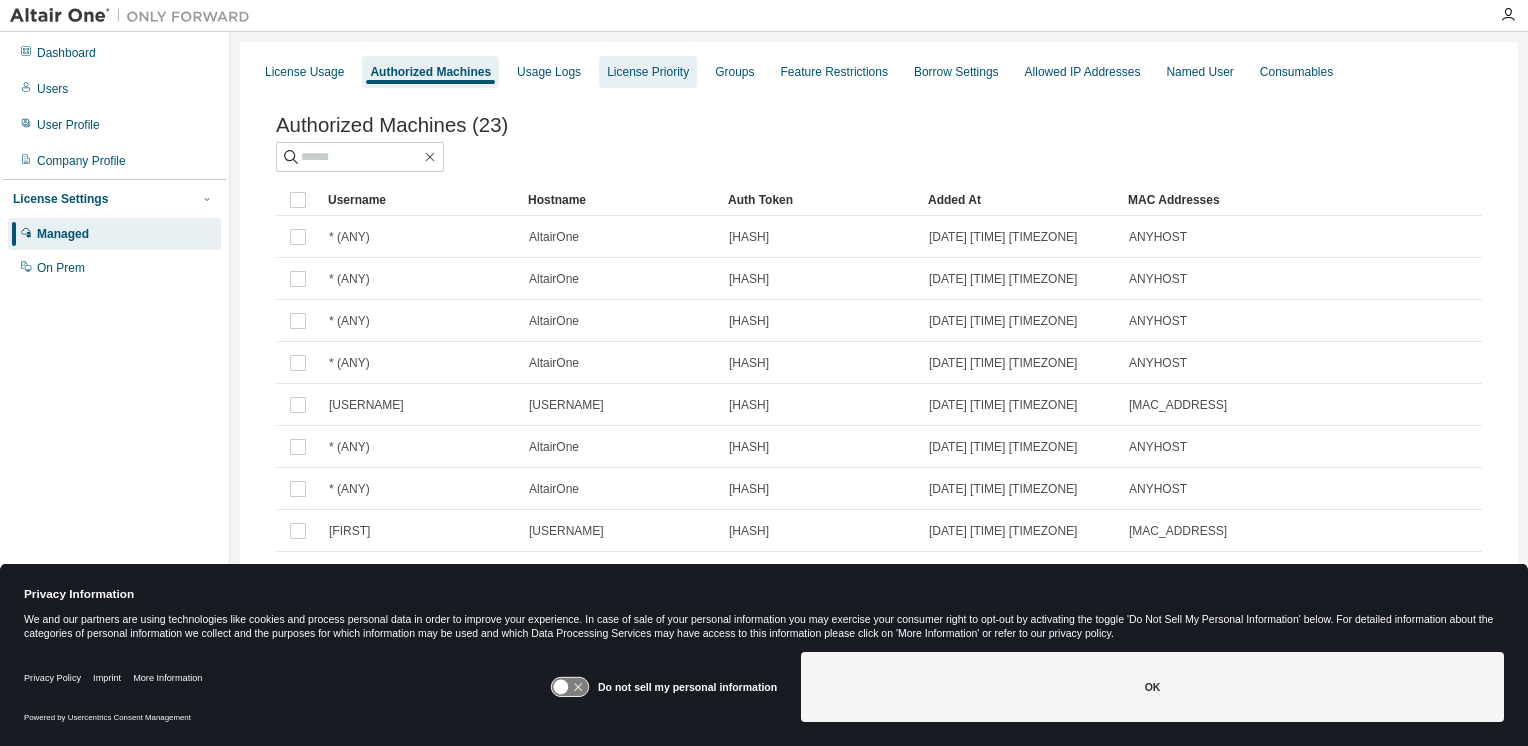 click on "License Priority" at bounding box center [648, 72] 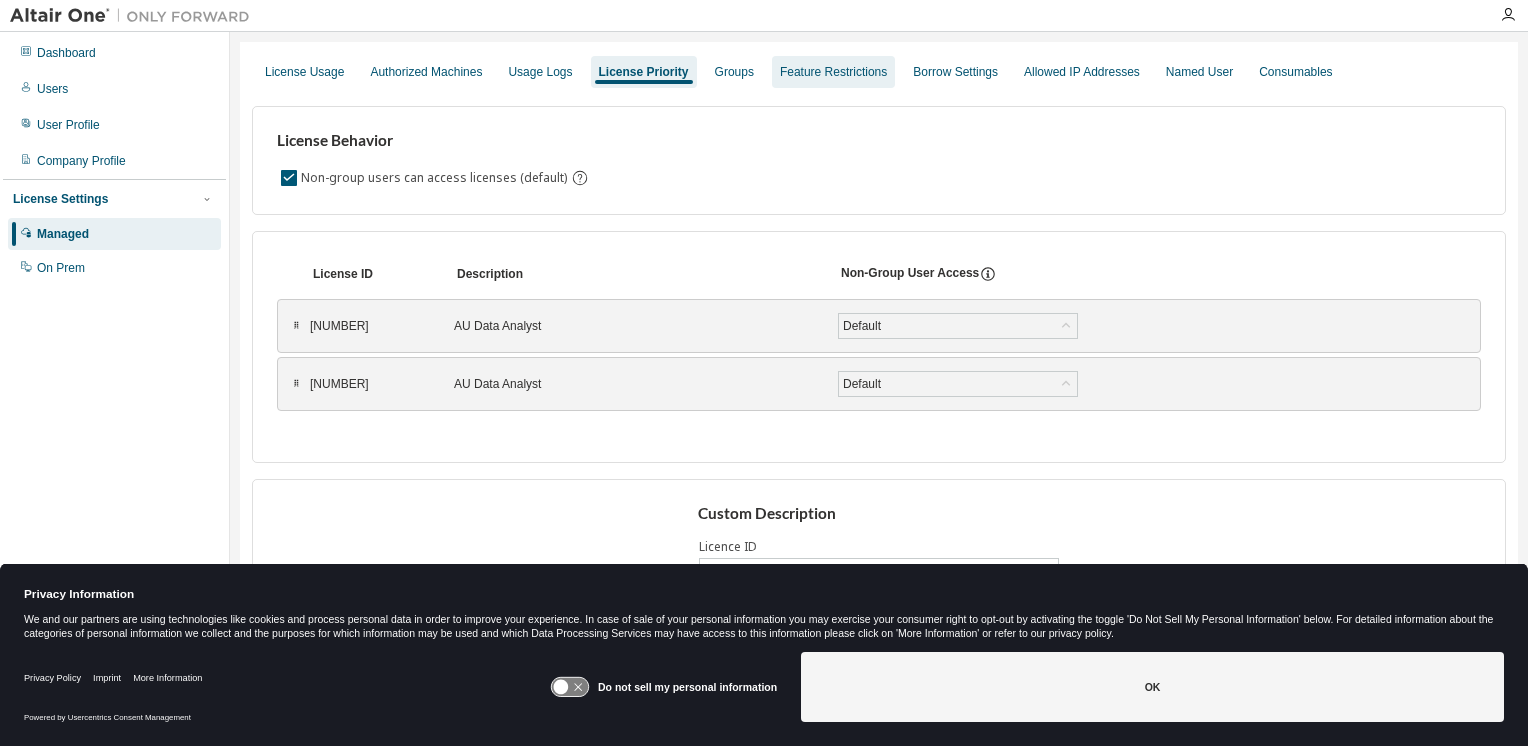 click on "Feature Restrictions" at bounding box center [833, 72] 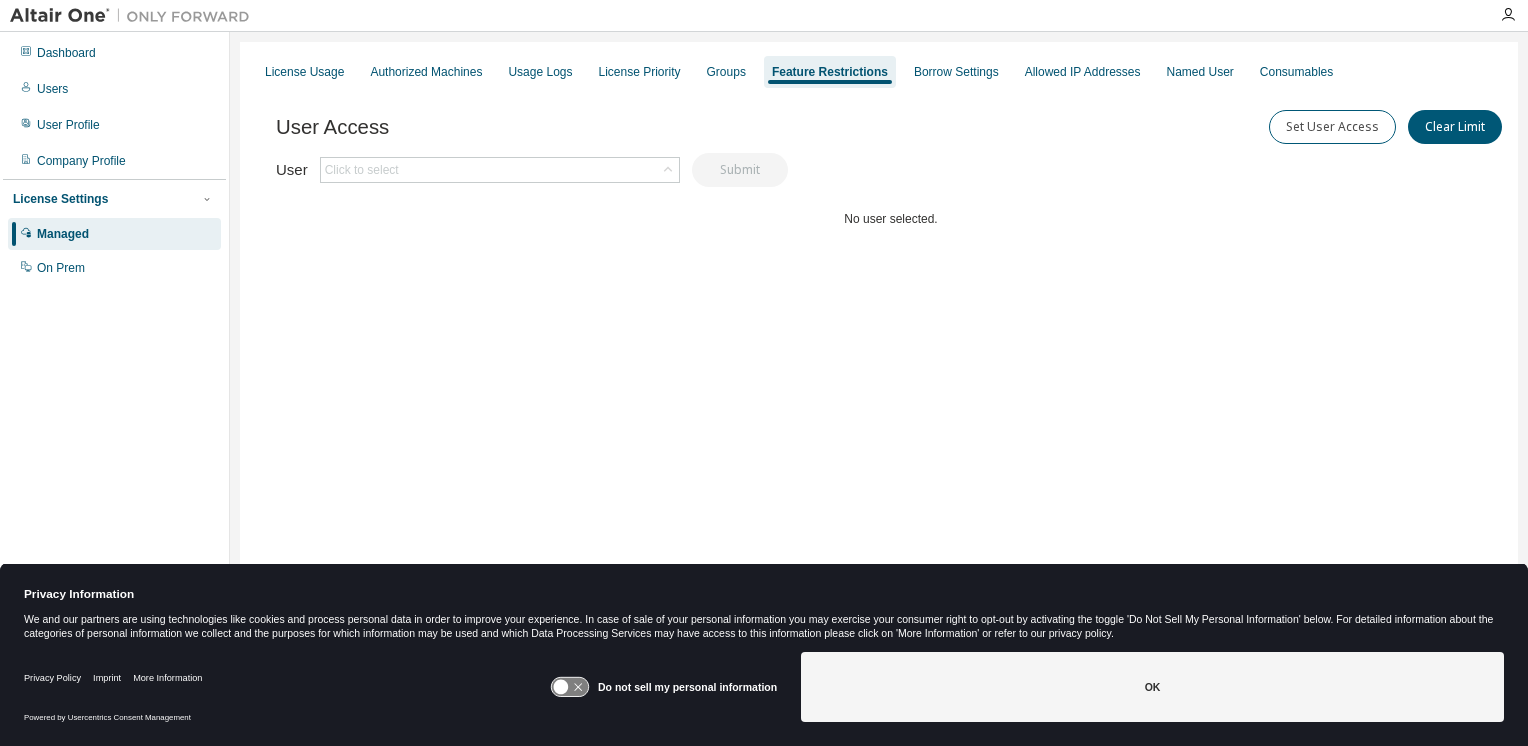 click on "User Access Set User Access Clear Limit Clear Load Save Save As Field Operator Value Select filter Select operand Add criteria Search User Click to select Submit No user selected." at bounding box center [891, 210] 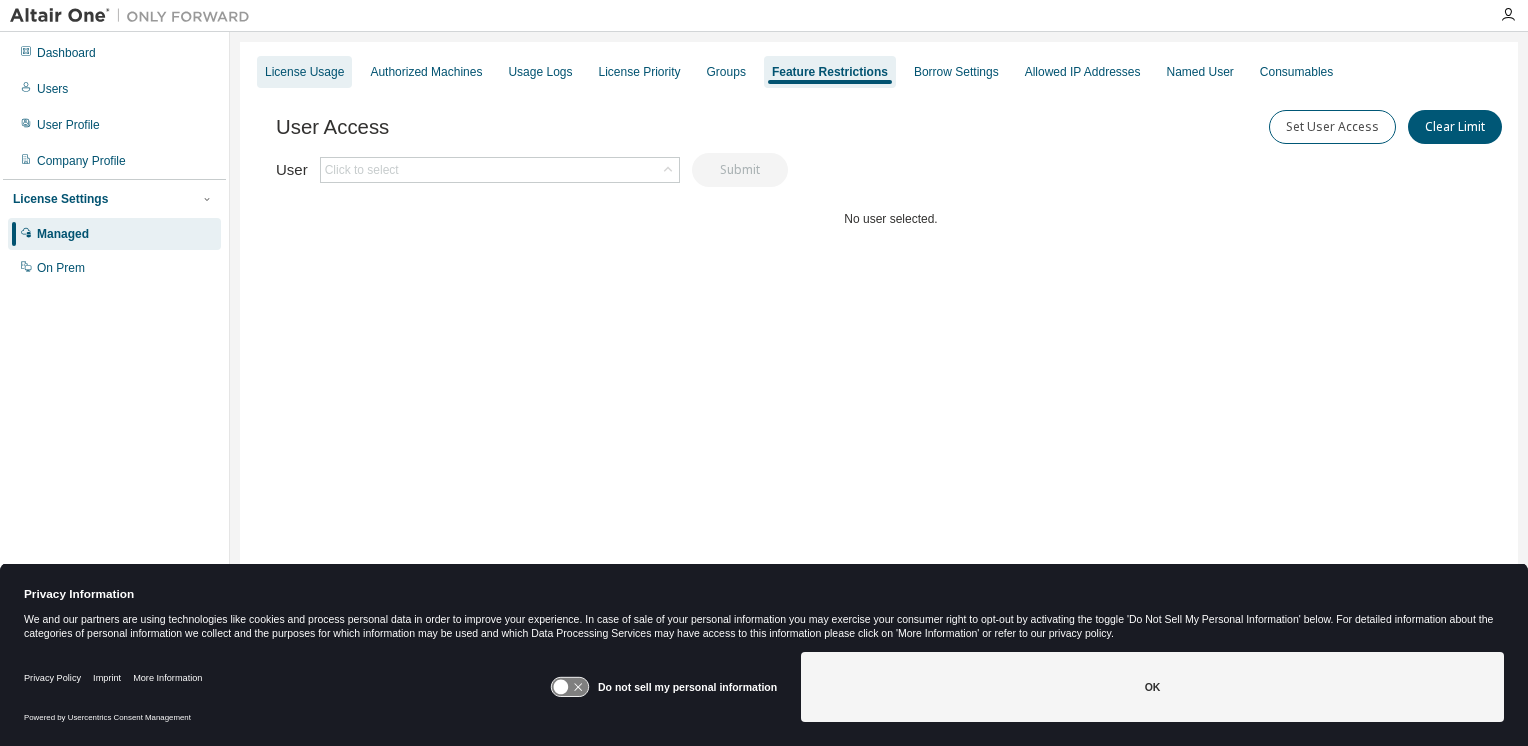 click on "License Usage" at bounding box center (304, 72) 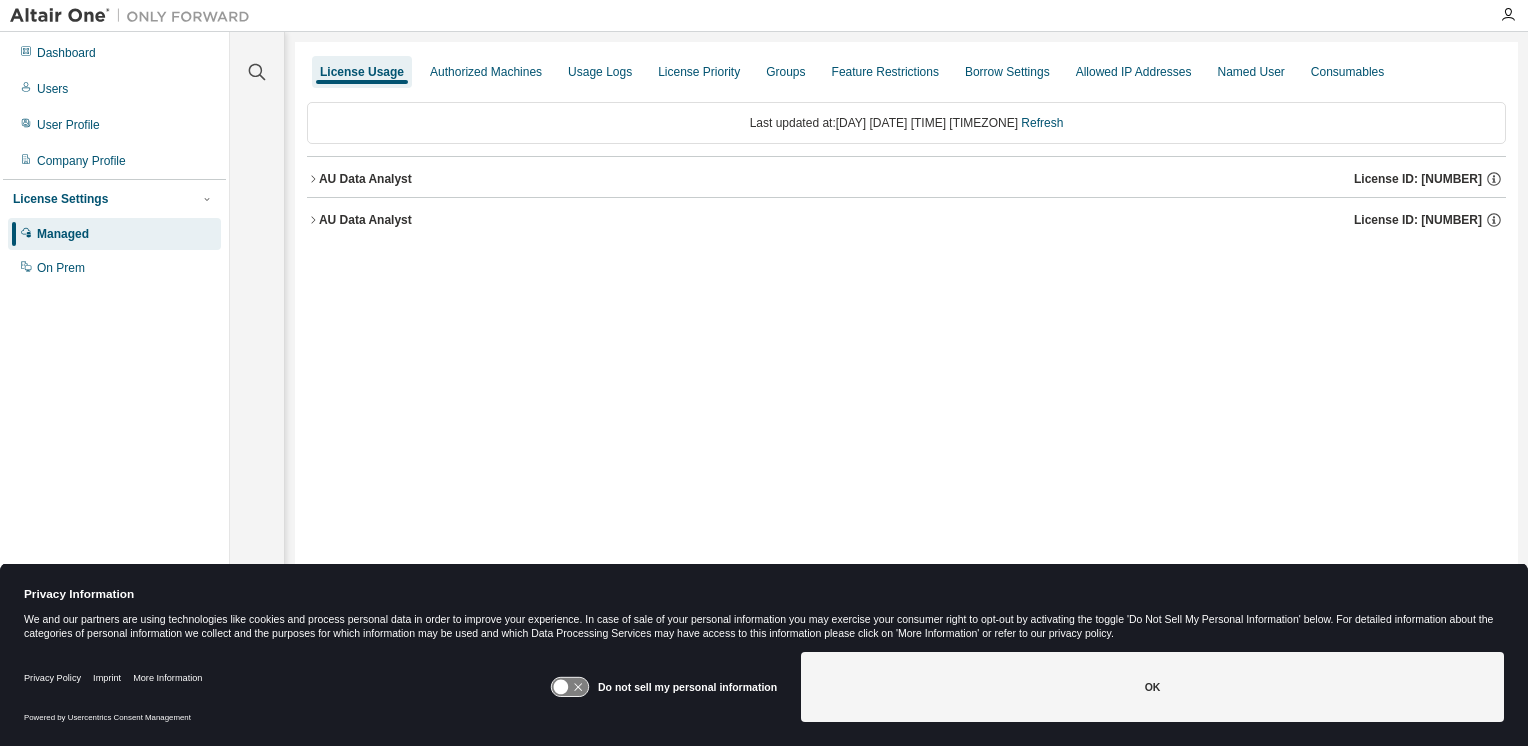 drag, startPoint x: 1469, startPoint y: 0, endPoint x: 822, endPoint y: 418, distance: 770.2811 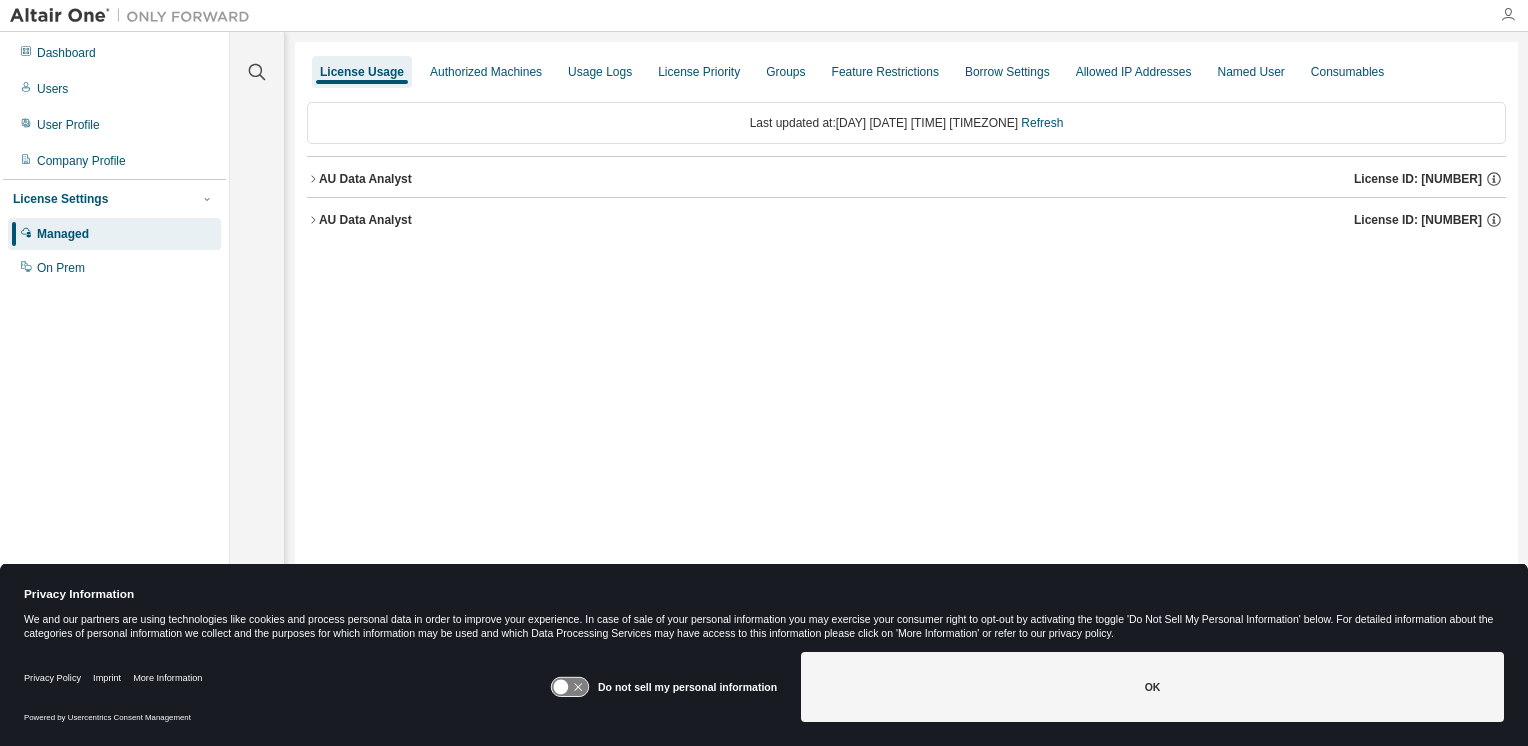 click at bounding box center [1508, 15] 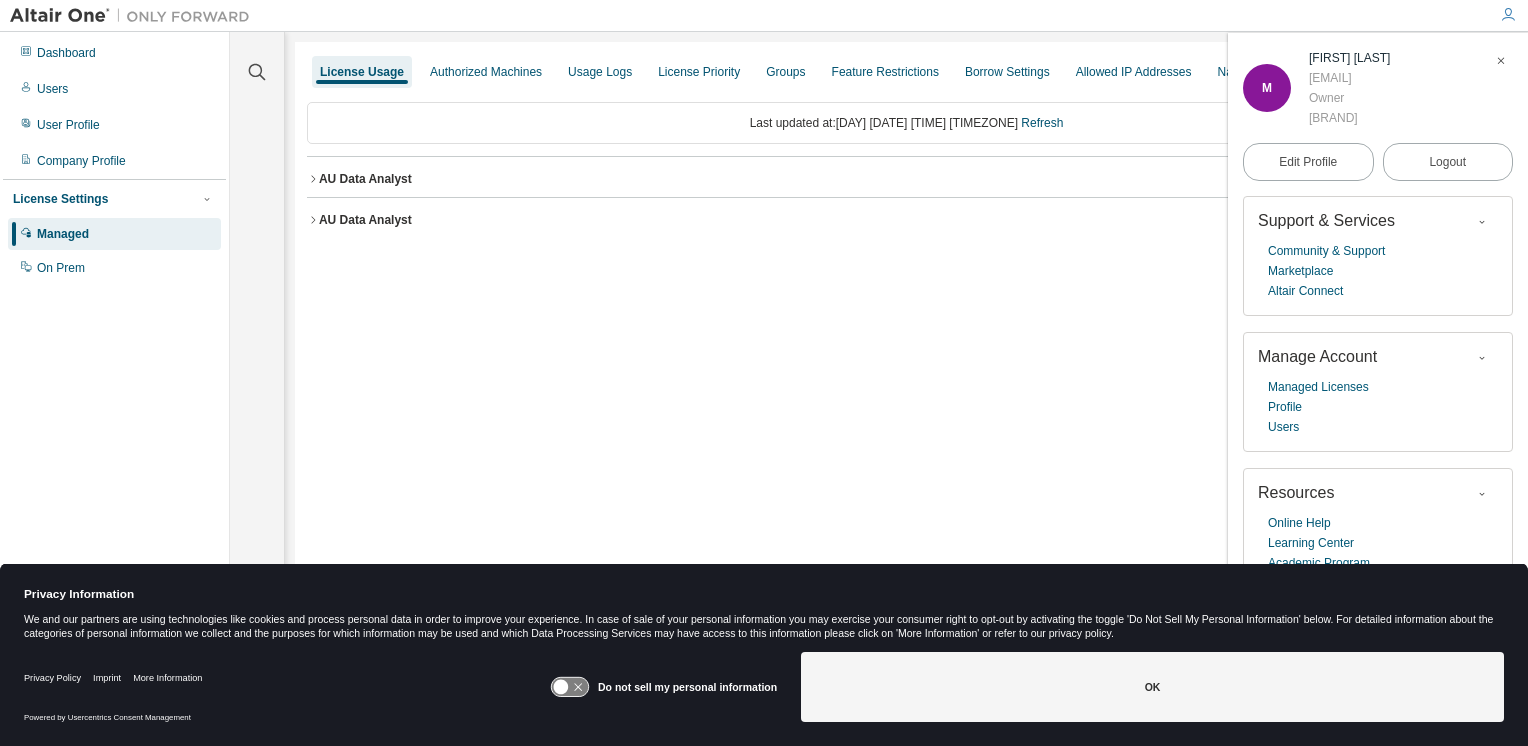 click 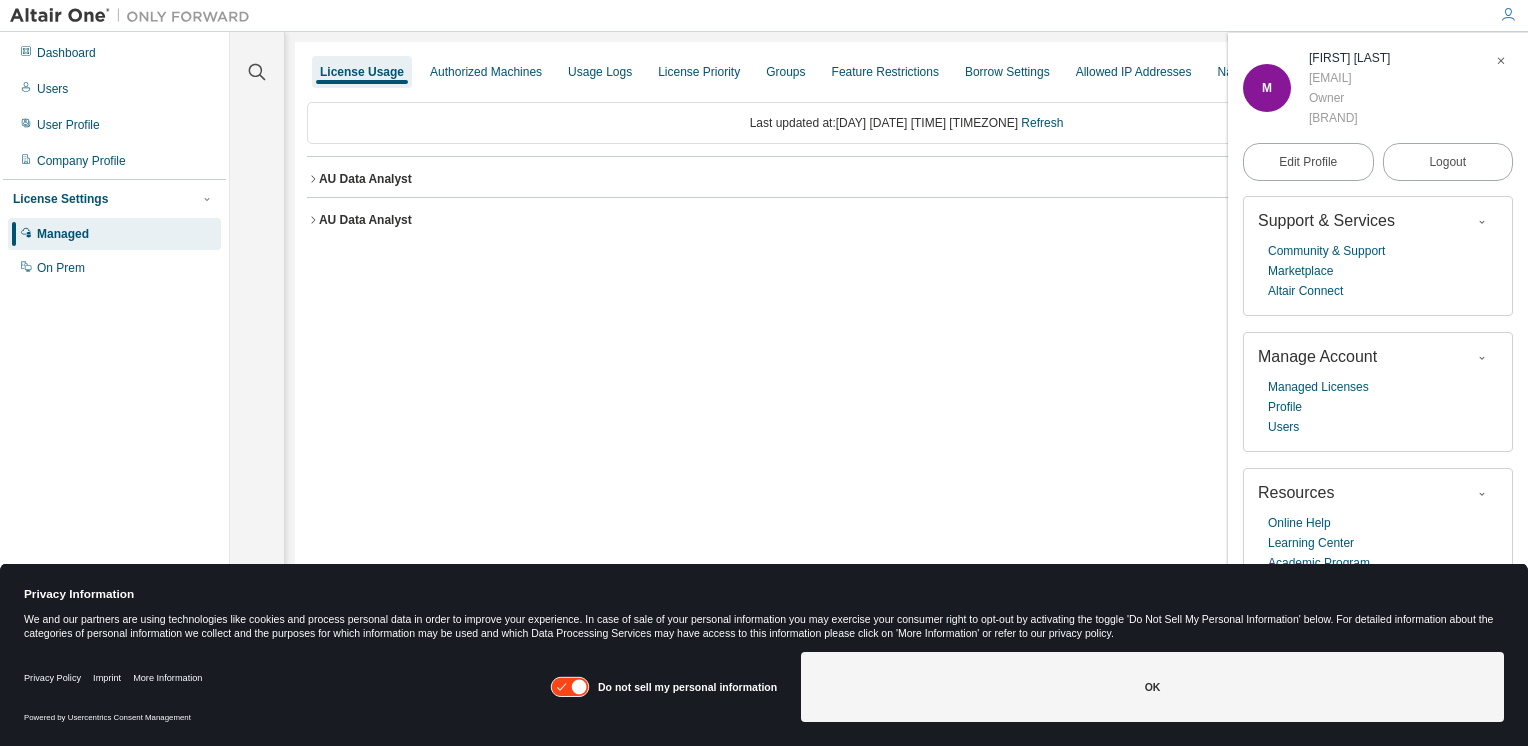 click 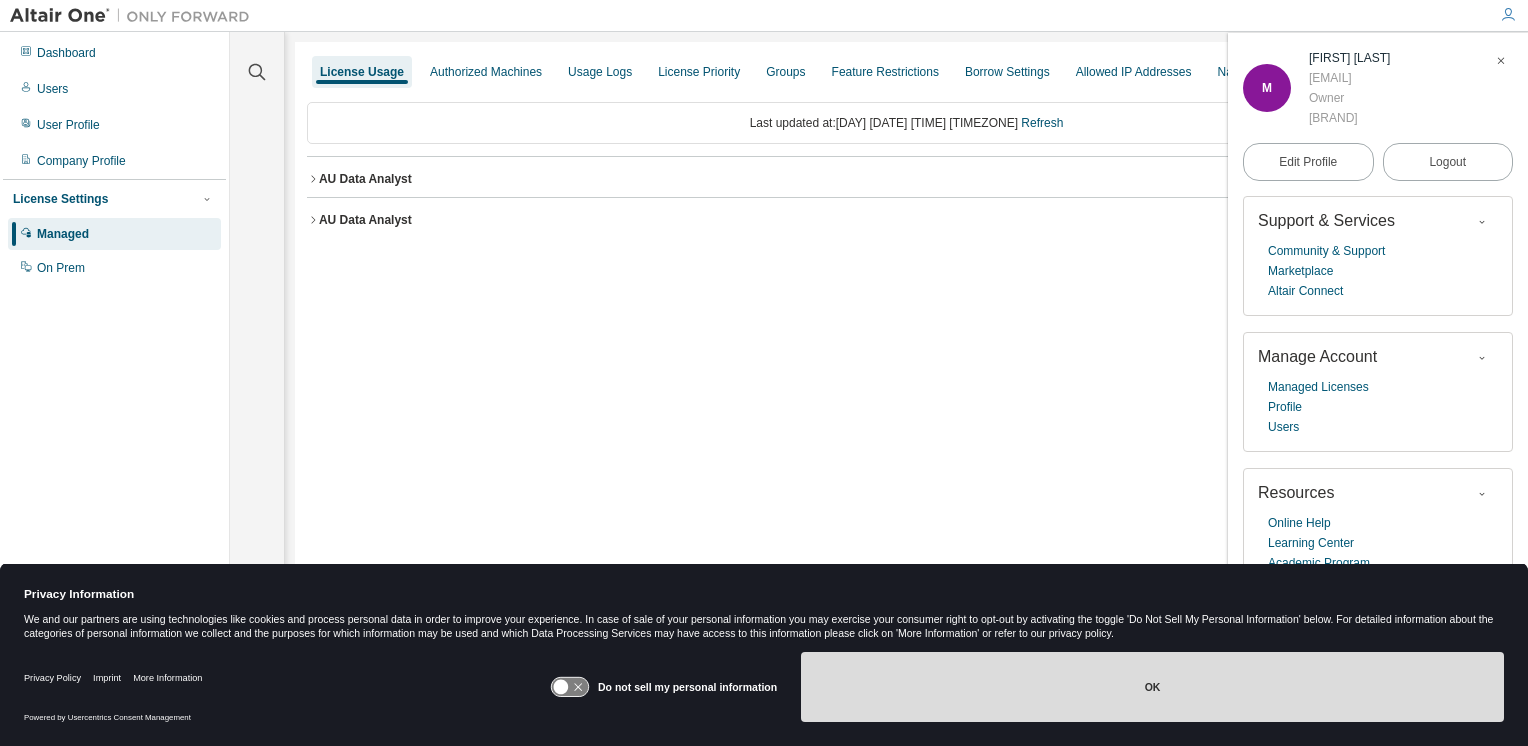 click on "OK" at bounding box center (1152, 687) 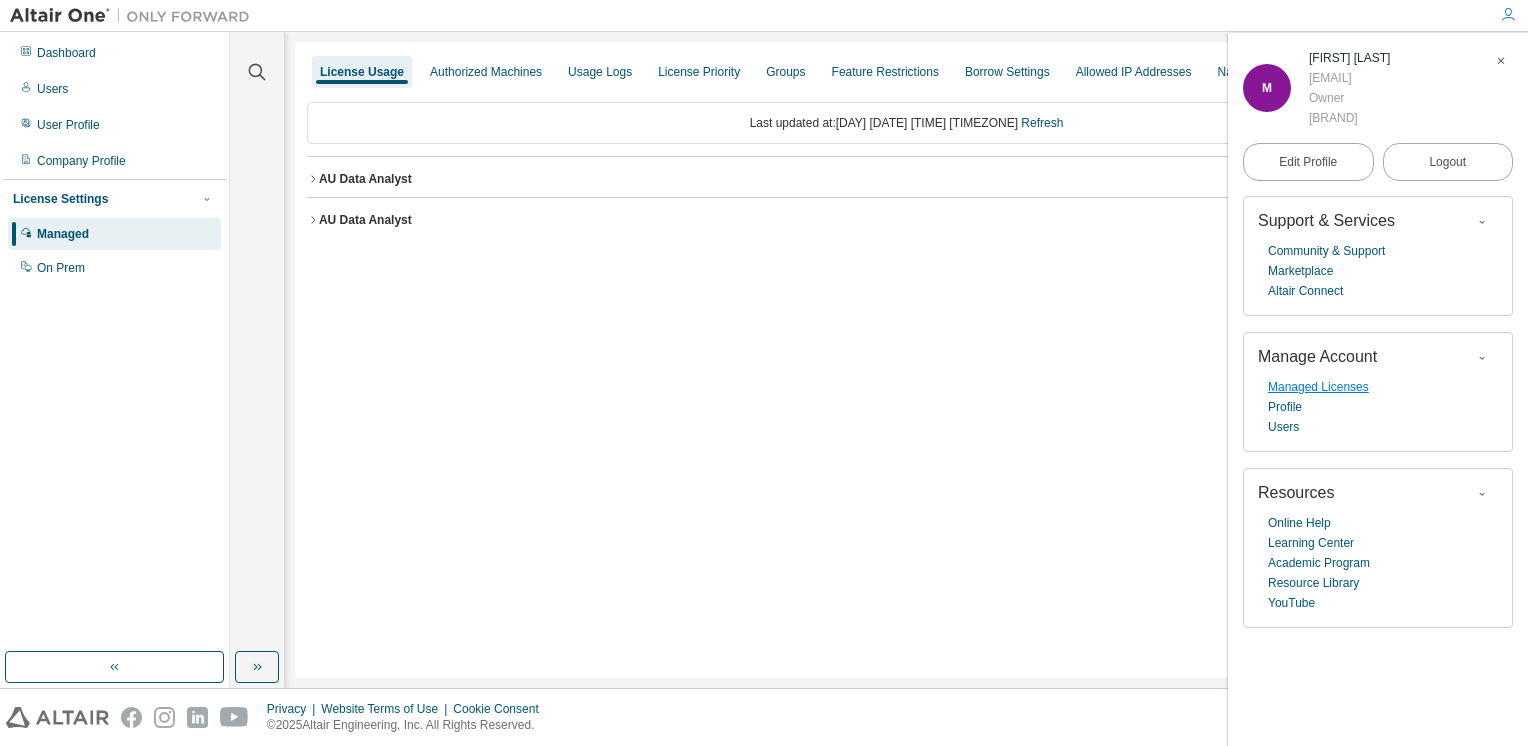 click on "Managed Licenses" at bounding box center [1318, 387] 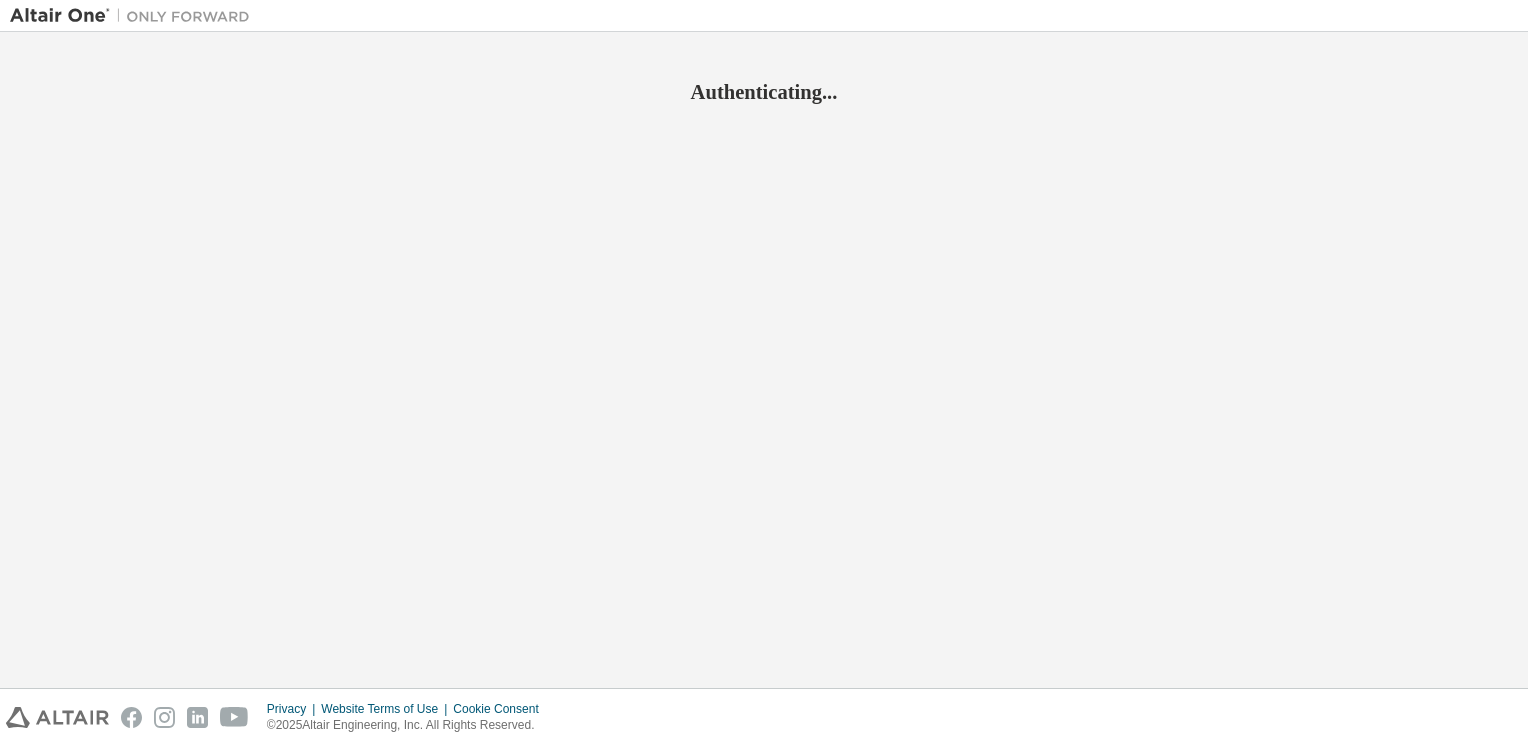 scroll, scrollTop: 0, scrollLeft: 0, axis: both 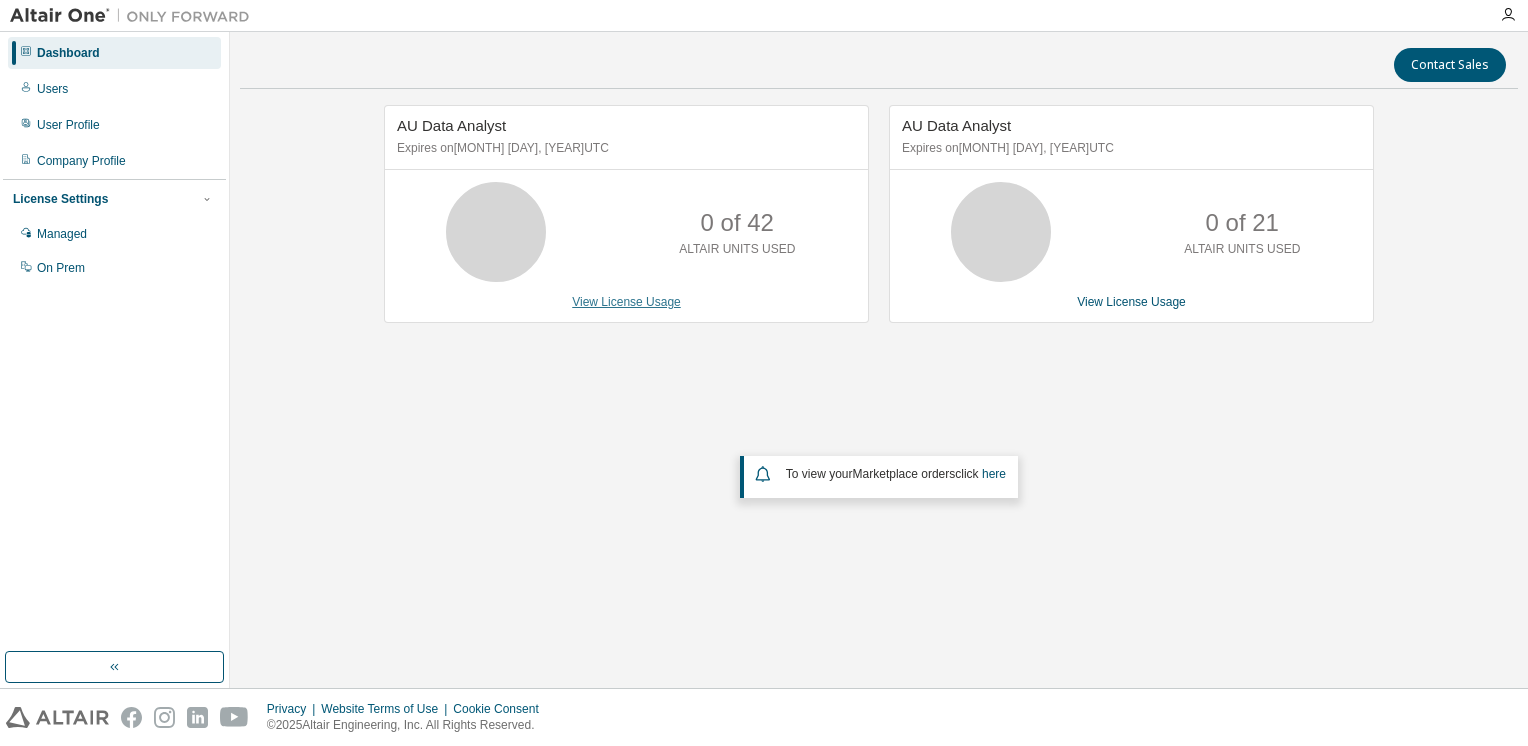 click on "View License Usage" at bounding box center (626, 302) 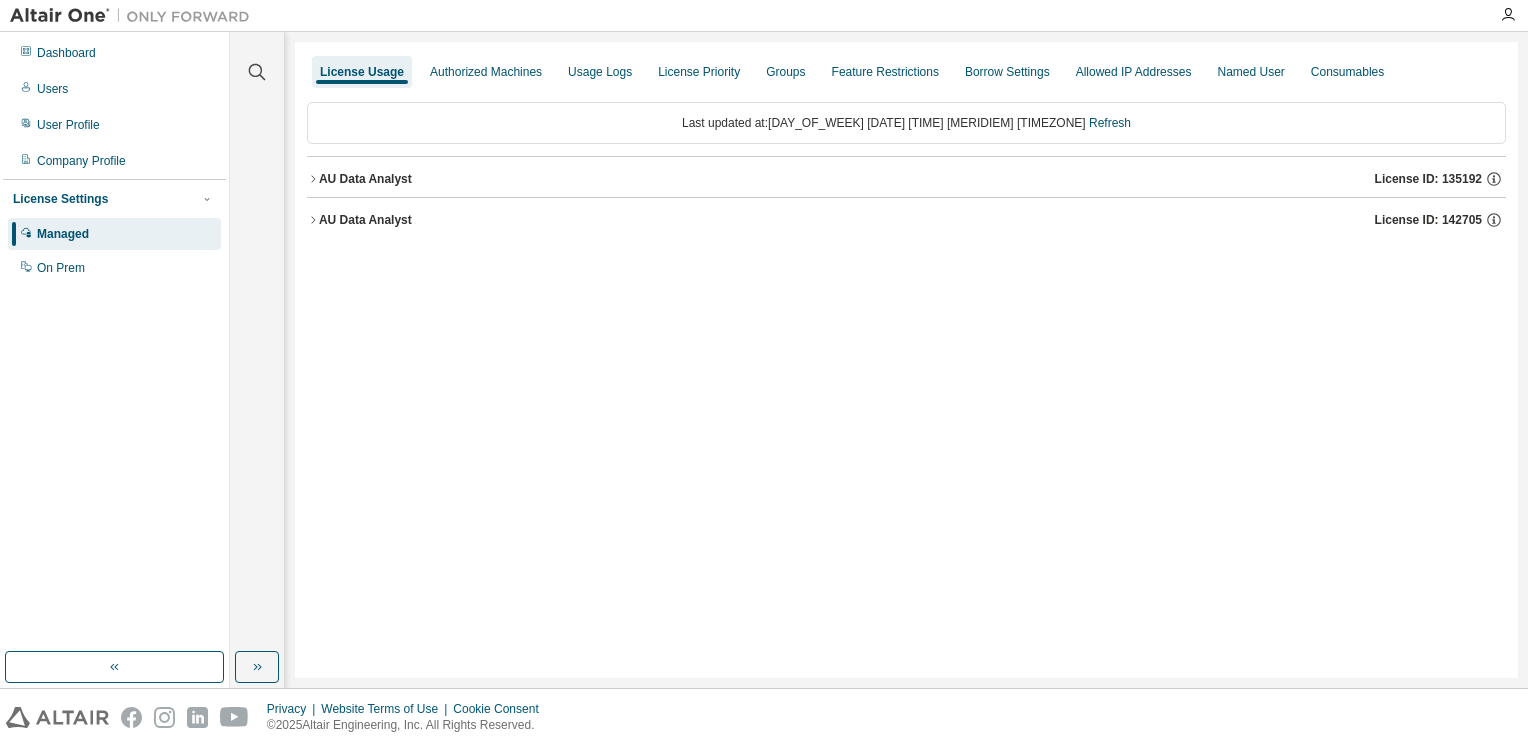 click on "Managed" at bounding box center (114, 234) 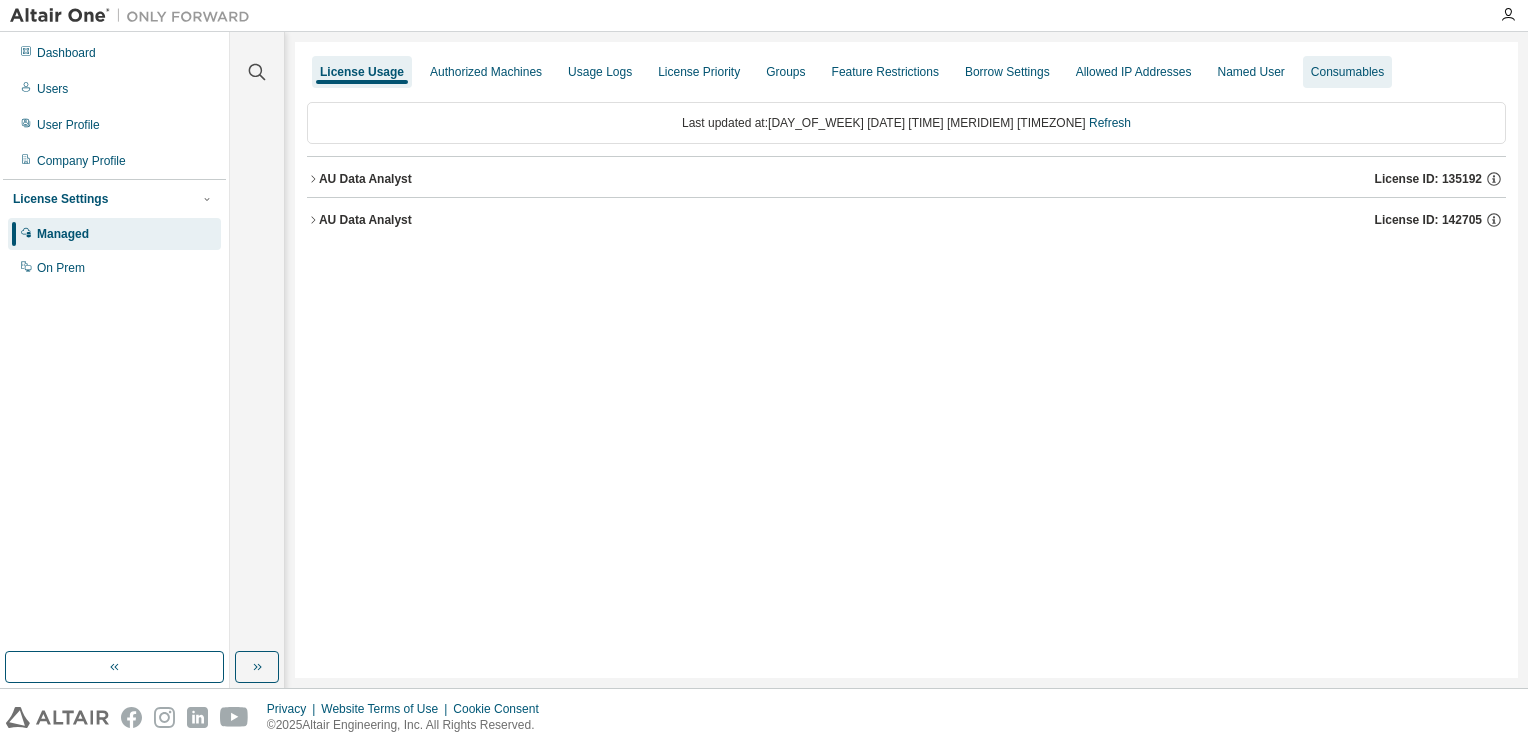 click on "Consumables" at bounding box center [1347, 72] 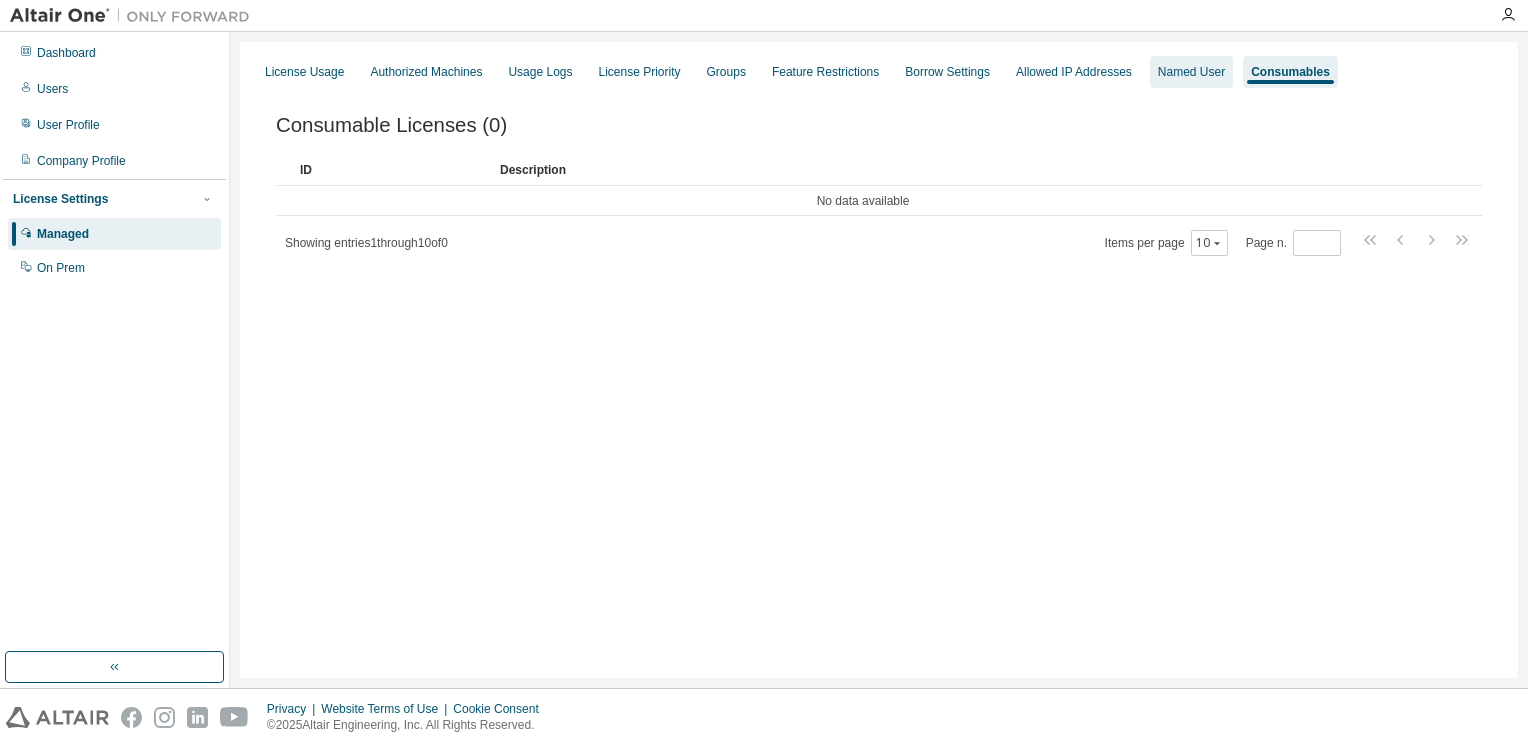 click on "Named User" at bounding box center [1191, 72] 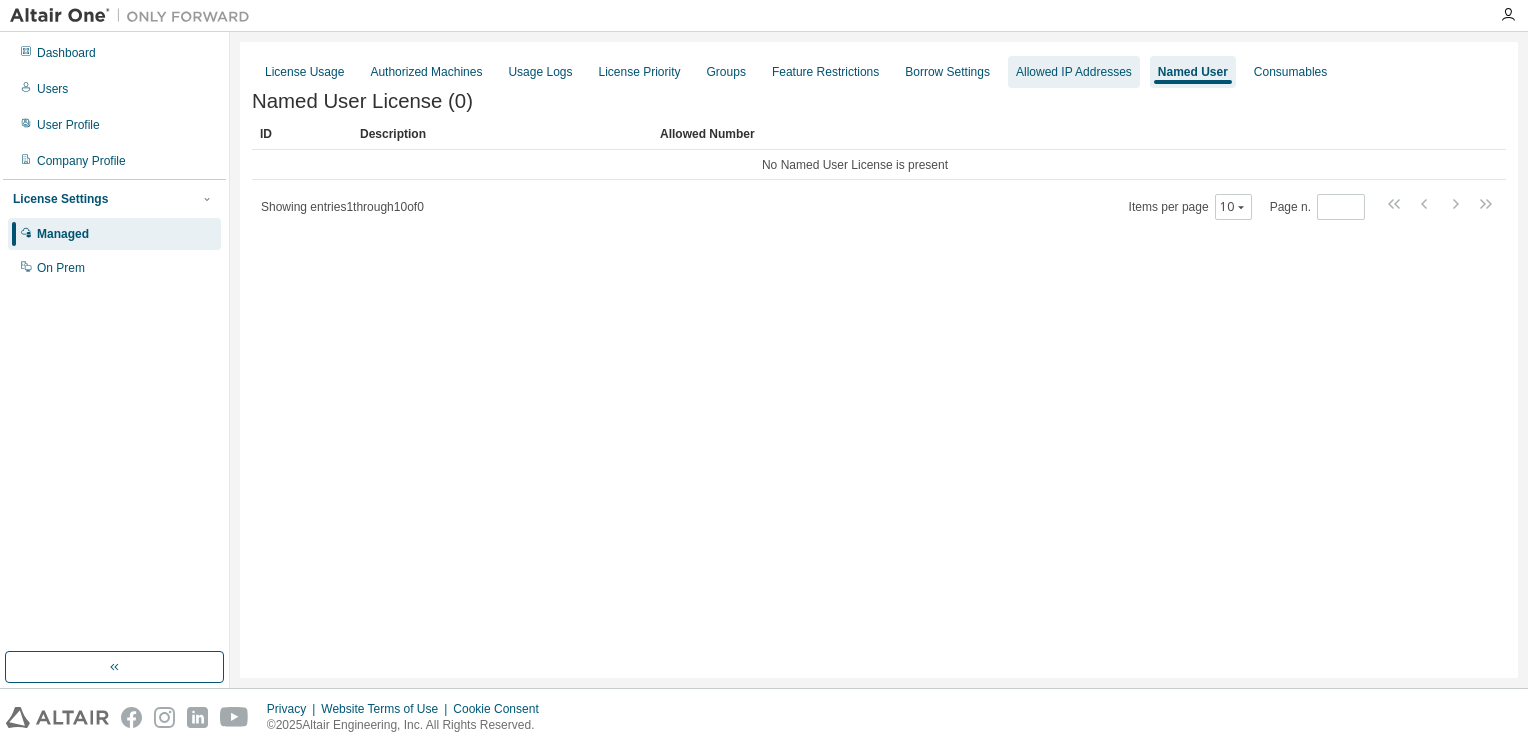 click on "Allowed IP Addresses" at bounding box center [1074, 72] 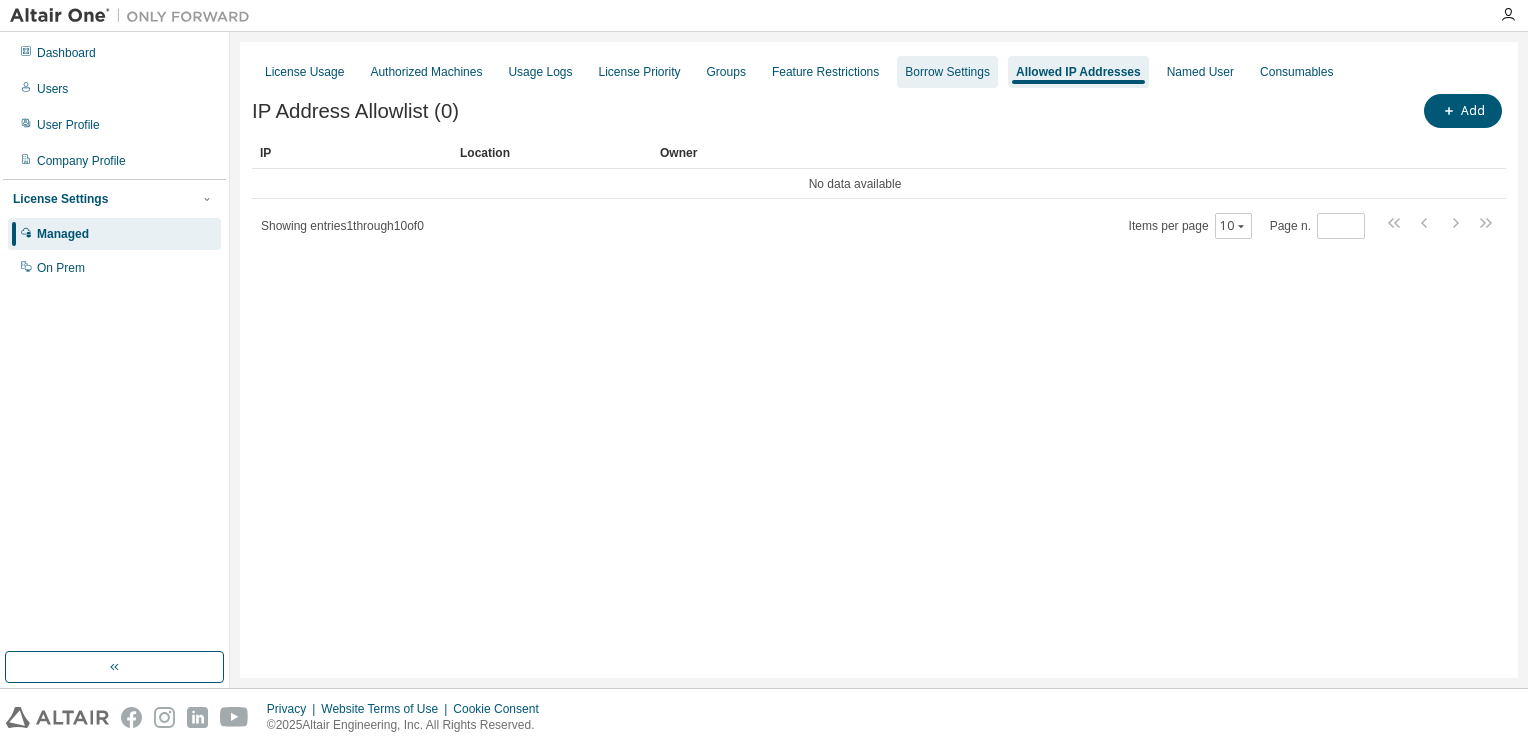 click on "Borrow Settings" at bounding box center [947, 72] 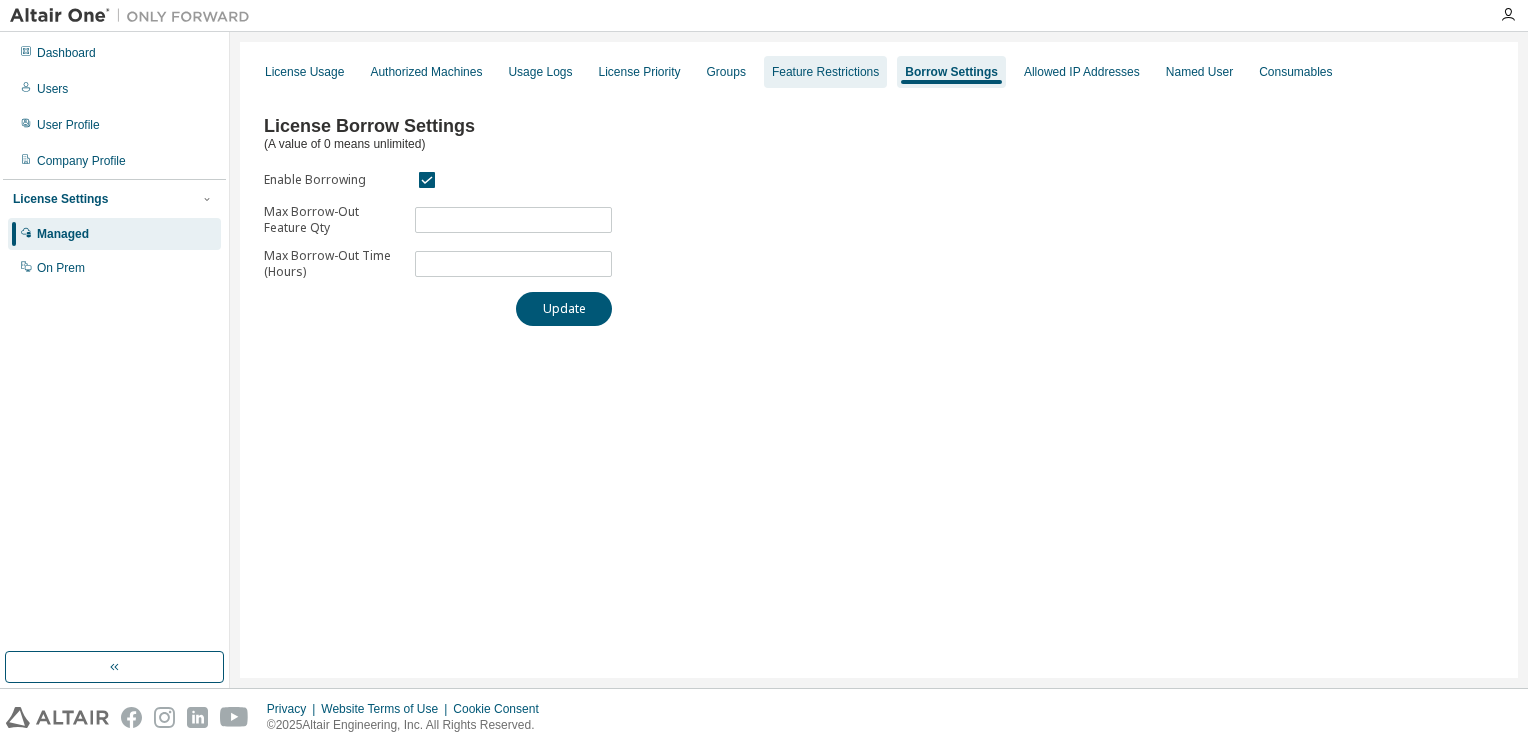 click on "Feature Restrictions" at bounding box center [825, 72] 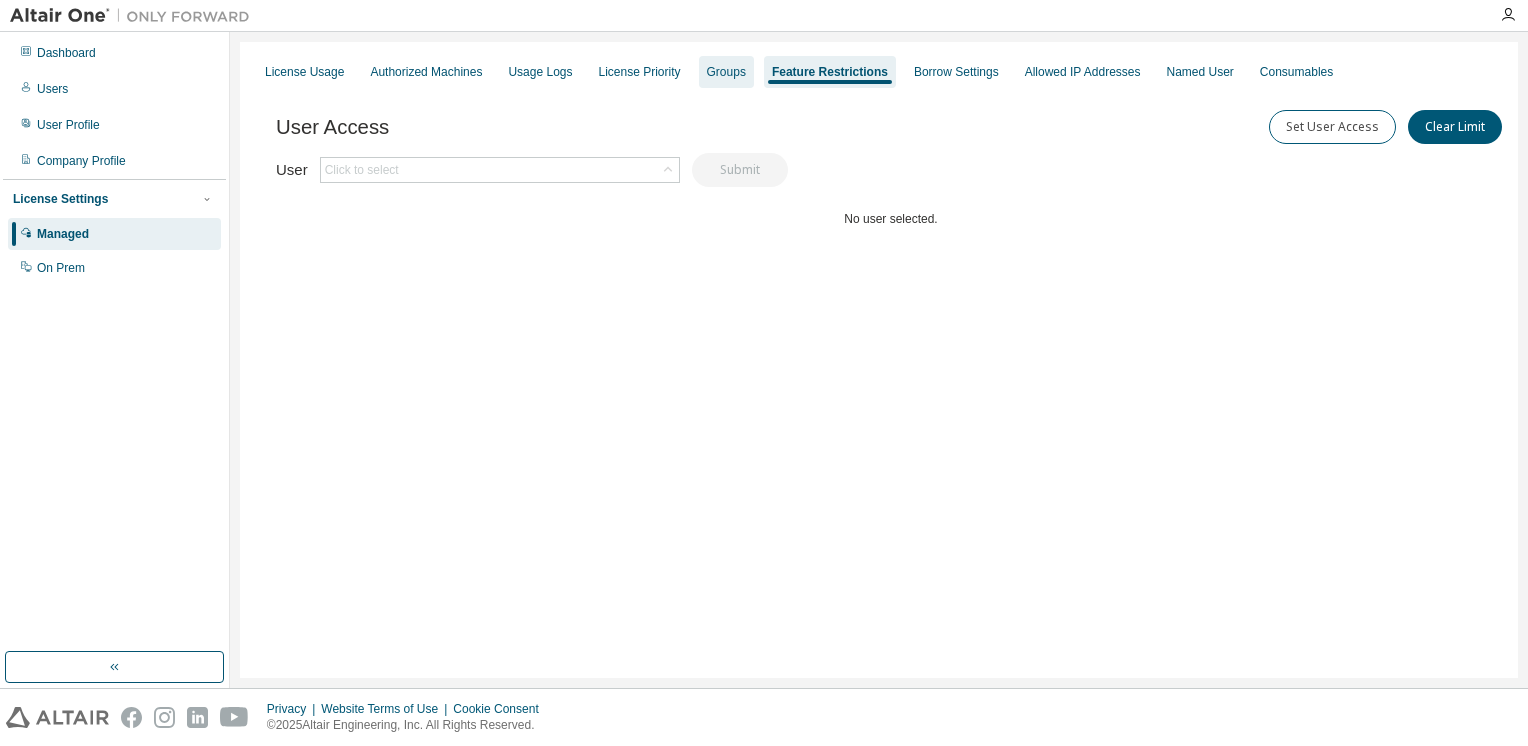 click on "Groups" at bounding box center [726, 72] 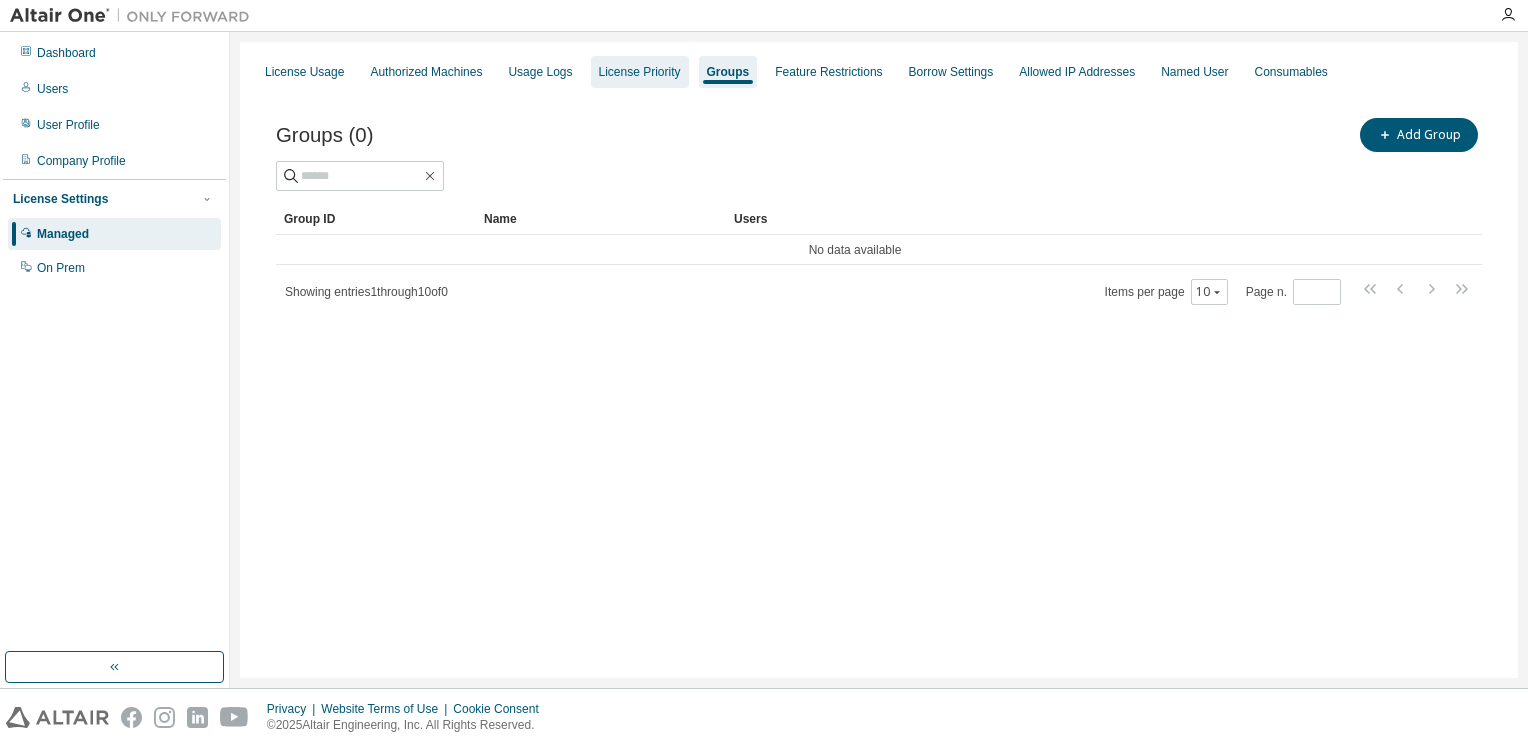 click on "License Priority" at bounding box center [640, 72] 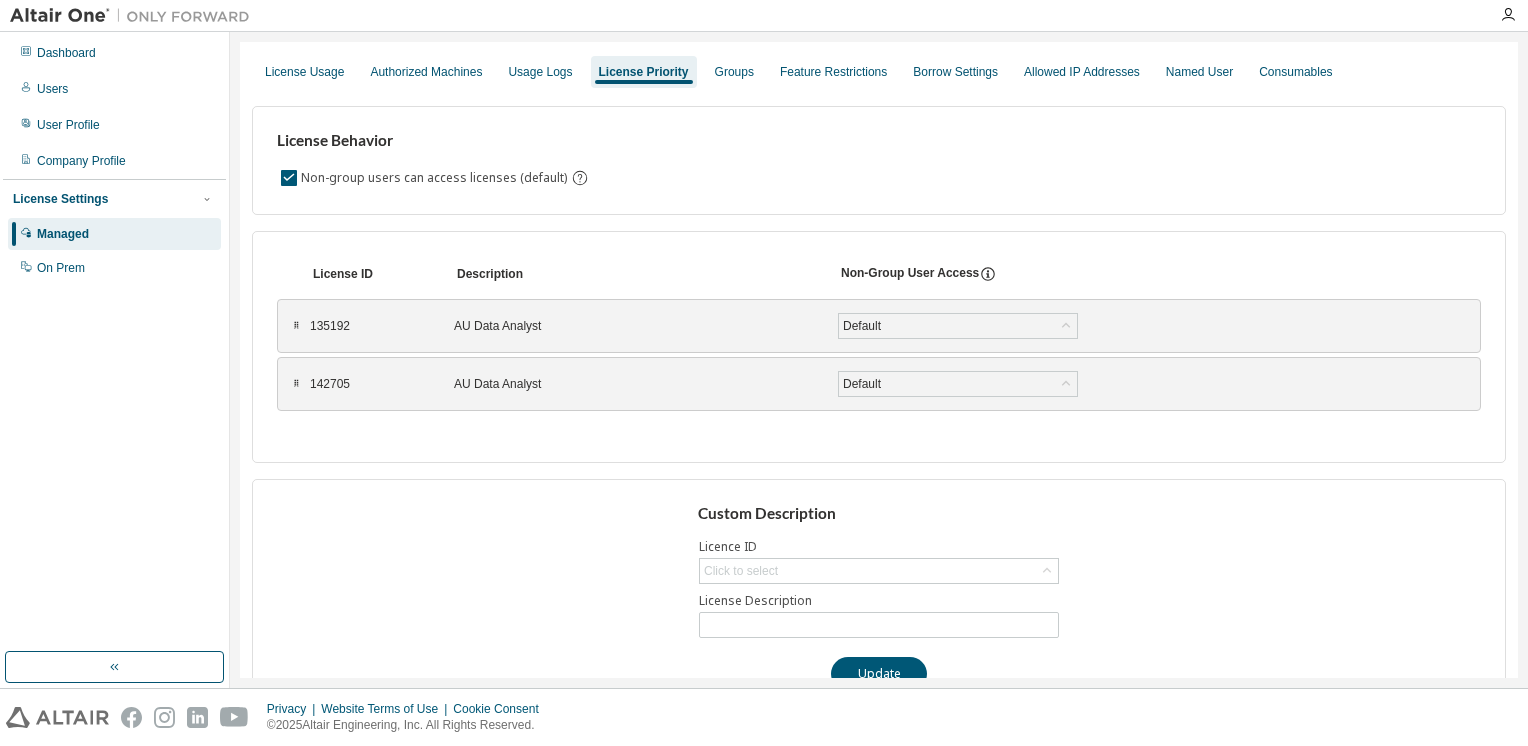 click on "⠿" at bounding box center [296, 326] 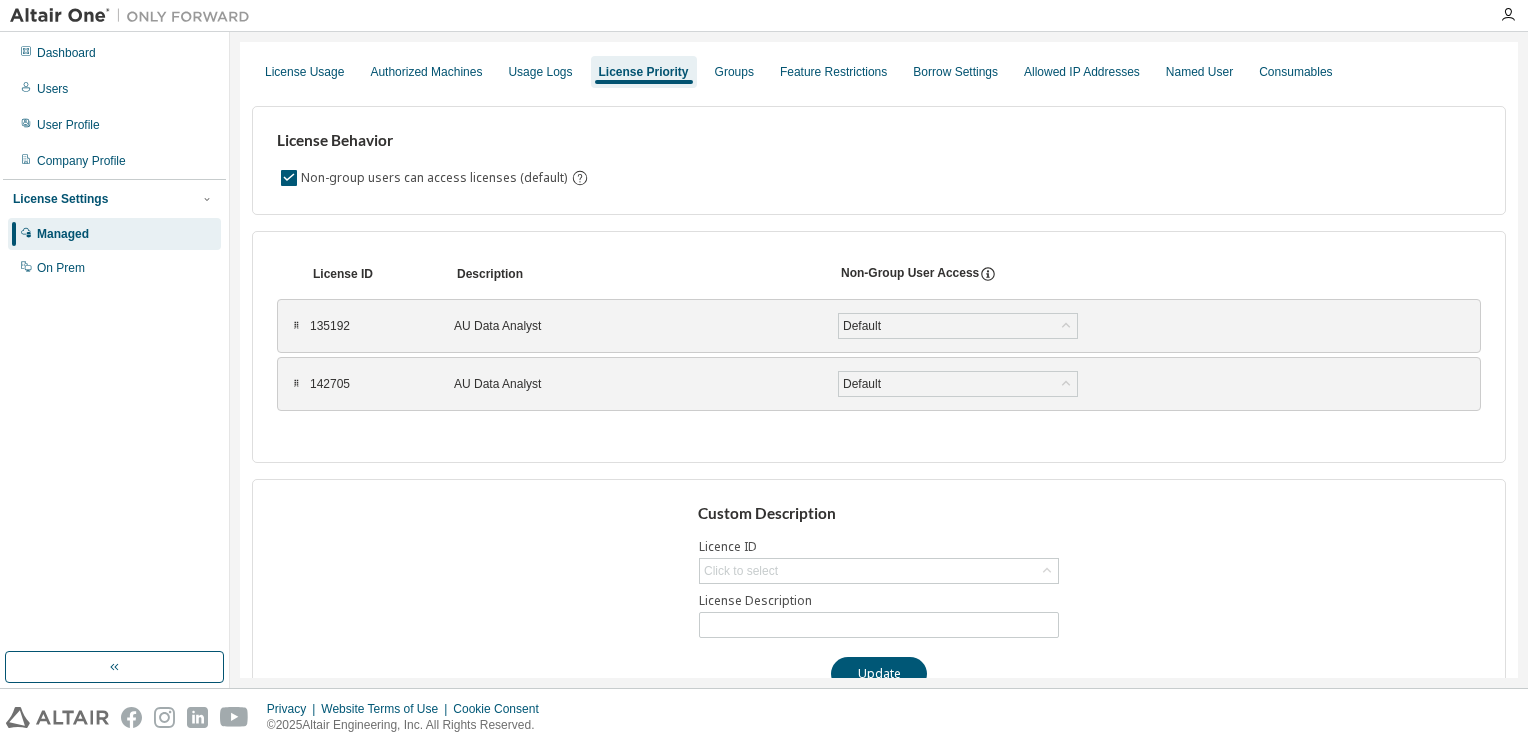 click on "⠿ 142705 AU Data Analyst Default Save" at bounding box center [879, 384] 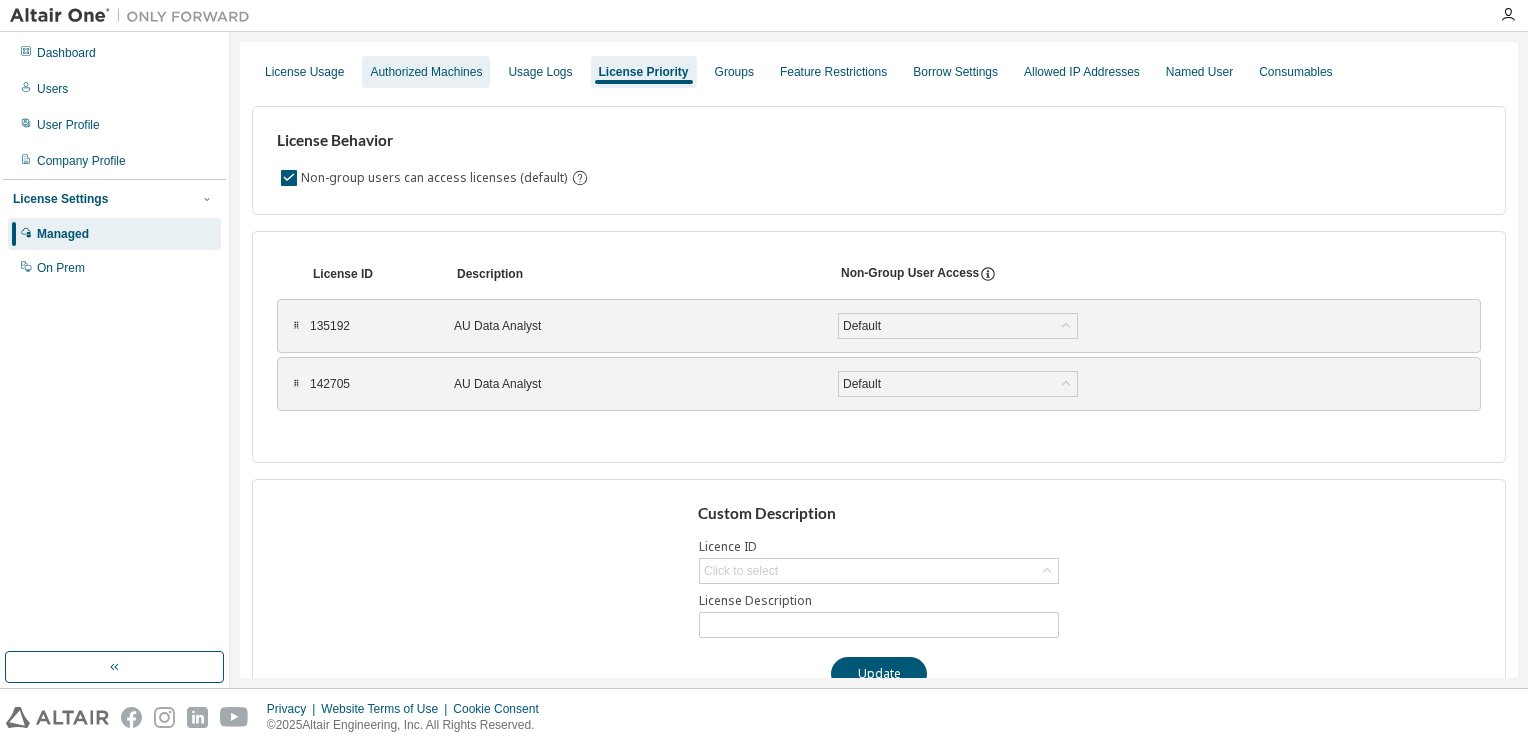 click on "Authorized Machines" at bounding box center (426, 72) 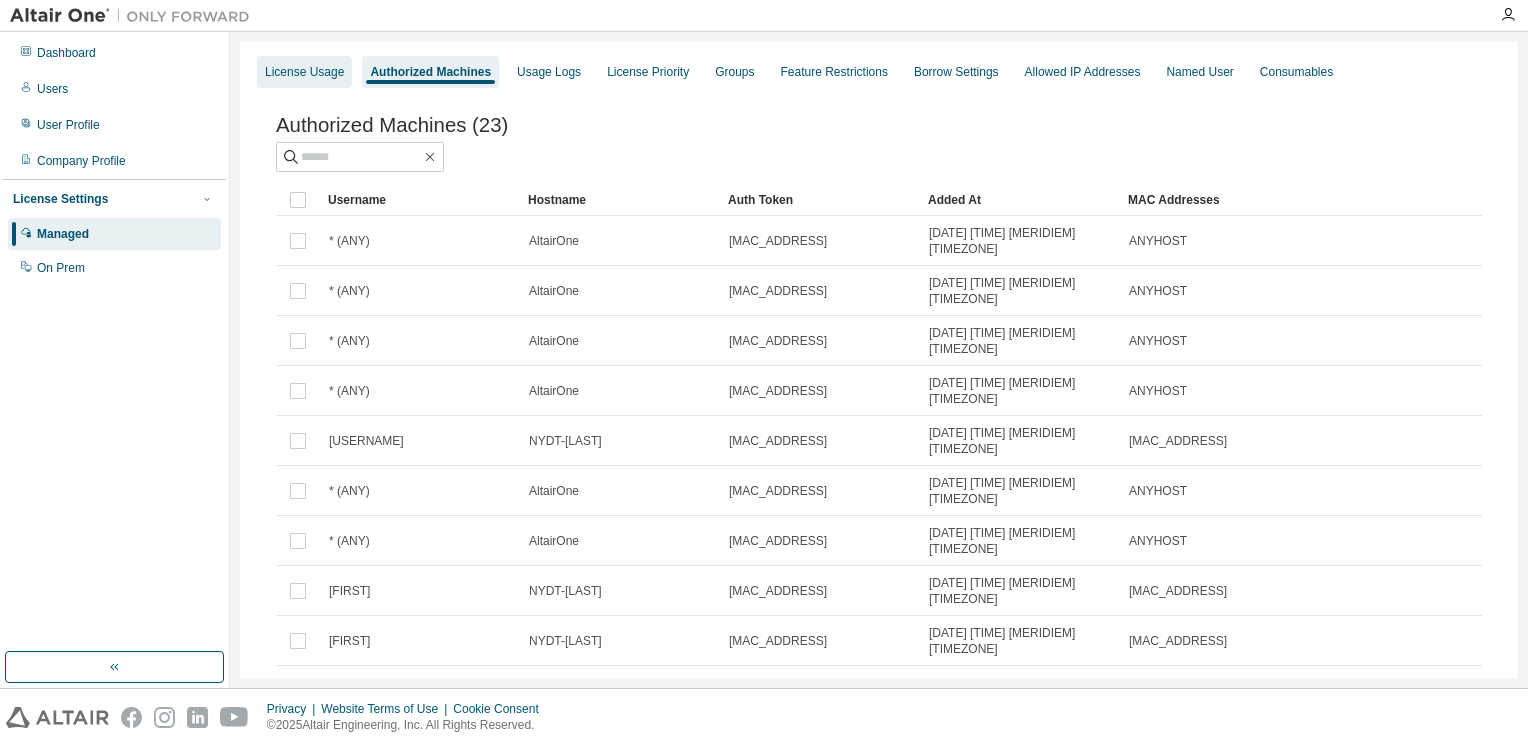 click on "License Usage" at bounding box center (304, 72) 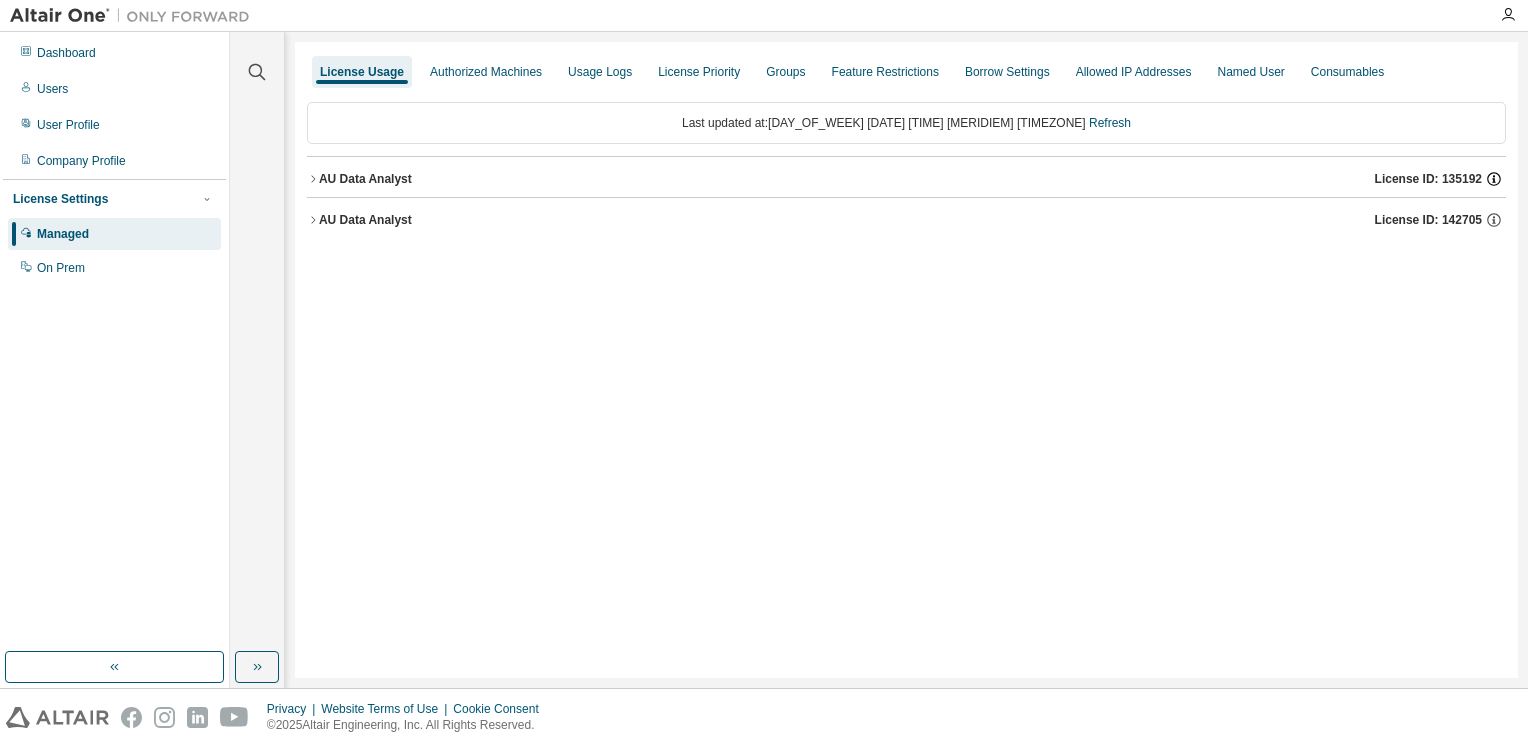 click 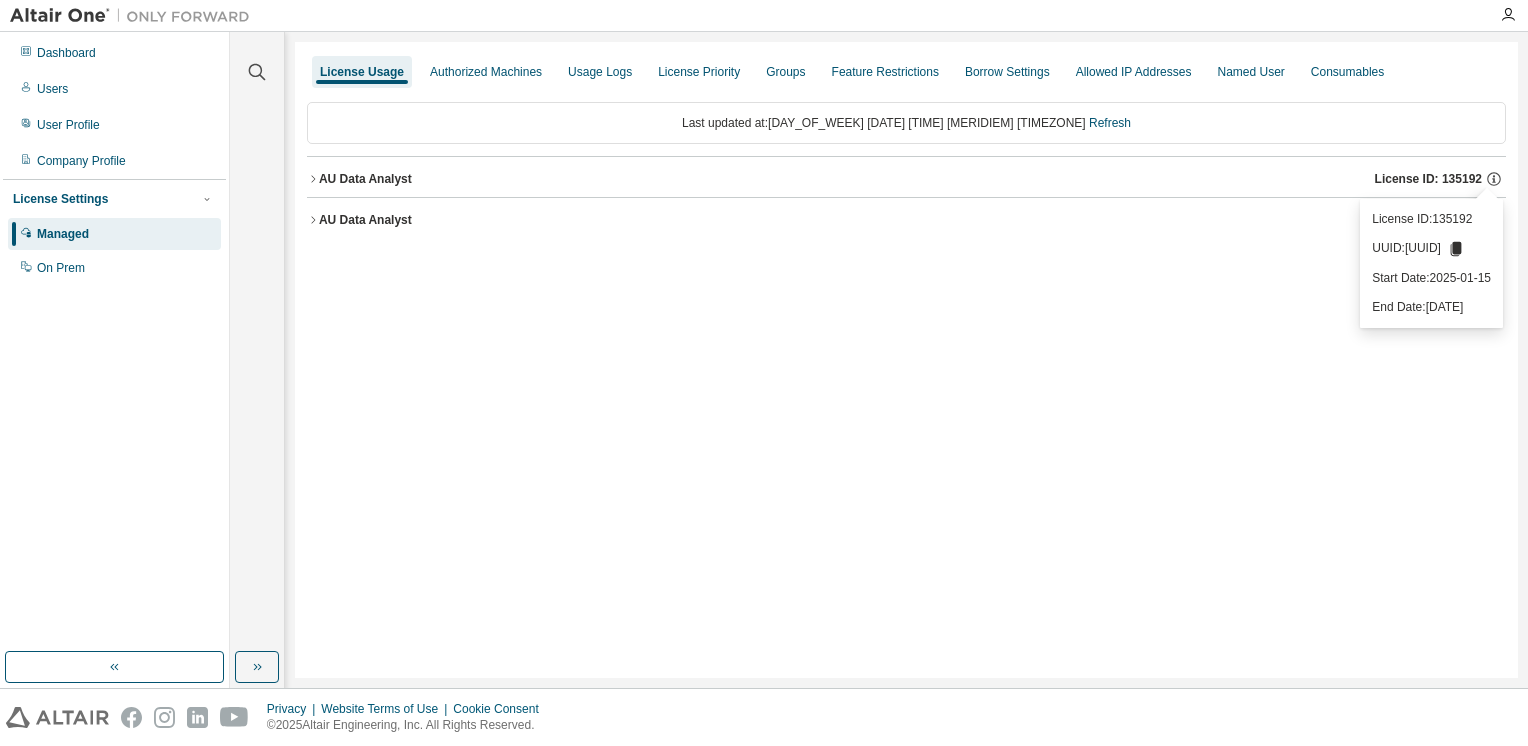 click on "License Usage Authorized Machines Usage Logs License Priority Groups Feature Restrictions Borrow Settings Allowed IP Addresses Named User Consumables Last updated at:  Tue 2025-08-05 03:51 PM EDT   Refresh AU Data Analyst License ID: 135192 AU Data Analyst License ID: 142705" at bounding box center (906, 360) 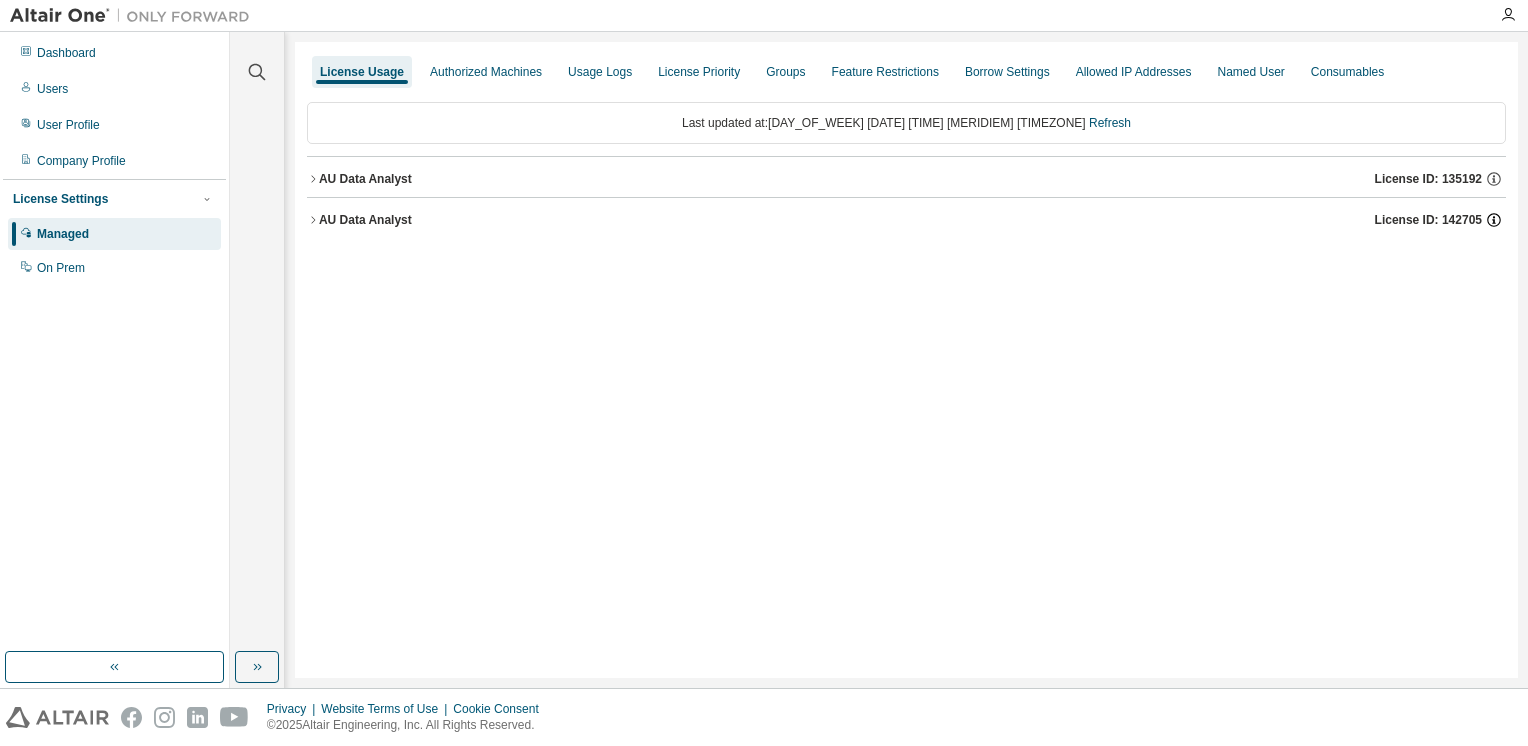 click 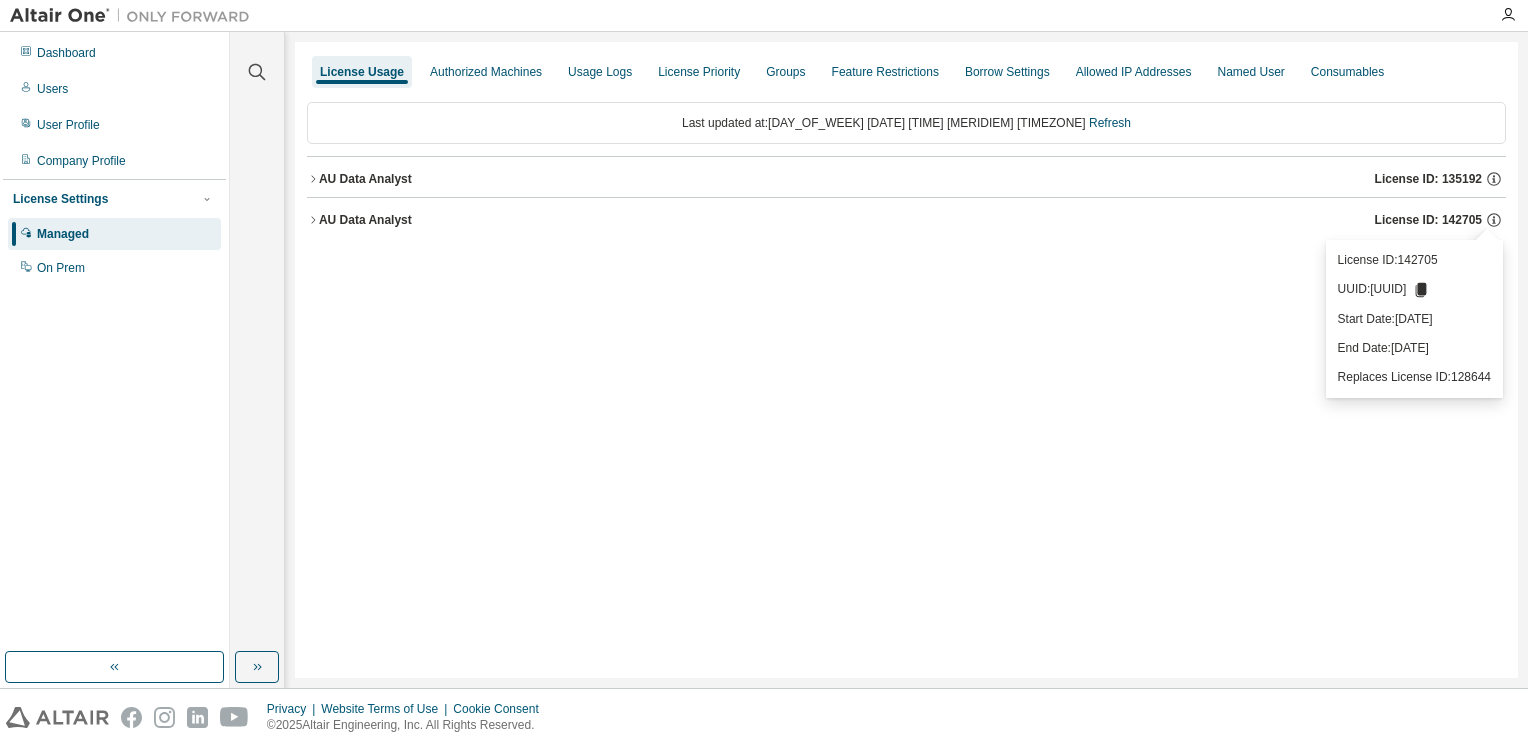 click on "License Usage Authorized Machines Usage Logs License Priority Groups Feature Restrictions Borrow Settings Allowed IP Addresses Named User Consumables Last updated at:  Tue 2025-08-05 03:51 PM EDT   Refresh AU Data Analyst License ID: 135192 AU Data Analyst License ID: 142705" at bounding box center [906, 360] 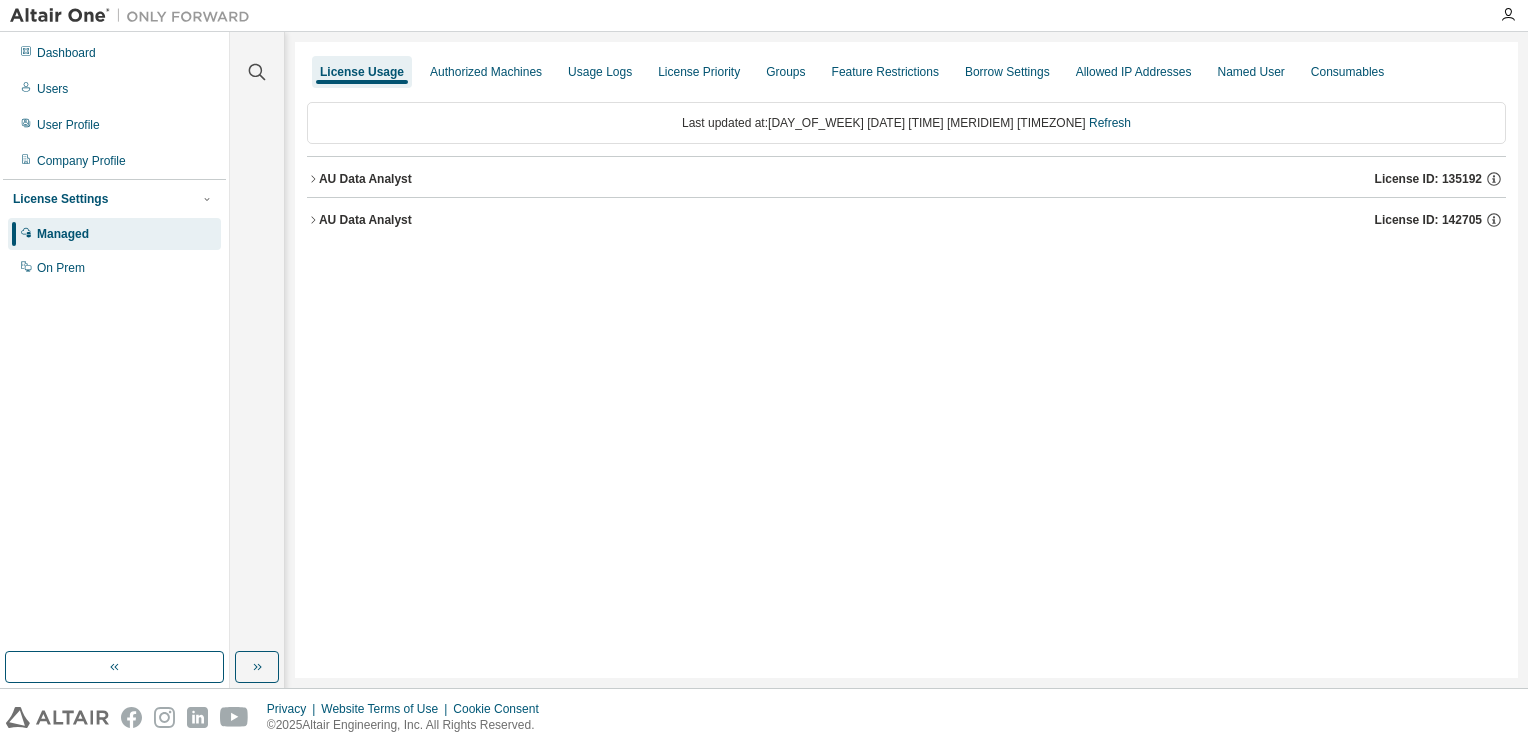 click on "AU Data Analyst" at bounding box center (365, 179) 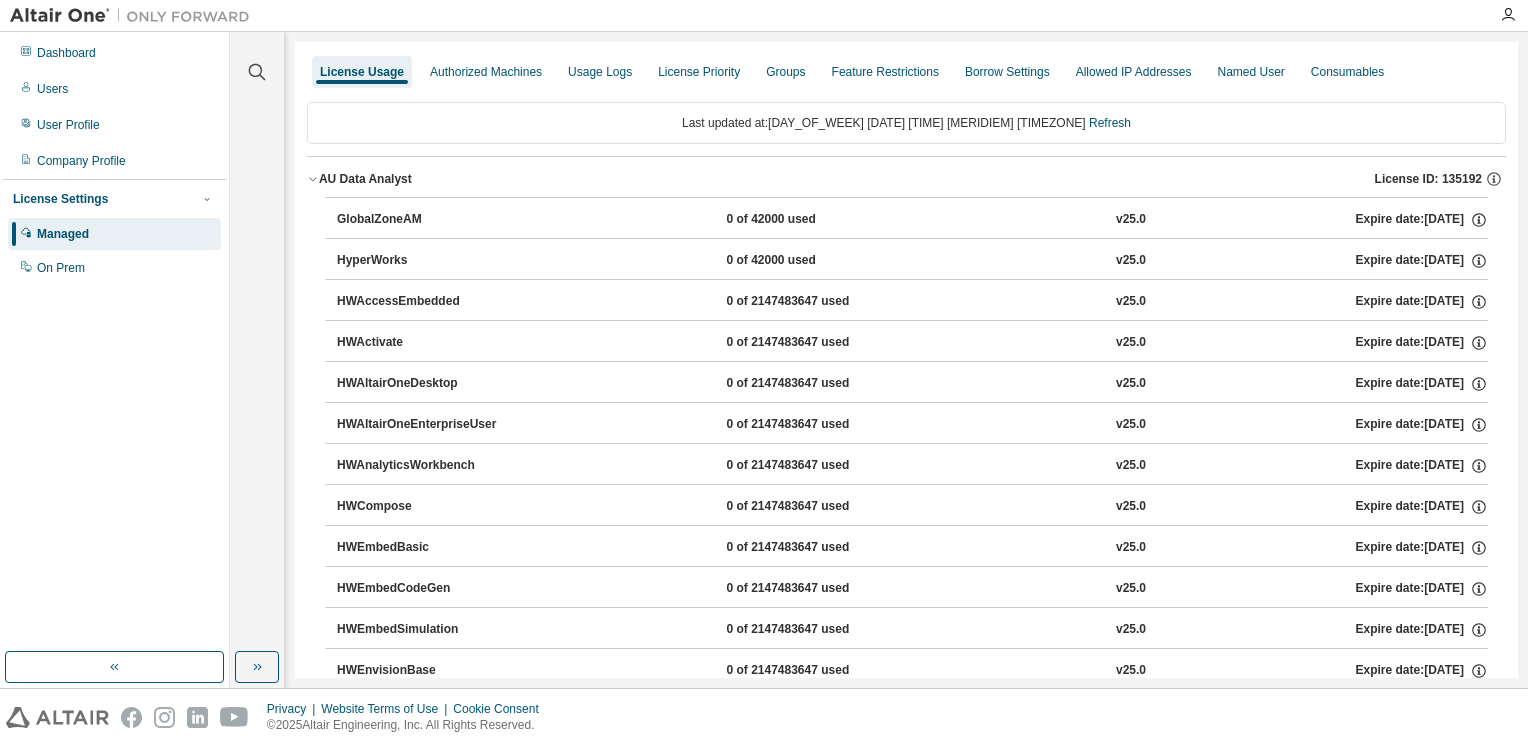 click 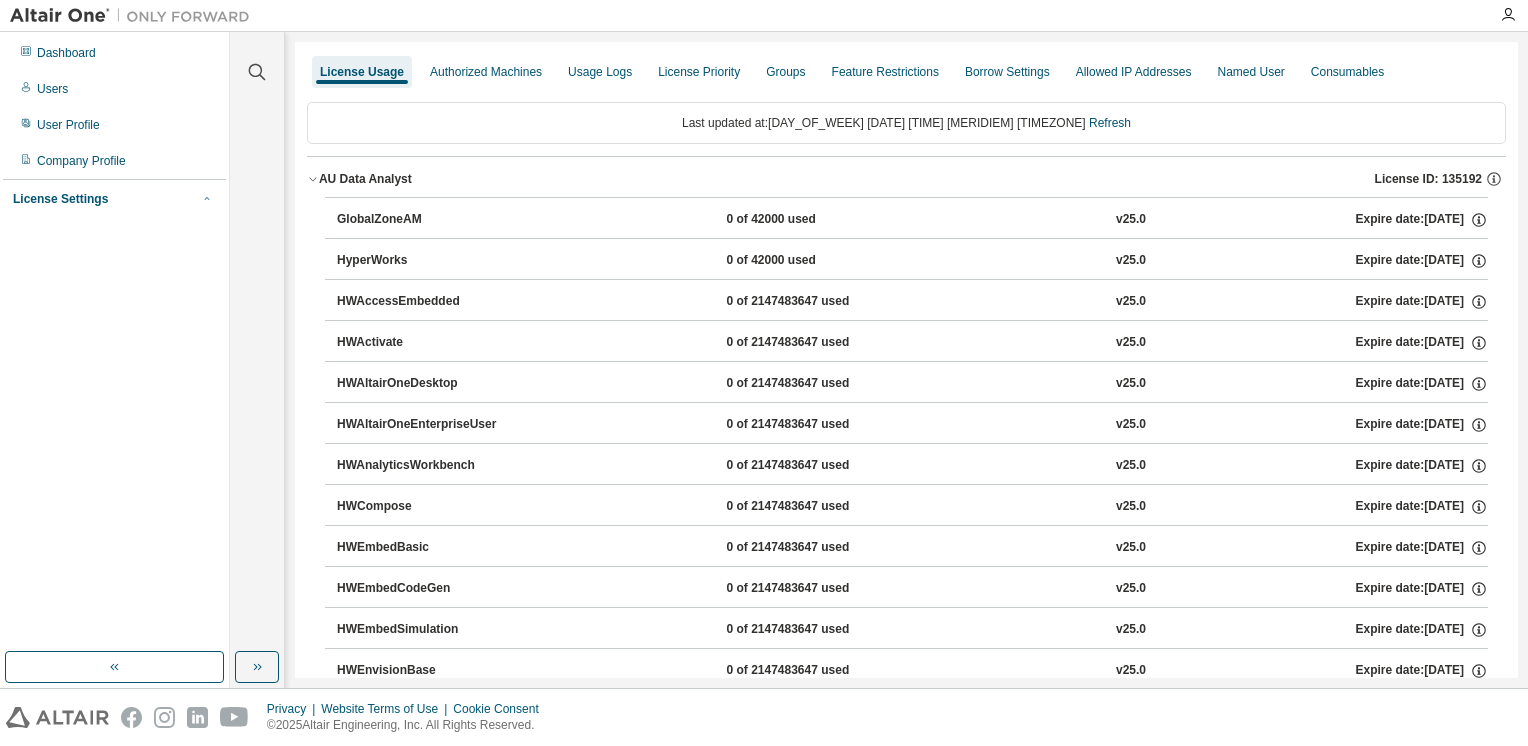 click 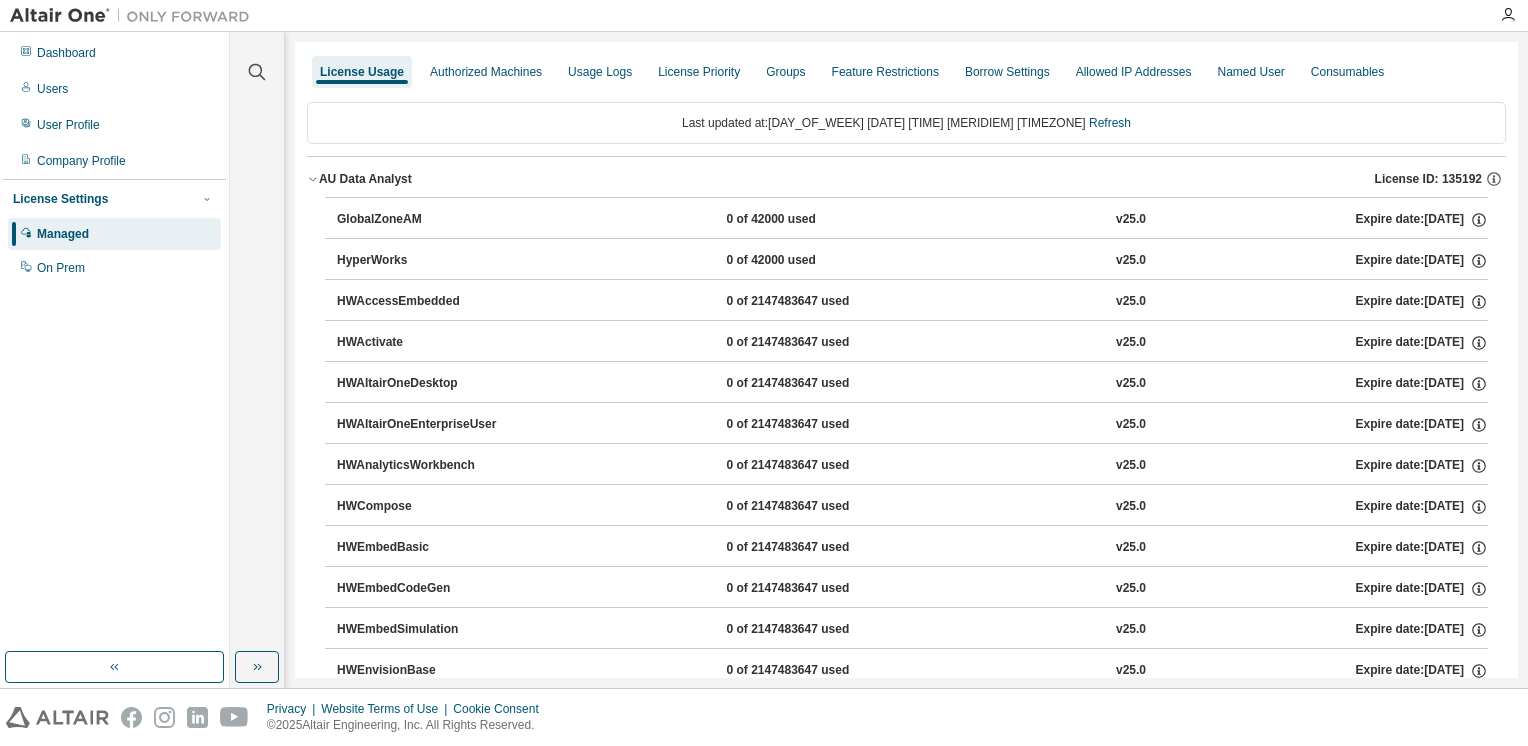 click on "Managed" at bounding box center (114, 234) 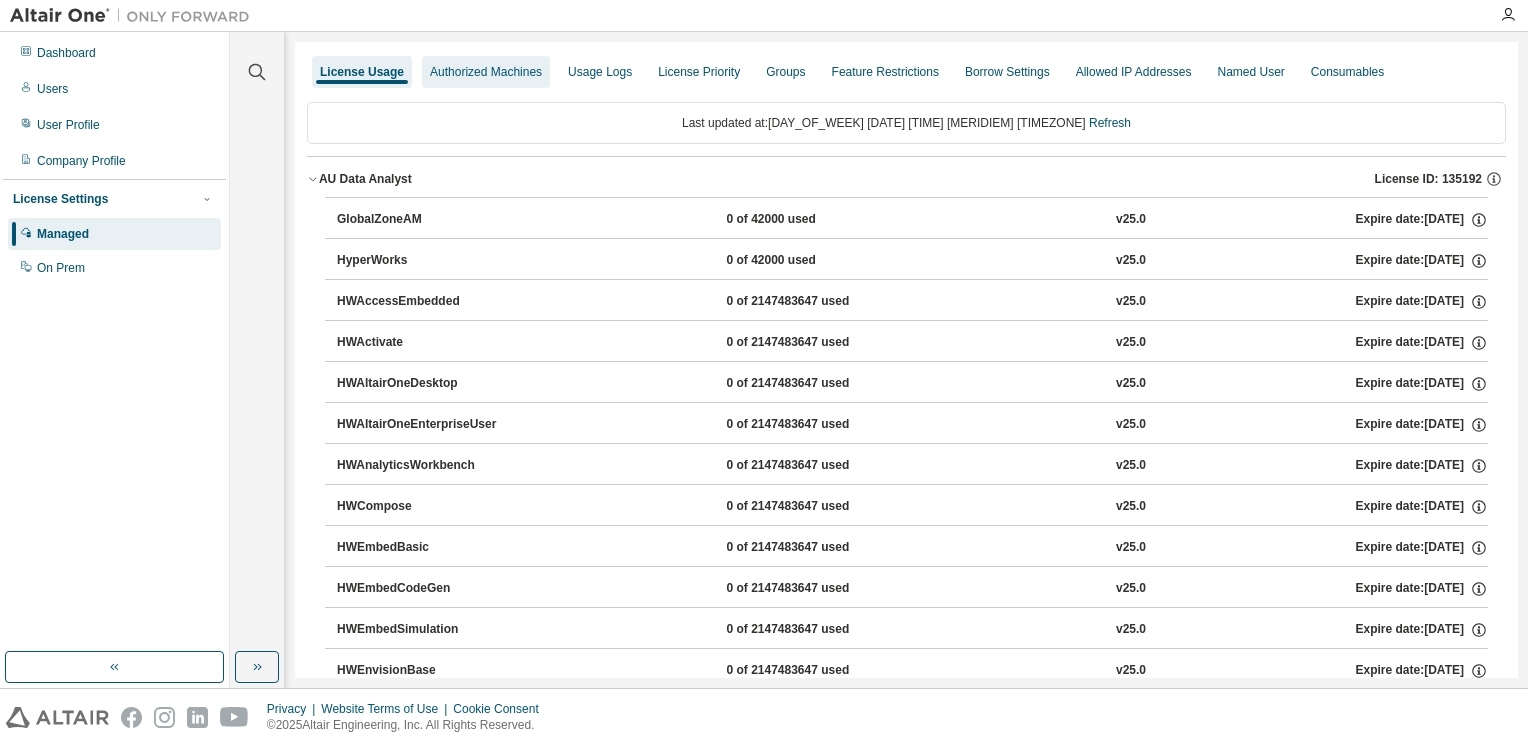 click on "Authorized Machines" at bounding box center (486, 72) 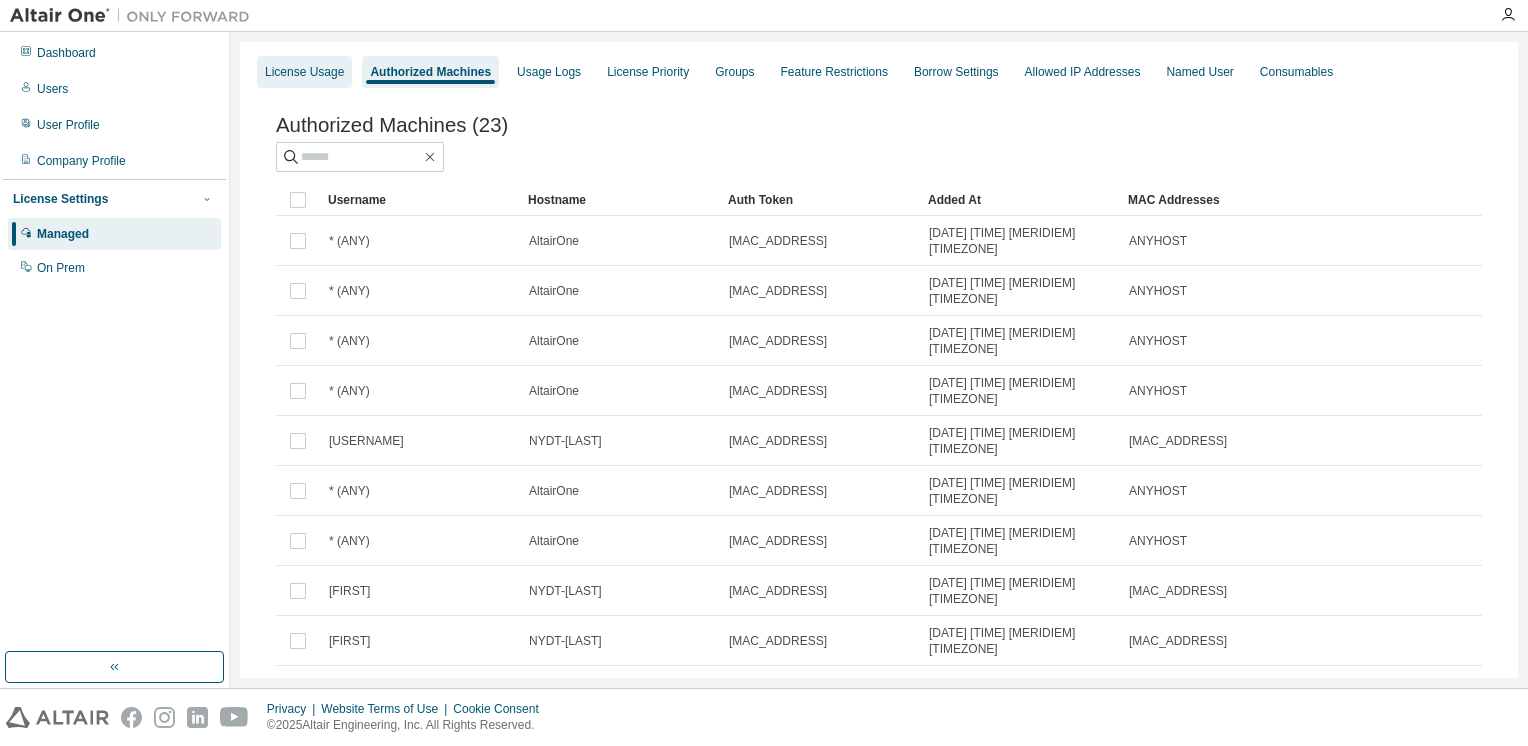 click on "License Usage" at bounding box center [304, 72] 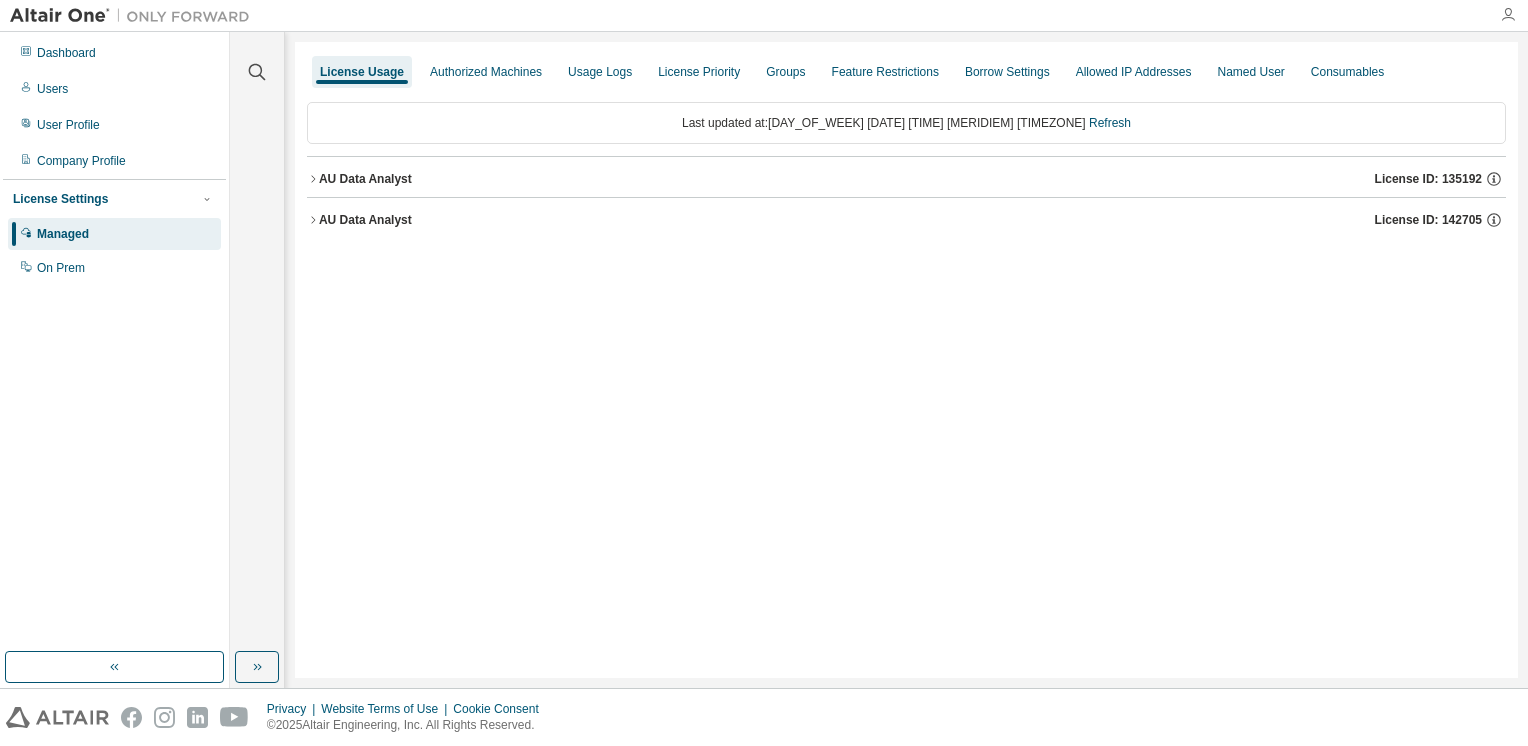 click at bounding box center [1508, 15] 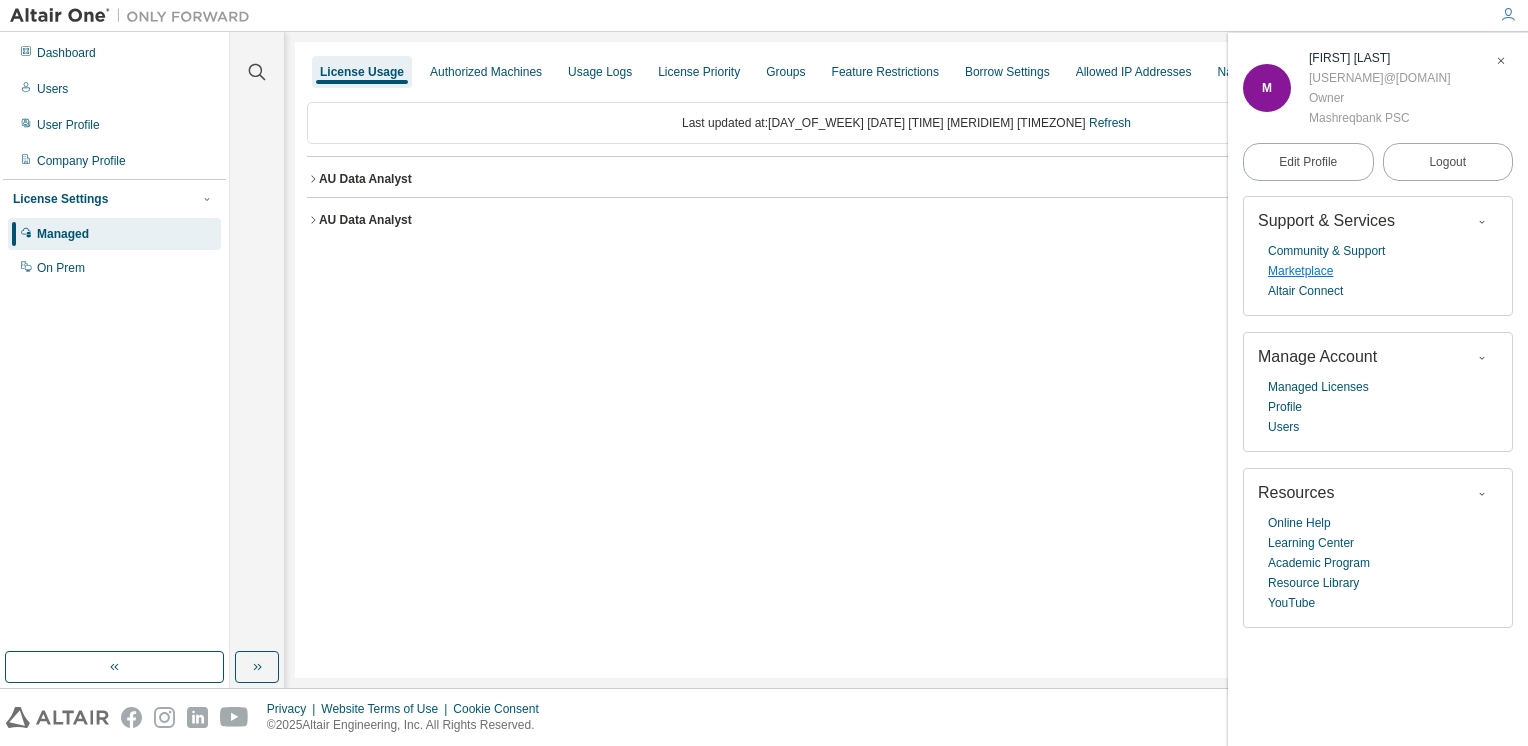 click on "Marketplace" at bounding box center [1300, 271] 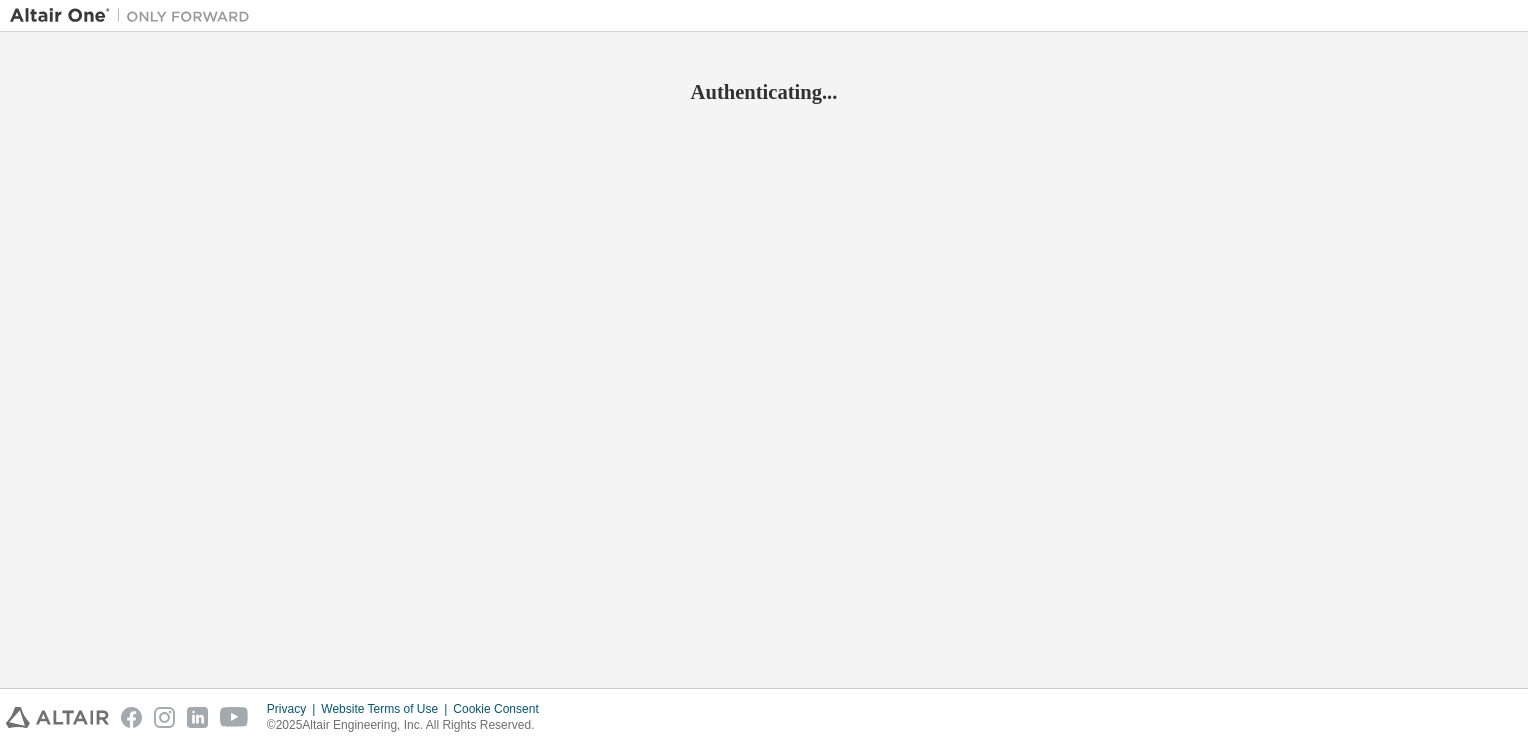scroll, scrollTop: 0, scrollLeft: 0, axis: both 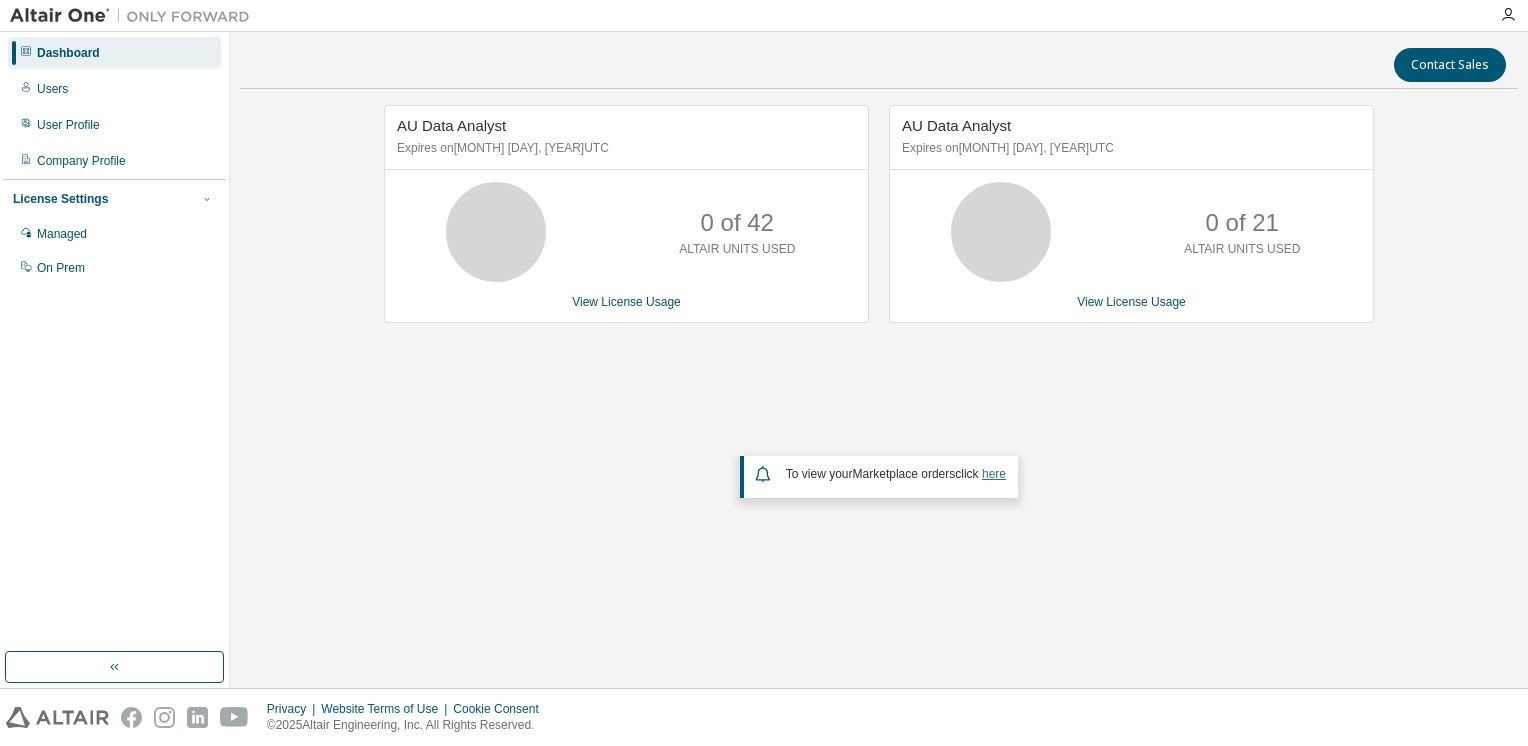 click on "here" at bounding box center (994, 474) 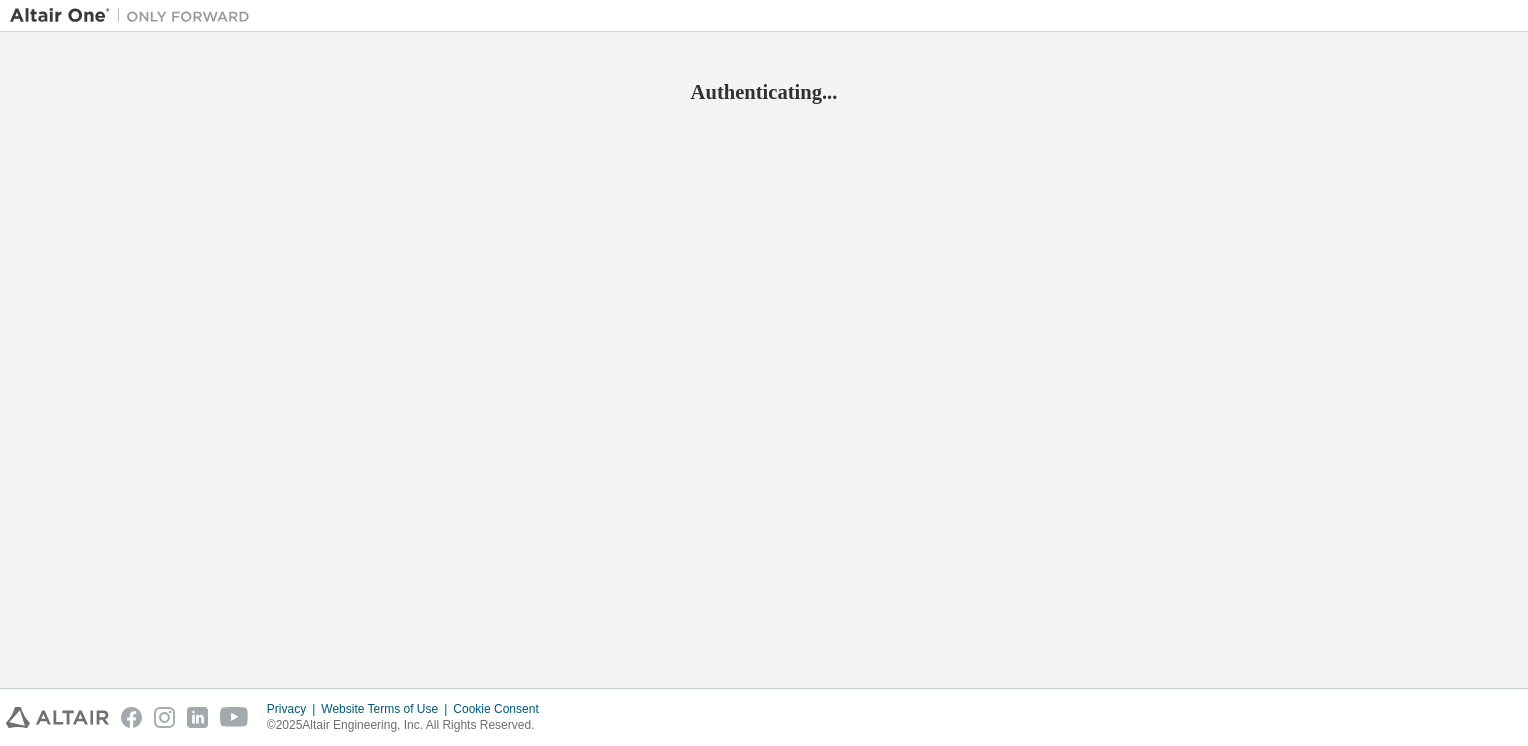 scroll, scrollTop: 0, scrollLeft: 0, axis: both 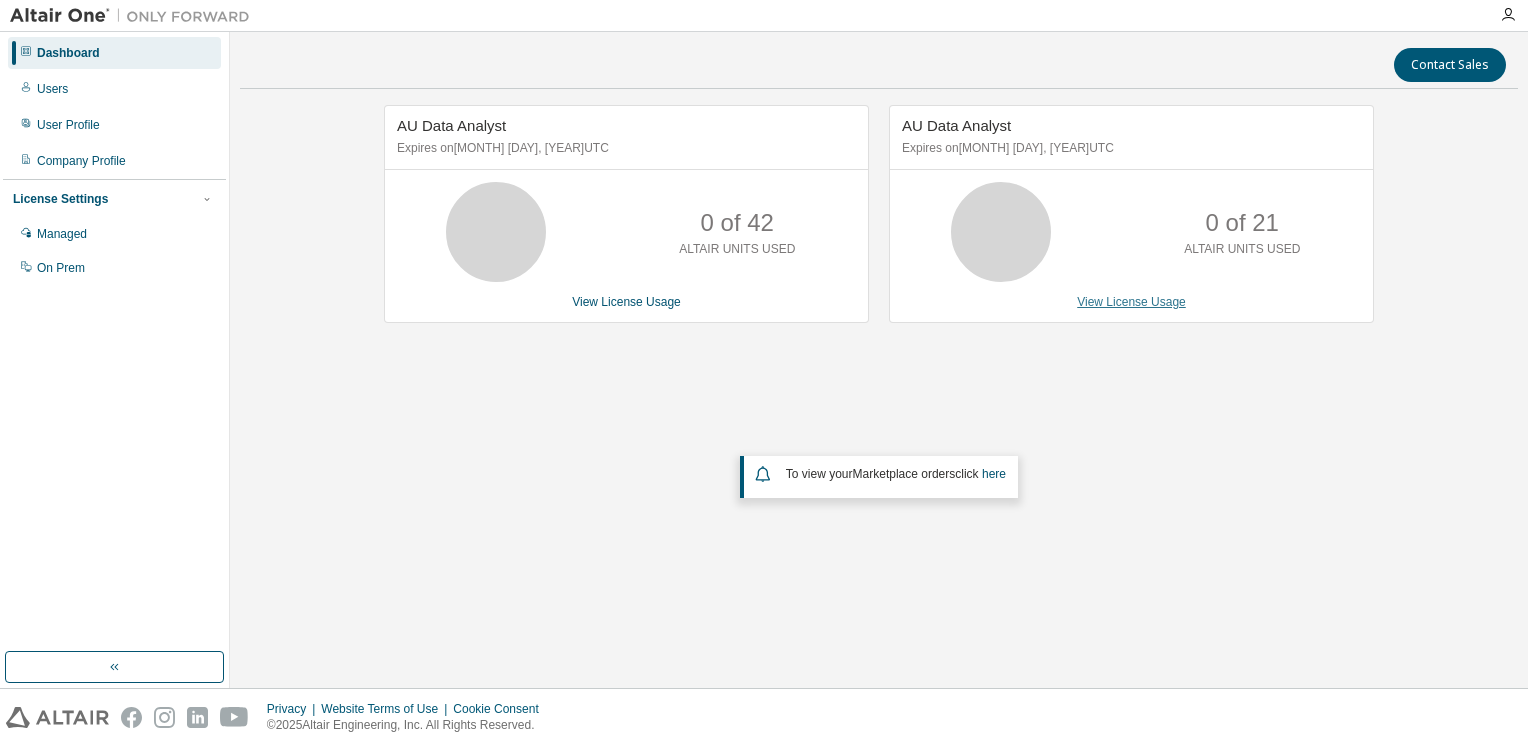 click on "View License Usage" at bounding box center [1131, 302] 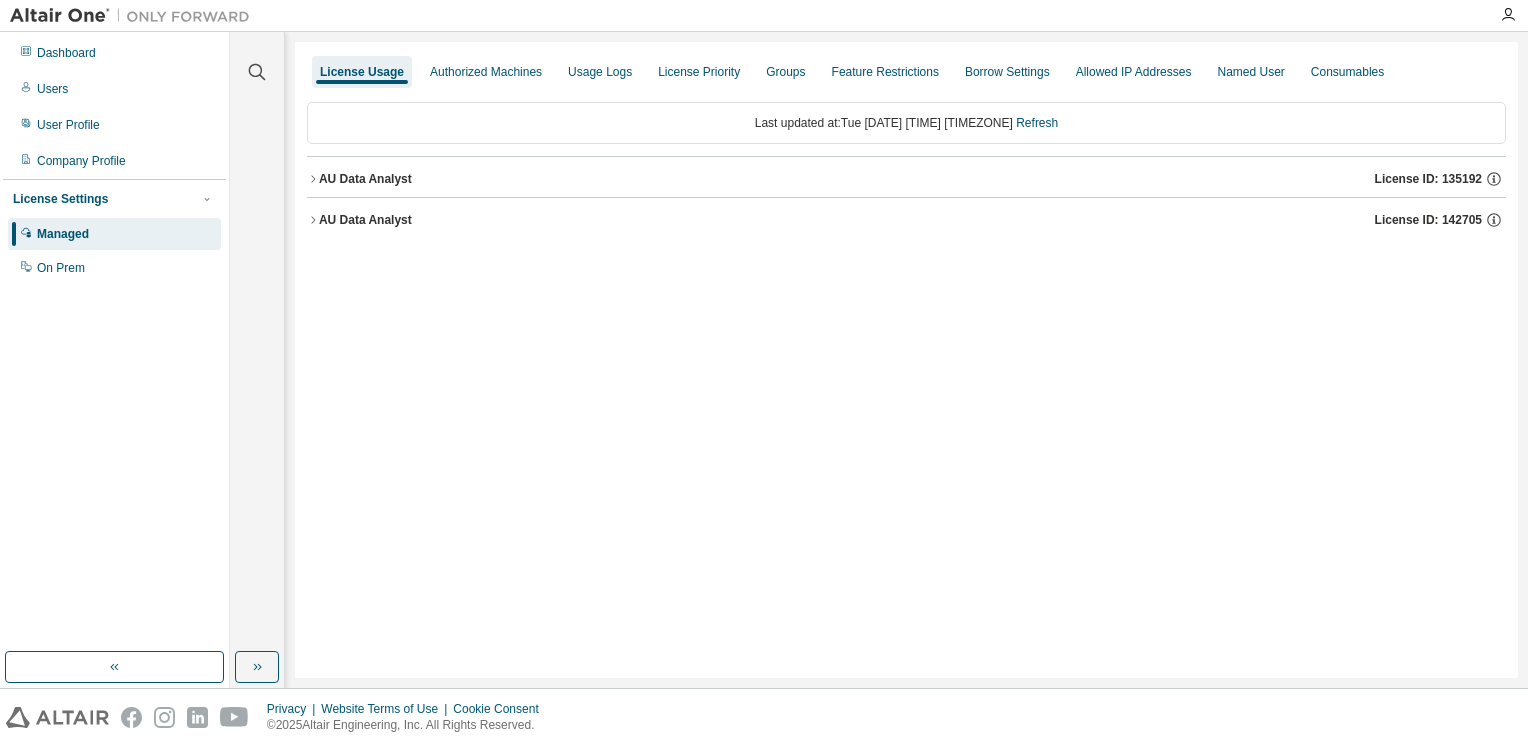 click on "License ID: 142705" at bounding box center [1428, 220] 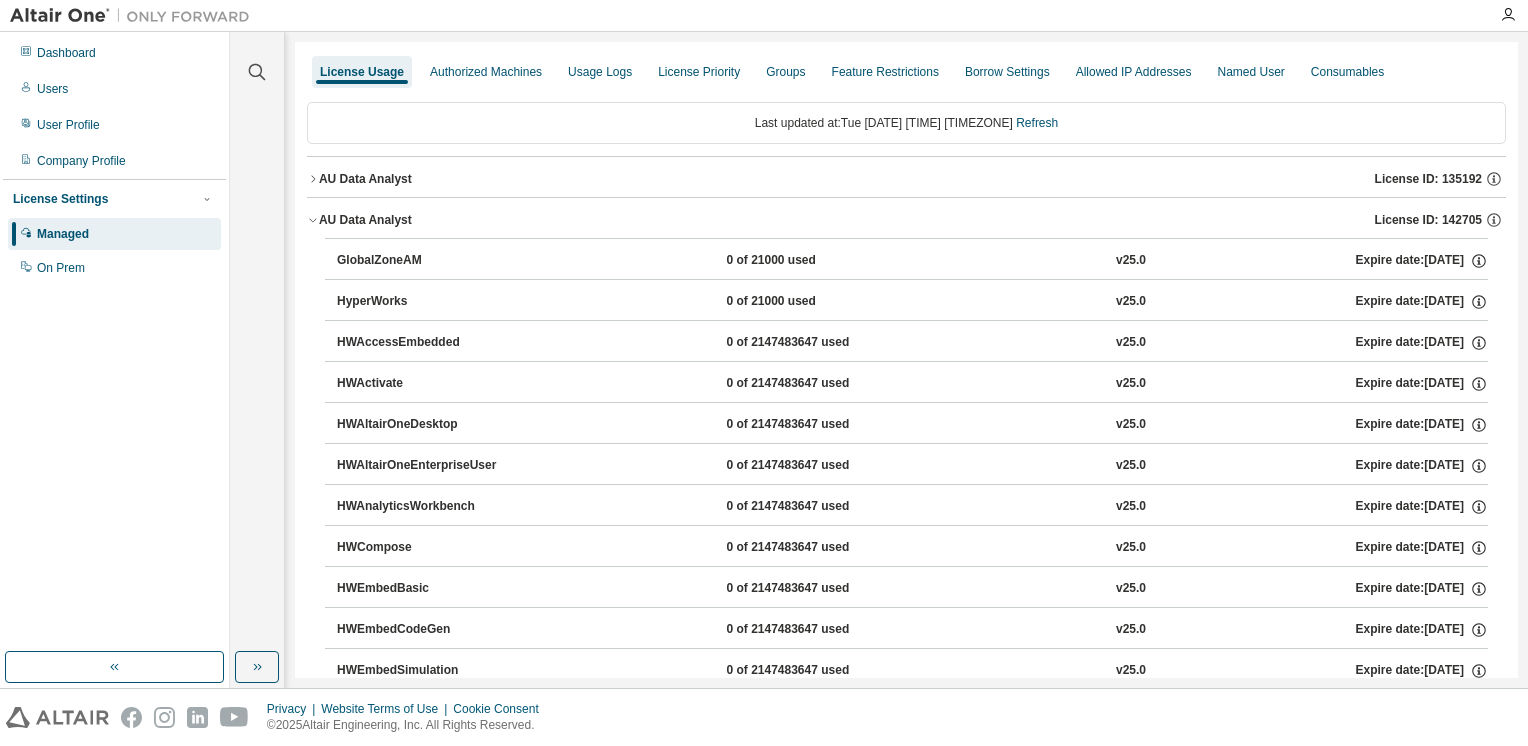 click 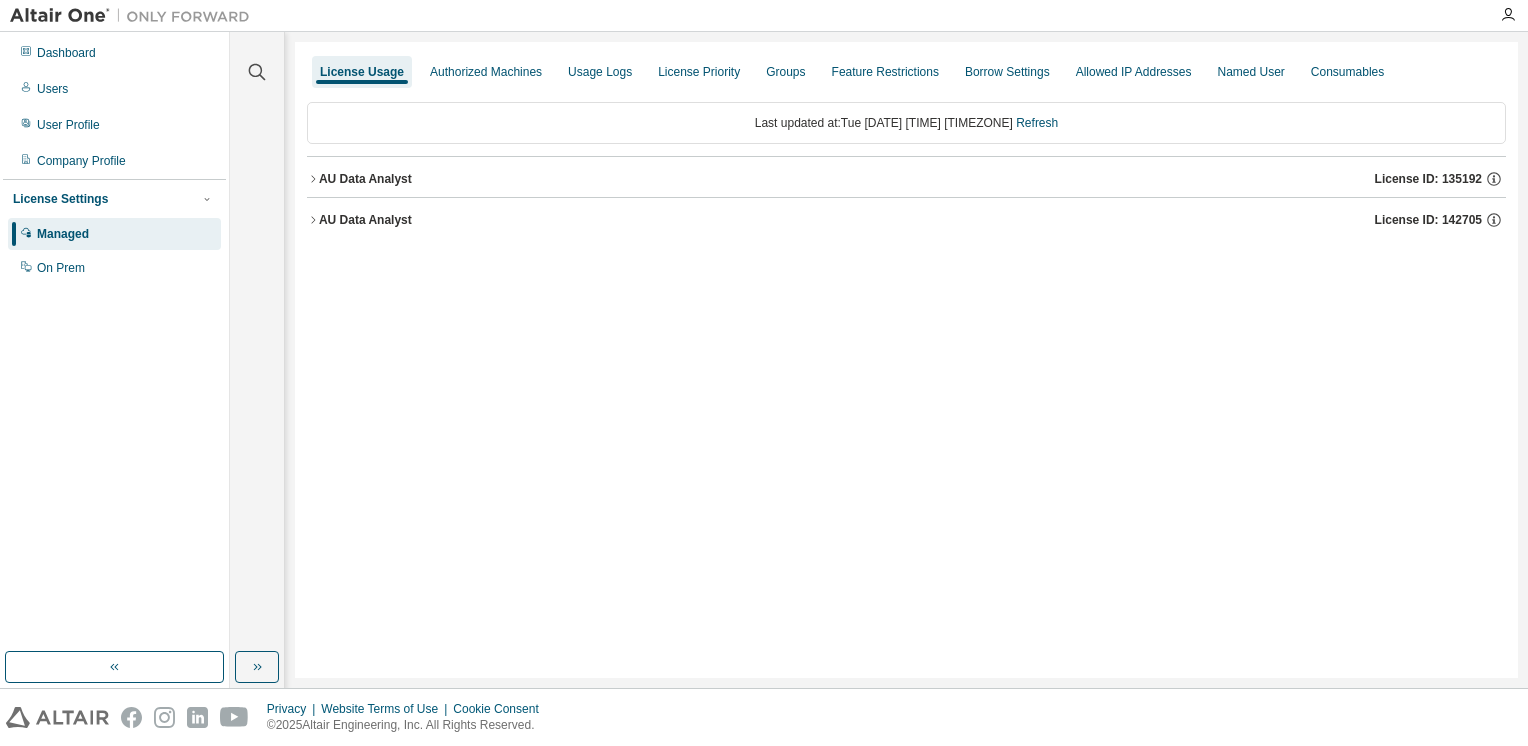 drag, startPoint x: 59, startPoint y: 94, endPoint x: 543, endPoint y: 316, distance: 532.48474 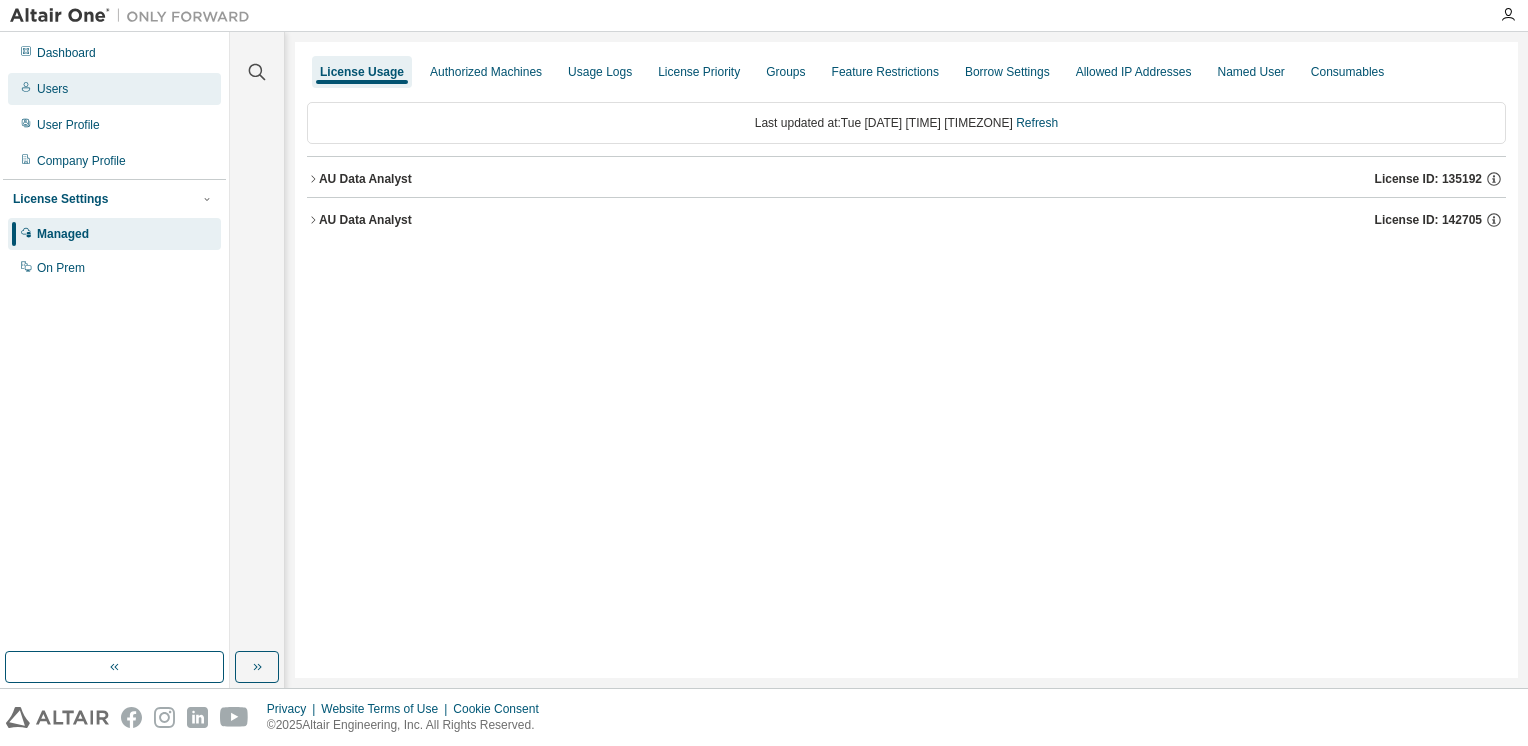 click on "Users" at bounding box center (114, 89) 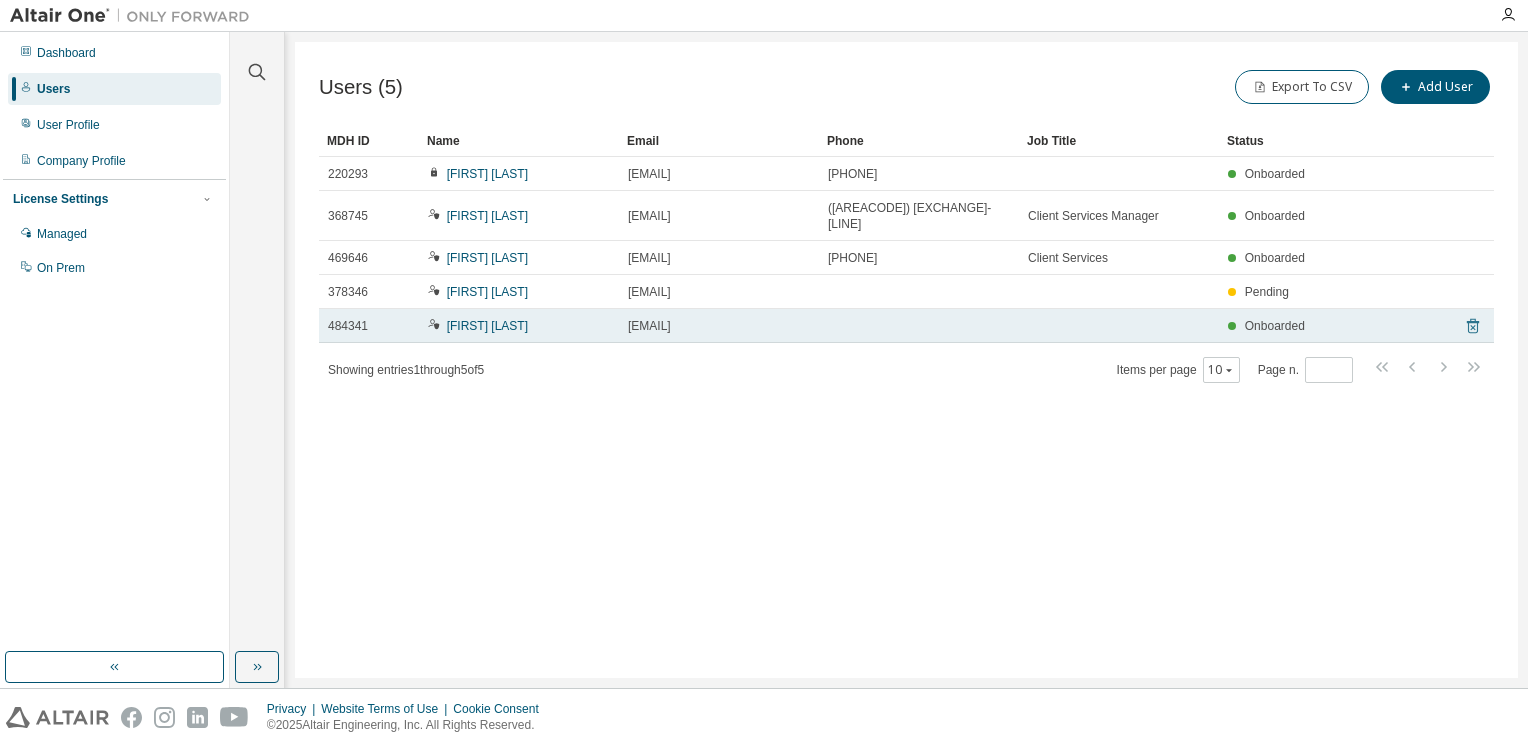 click 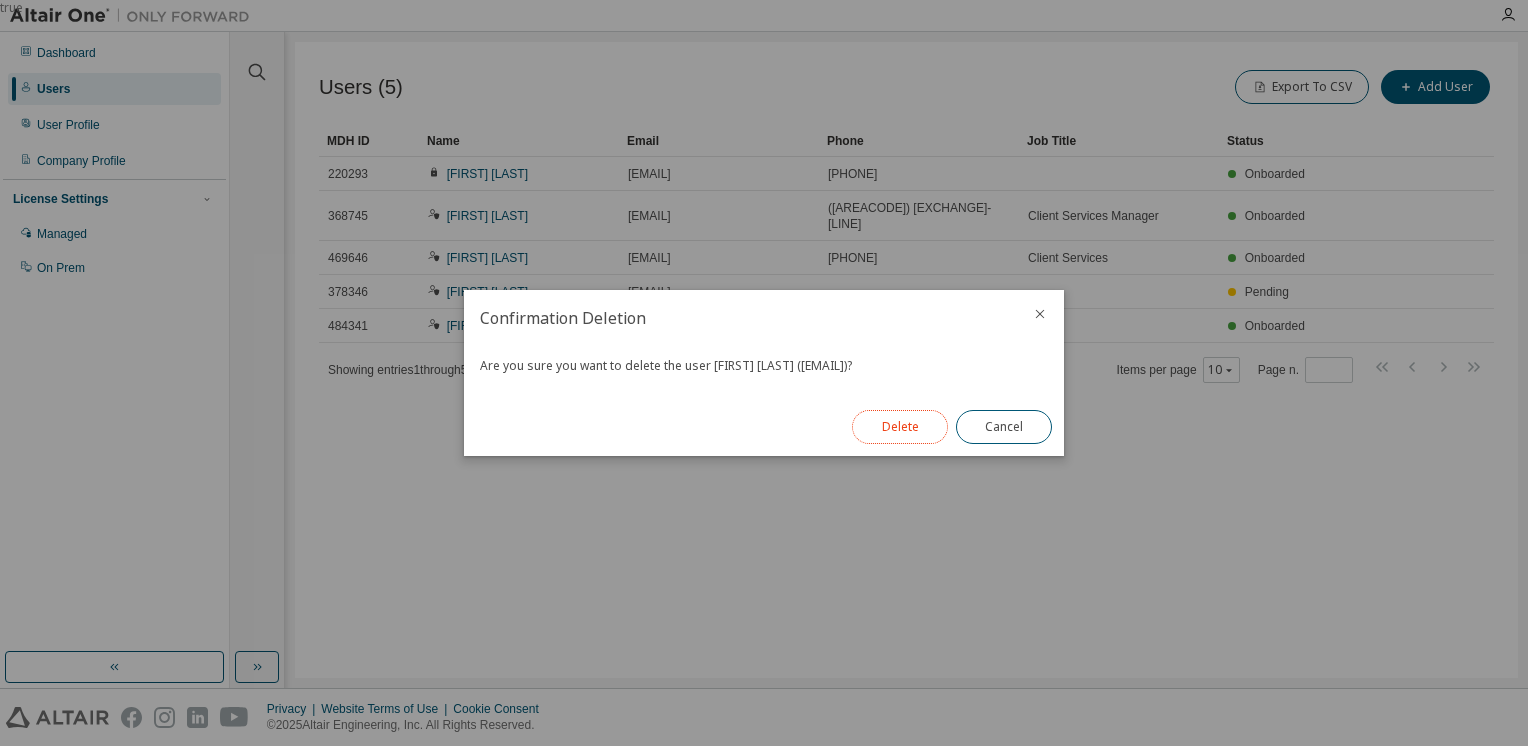 click on "Delete" at bounding box center (900, 427) 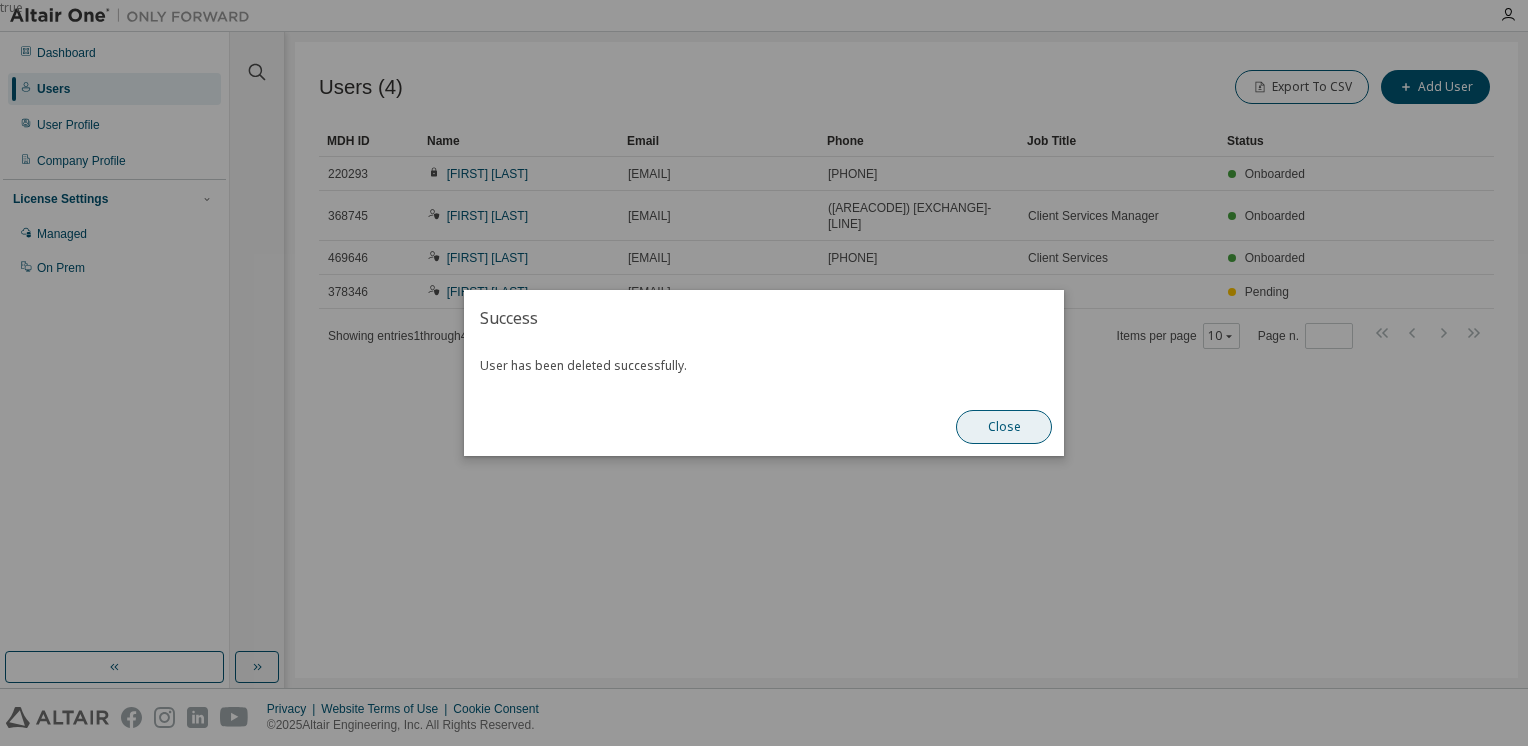 click on "Close" at bounding box center [1004, 427] 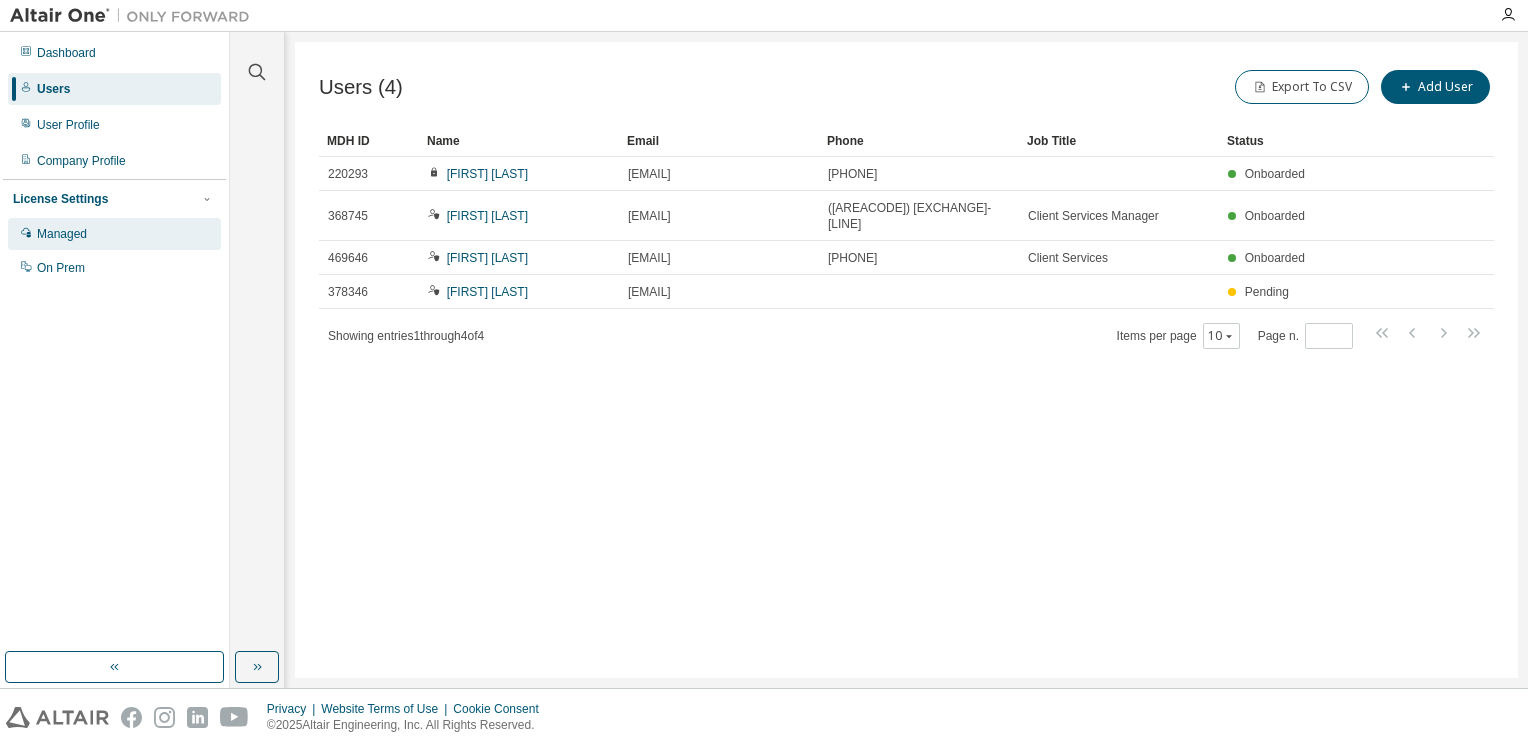click on "Managed" at bounding box center (62, 234) 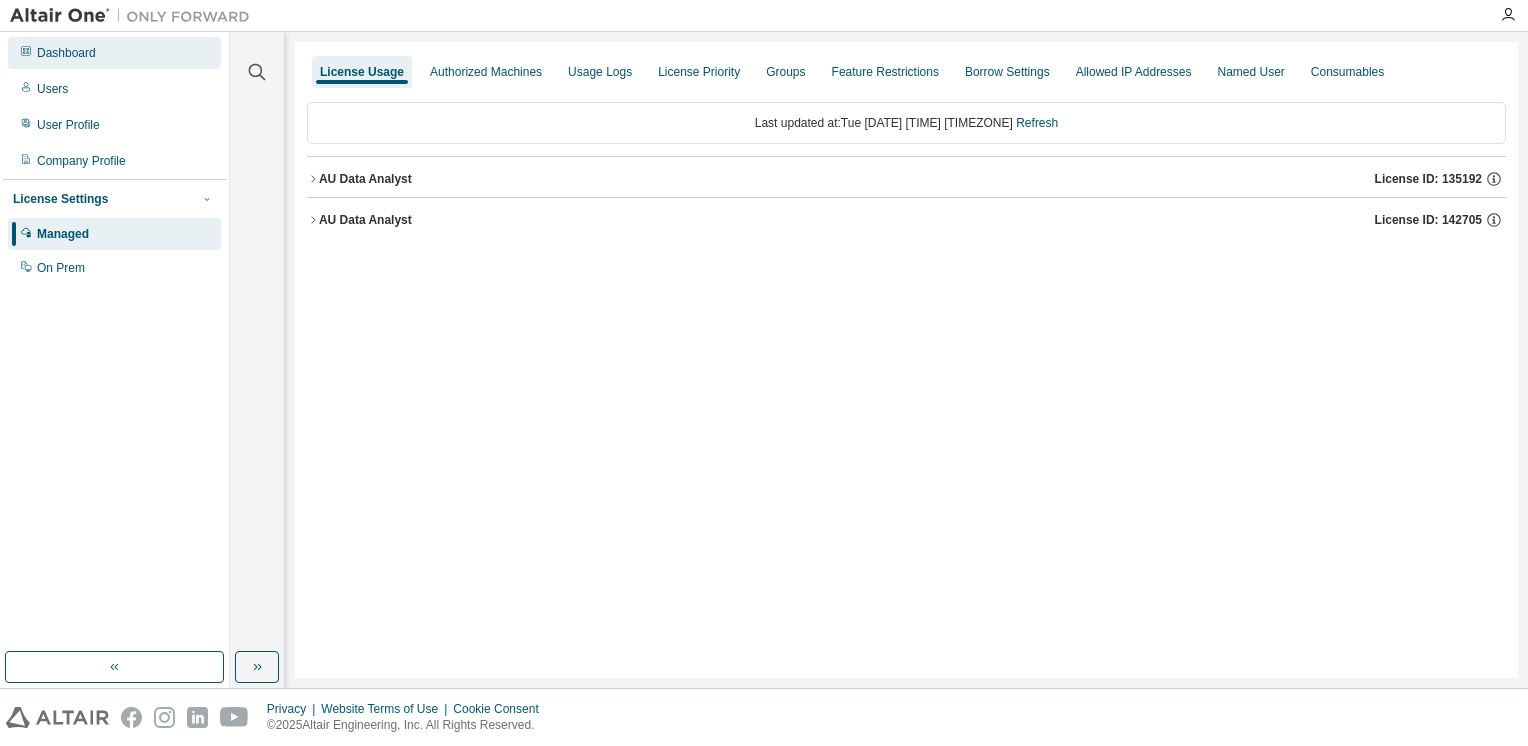 click on "Dashboard" at bounding box center [66, 53] 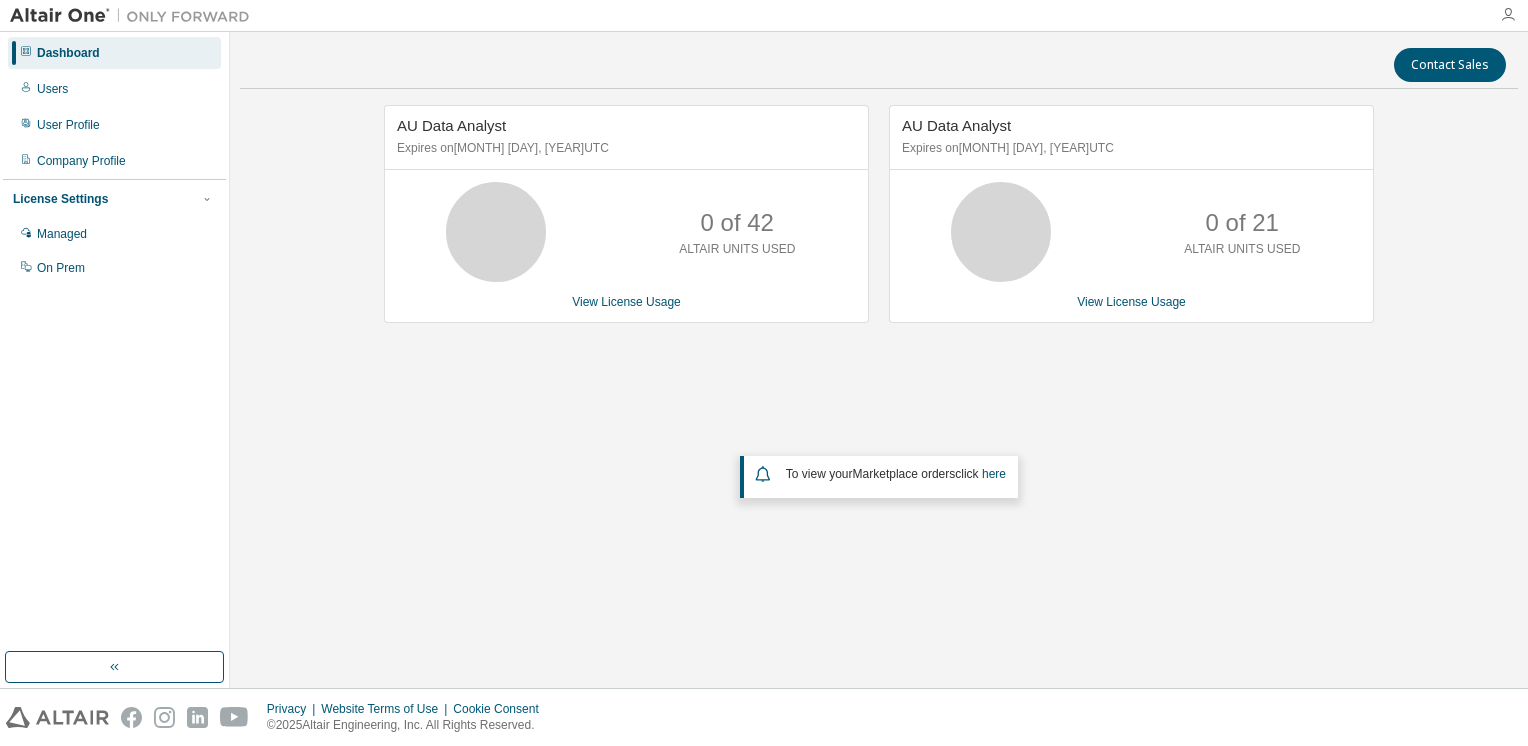 click at bounding box center [1508, 15] 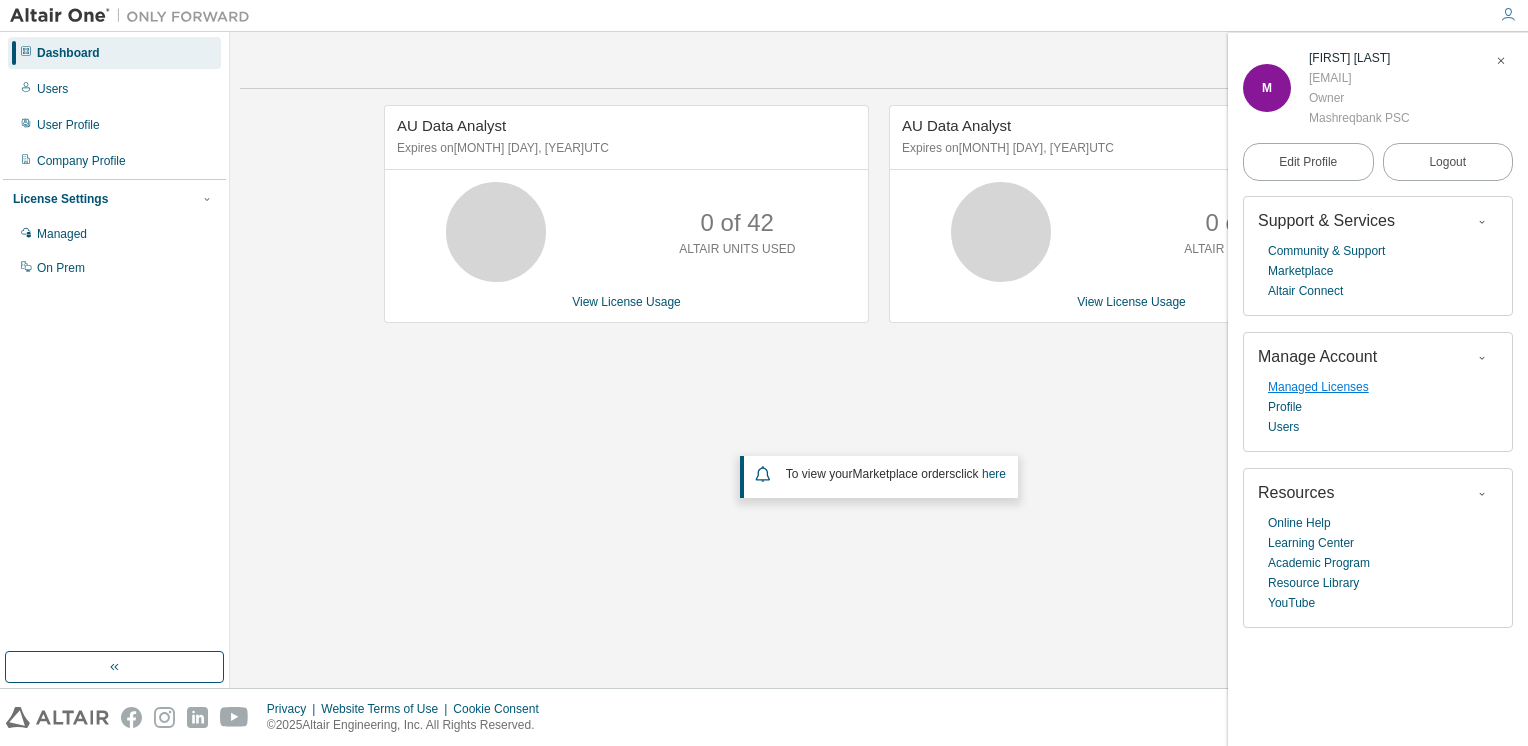 click on "Managed Licenses" at bounding box center (1318, 387) 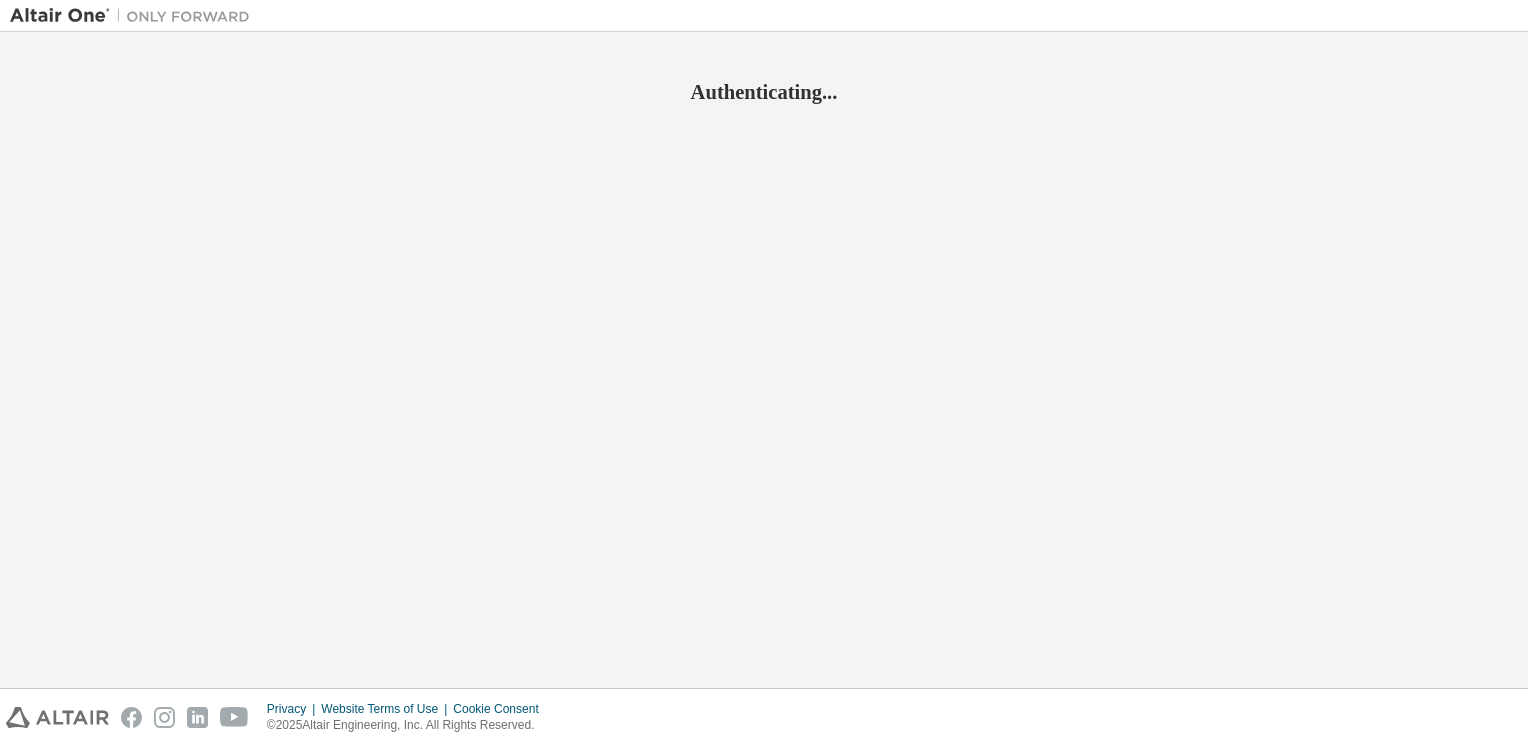 scroll, scrollTop: 0, scrollLeft: 0, axis: both 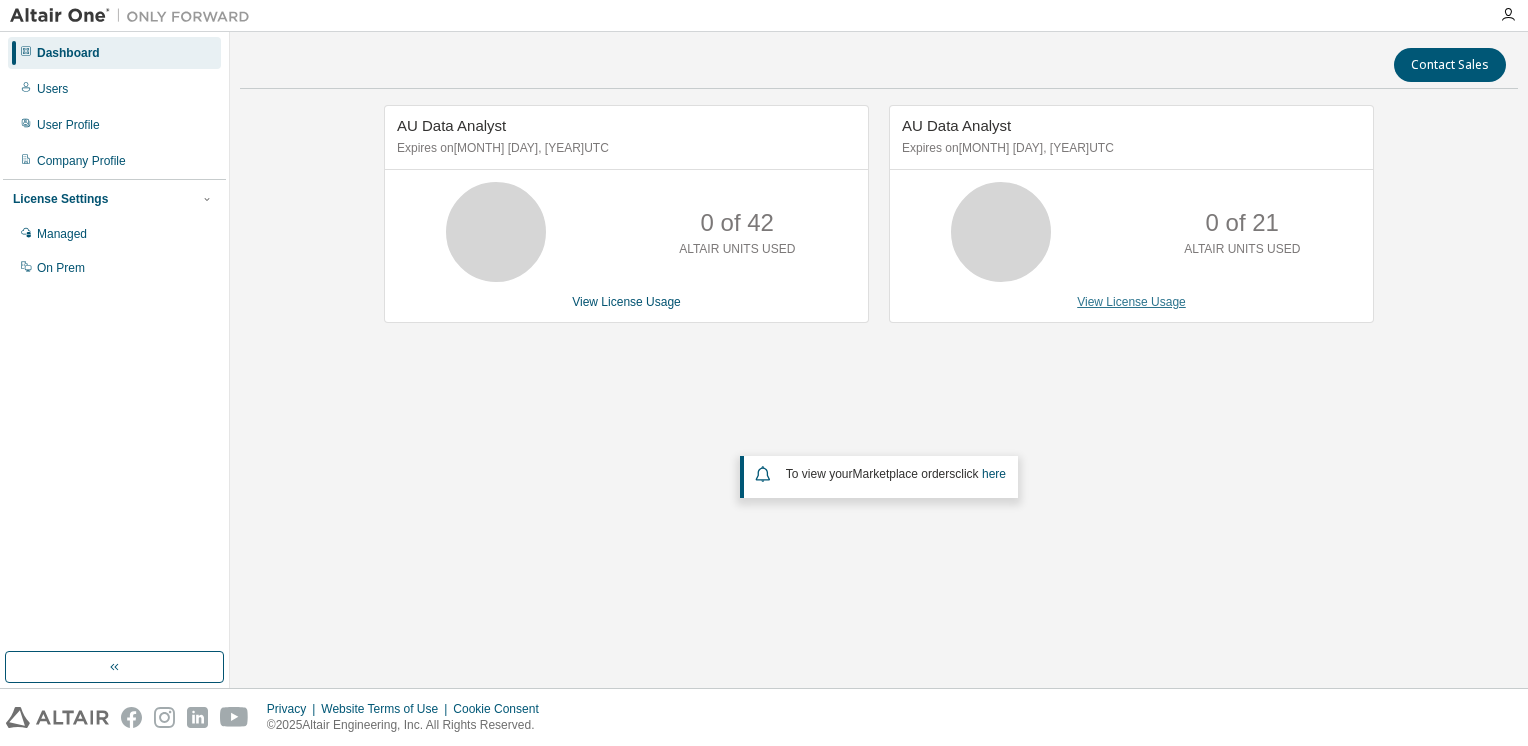 click on "View License Usage" at bounding box center [1131, 302] 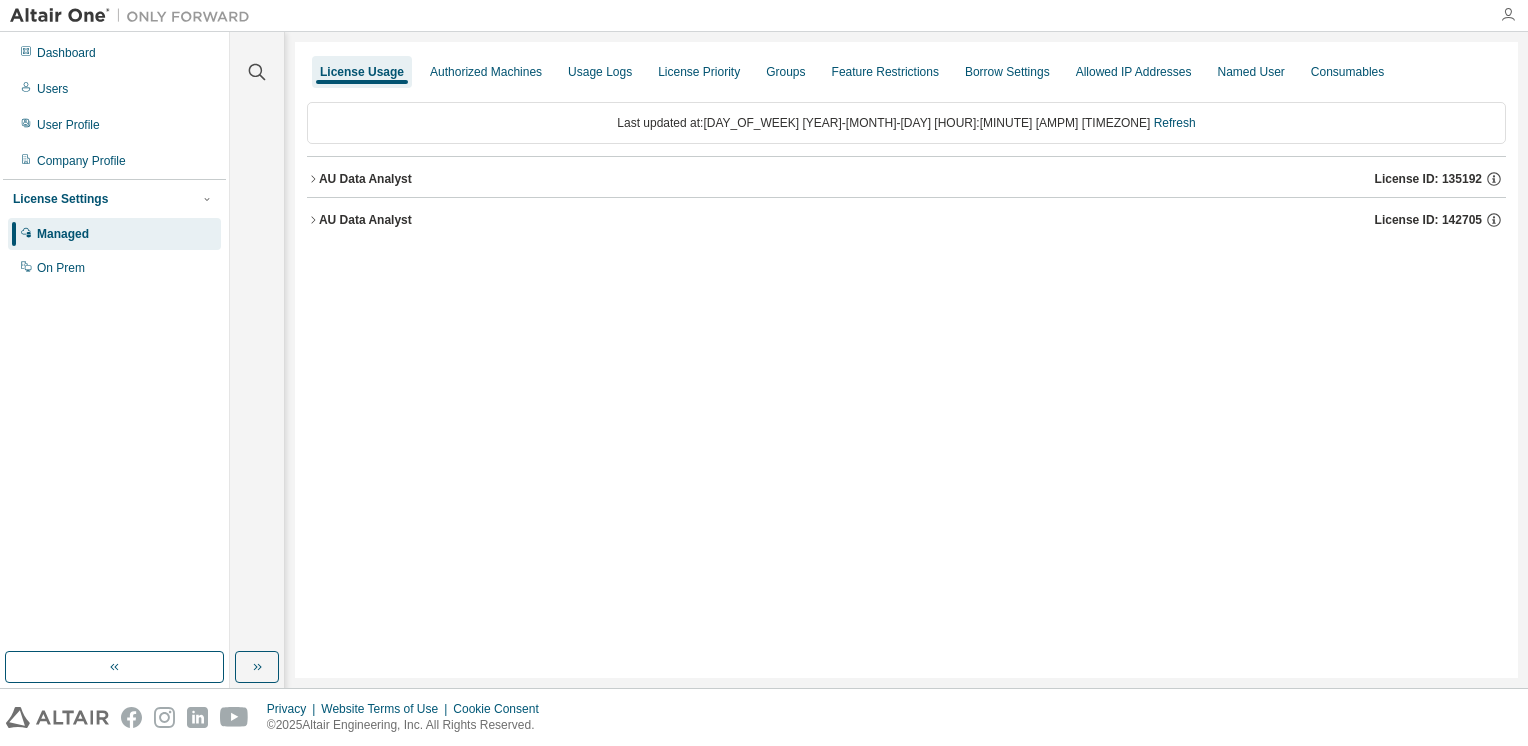 click at bounding box center [1508, 15] 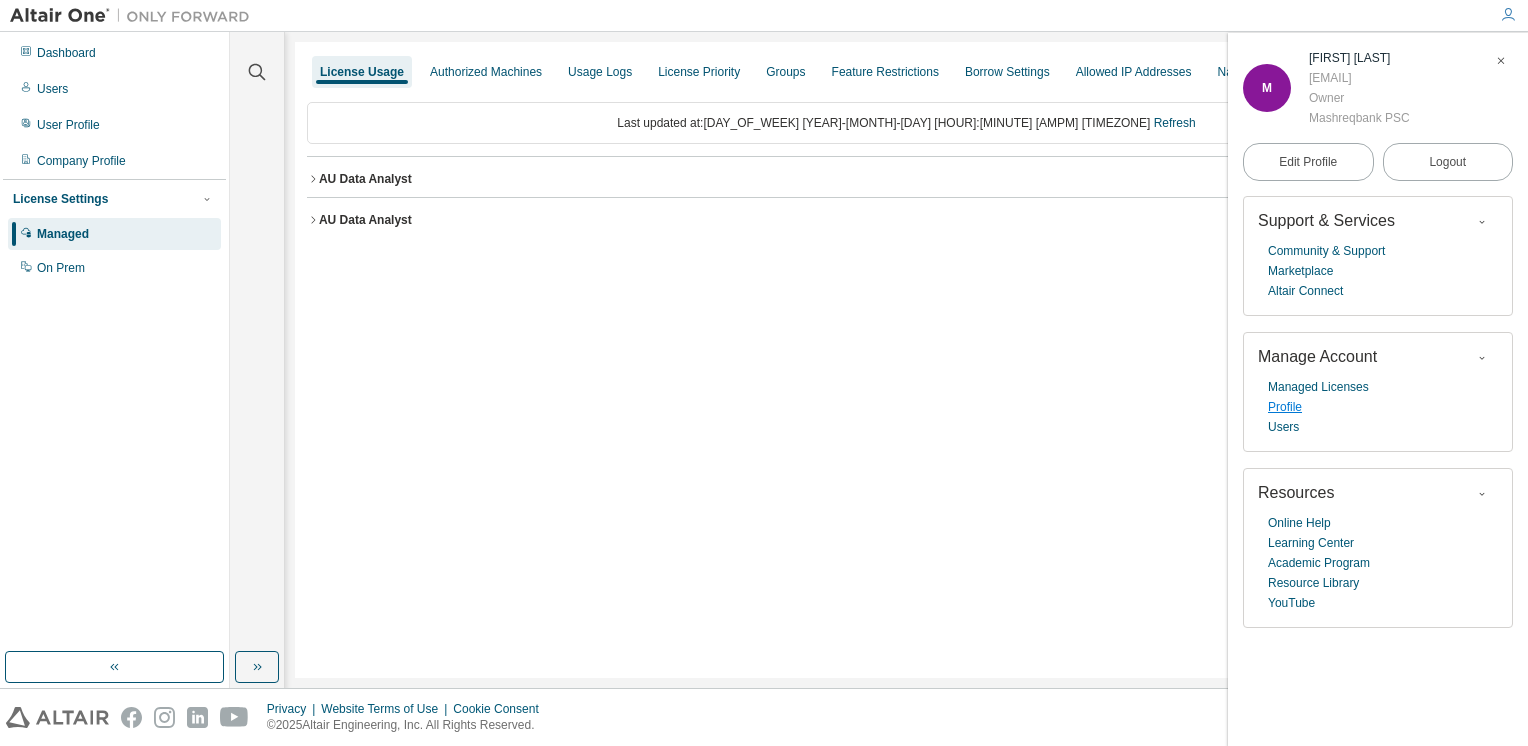 click on "Profile" at bounding box center (1285, 407) 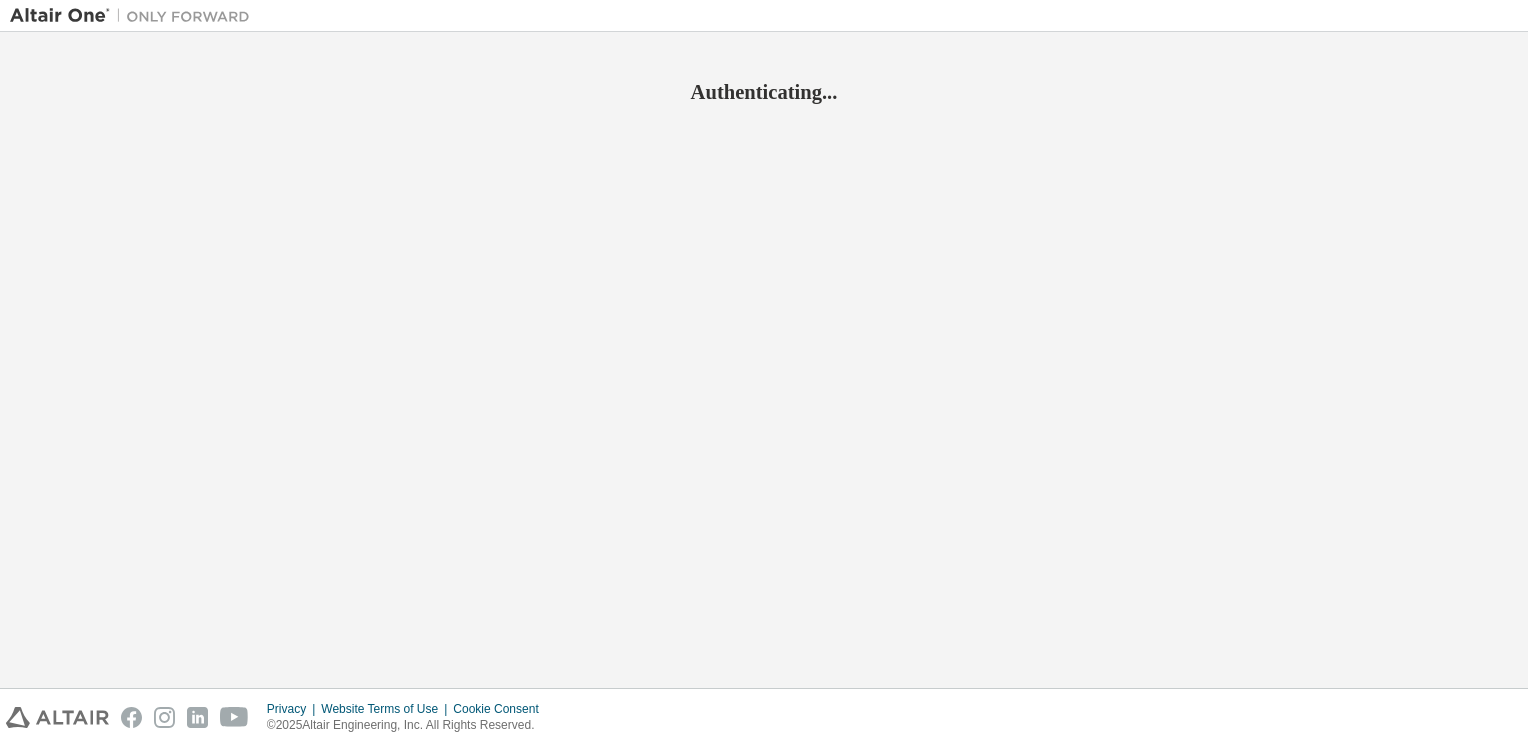 scroll, scrollTop: 0, scrollLeft: 0, axis: both 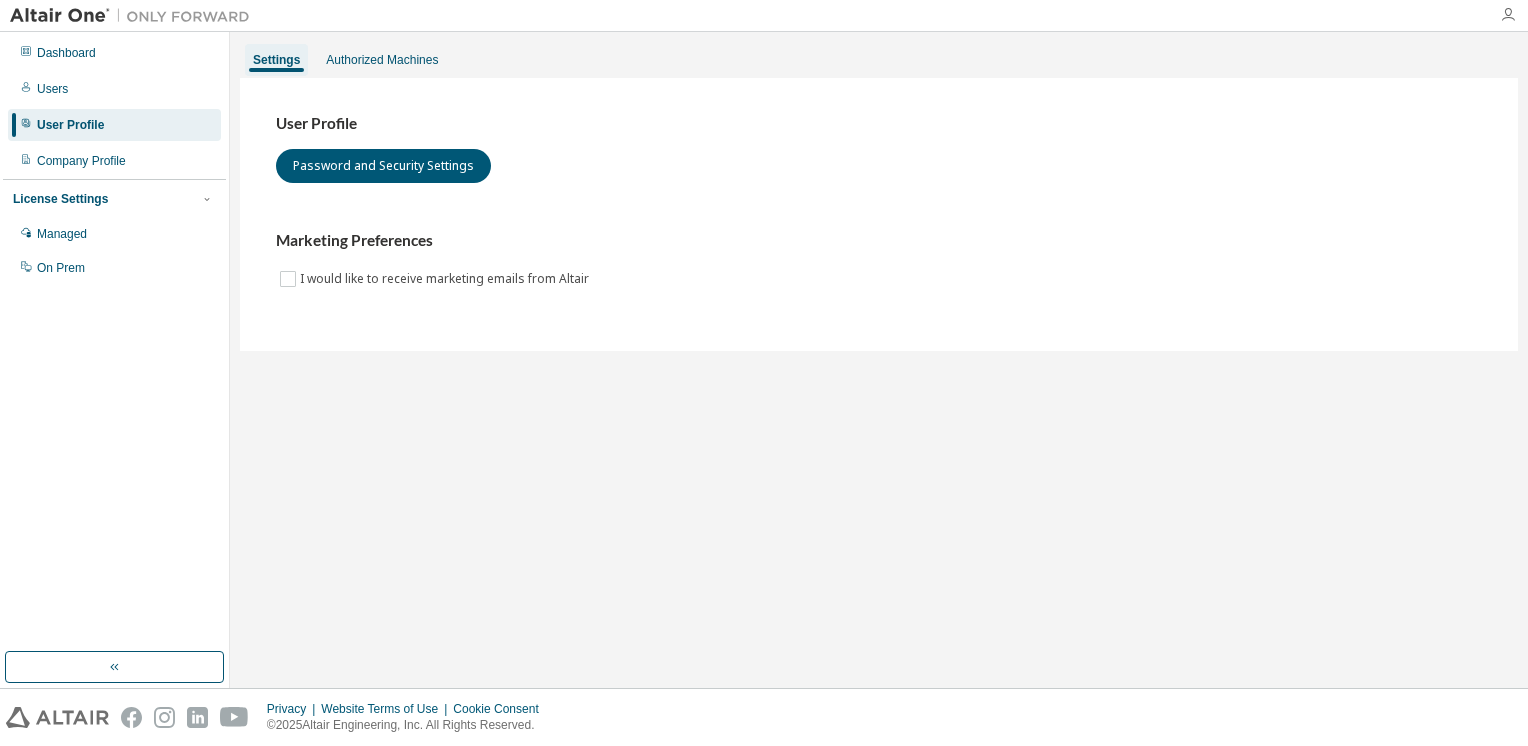 click at bounding box center [1508, 15] 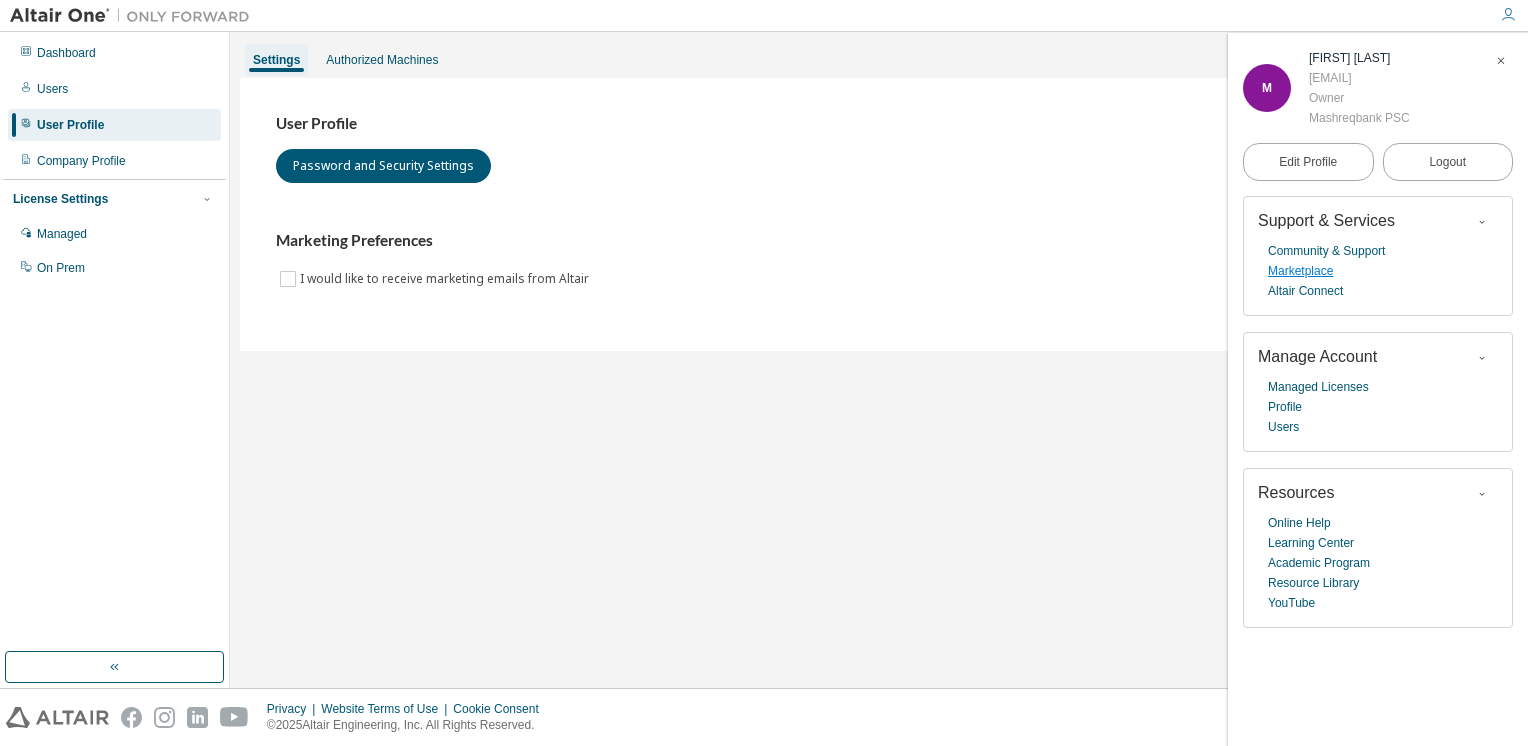 click on "Marketplace" at bounding box center (1300, 271) 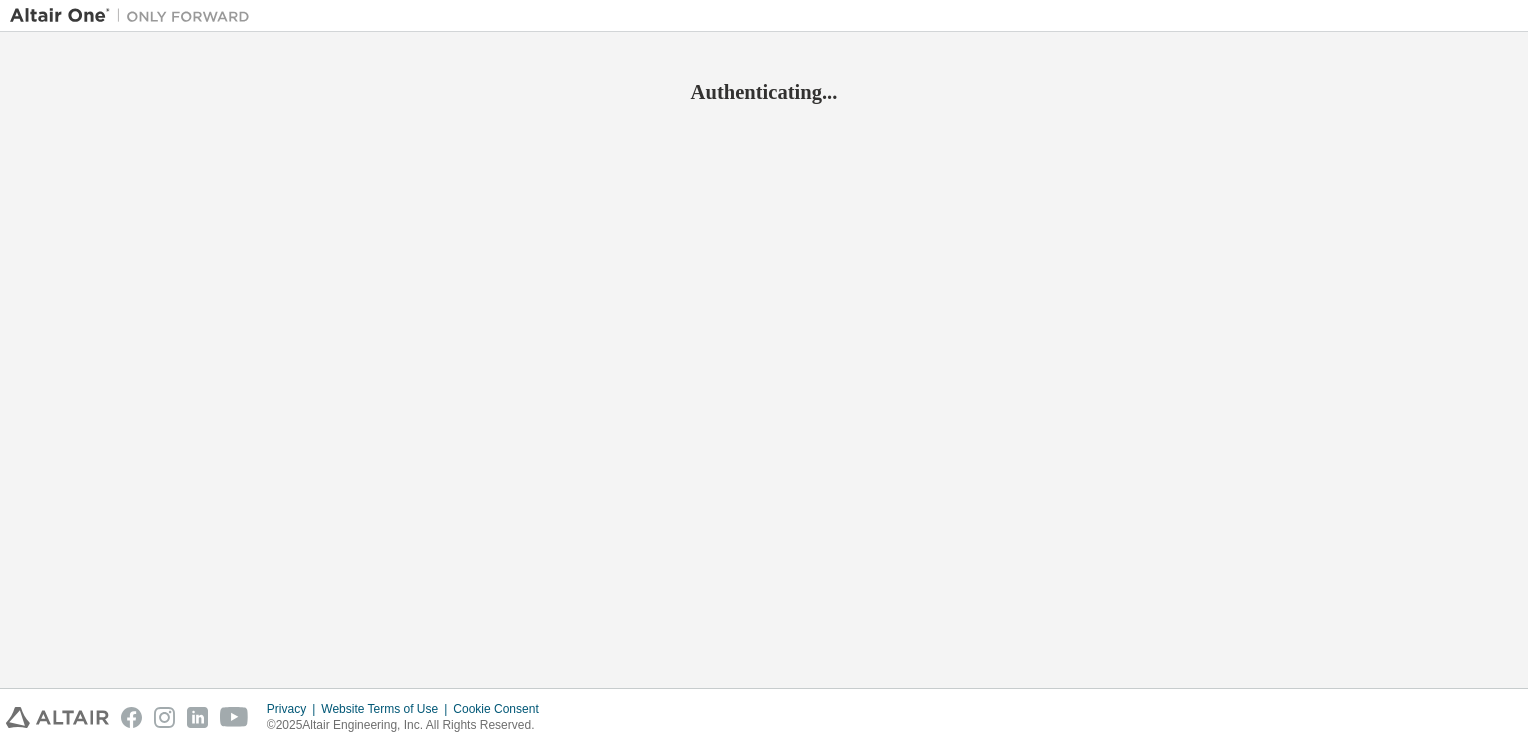 scroll, scrollTop: 0, scrollLeft: 0, axis: both 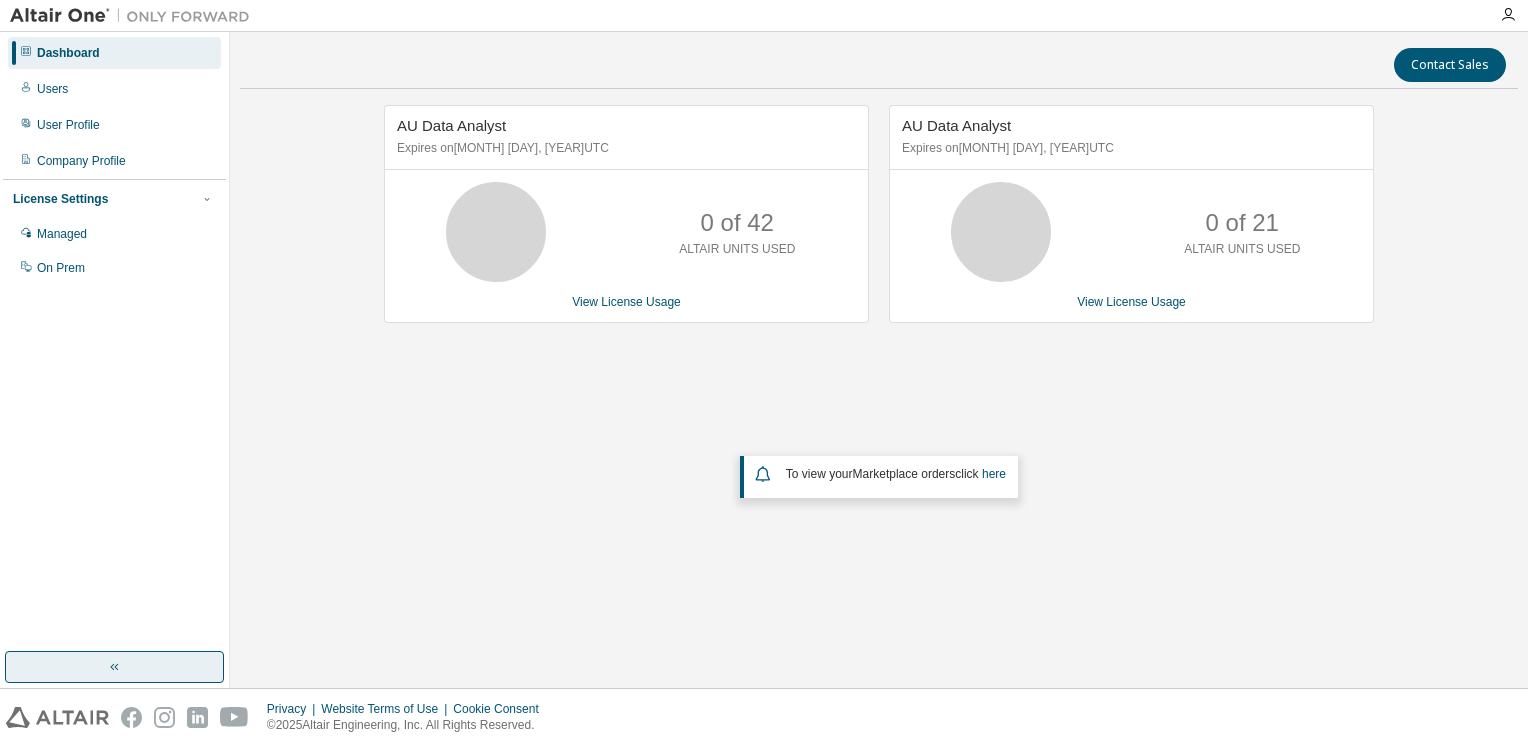 click 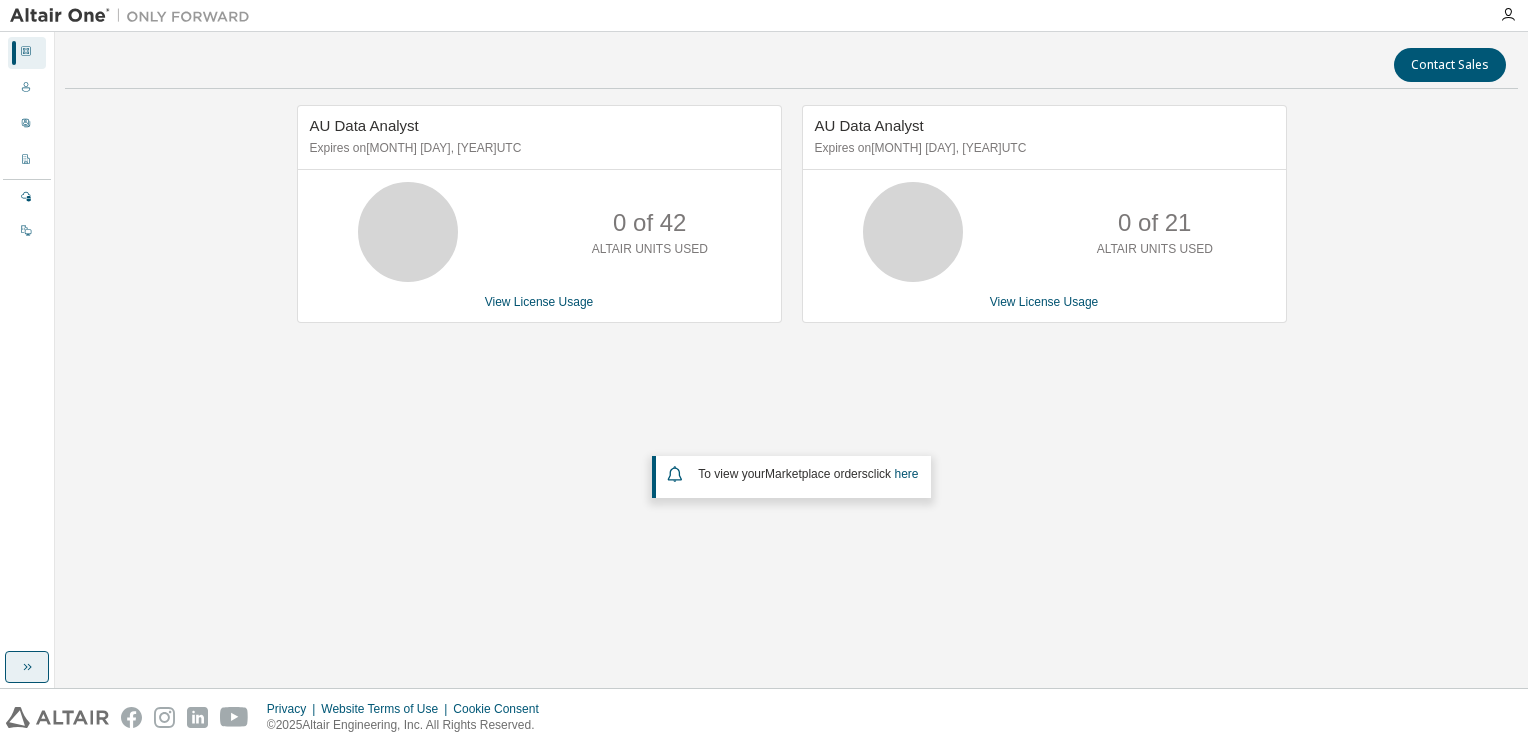 click 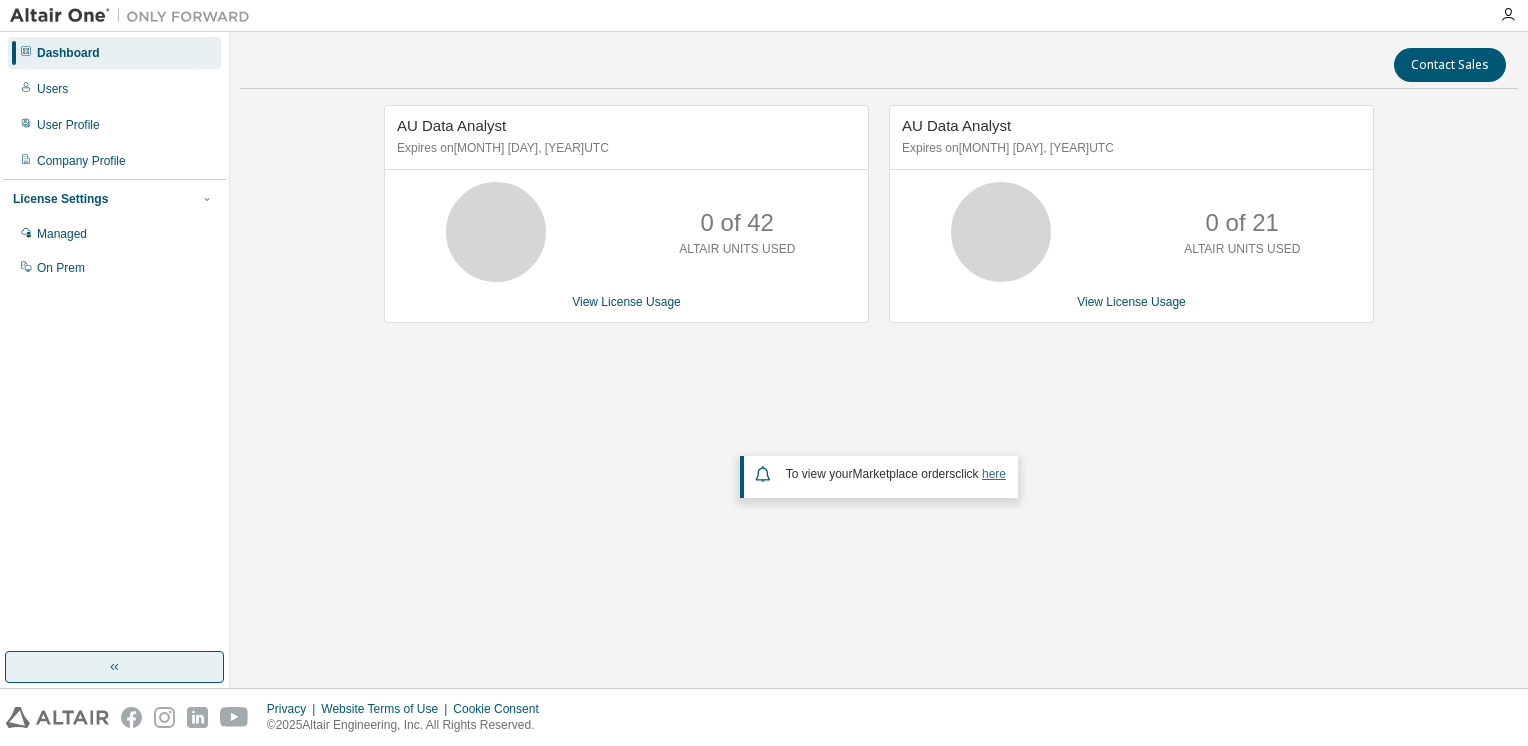 click on "here" at bounding box center [994, 474] 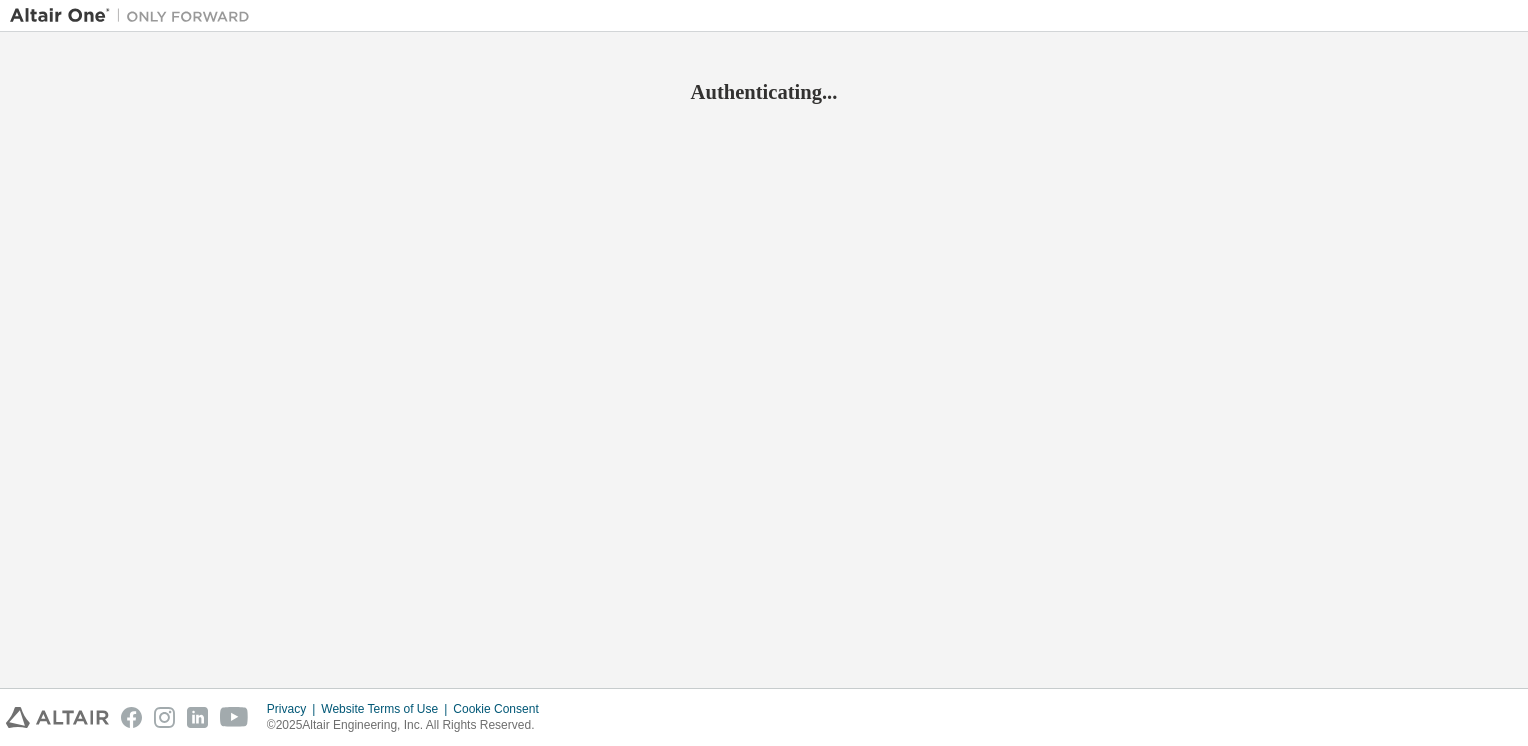 scroll, scrollTop: 0, scrollLeft: 0, axis: both 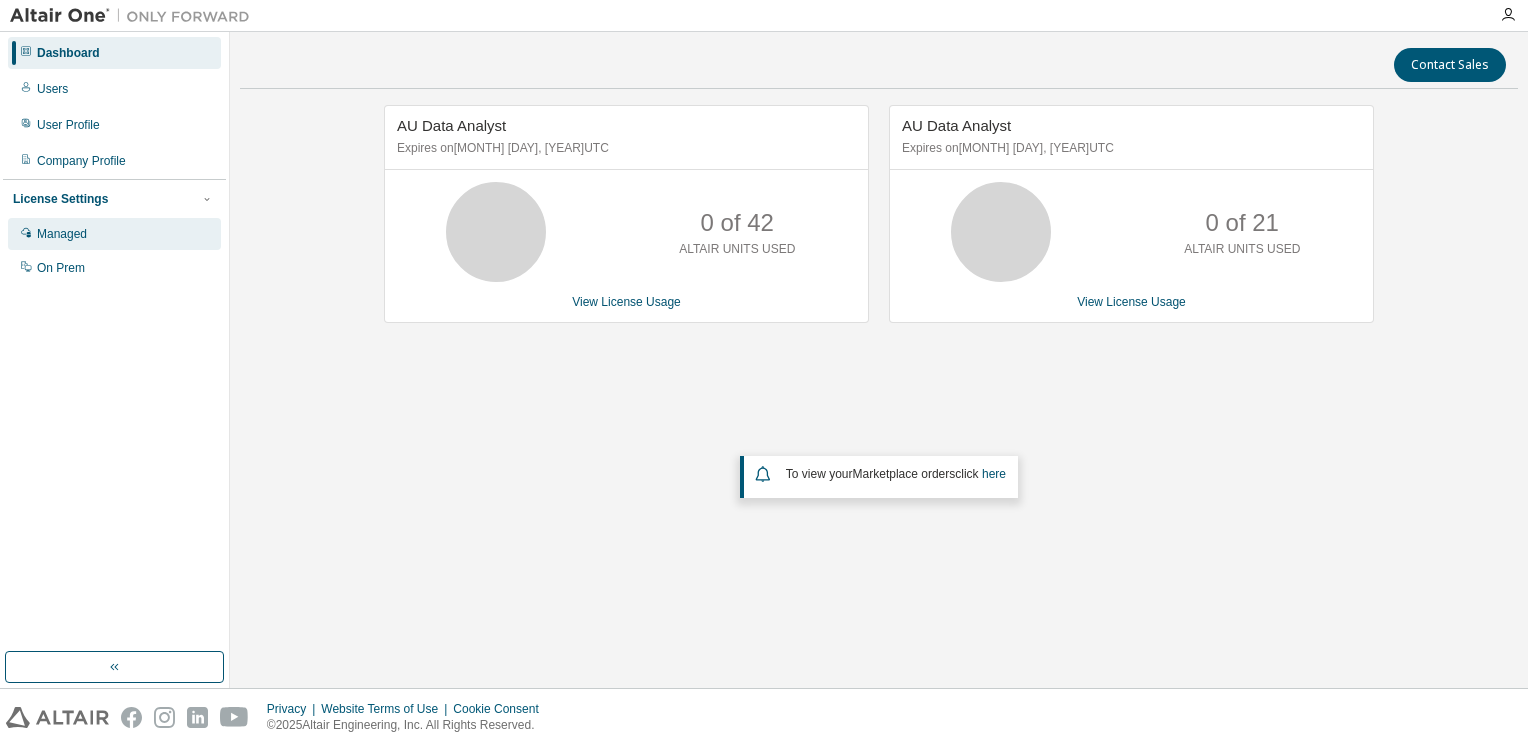 click on "Managed" at bounding box center (62, 234) 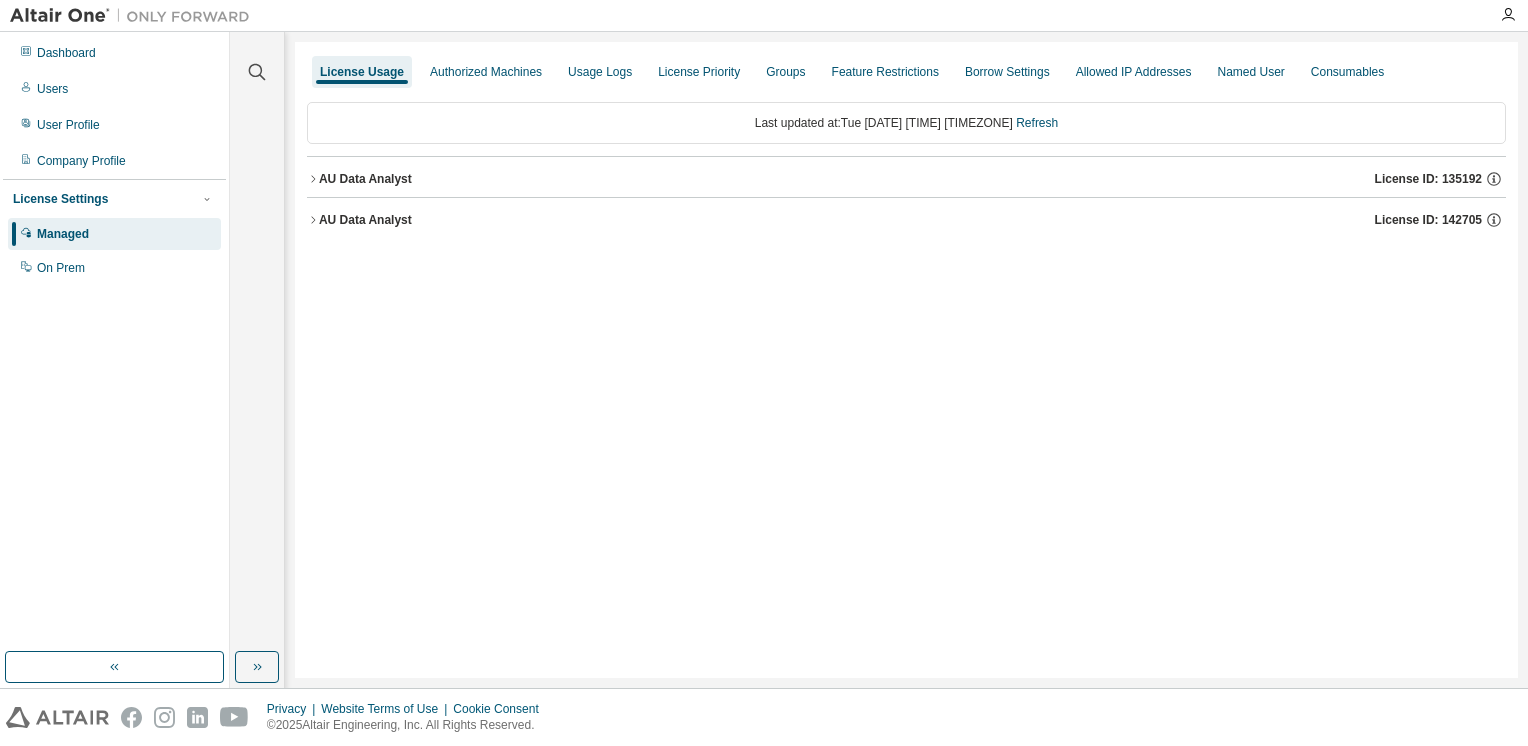 drag, startPoint x: 367, startPoint y: 177, endPoint x: 917, endPoint y: 256, distance: 555.64465 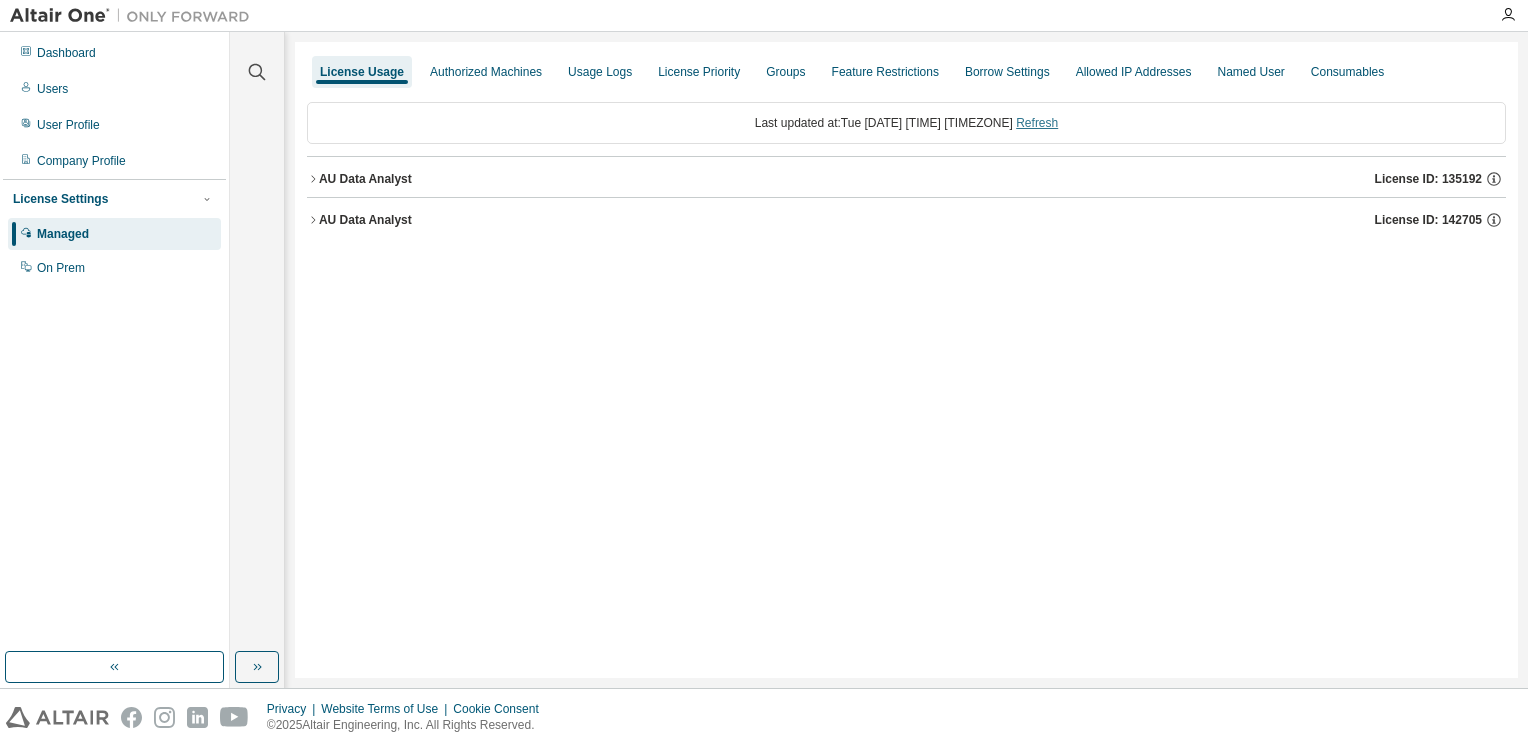 click on "Refresh" at bounding box center [1037, 123] 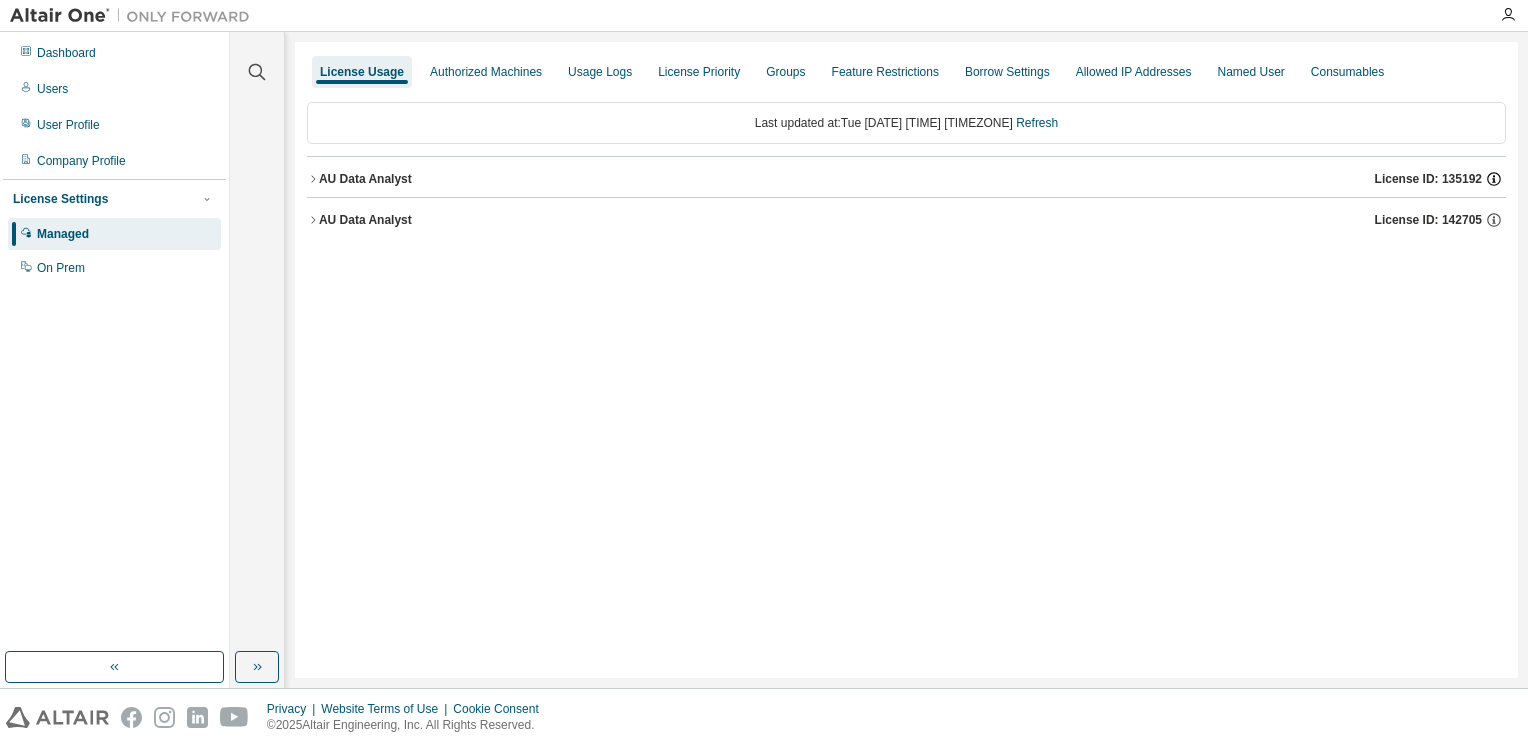 click 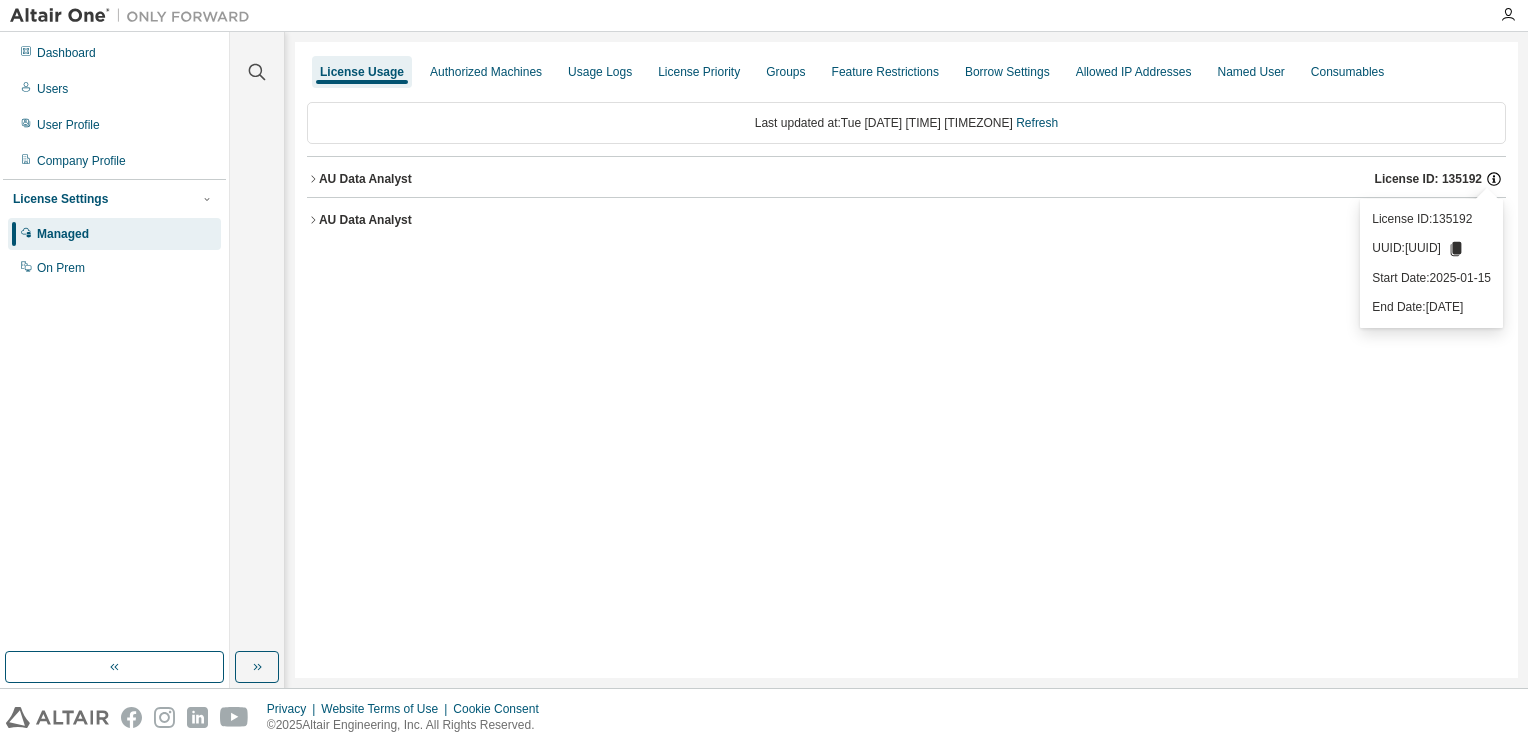 click 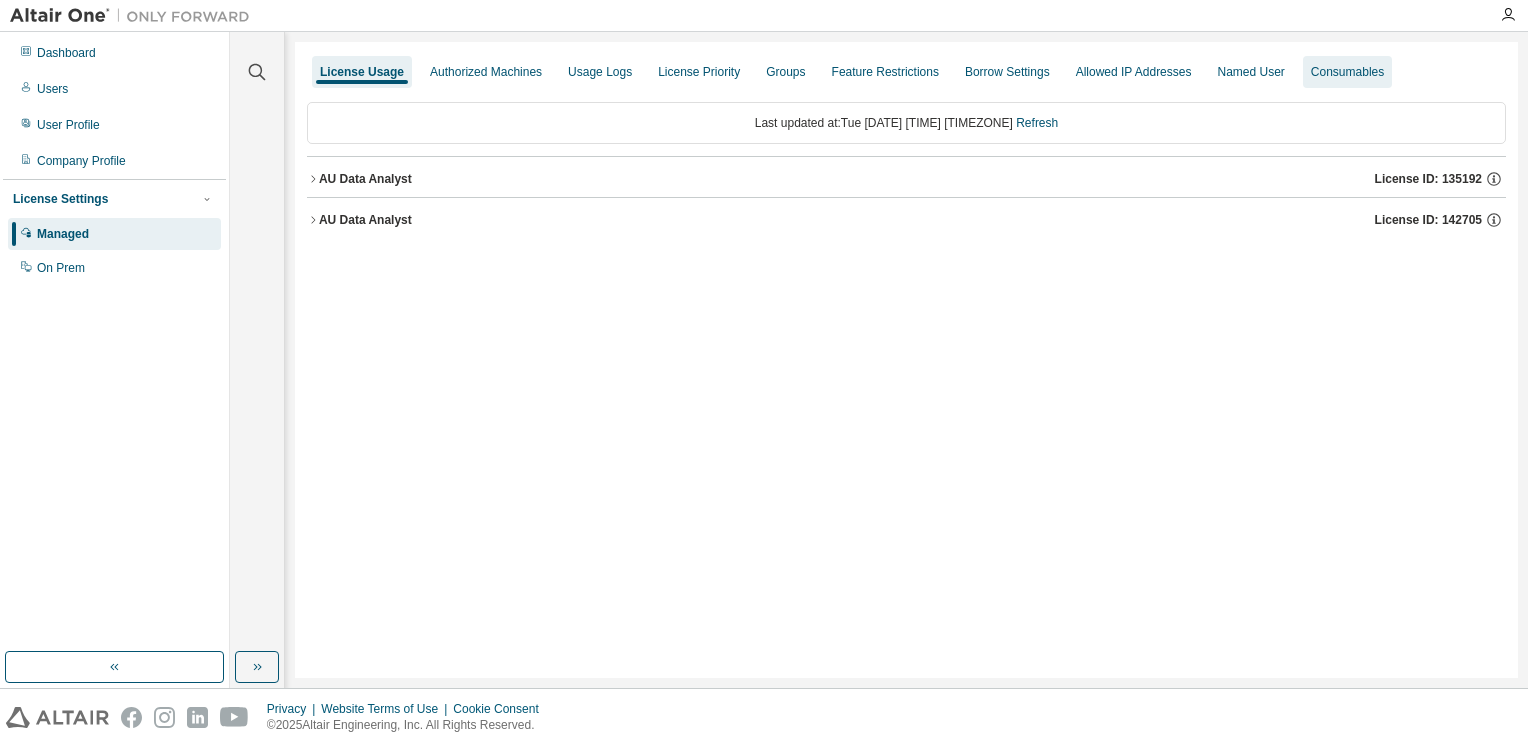click on "Consumables" at bounding box center (1347, 72) 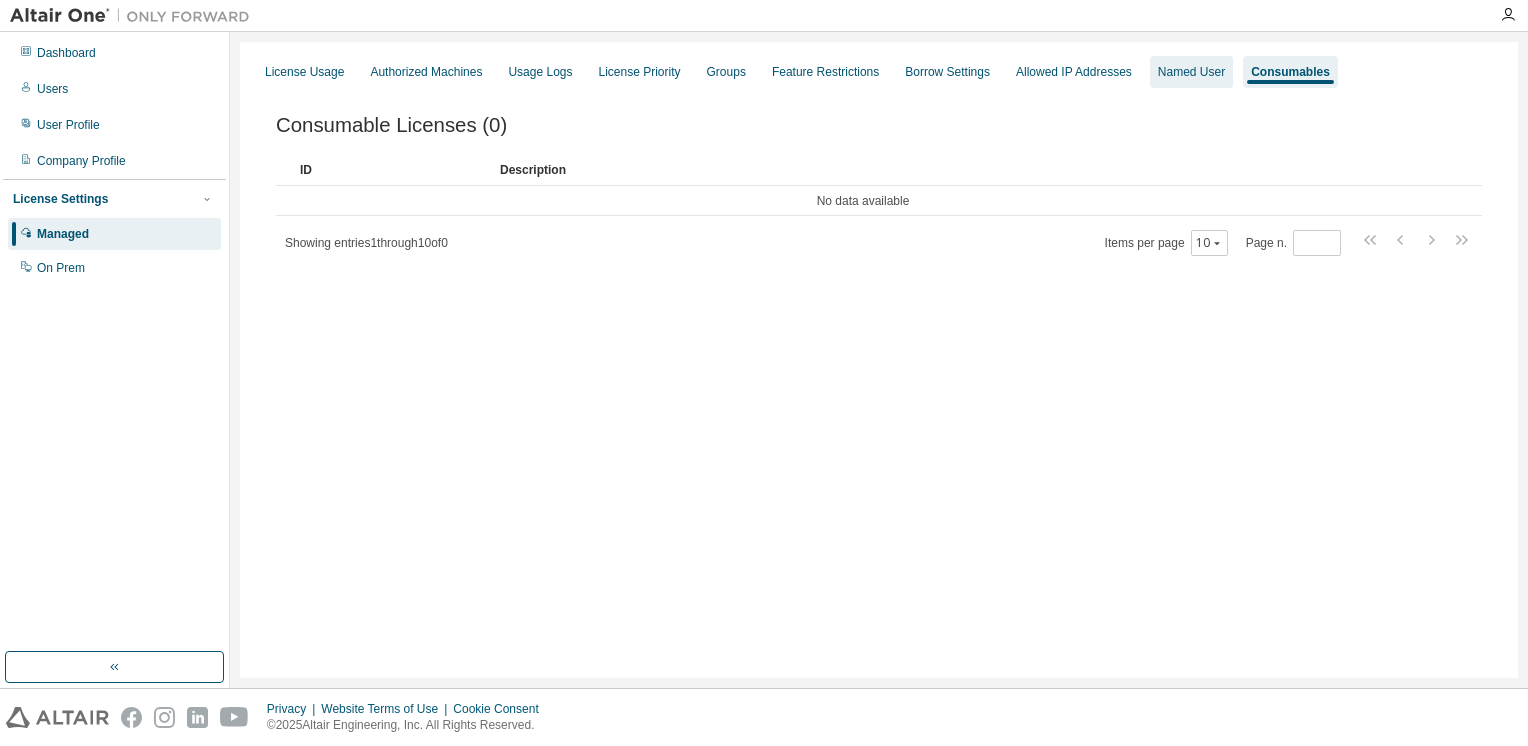 click on "Named User" at bounding box center (1191, 72) 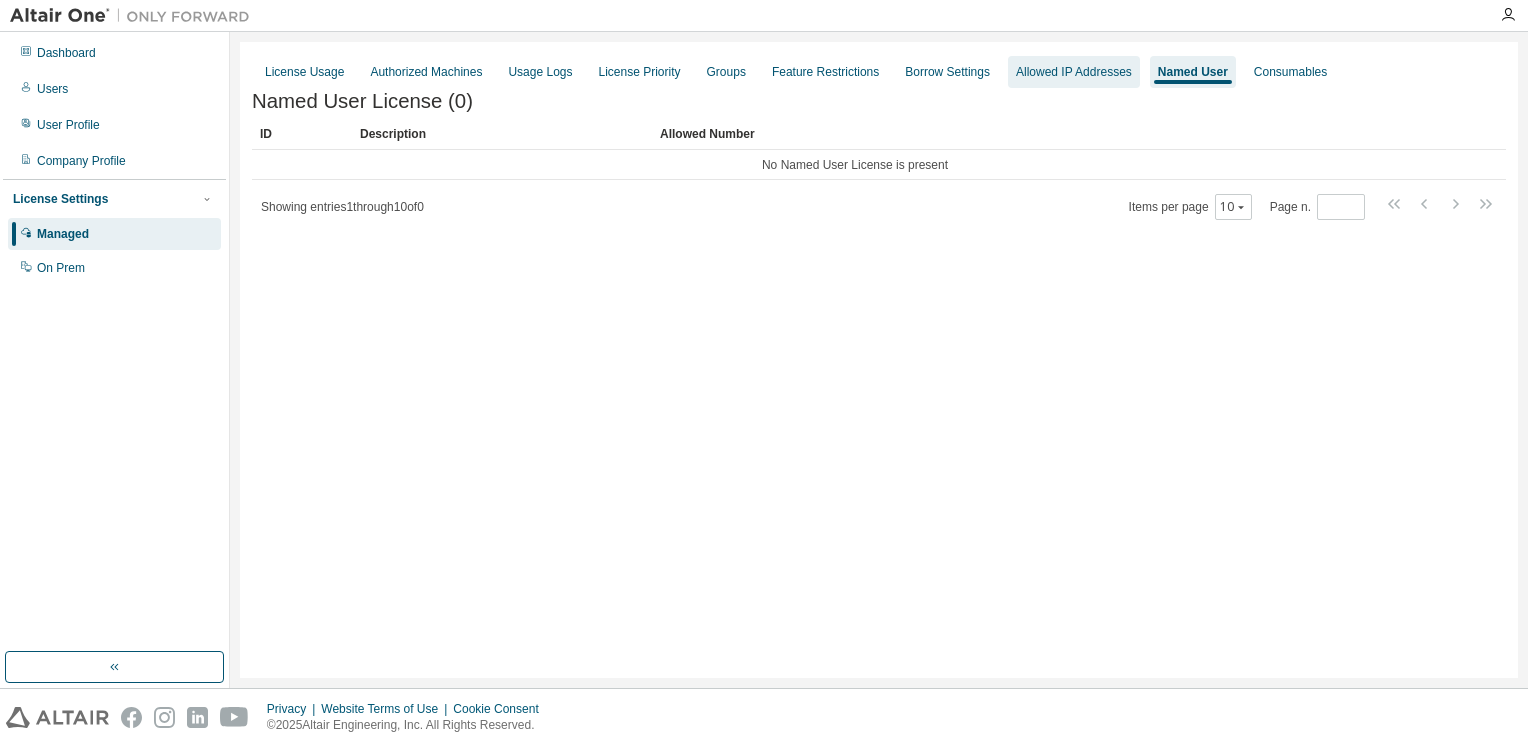 click on "Allowed IP Addresses" at bounding box center [1074, 72] 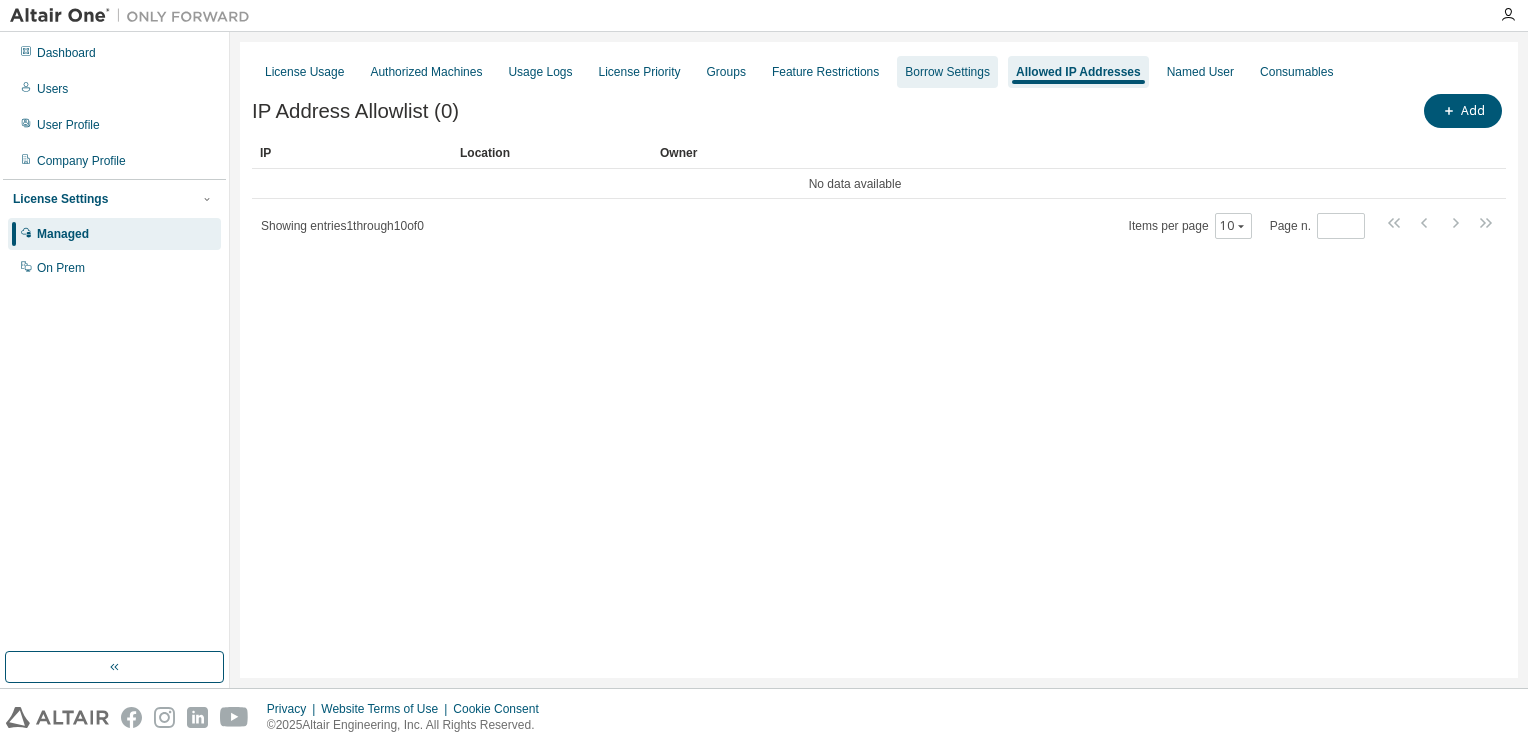 click on "Borrow Settings" at bounding box center (947, 72) 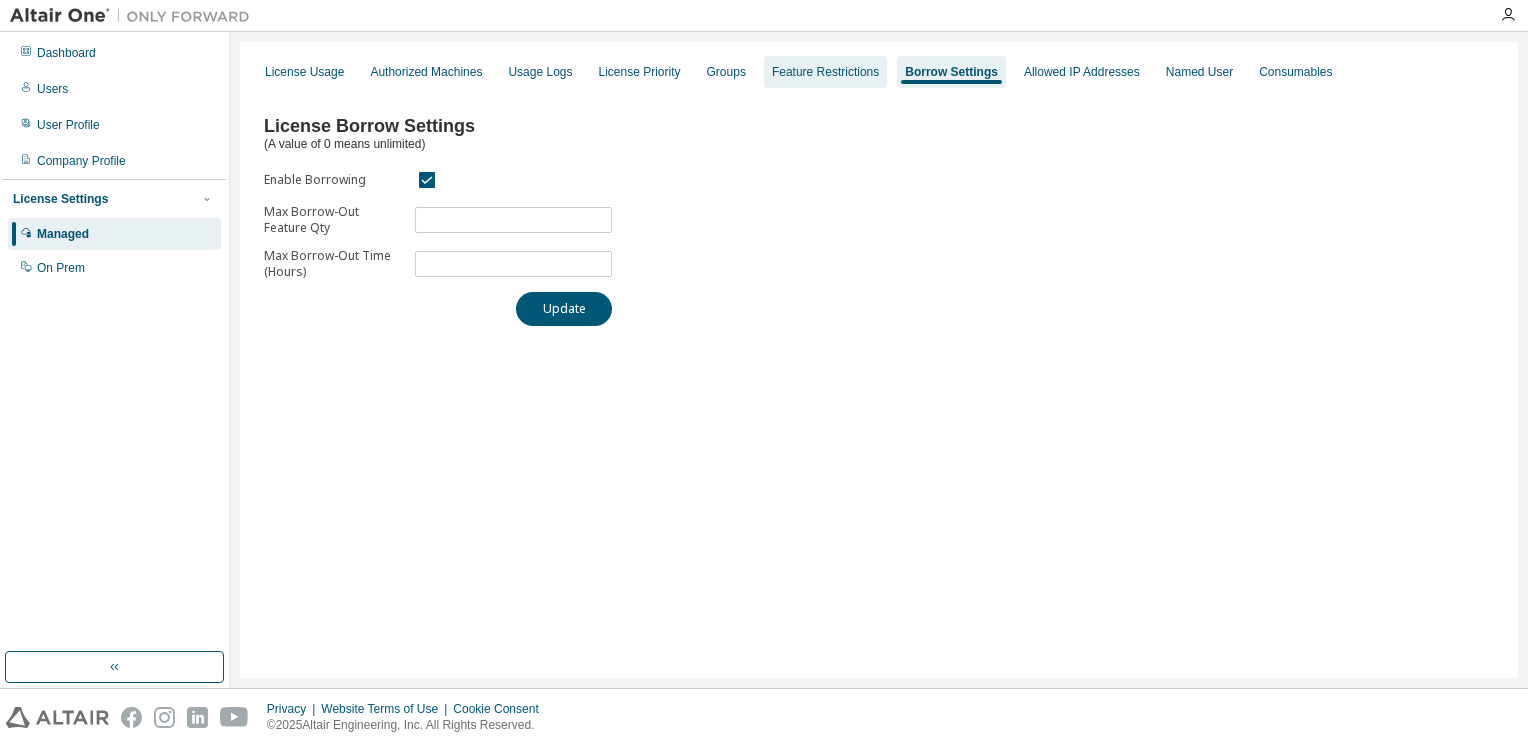 click on "Feature Restrictions" at bounding box center (825, 72) 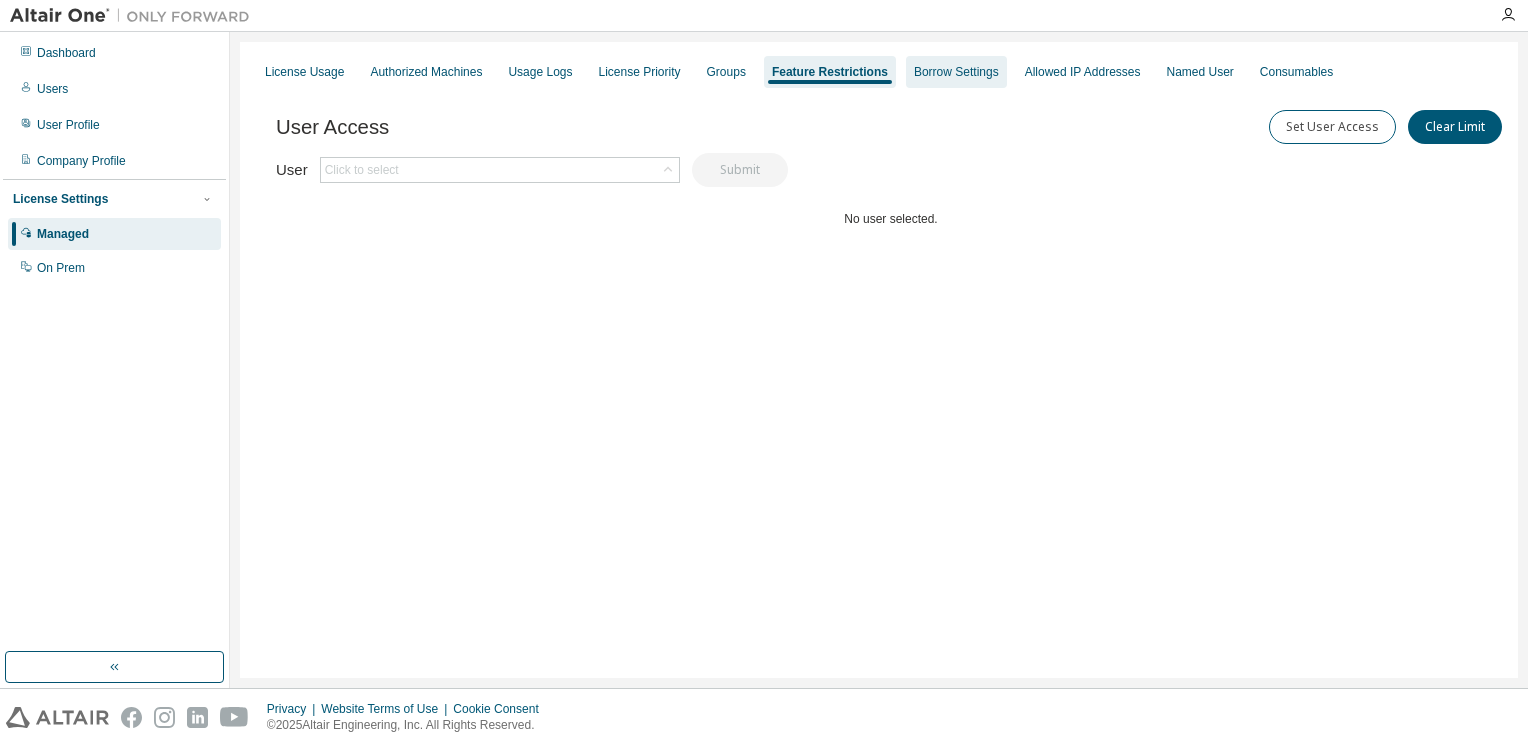 click on "Borrow Settings" at bounding box center (956, 72) 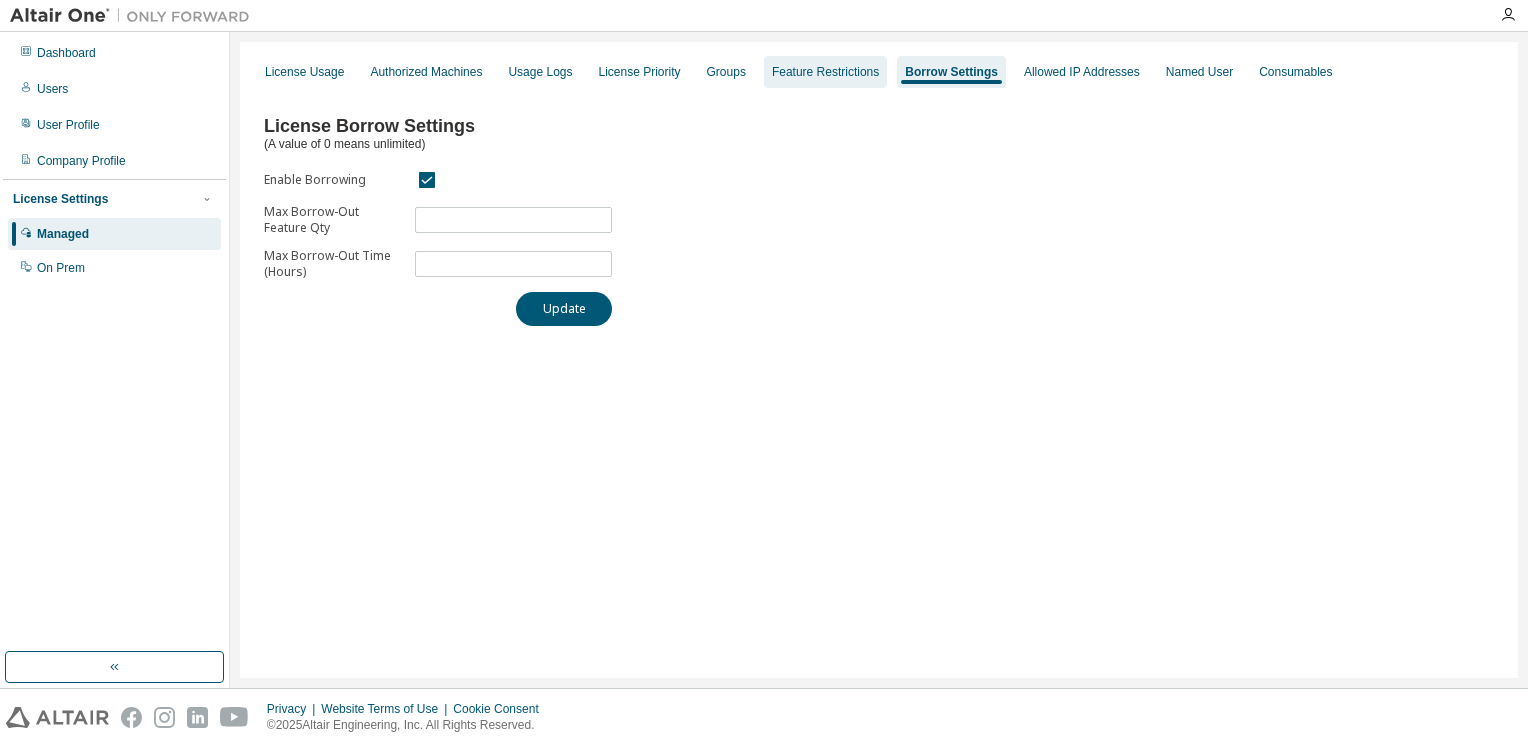 click on "Feature Restrictions" at bounding box center [825, 72] 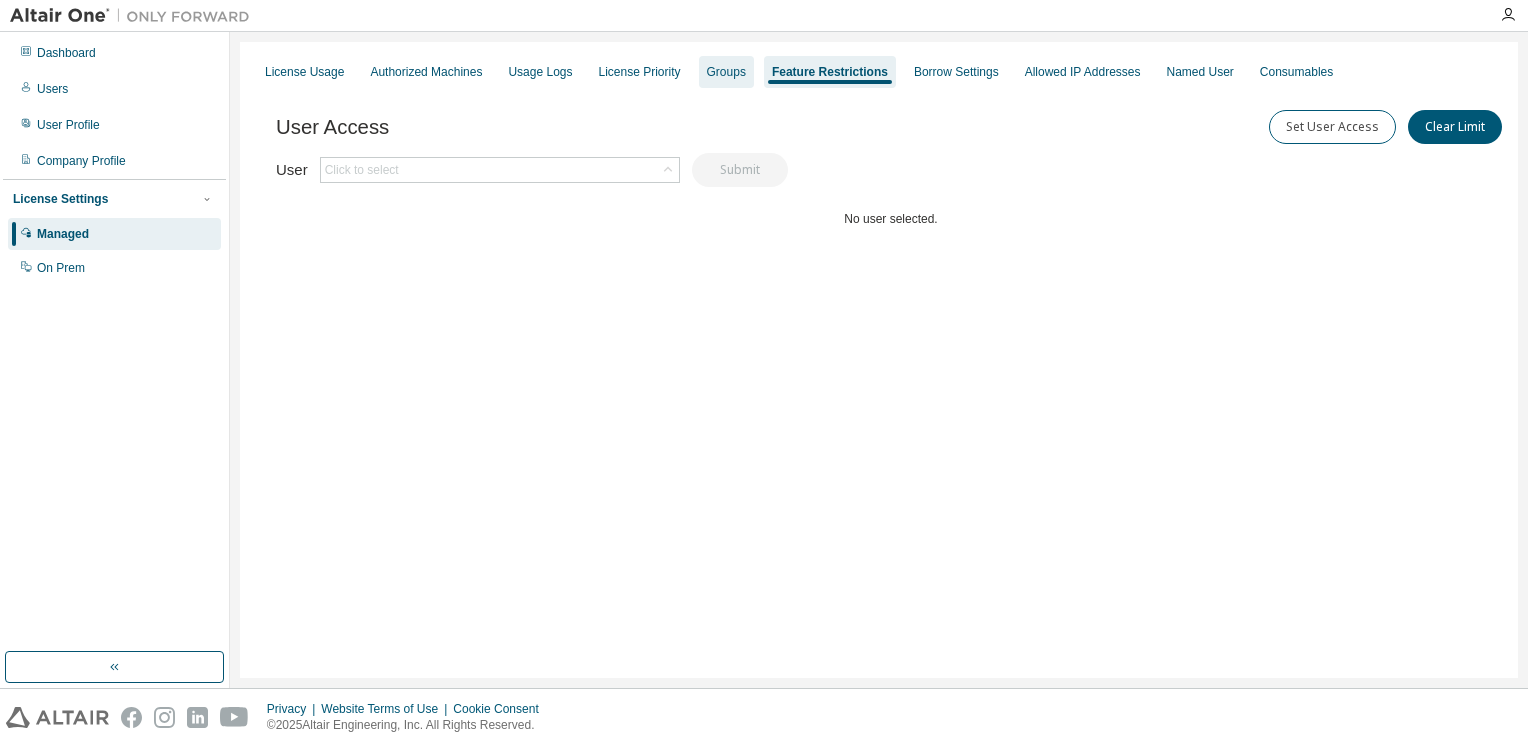 click on "Groups" at bounding box center [726, 72] 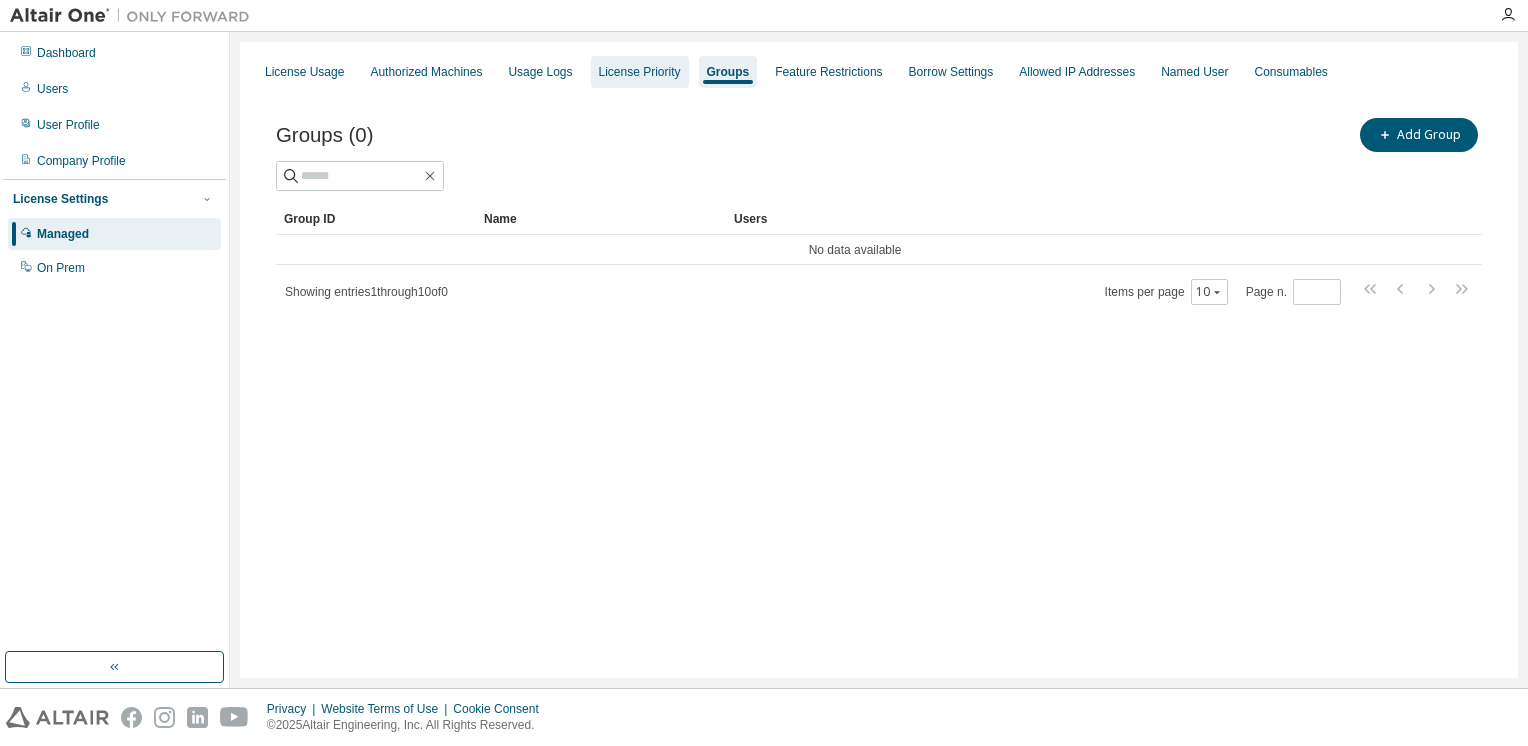 click on "License Priority" at bounding box center [640, 72] 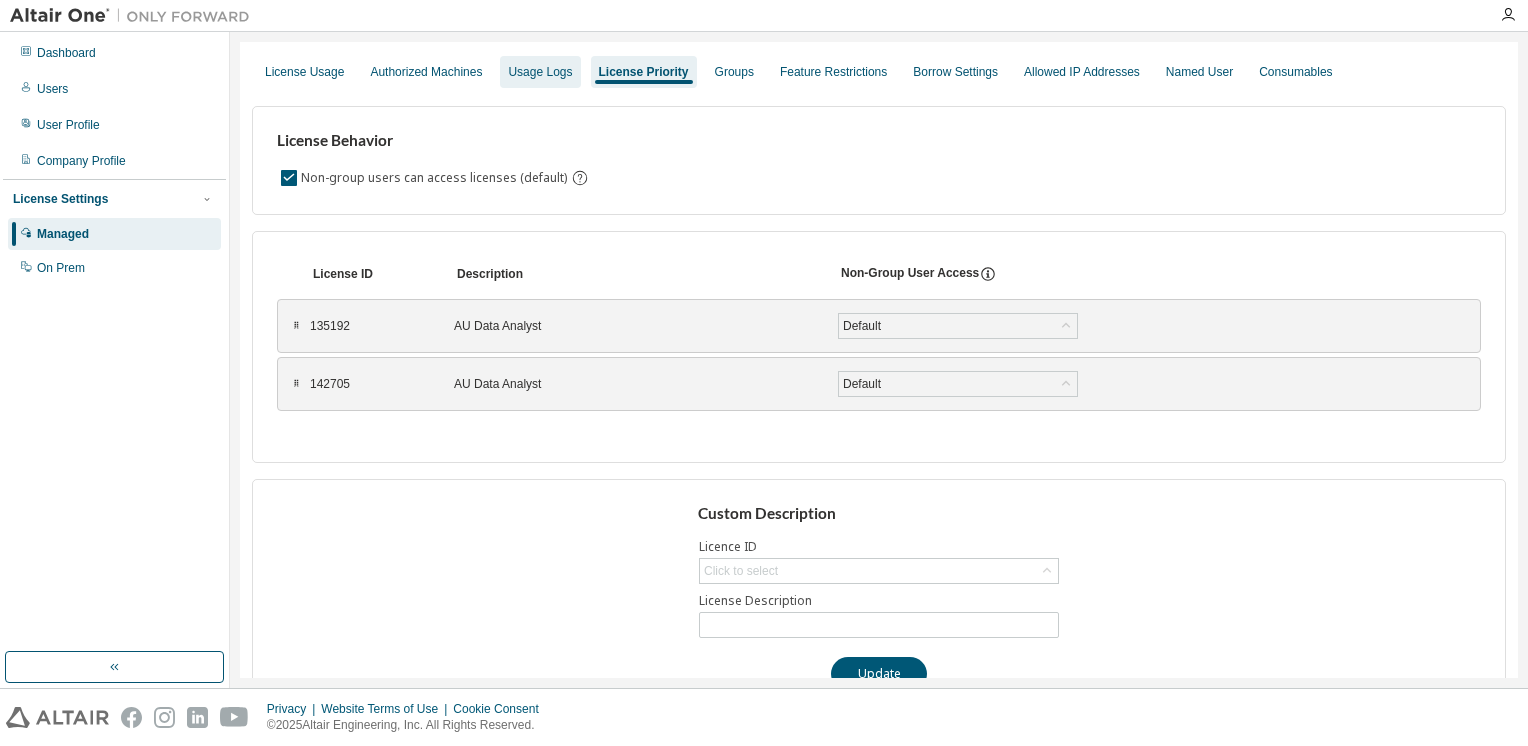 click on "Usage Logs" at bounding box center [540, 72] 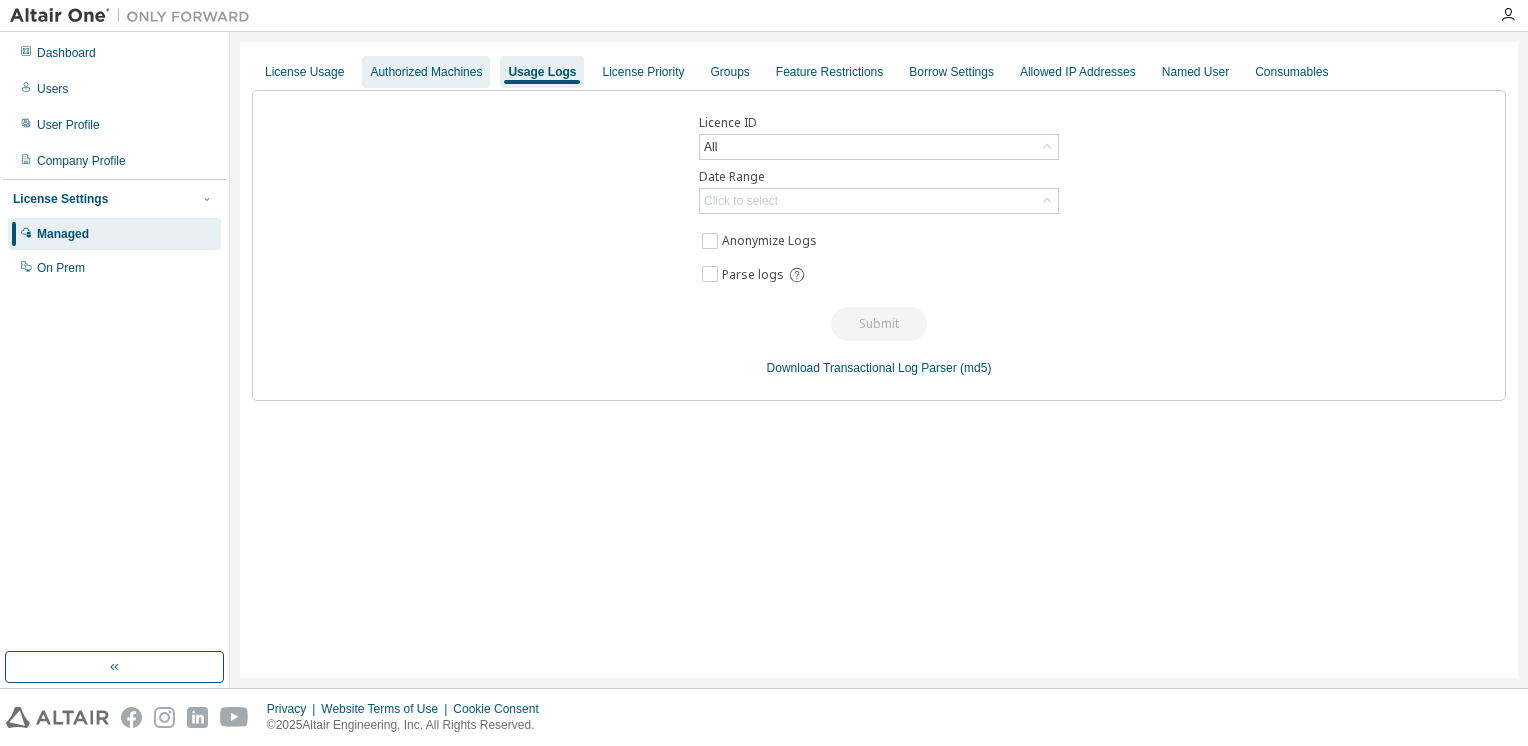 click on "Authorized Machines" at bounding box center (426, 72) 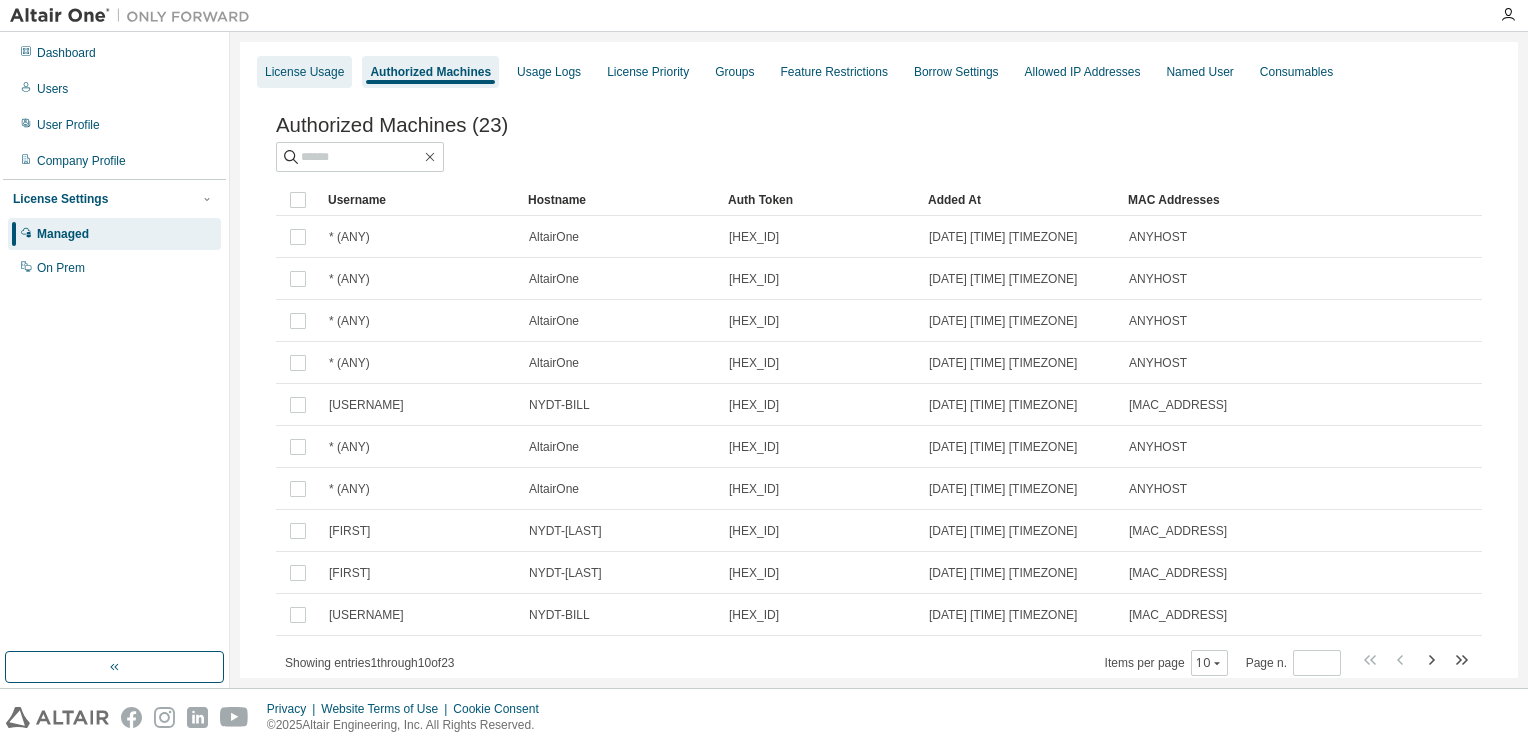 click on "License Usage" at bounding box center (304, 72) 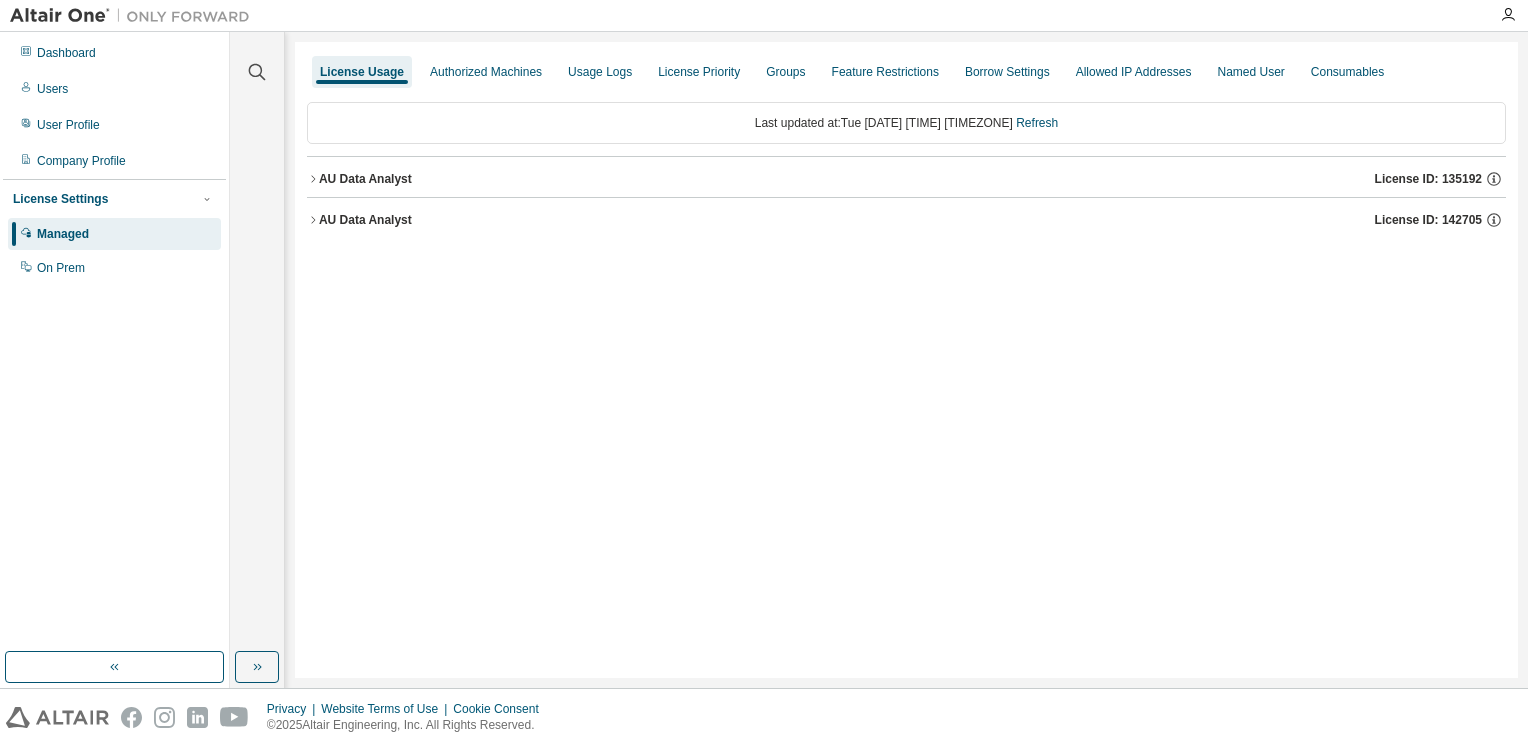 drag, startPoint x: 256, startPoint y: 66, endPoint x: 805, endPoint y: 236, distance: 574.7182 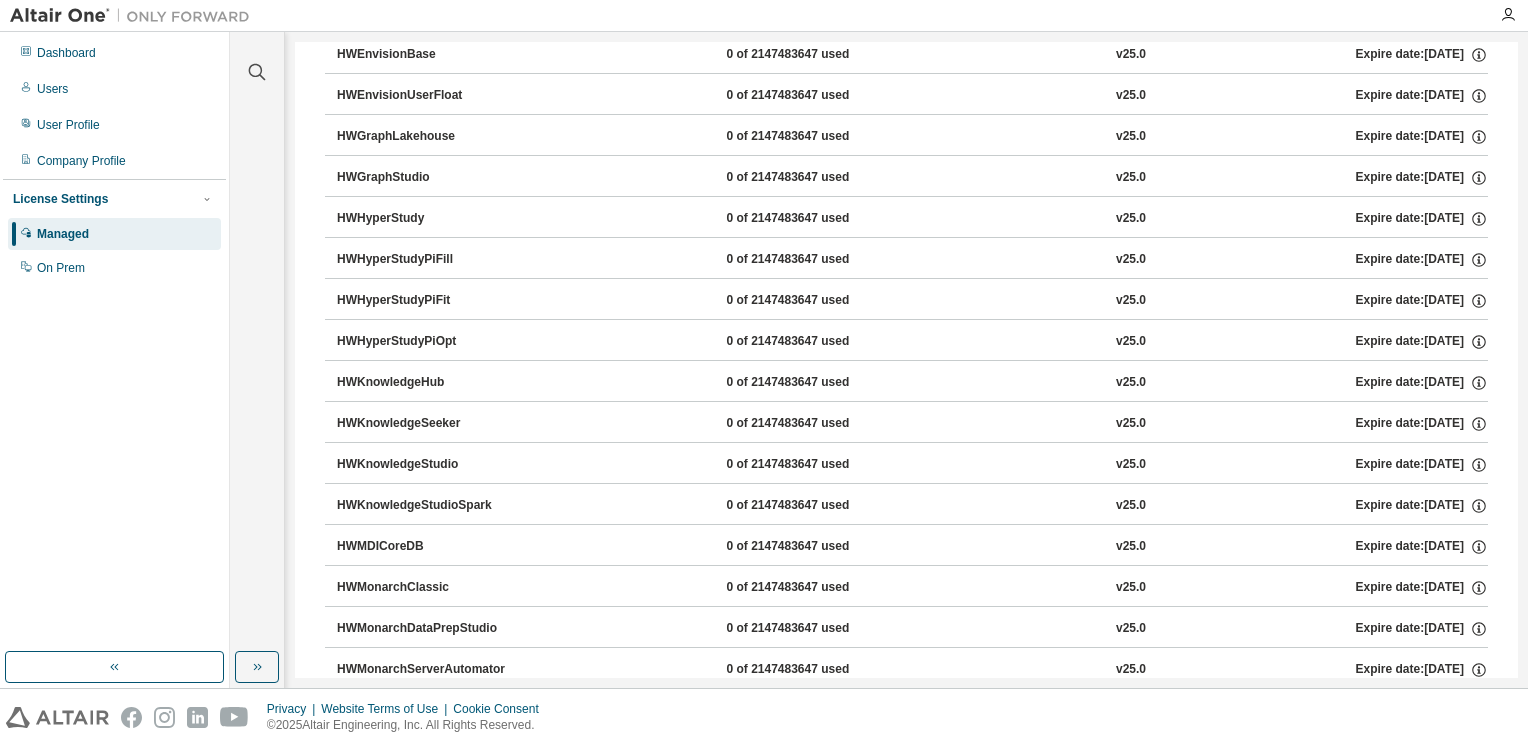 scroll, scrollTop: 558, scrollLeft: 0, axis: vertical 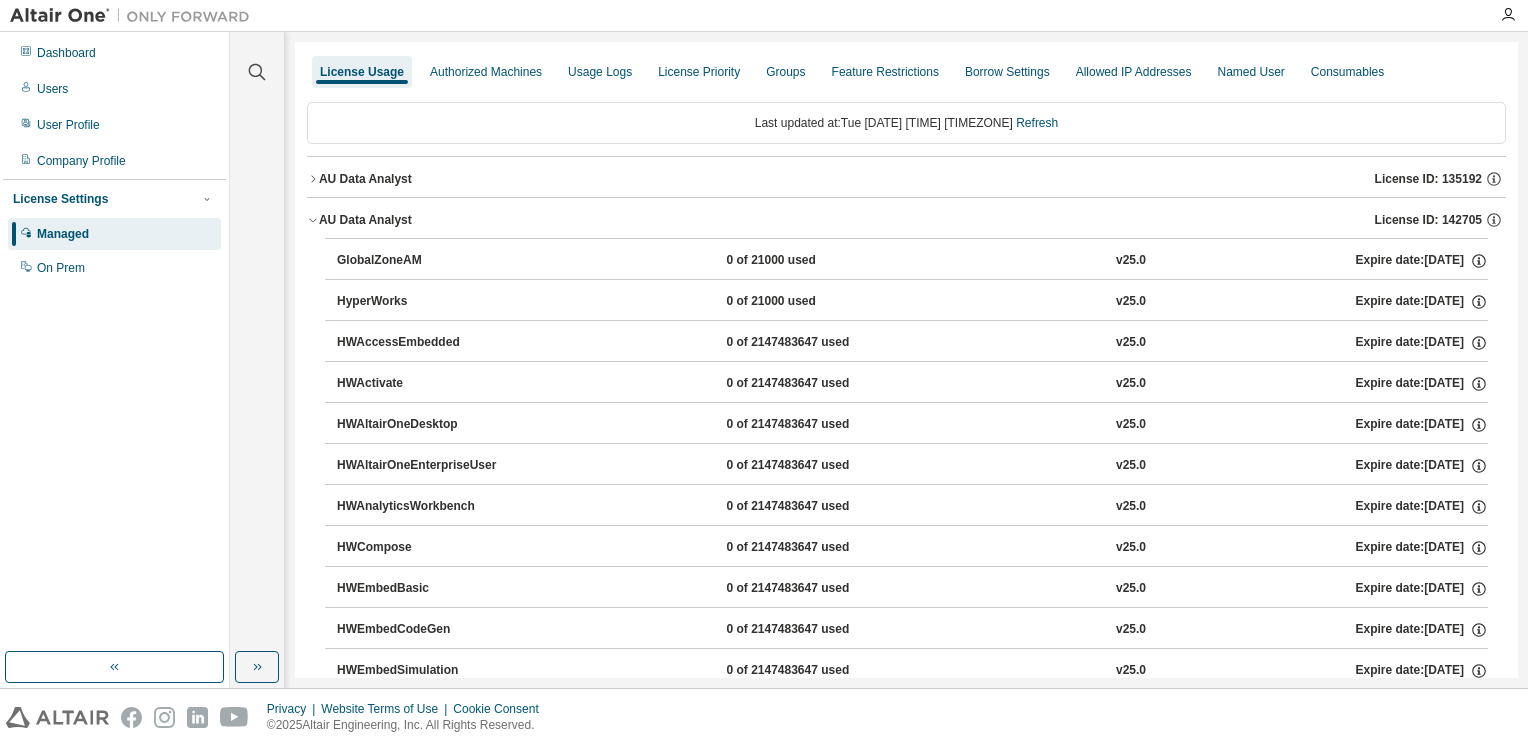 click on "HWAltairOneEnterpriseUser" at bounding box center (427, 466) 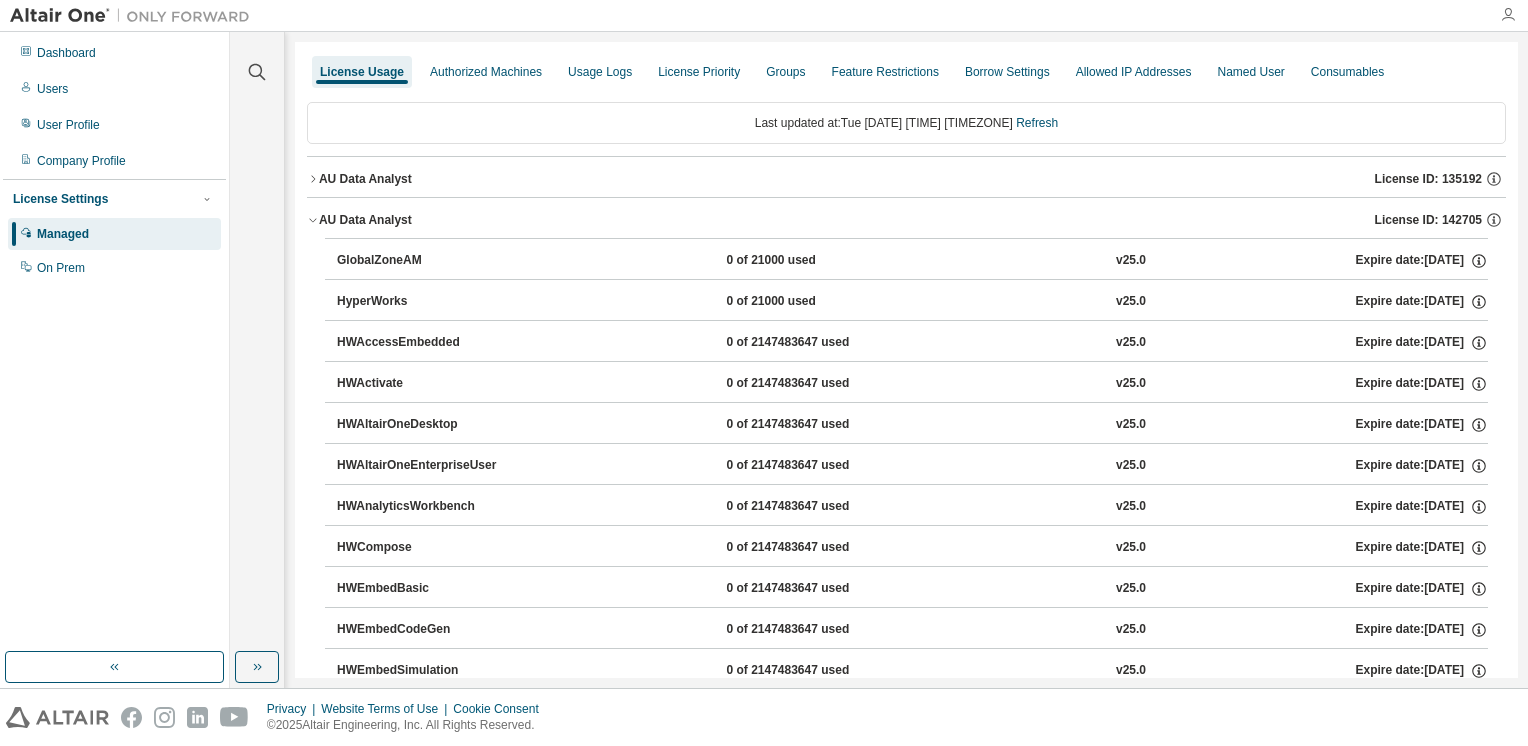 click at bounding box center [1508, 15] 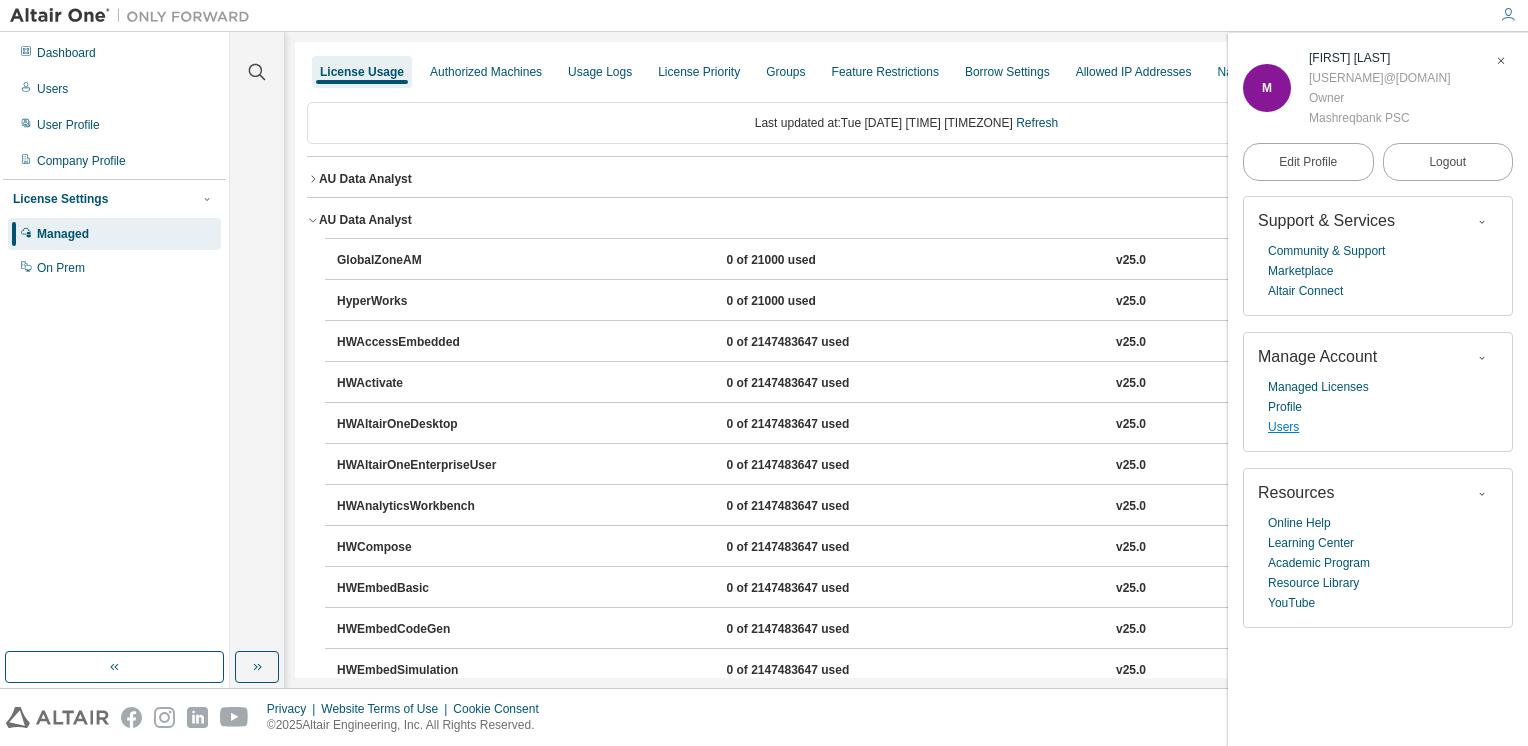 click on "Users" at bounding box center (1283, 427) 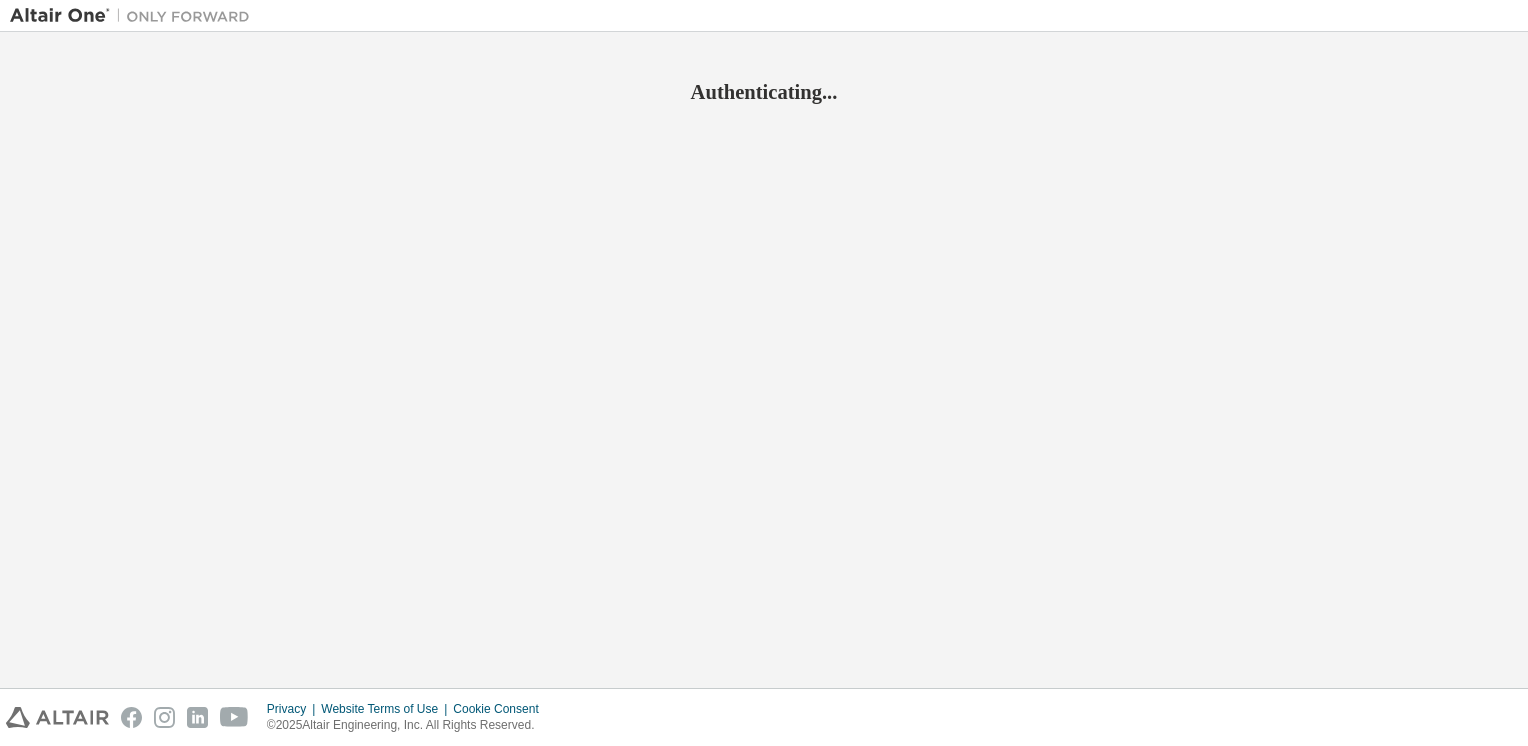 scroll, scrollTop: 0, scrollLeft: 0, axis: both 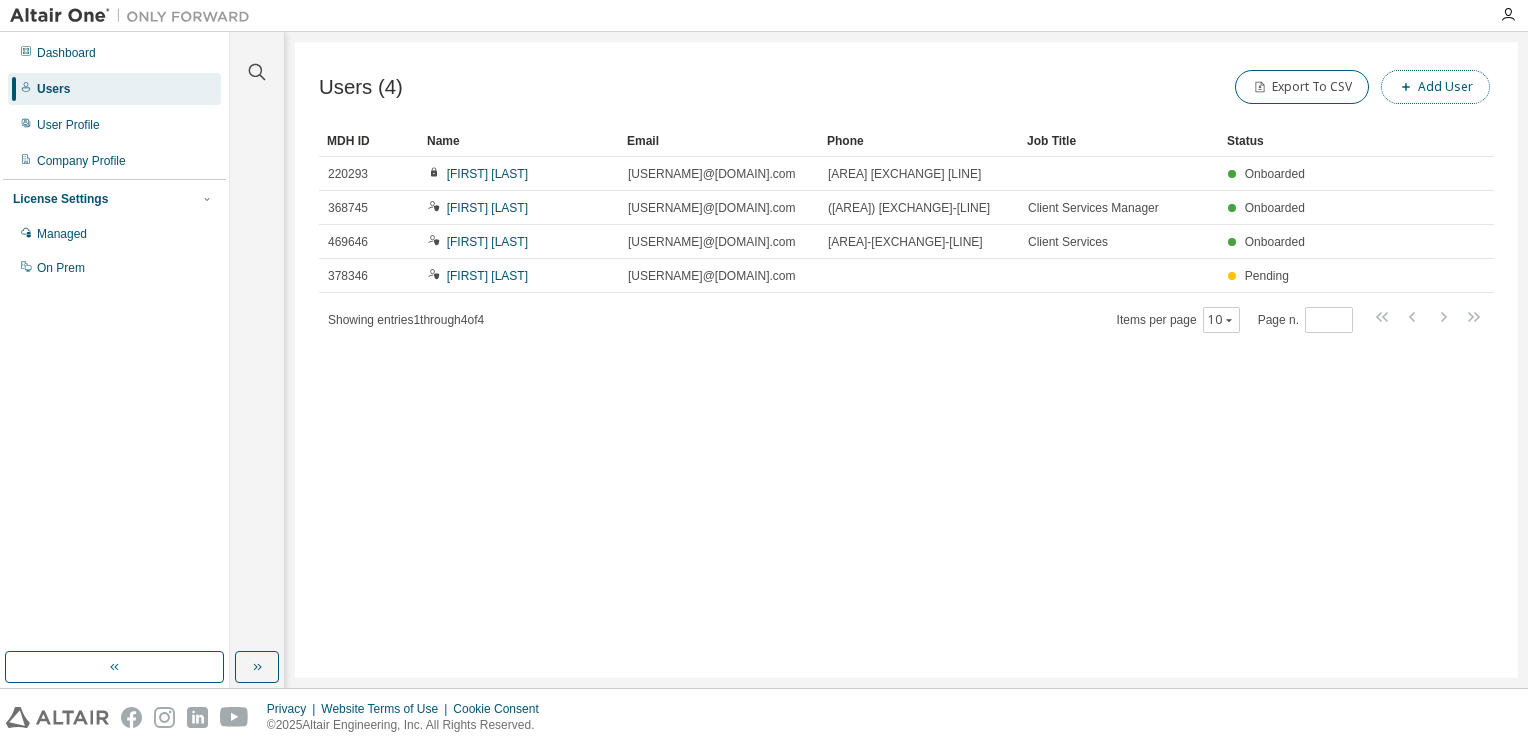 click on "Add User" at bounding box center (1435, 87) 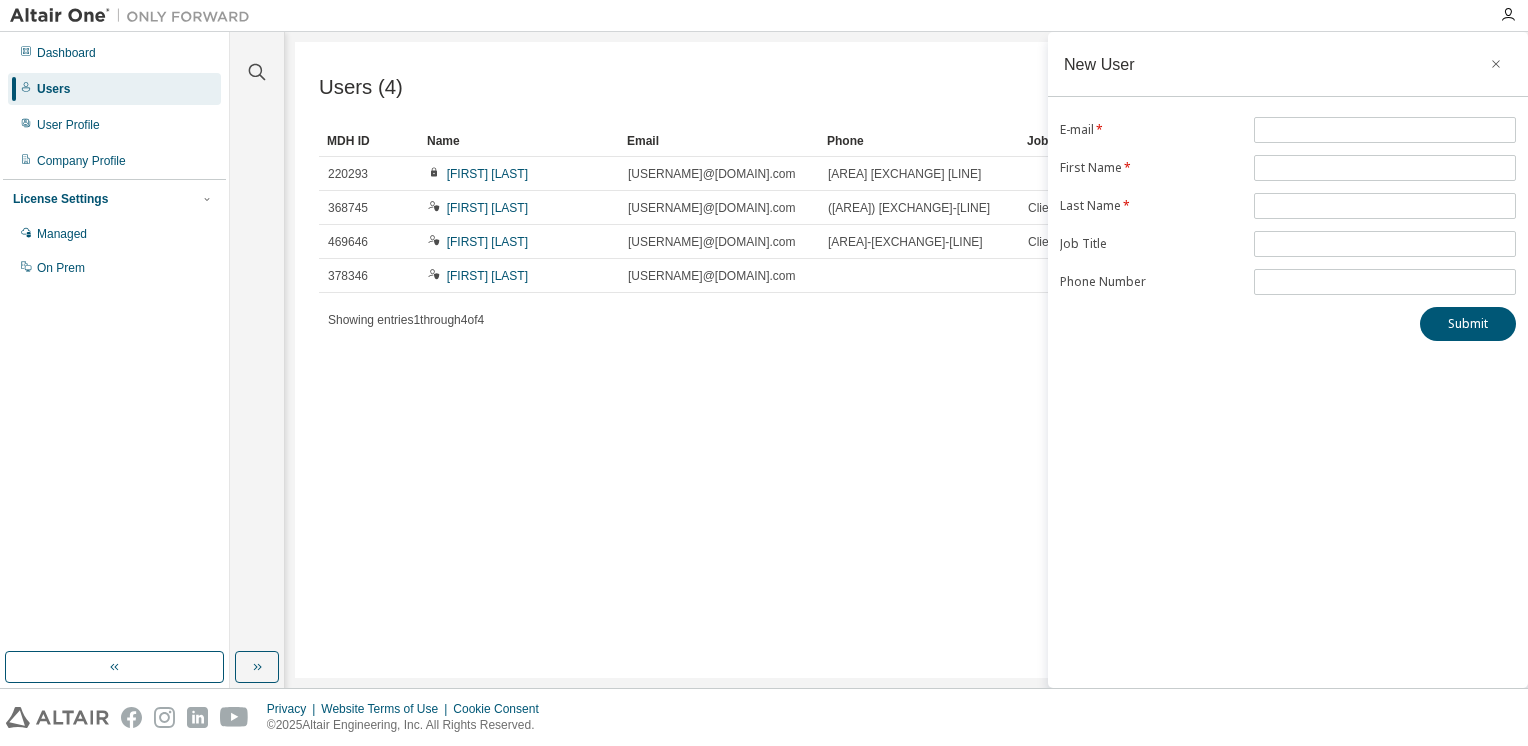 drag, startPoint x: 947, startPoint y: 426, endPoint x: 986, endPoint y: 477, distance: 64.202805 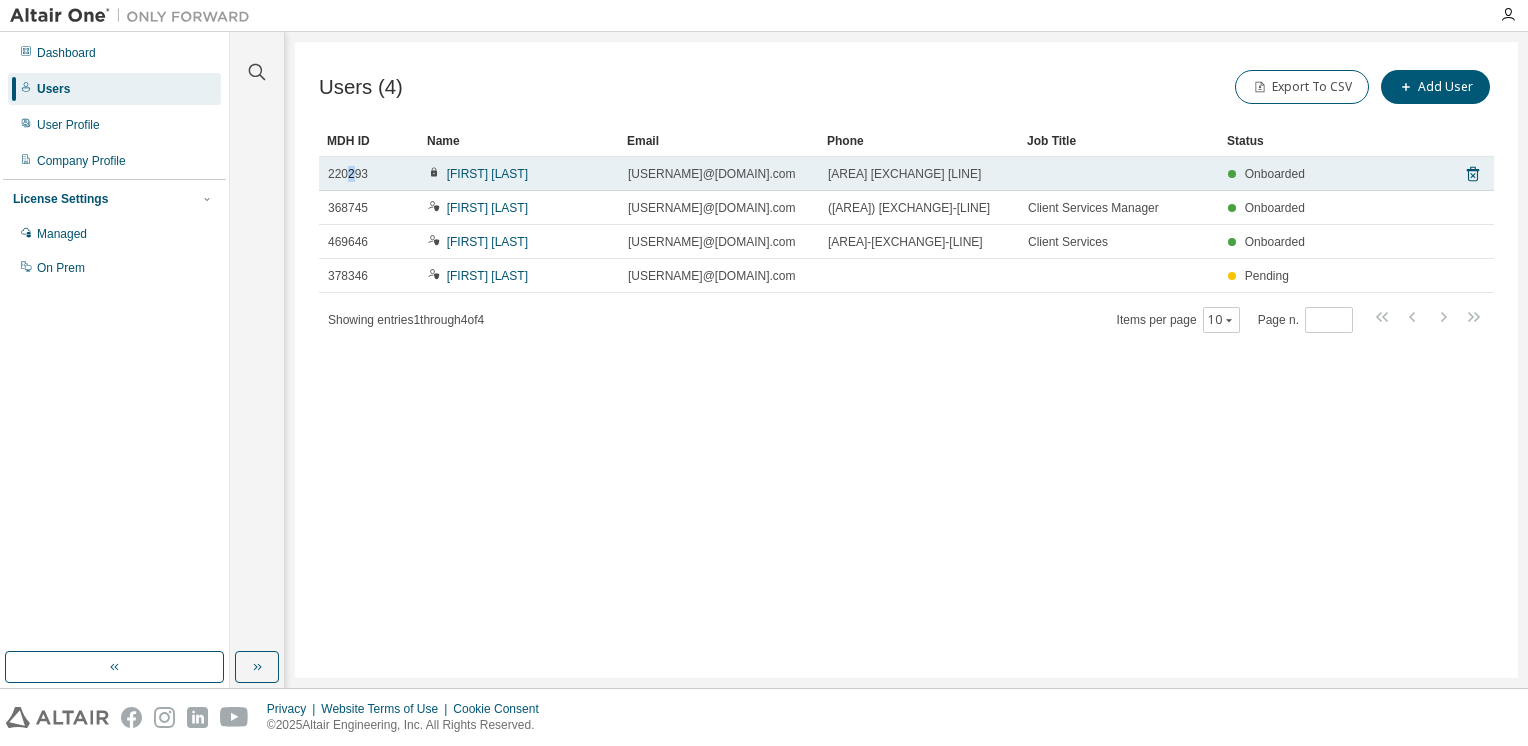 drag, startPoint x: 546, startPoint y: 177, endPoint x: 352, endPoint y: 173, distance: 194.04123 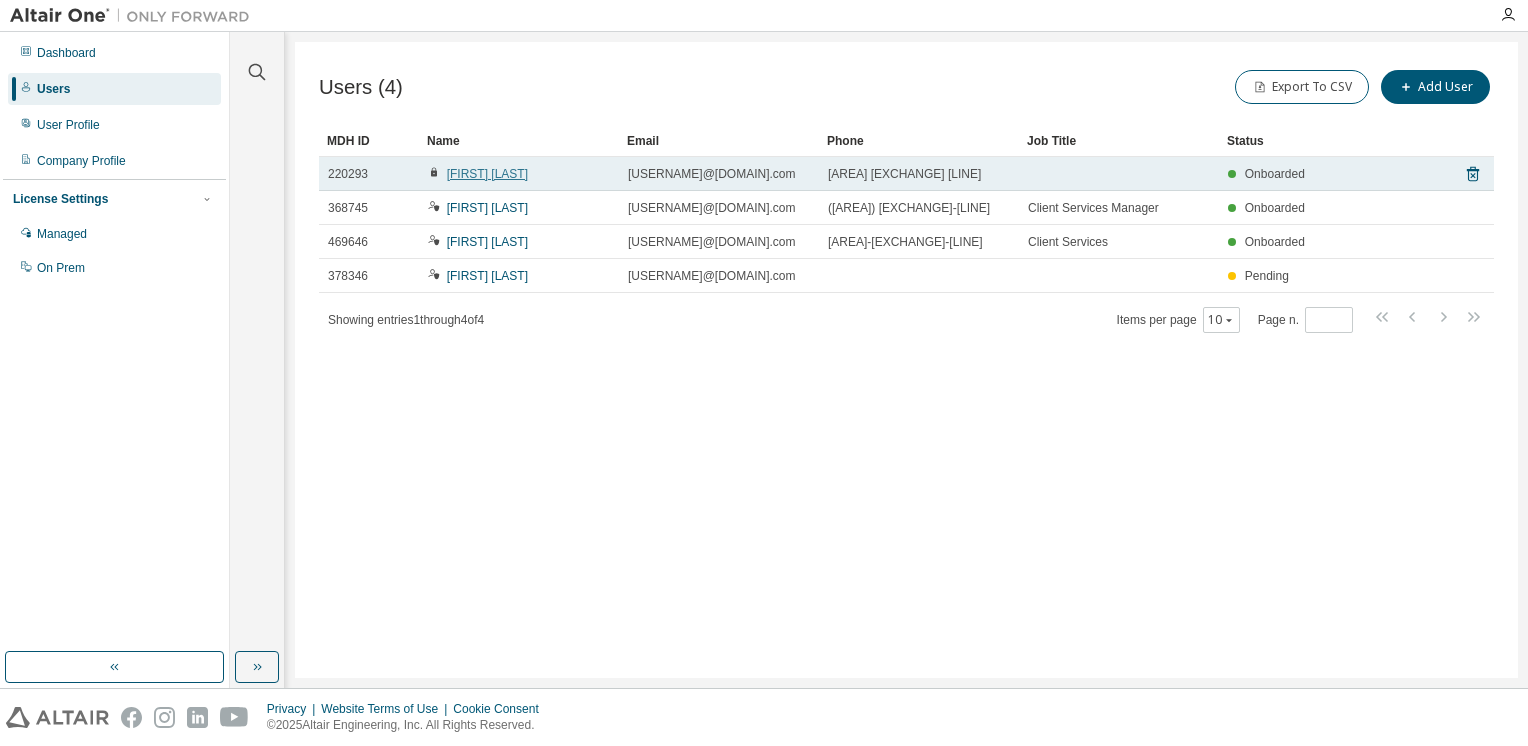 click on "Mehboob Merchant" at bounding box center (487, 174) 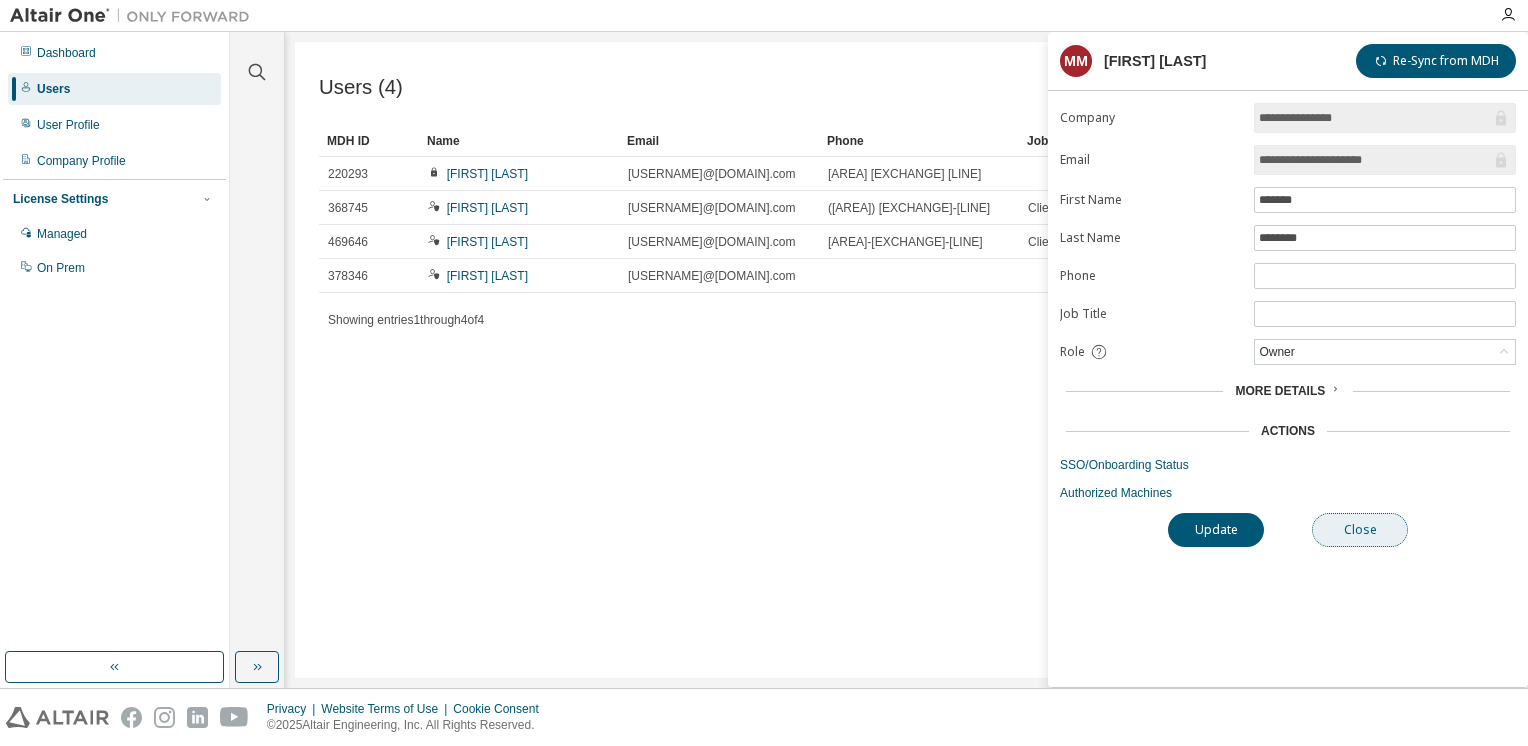 click on "Close" at bounding box center (1360, 530) 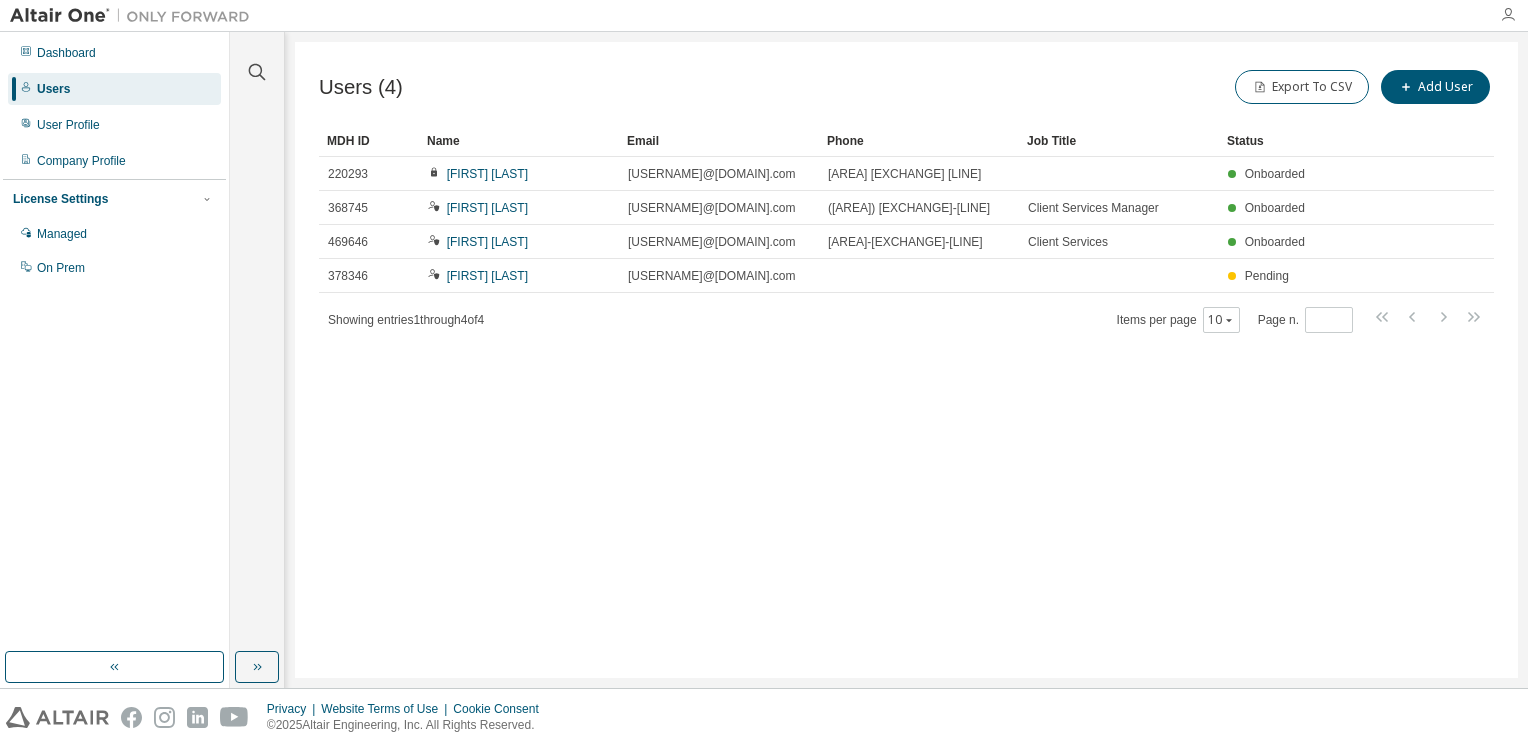 click at bounding box center [1508, 15] 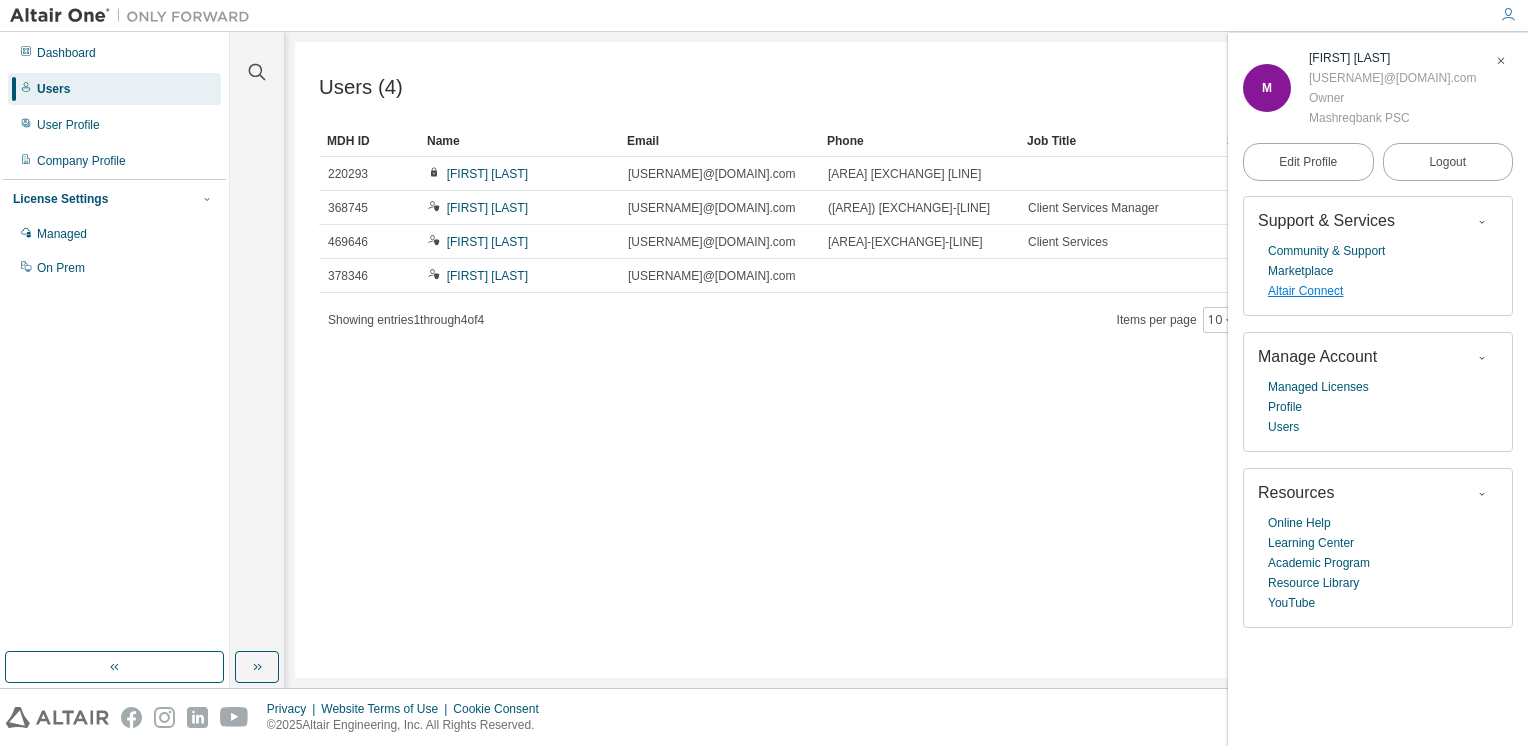click on "Altair Connect" at bounding box center (1305, 291) 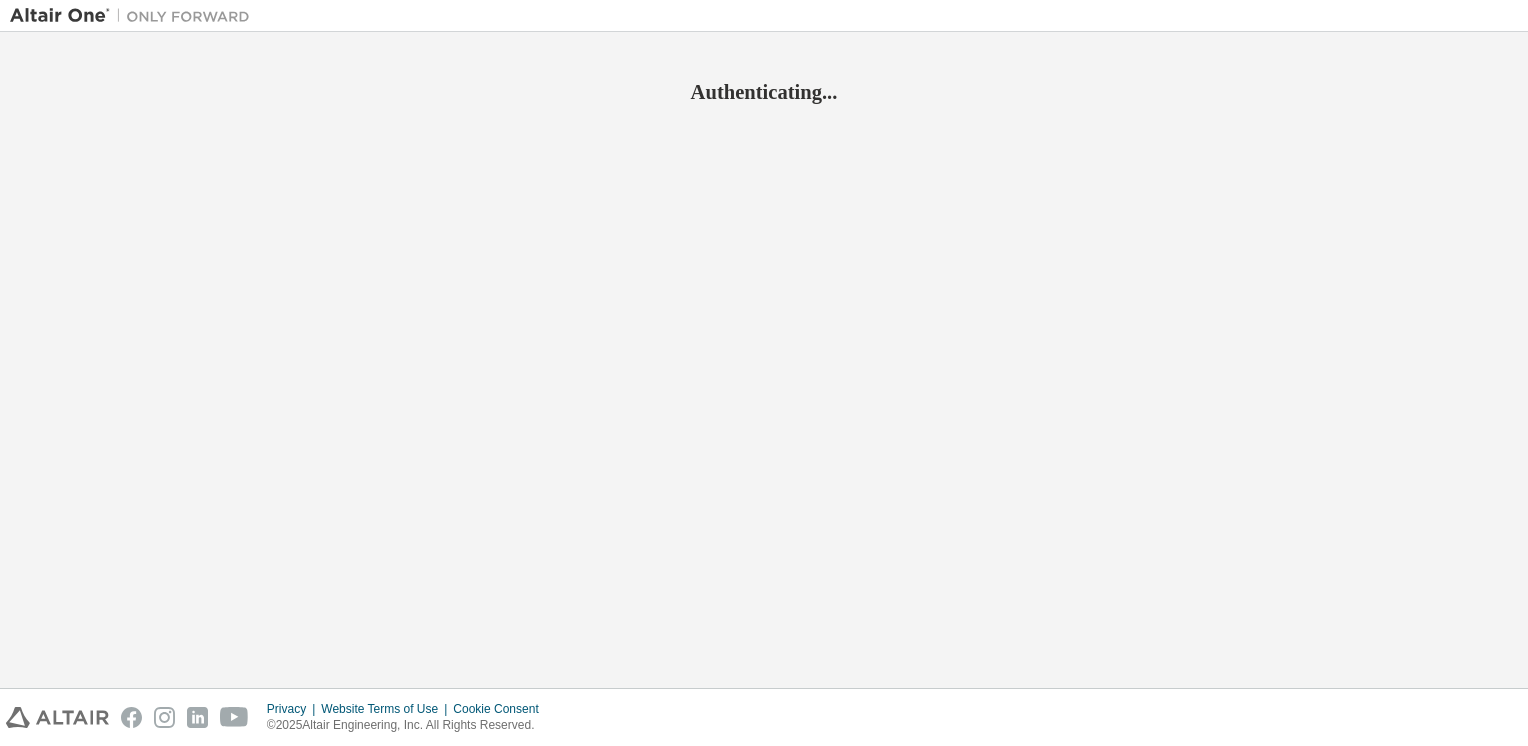scroll, scrollTop: 0, scrollLeft: 0, axis: both 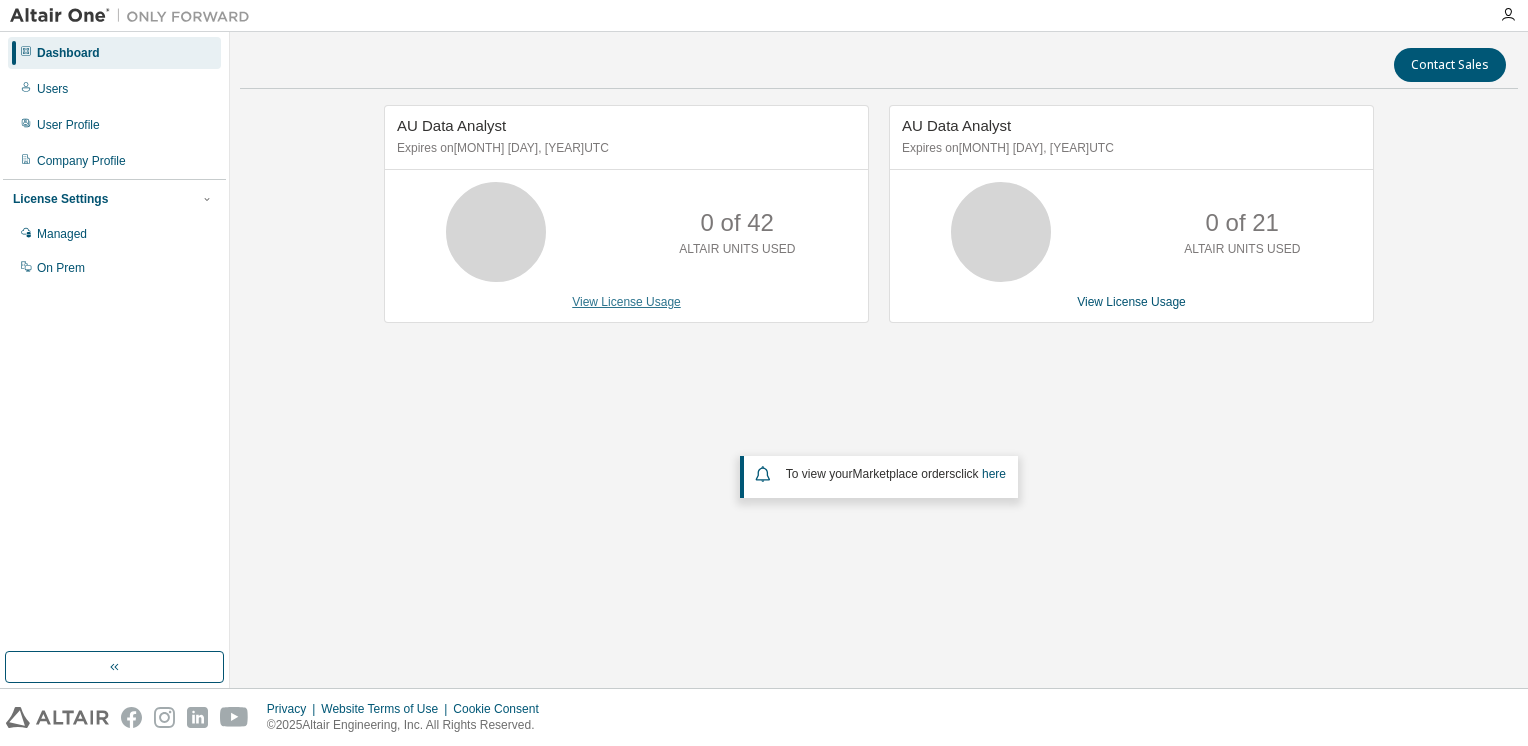 click on "View License Usage" at bounding box center (626, 302) 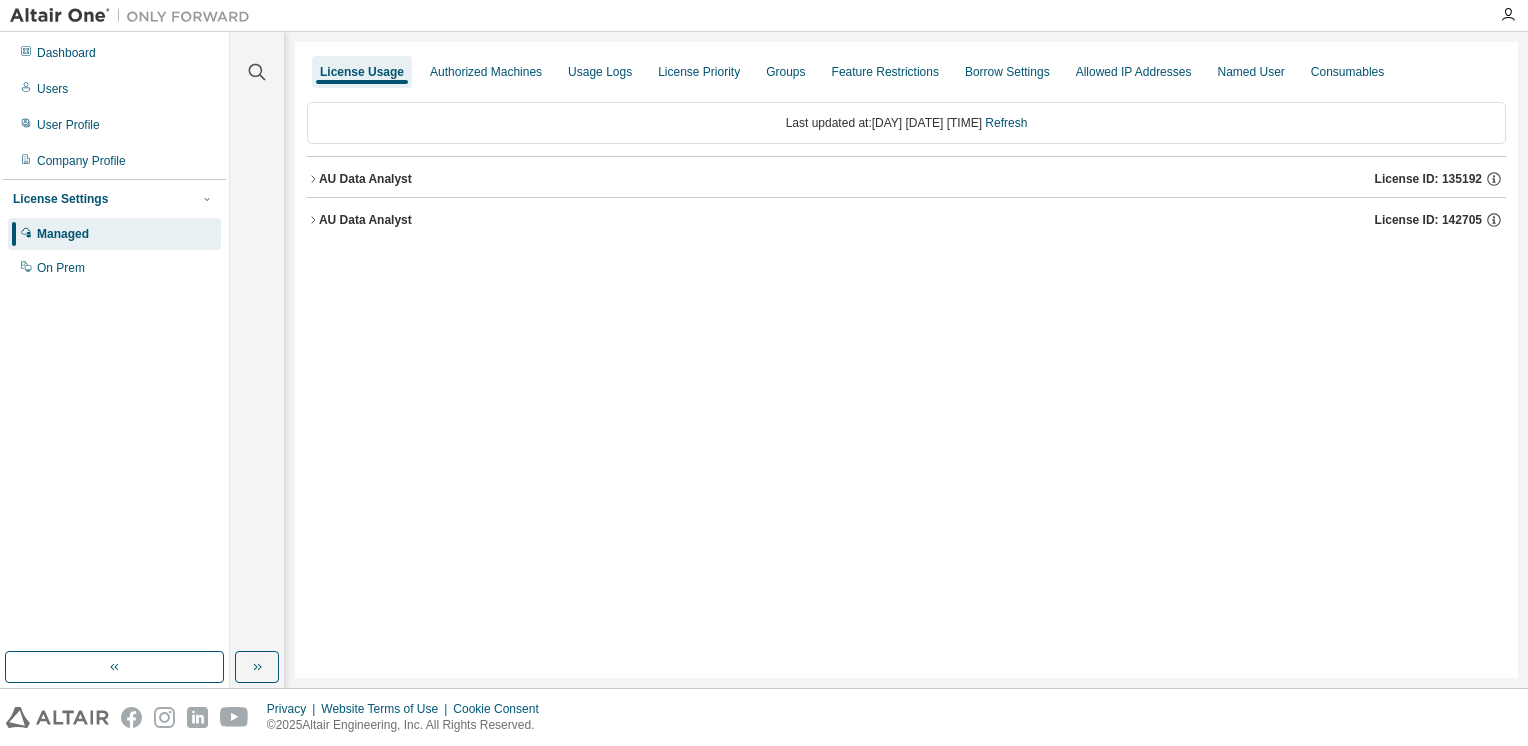 drag, startPoint x: 405, startPoint y: 174, endPoint x: 958, endPoint y: 297, distance: 566.5139 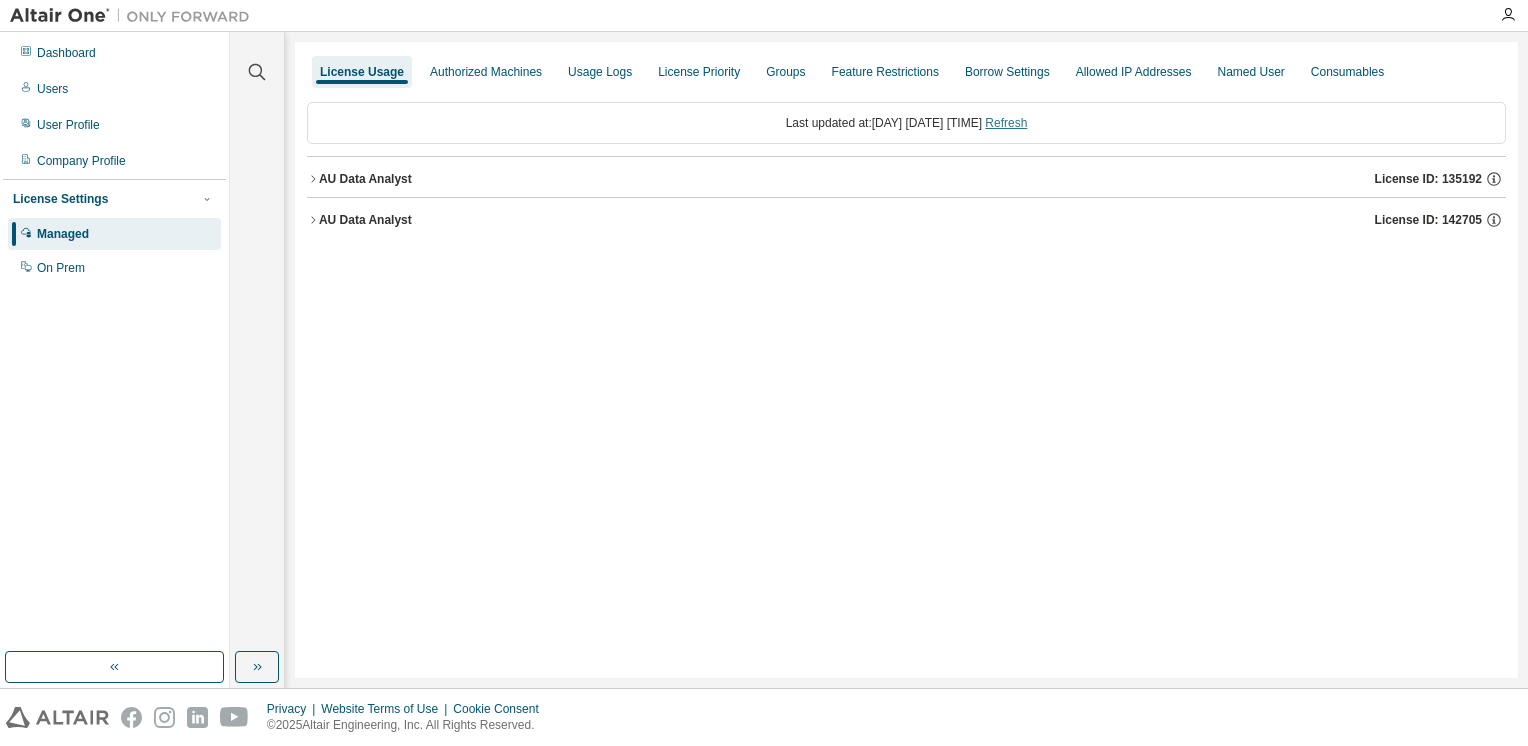 click on "Refresh" at bounding box center (1006, 123) 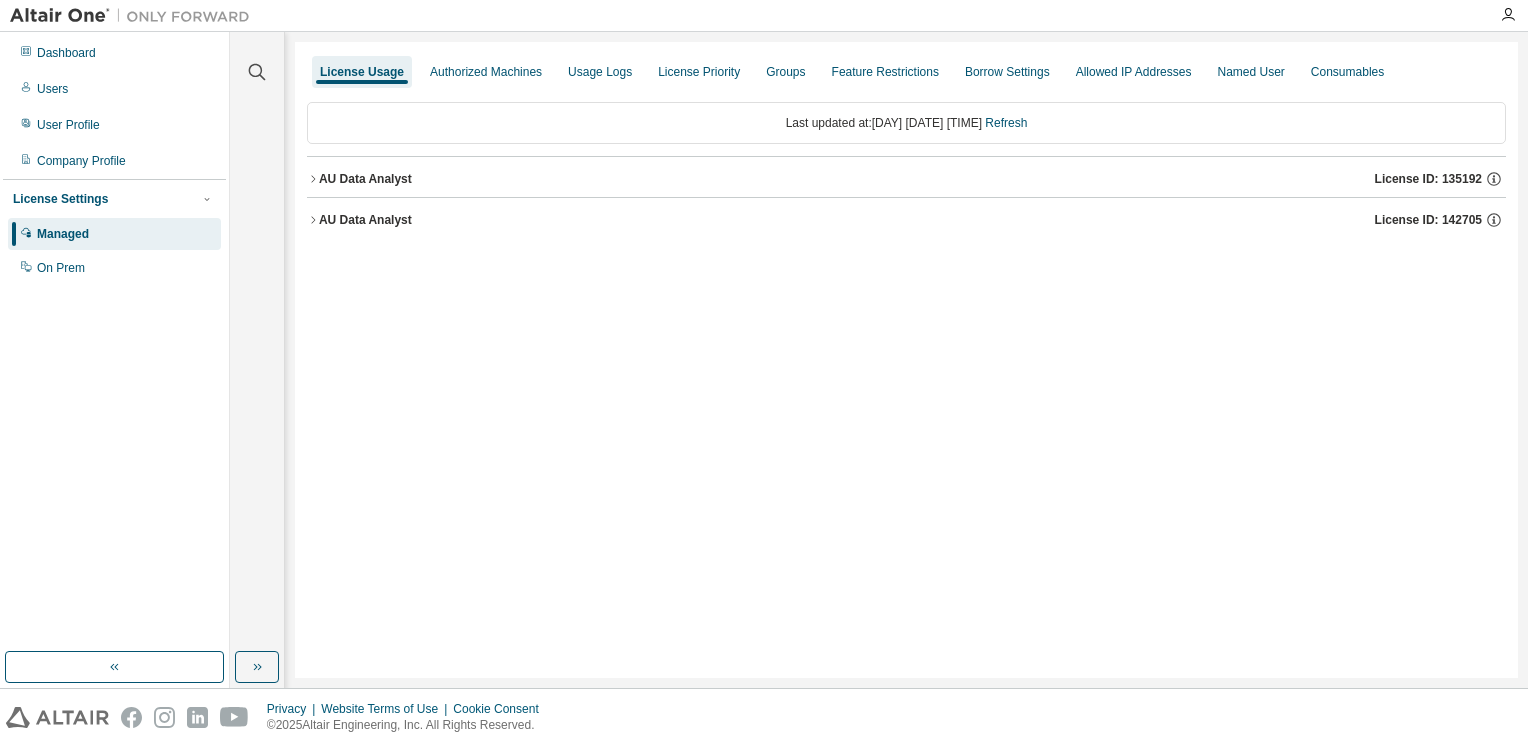 drag, startPoint x: 397, startPoint y: 176, endPoint x: 364, endPoint y: 274, distance: 103.40696 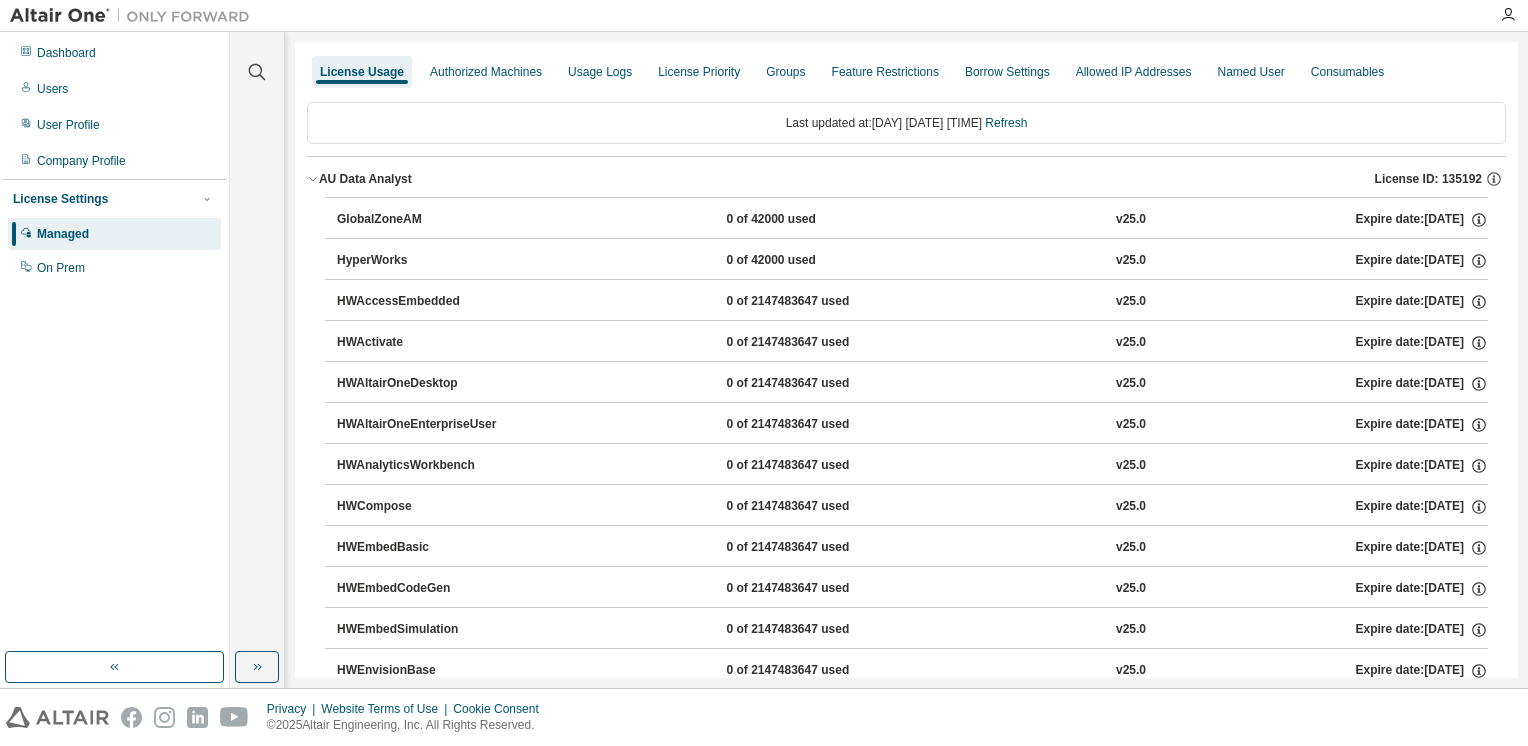click 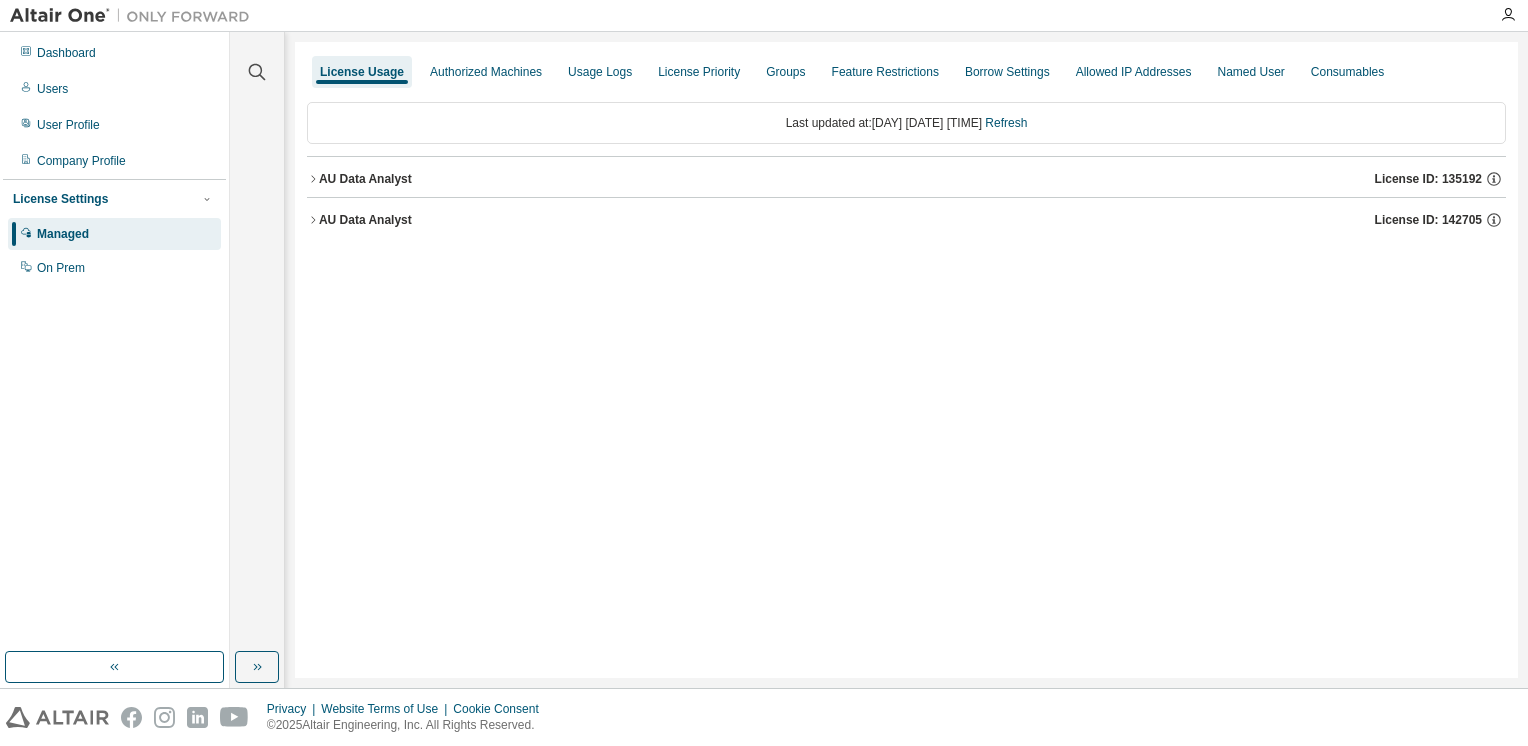 click on "License ID: 135192" at bounding box center [1428, 179] 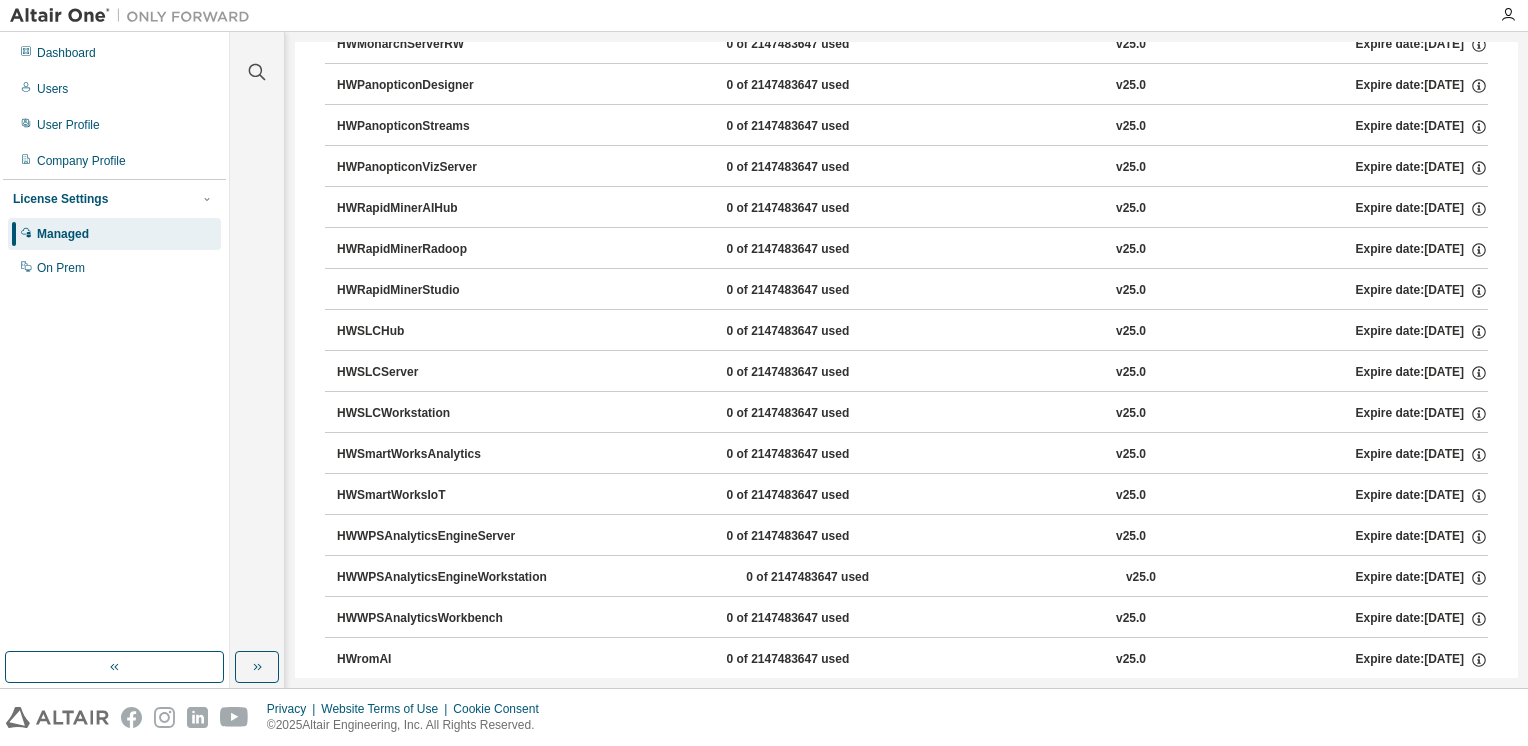 scroll, scrollTop: 1389, scrollLeft: 0, axis: vertical 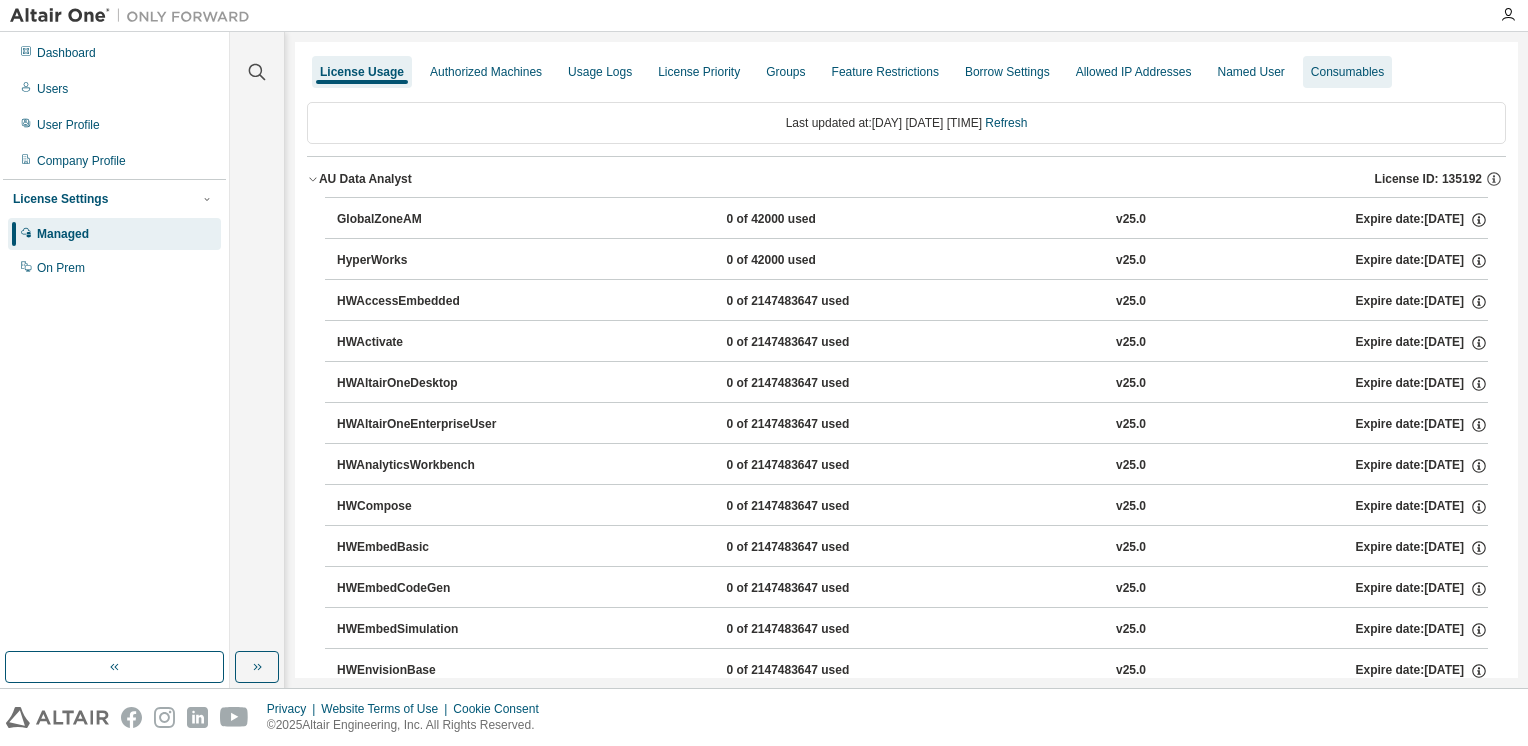 click on "Consumables" at bounding box center [1347, 72] 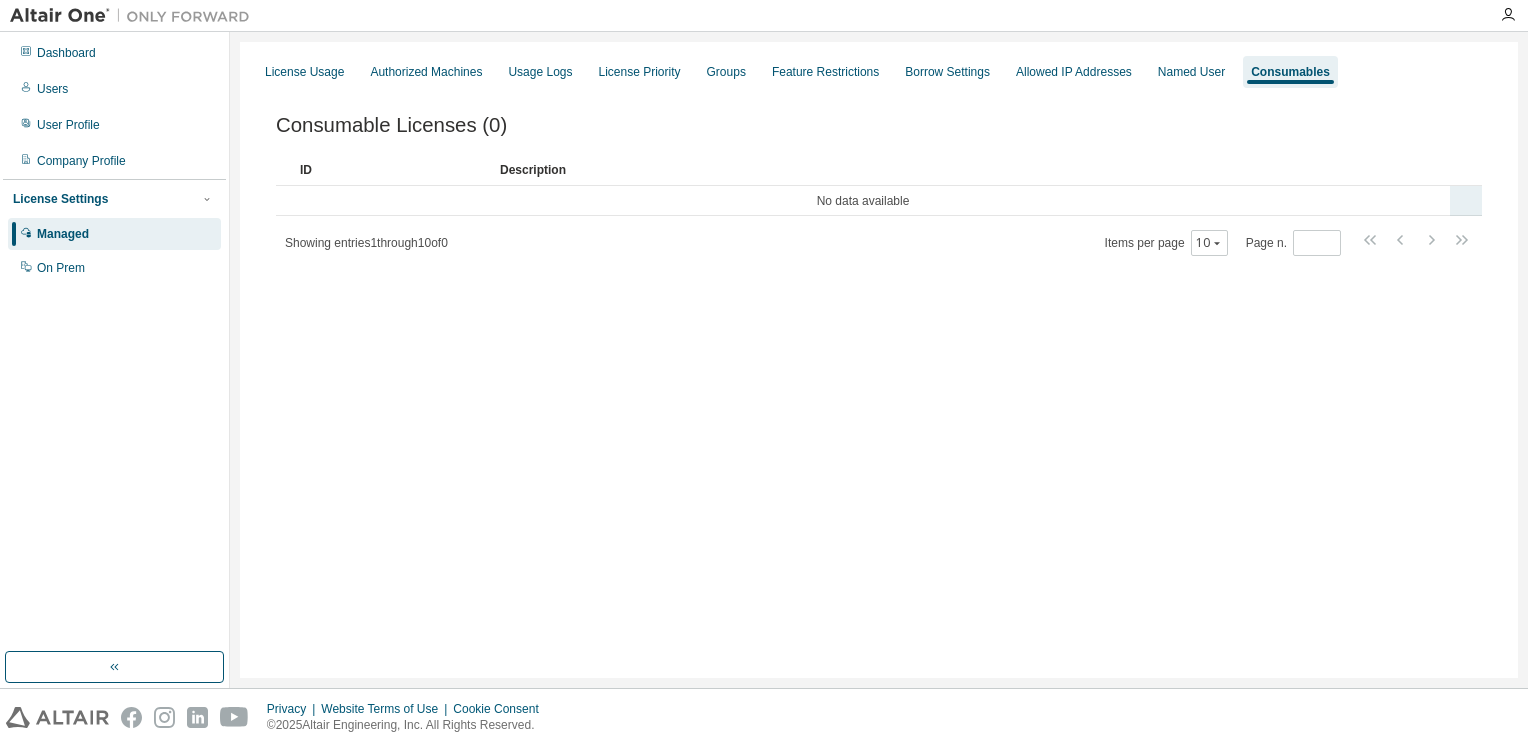 click on "No data available" at bounding box center (863, 201) 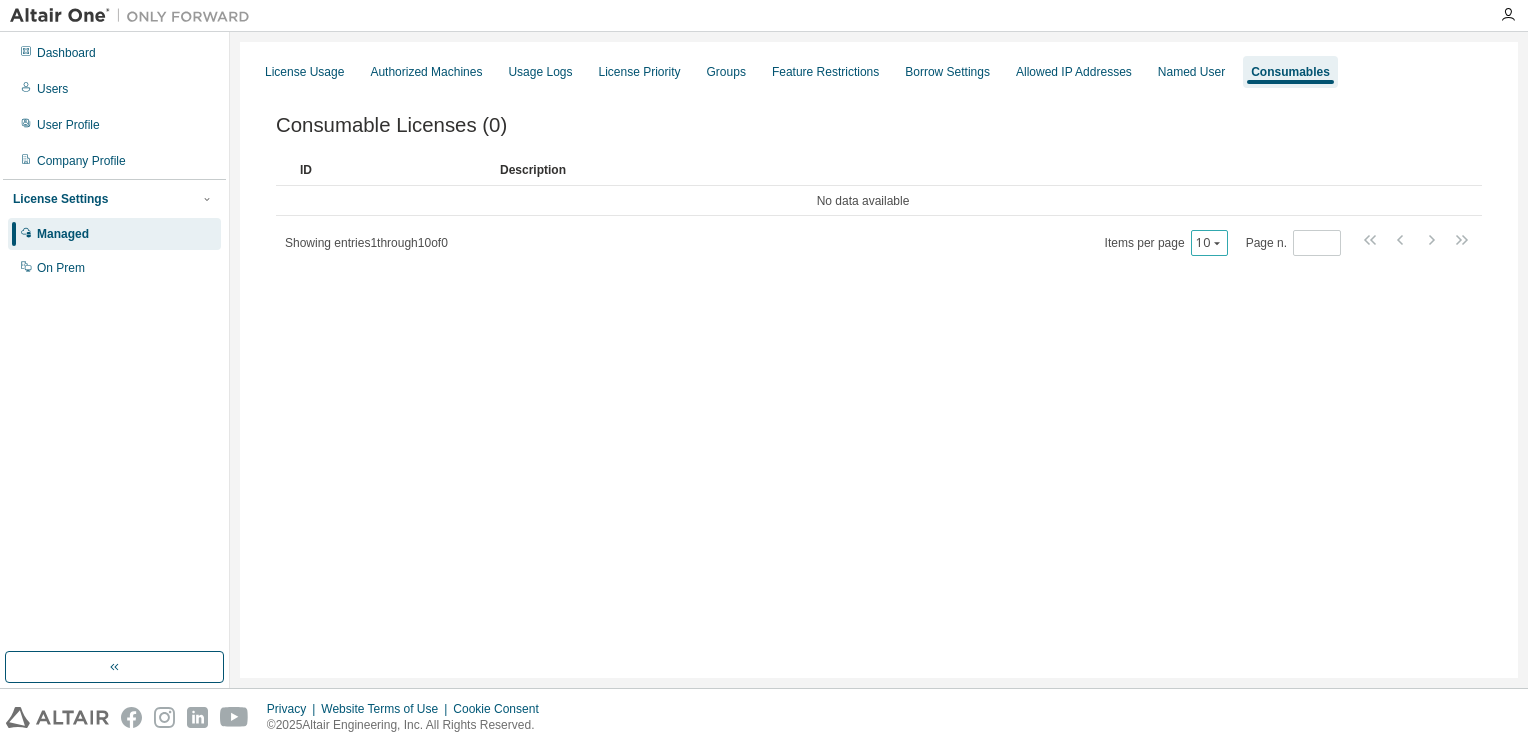 click 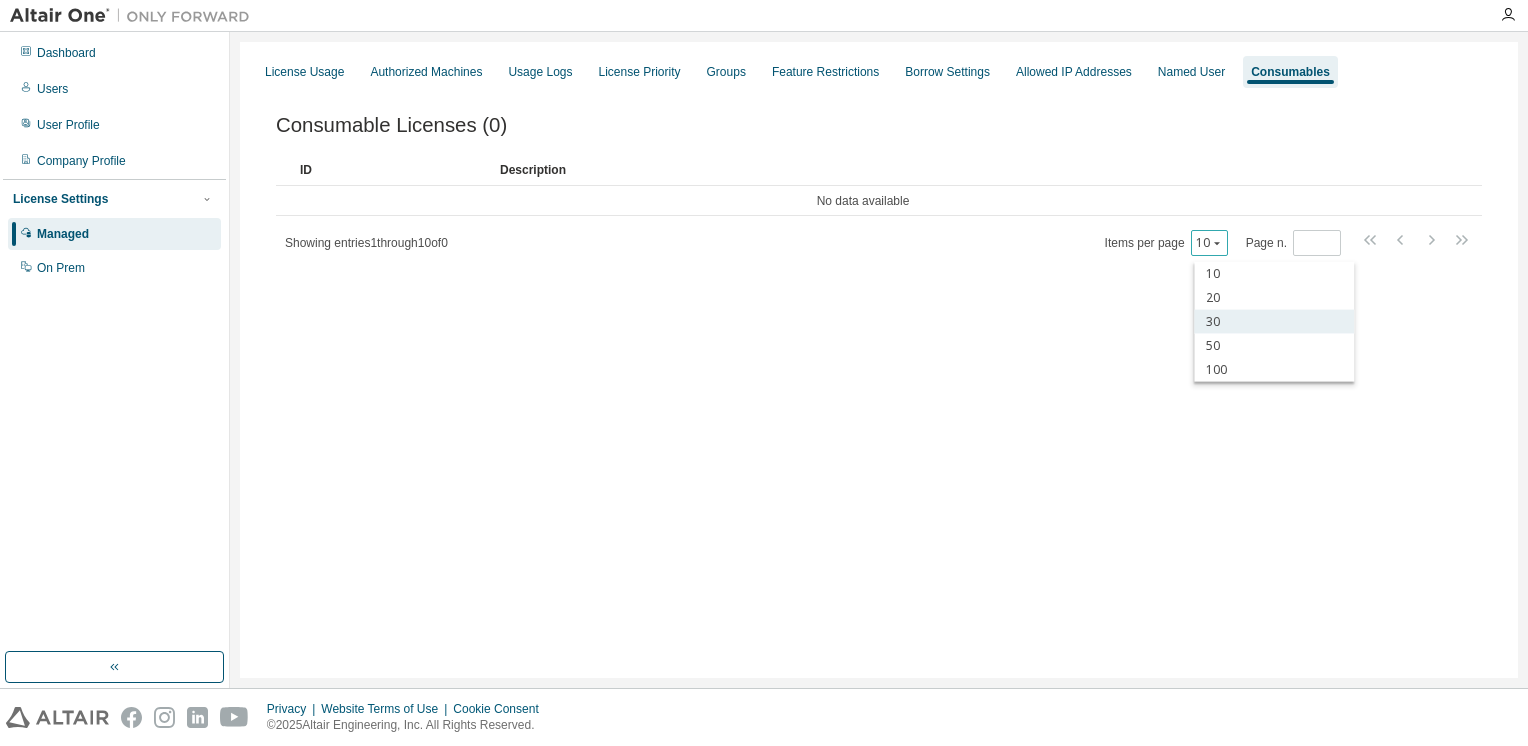 click on "30" at bounding box center [1274, 322] 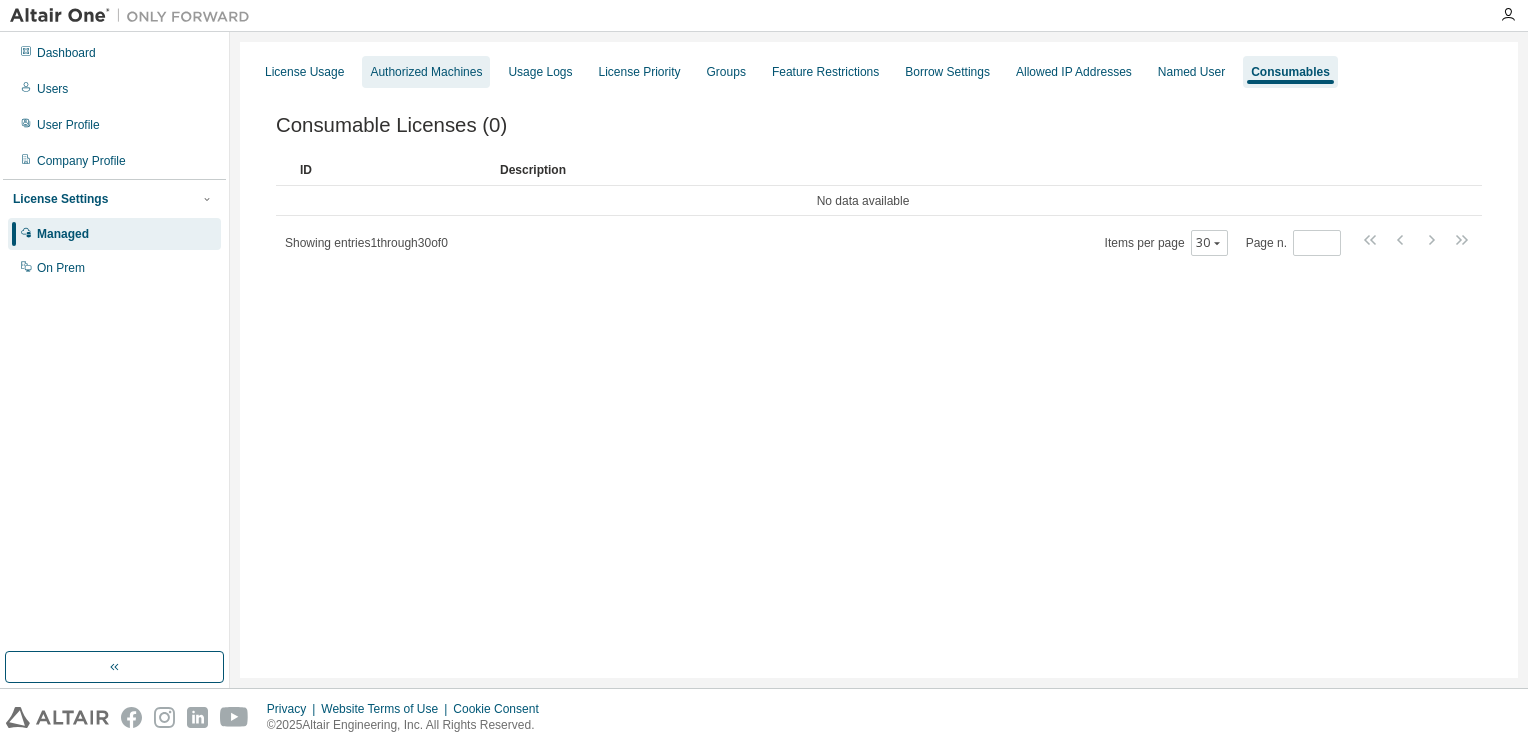 click on "Authorized Machines" at bounding box center [426, 72] 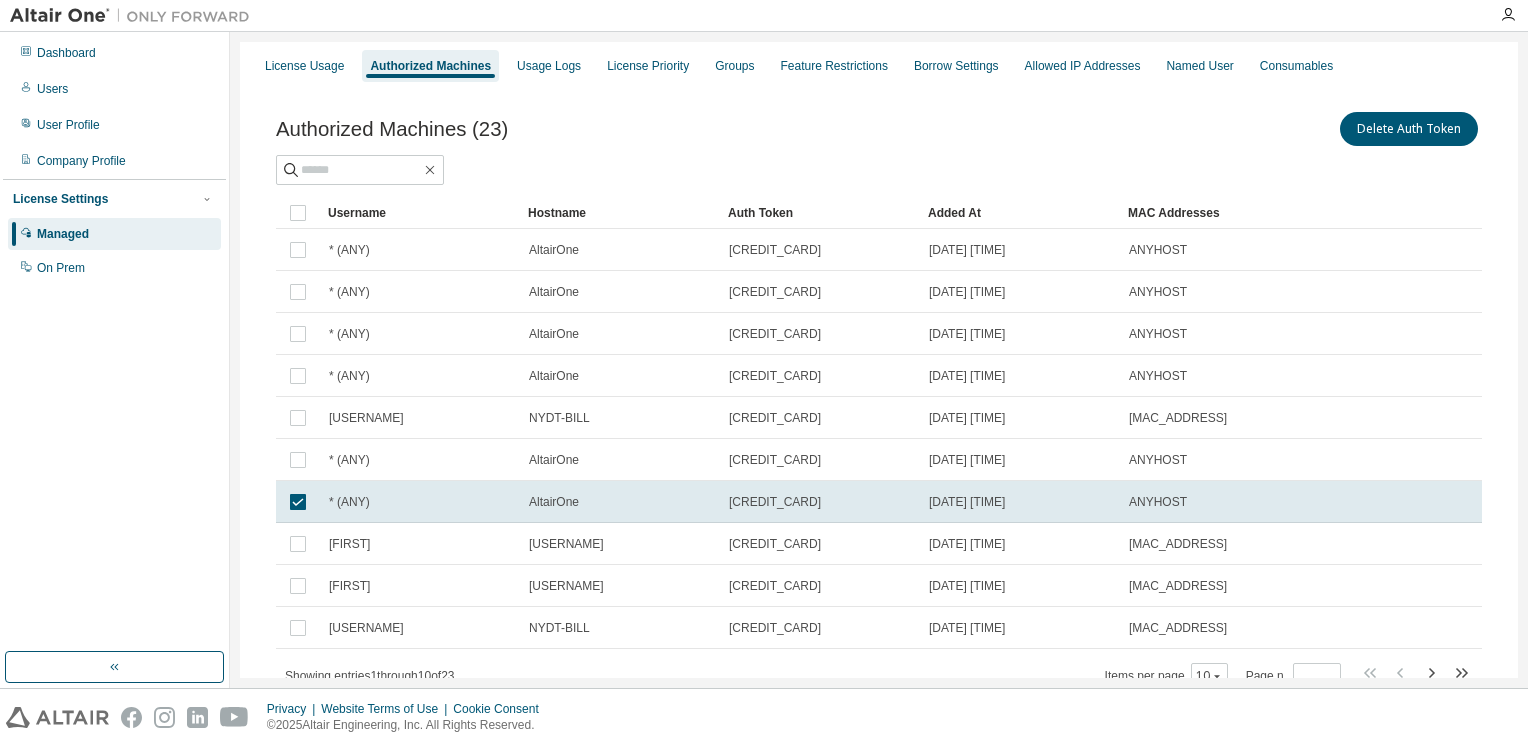 scroll, scrollTop: 0, scrollLeft: 0, axis: both 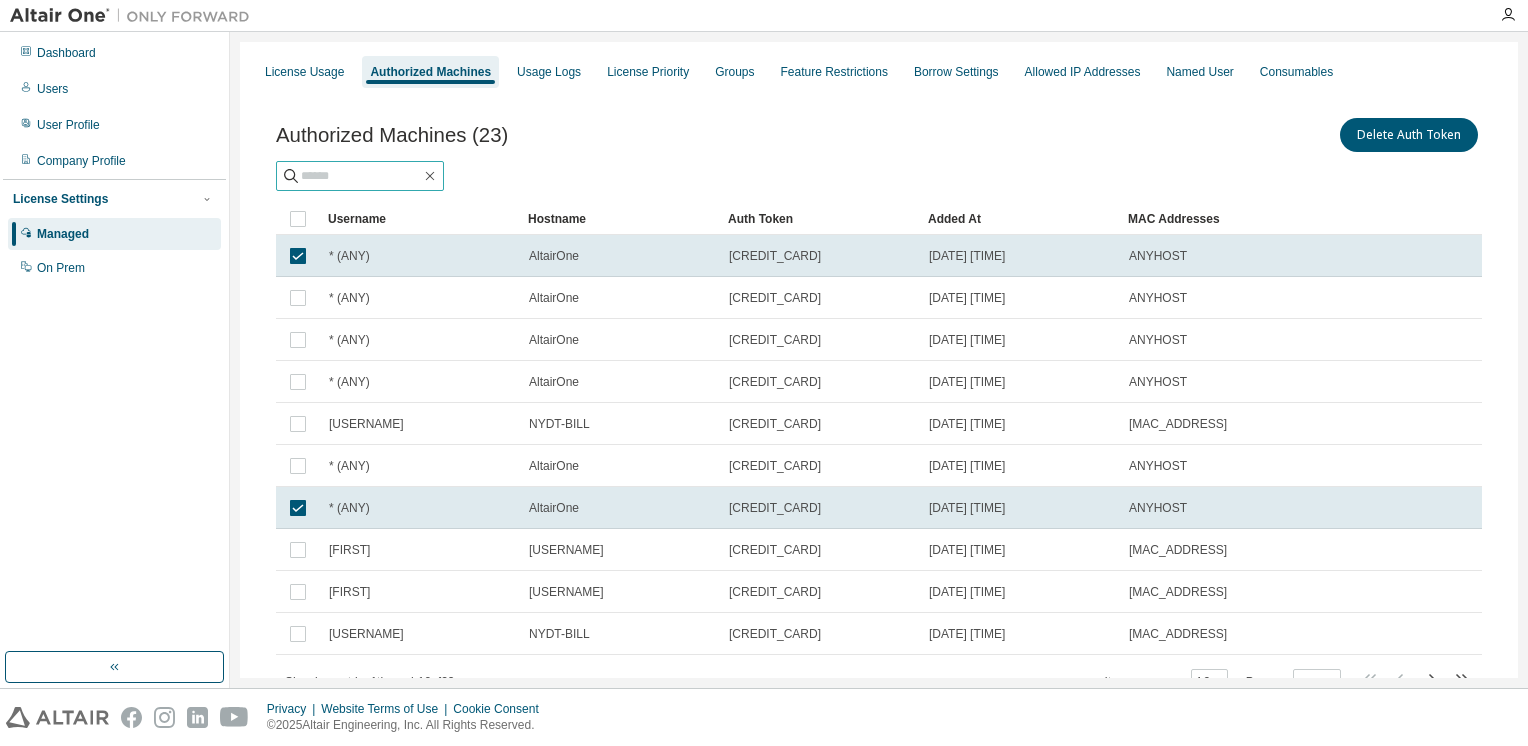 click at bounding box center [361, 176] 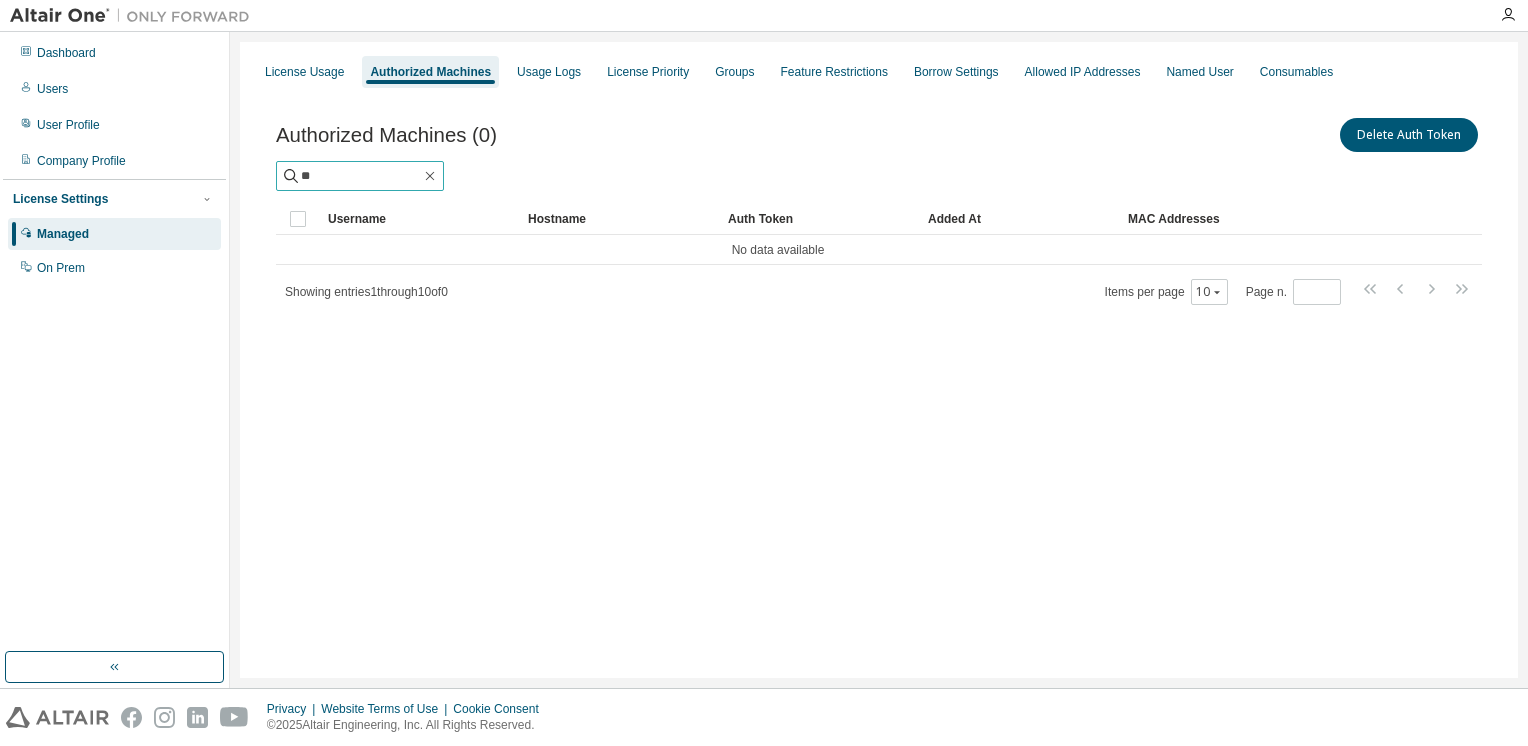 type on "*" 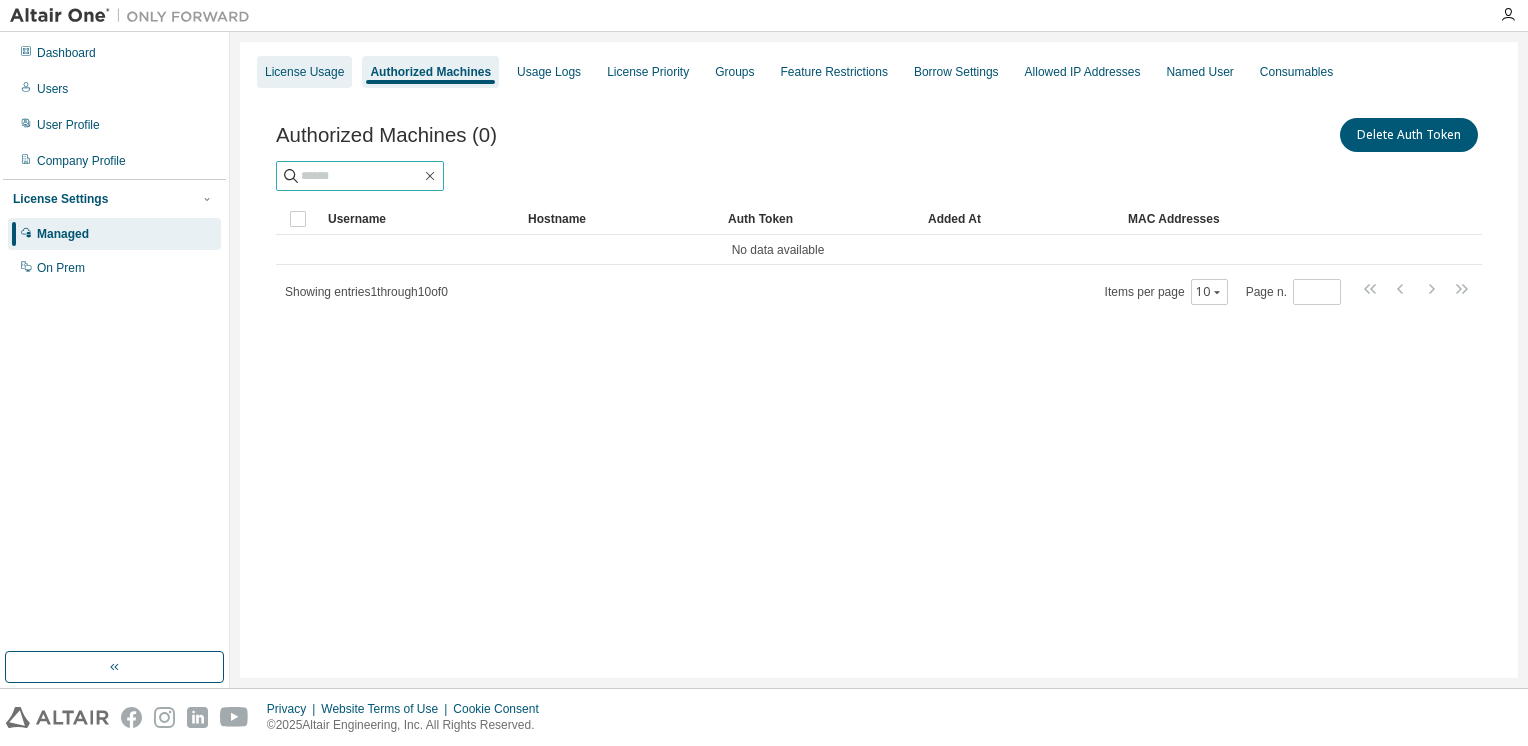 type 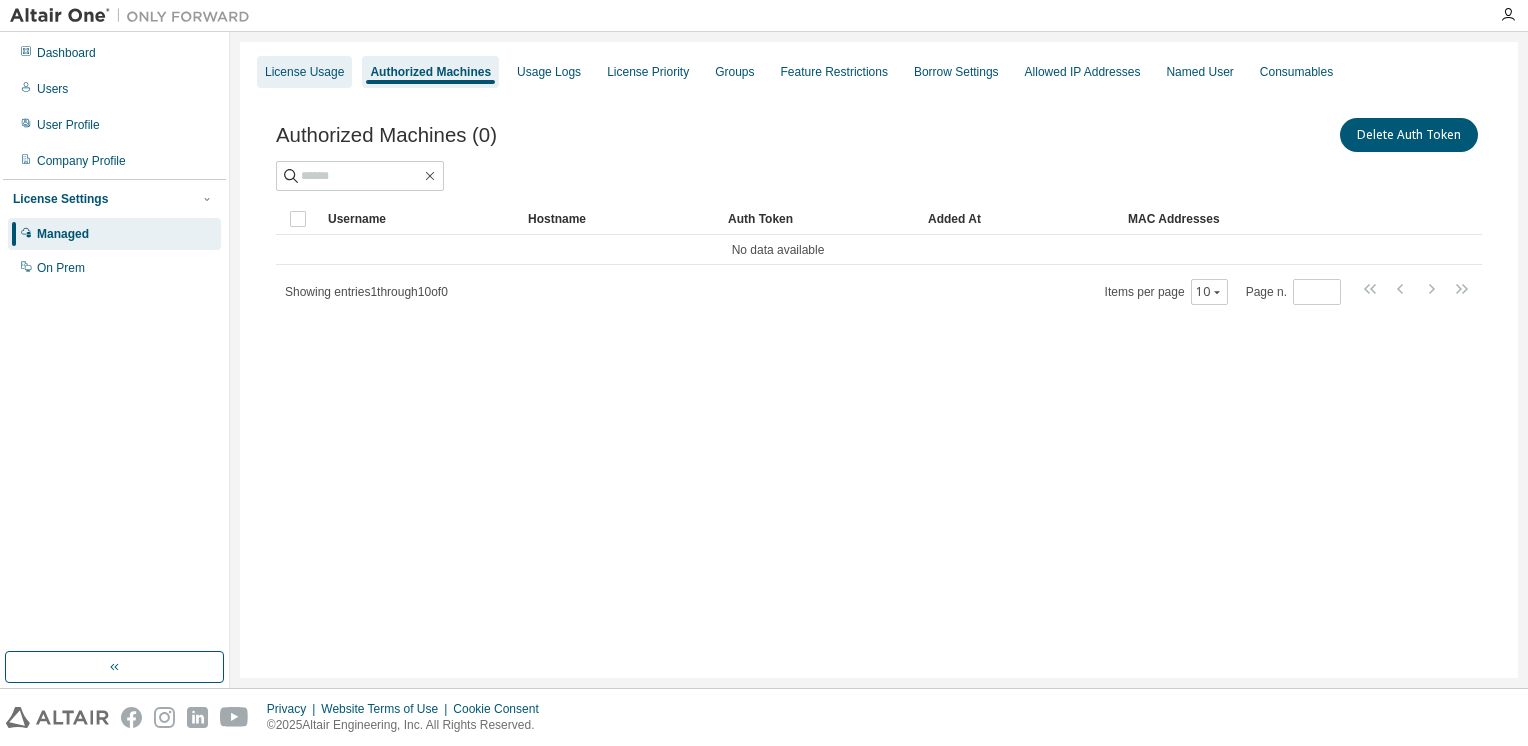 click on "License Usage" at bounding box center [304, 72] 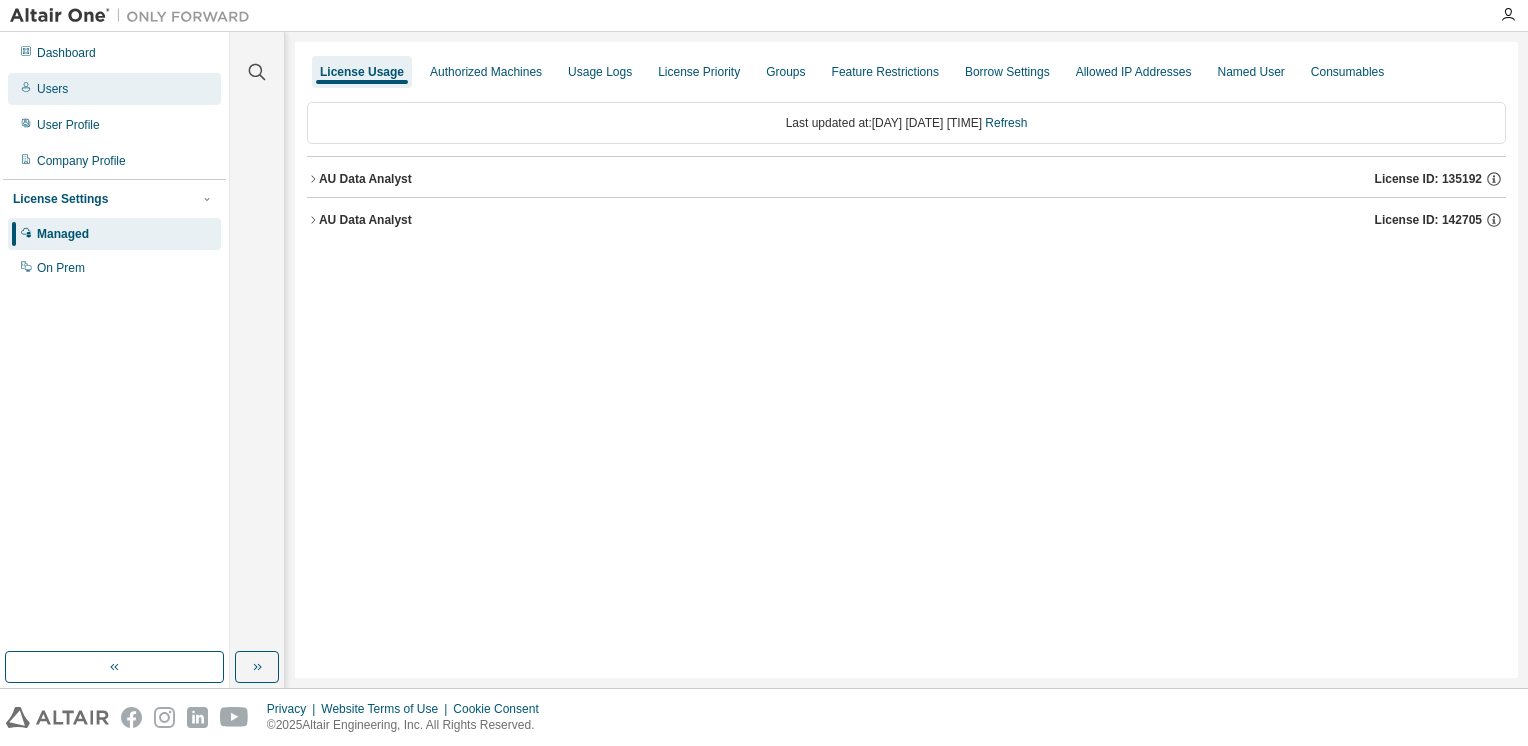 click on "Users" at bounding box center (114, 89) 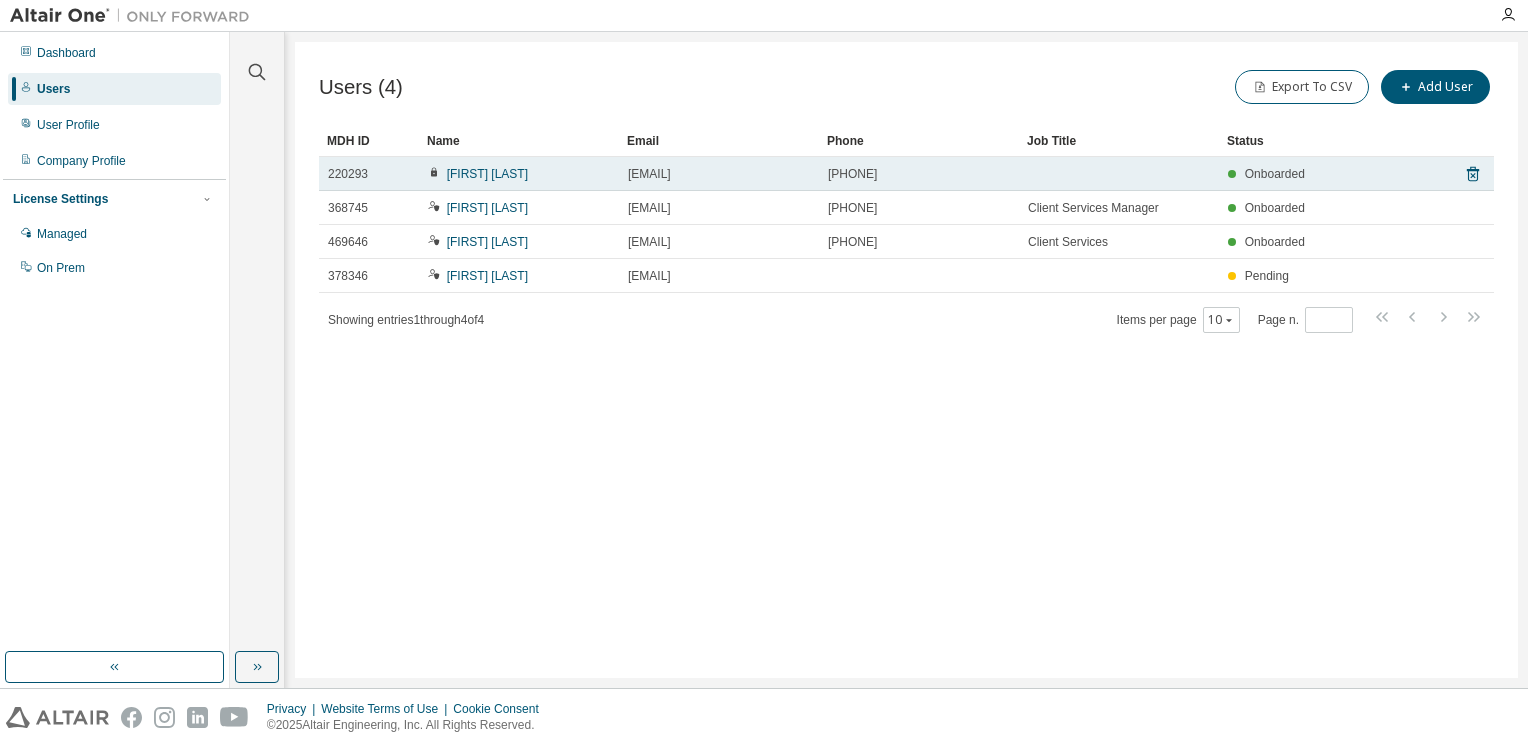click on "917 297 6240" at bounding box center [852, 174] 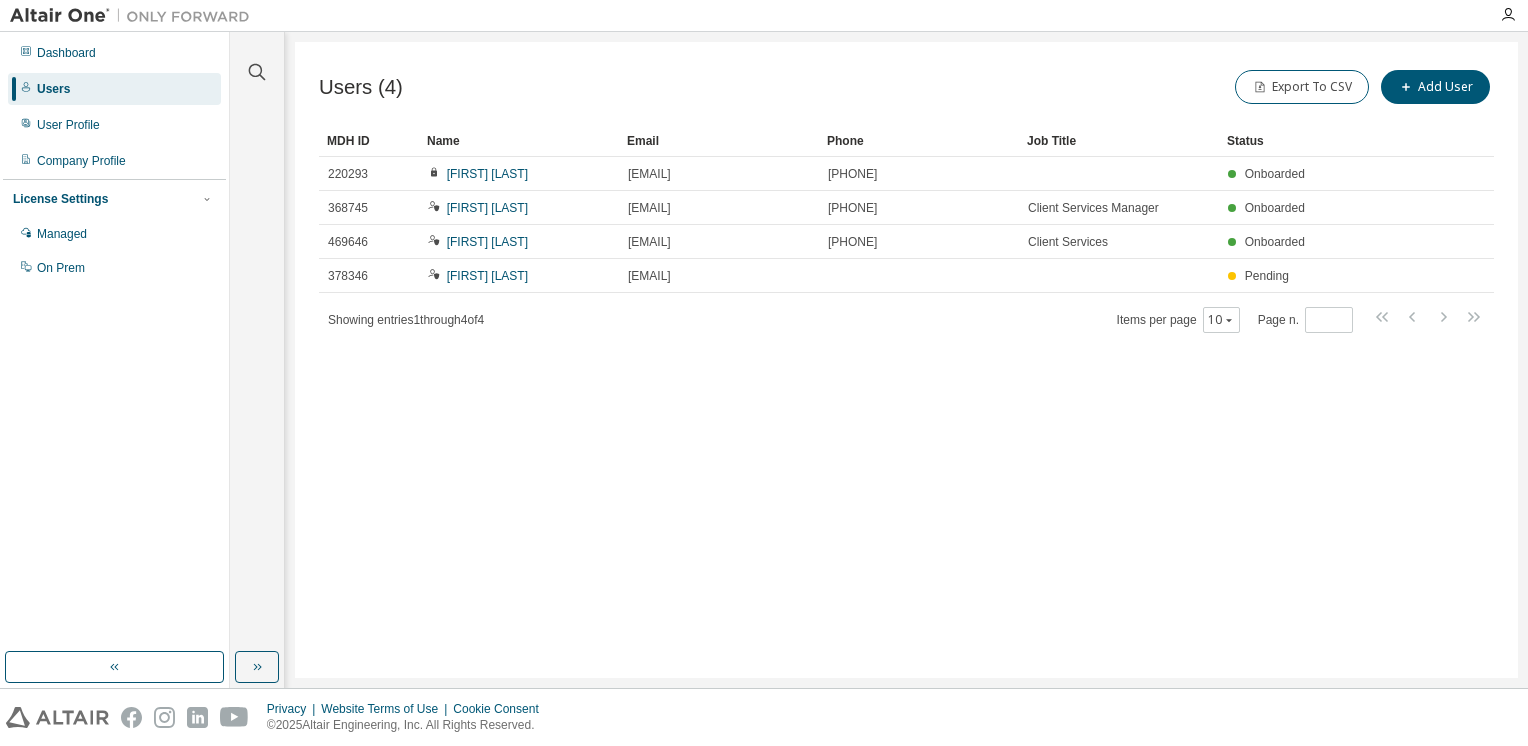 drag, startPoint x: 852, startPoint y: 168, endPoint x: 729, endPoint y: 361, distance: 228.86241 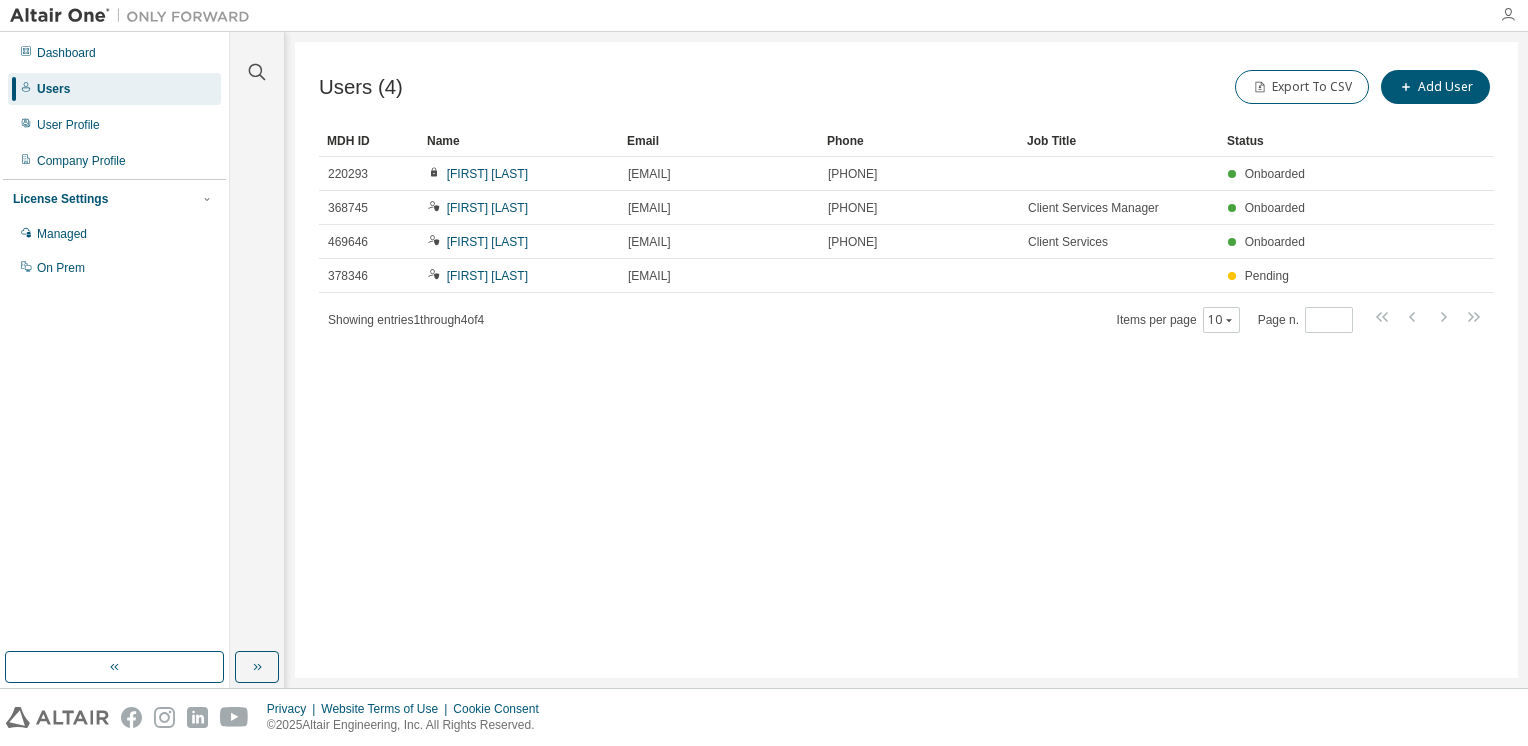 click at bounding box center [1508, 15] 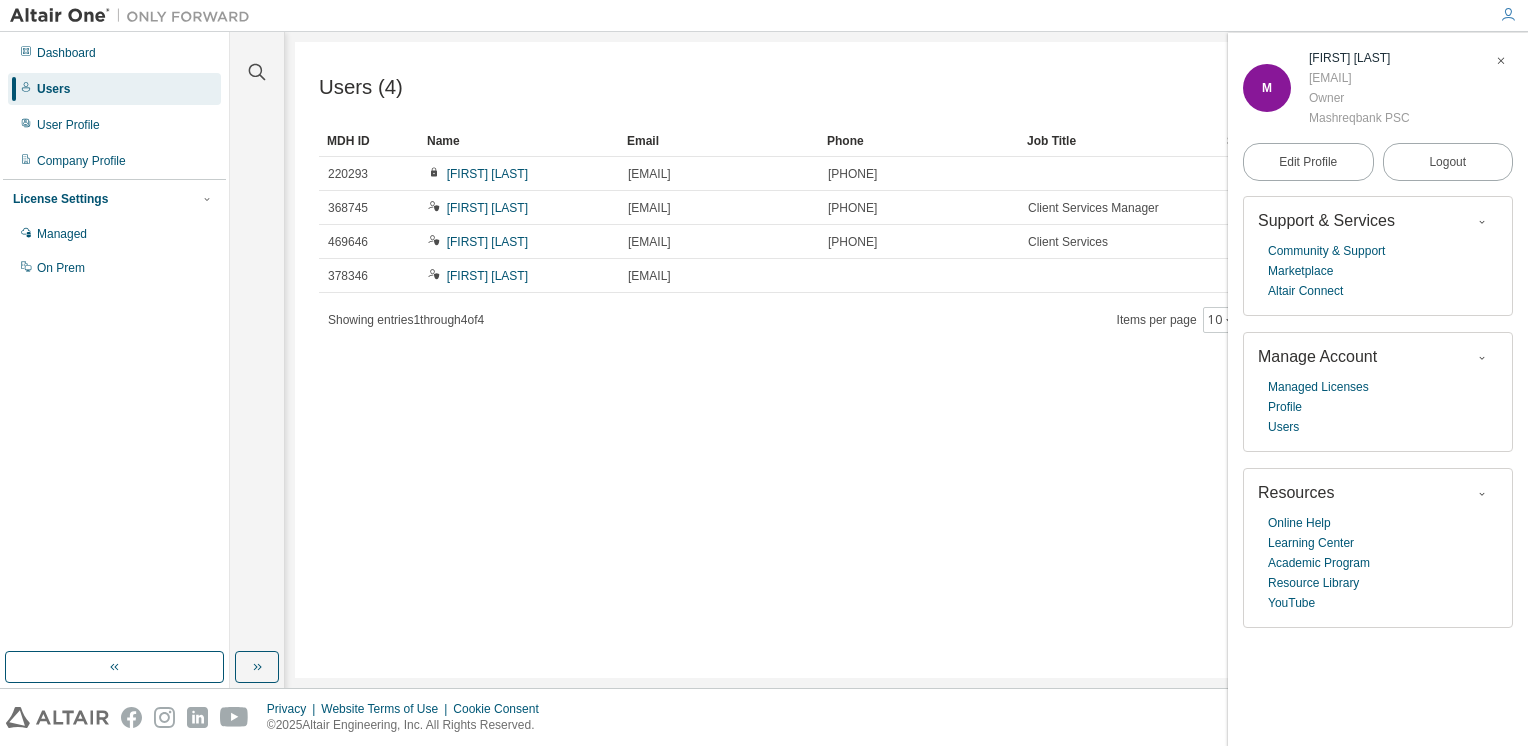 click on "Users (4) Export To CSV Add User Clear Load Save Save As Field Operator Value Select filter Select operand Add criteria Search MDH ID Name Email Phone Job Title Status 220293    Mehboob Merchant mehboobme@mashreq.com 917 297 6240 Onboarded 368745    Bill Jordan williamedwardj@mashreq.com (212) 824-2830 Client Services Manager Onboarded 469646    Susan Lee Susan@mashreq.com 917-650-8778 Client Services Onboarded 378346    Scott Passik scottp@mashreq.com Pending Showing entries  1  through  4  of  4 Items per page 10 Page n. *" at bounding box center [906, 360] 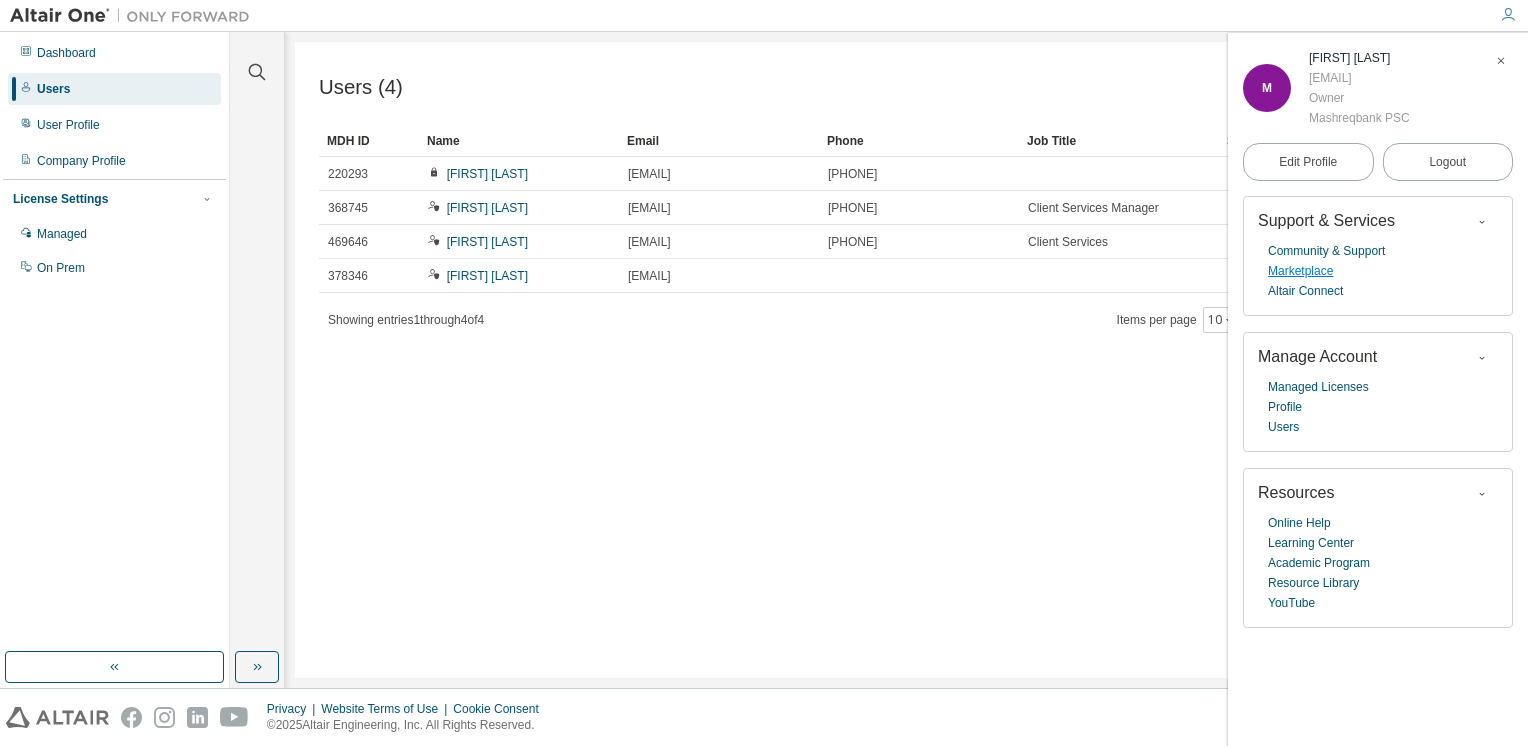 click on "Marketplace" at bounding box center (1300, 271) 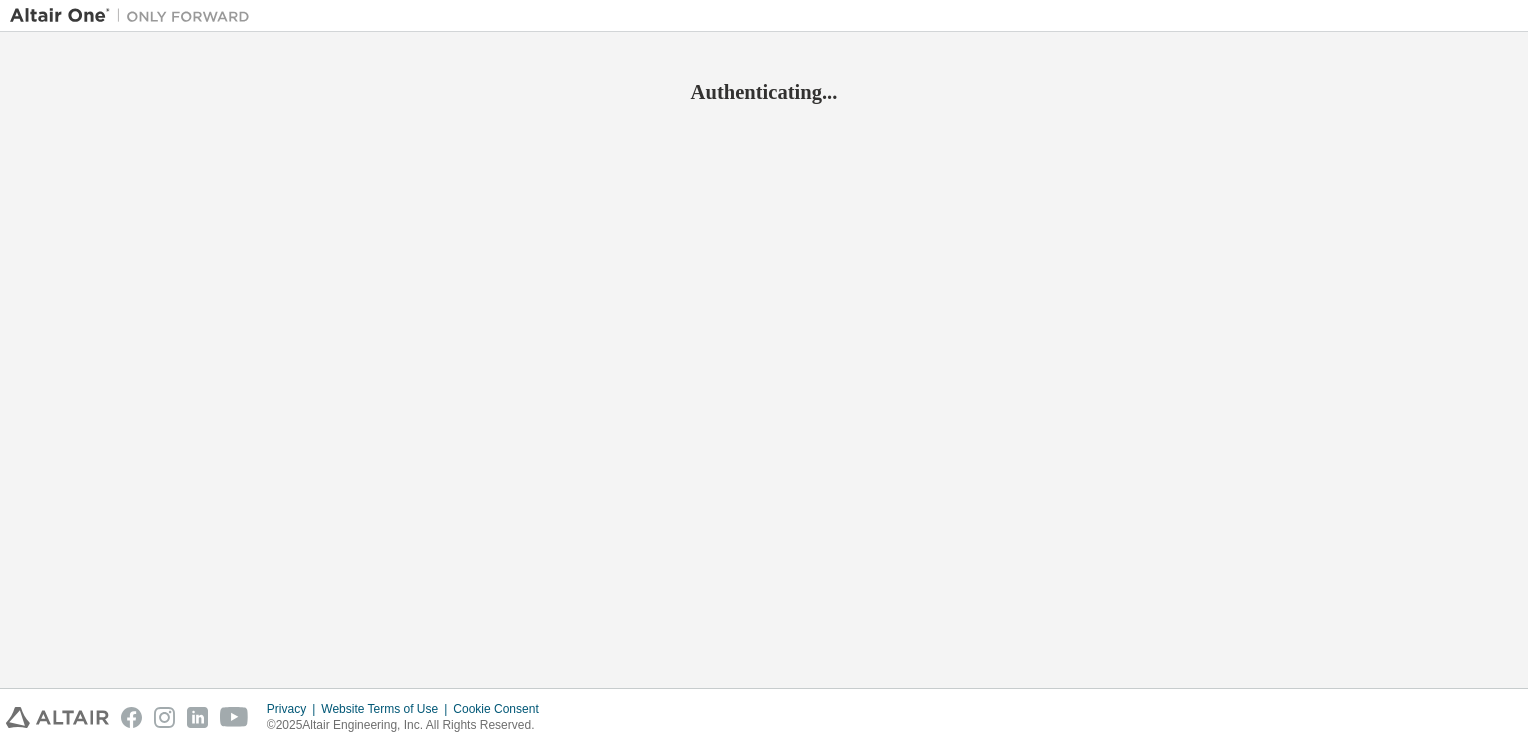 scroll, scrollTop: 0, scrollLeft: 0, axis: both 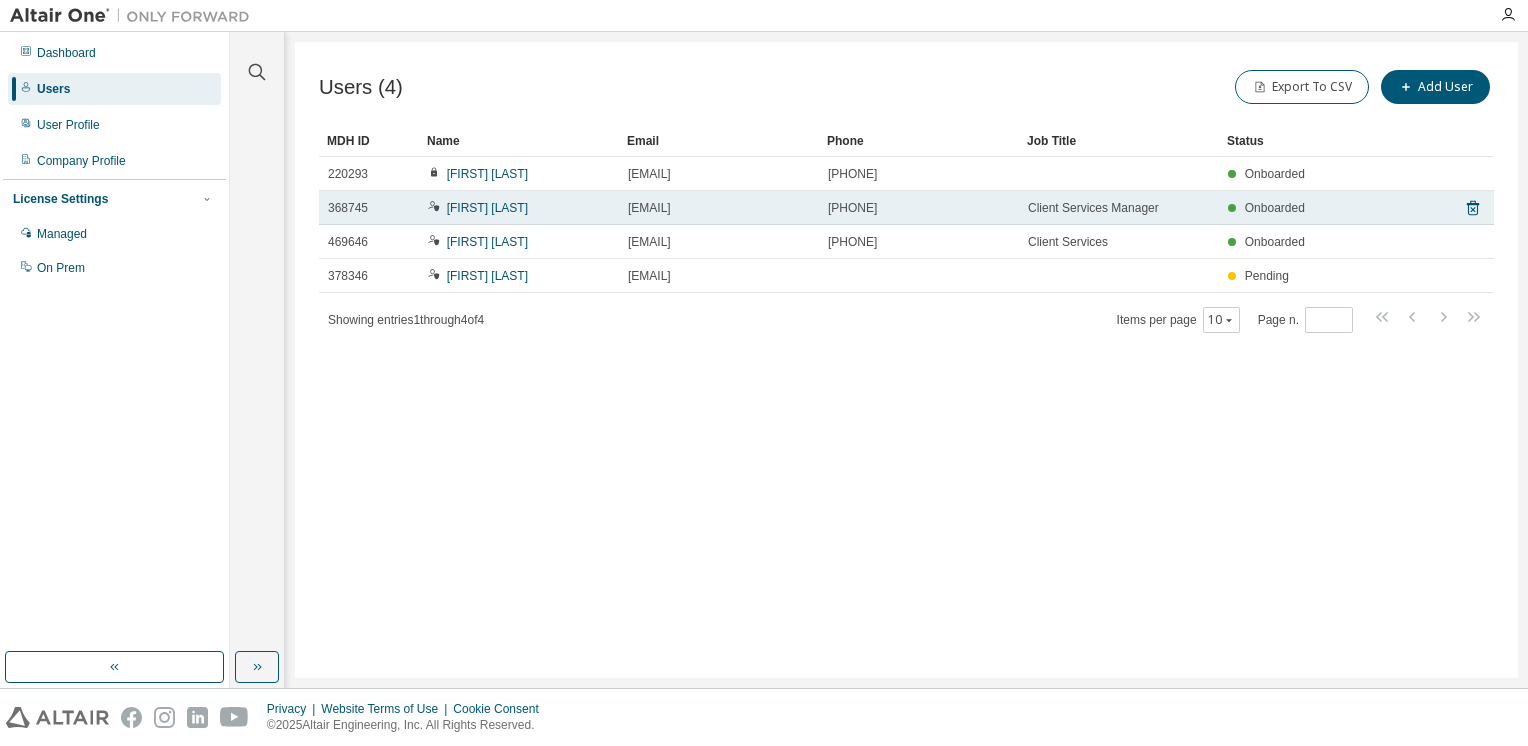 click 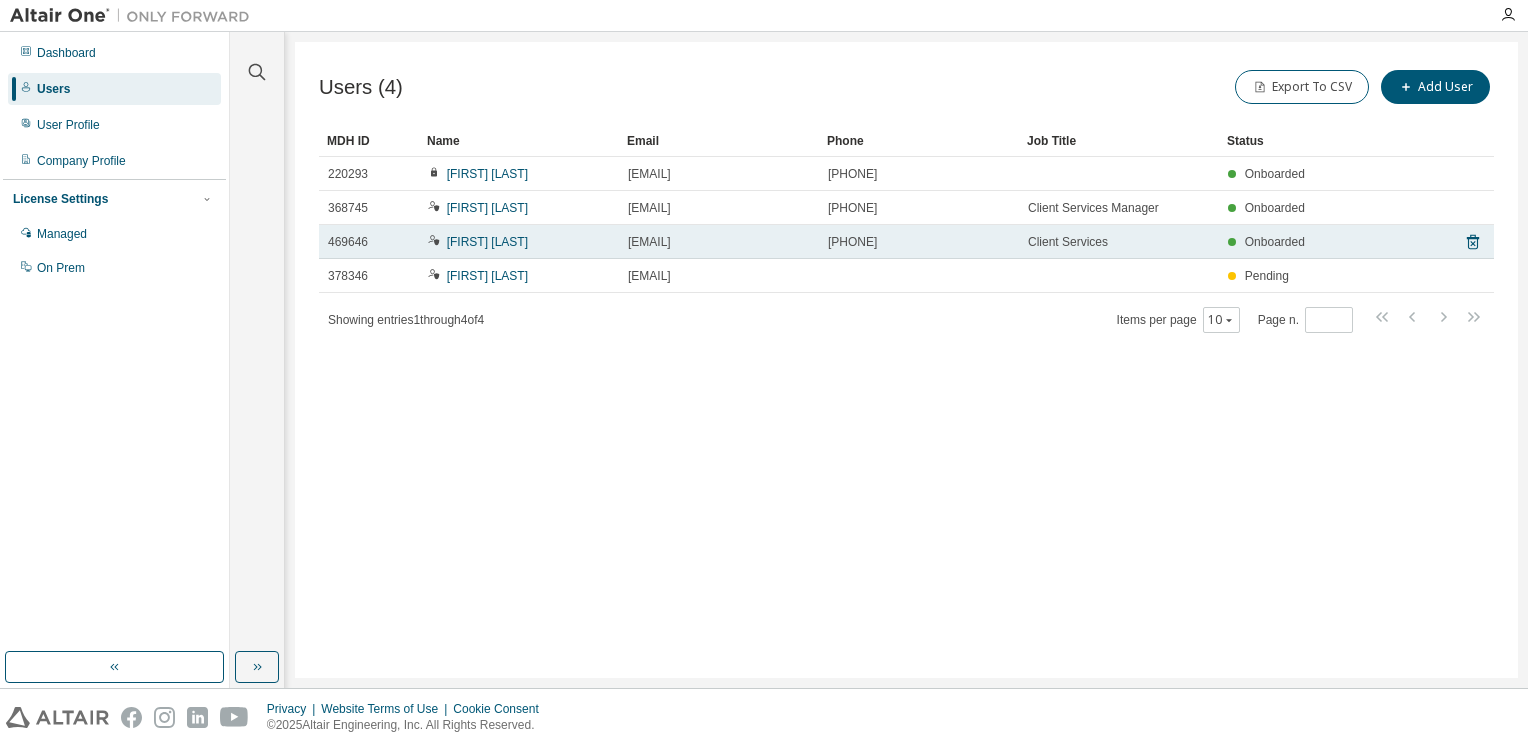 click 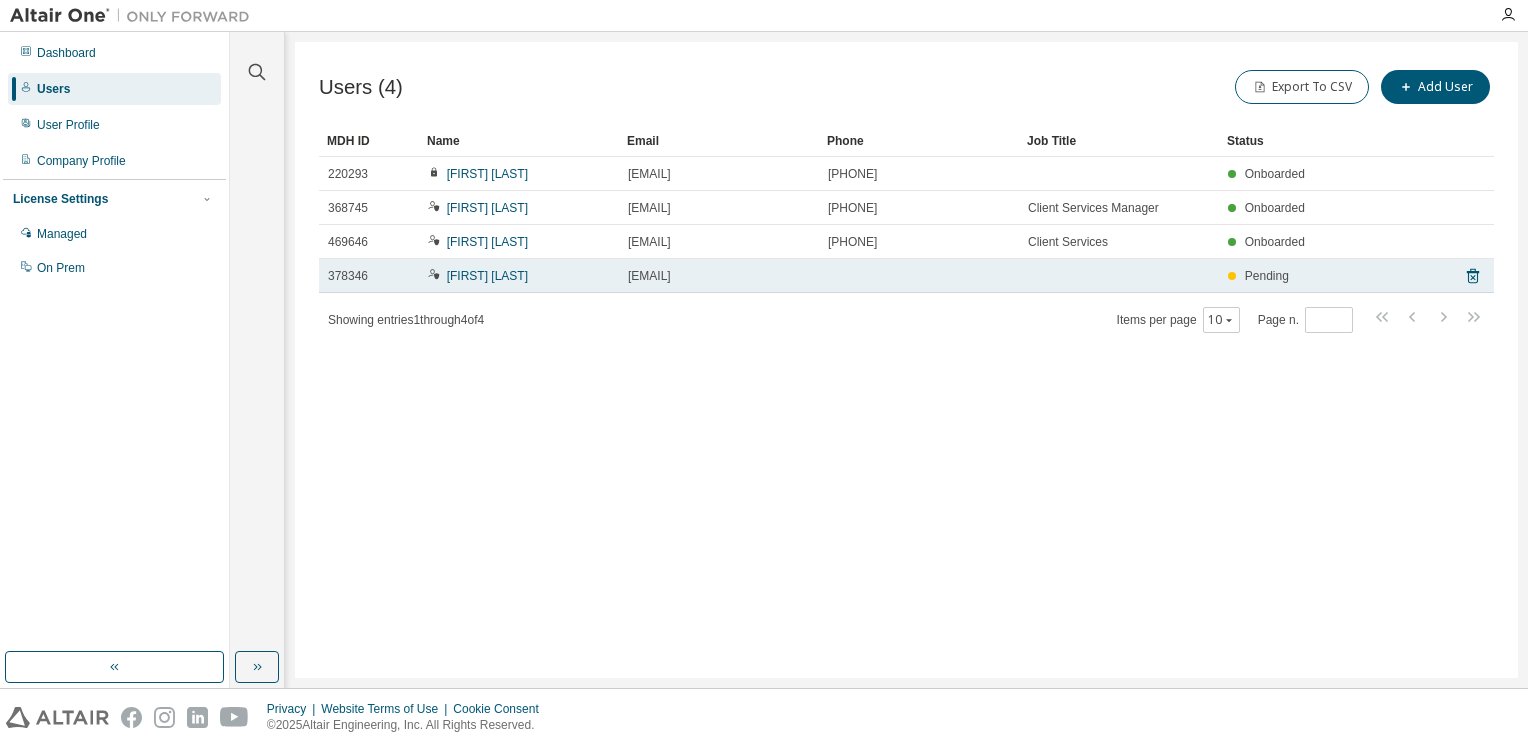 click 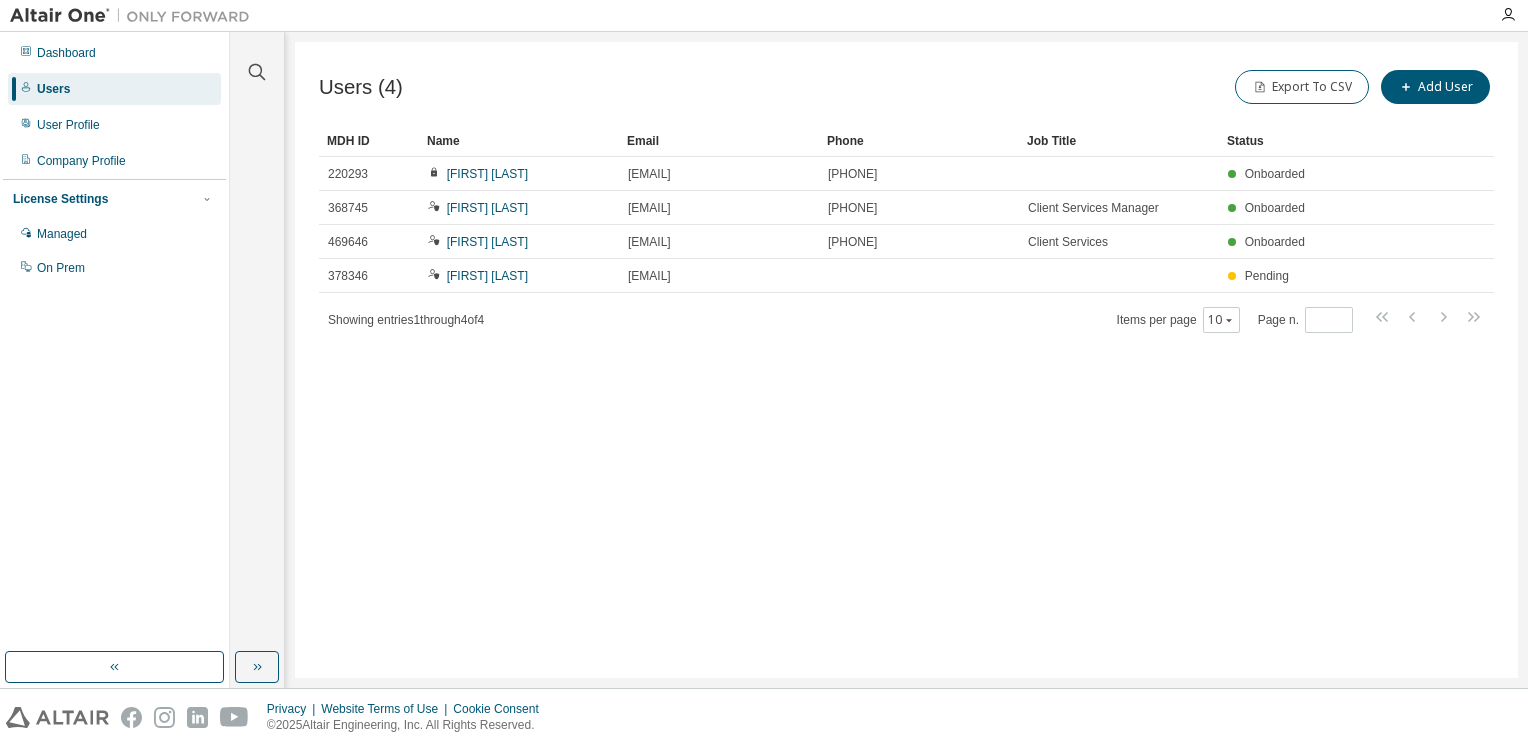 drag, startPoint x: 790, startPoint y: 274, endPoint x: 635, endPoint y: 433, distance: 222.04955 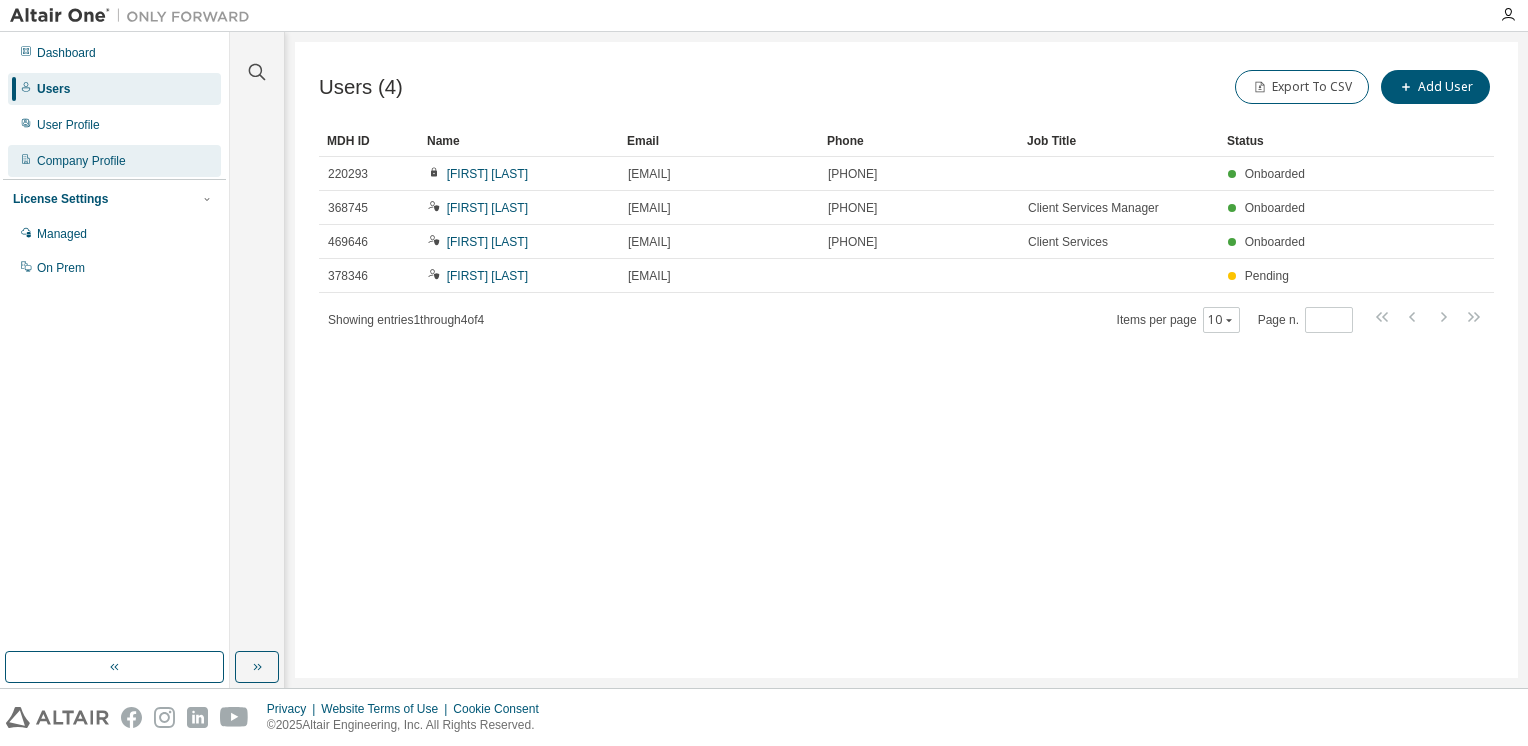 click on "Company Profile" at bounding box center (81, 161) 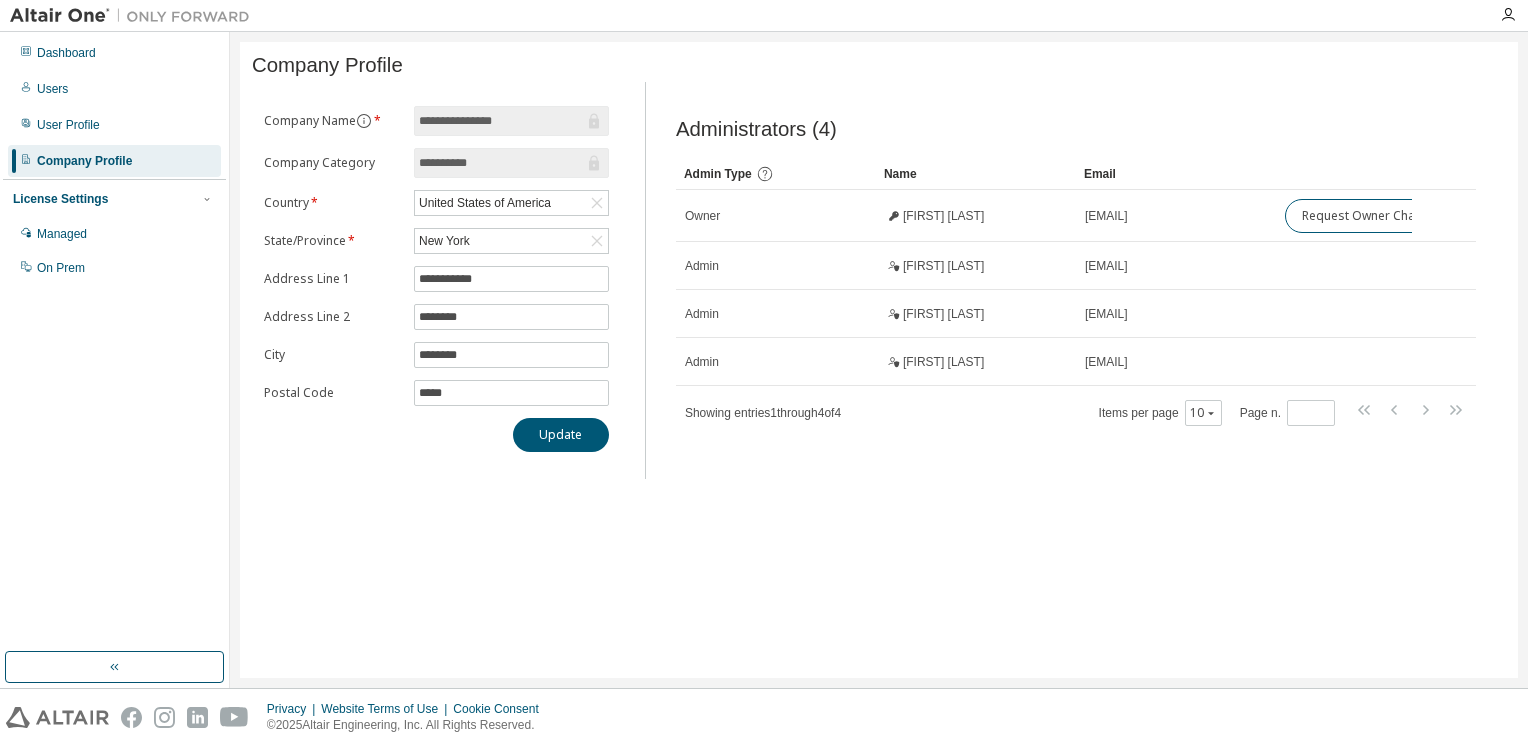click on "License Settings" at bounding box center [60, 199] 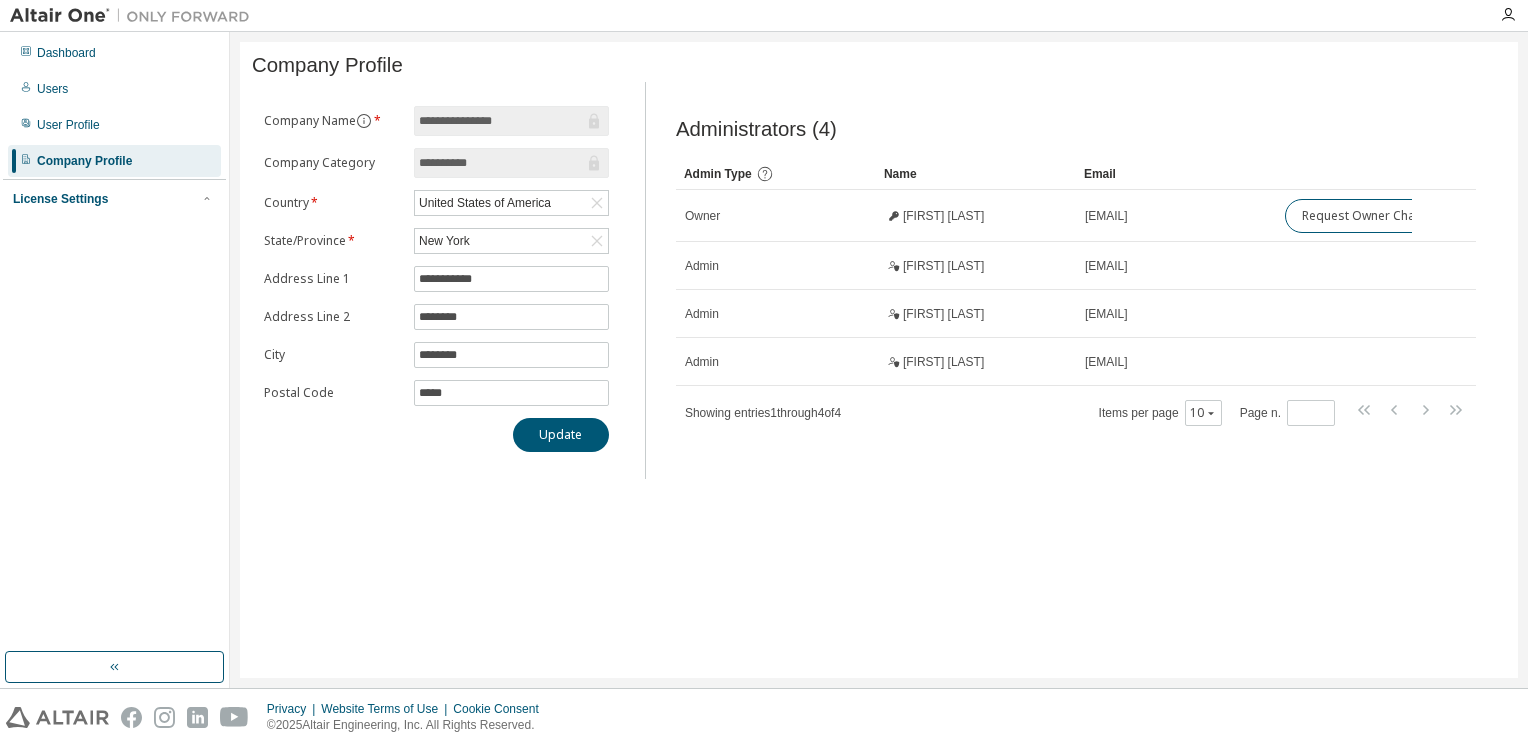 click on "License Settings" at bounding box center [60, 199] 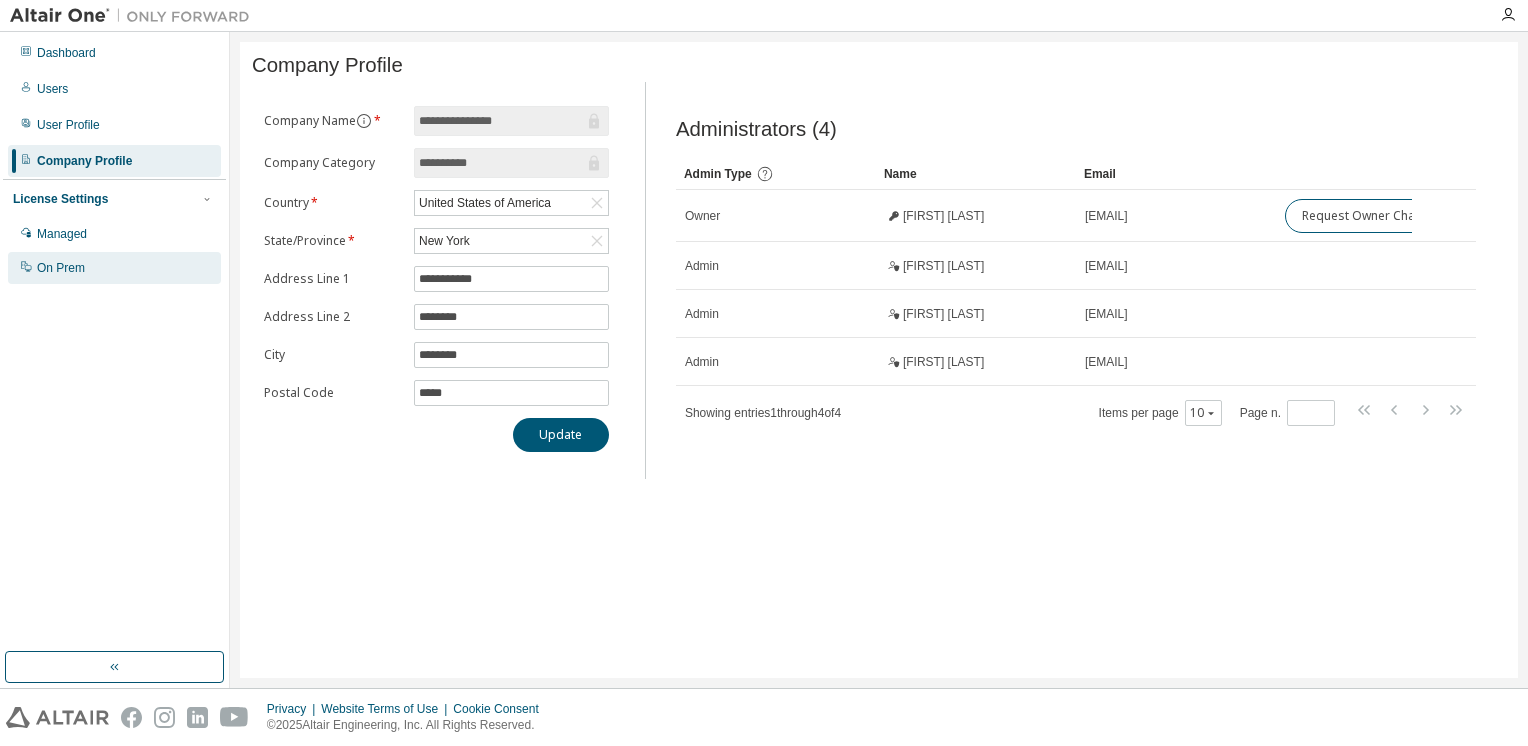 click on "On Prem" at bounding box center [61, 268] 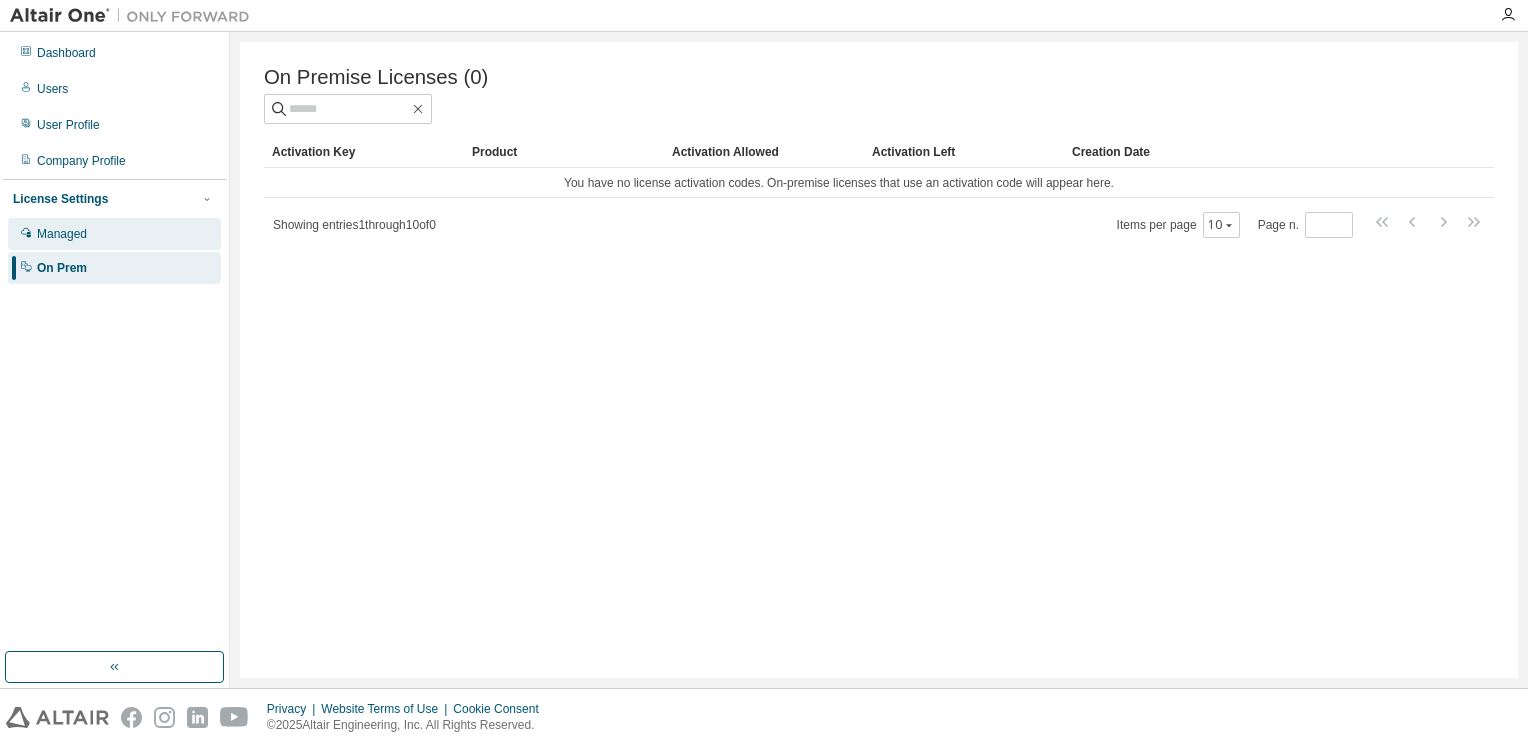 click on "Managed" at bounding box center (62, 234) 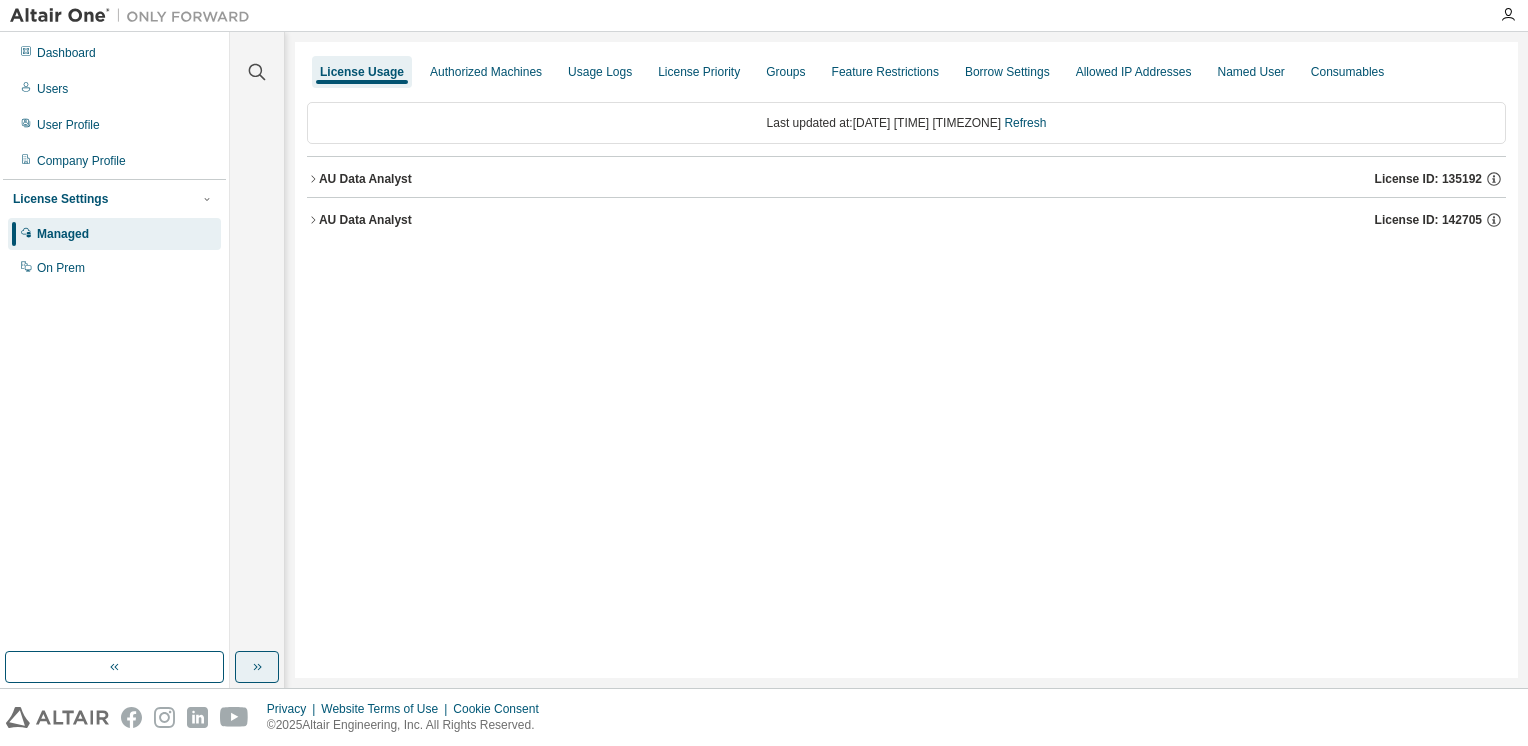 click 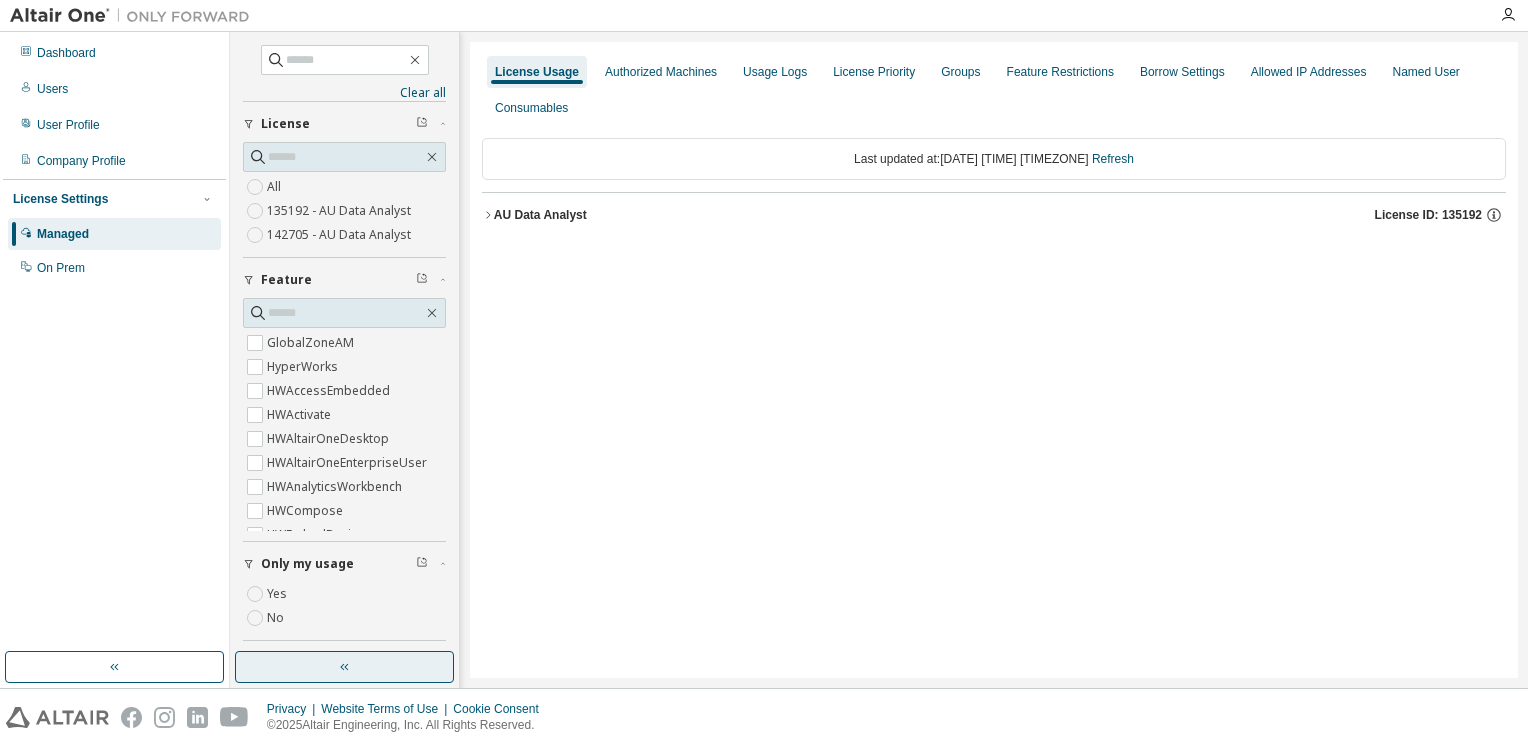 click on "AU Data Analyst" at bounding box center (540, 215) 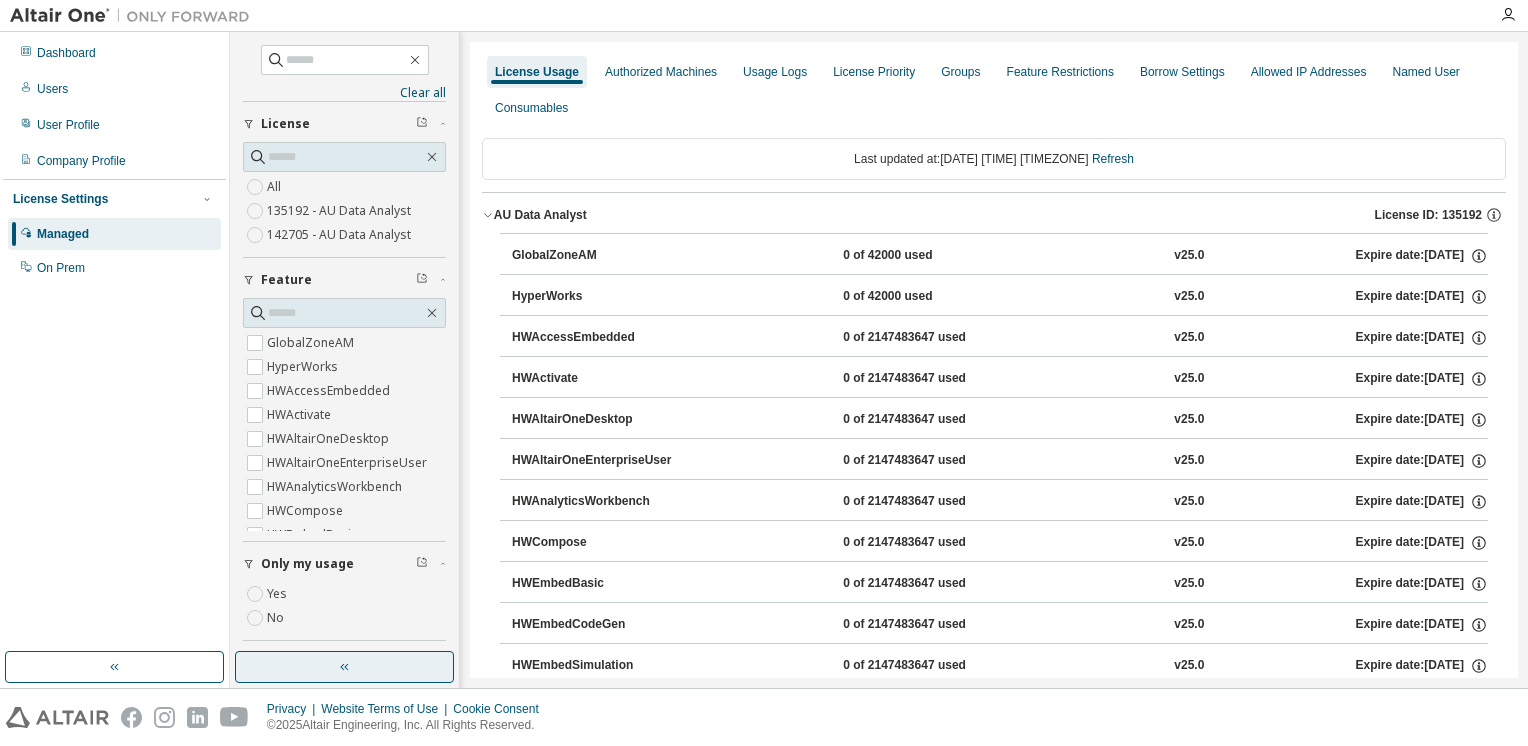 click on "AU Data Analyst" at bounding box center [540, 215] 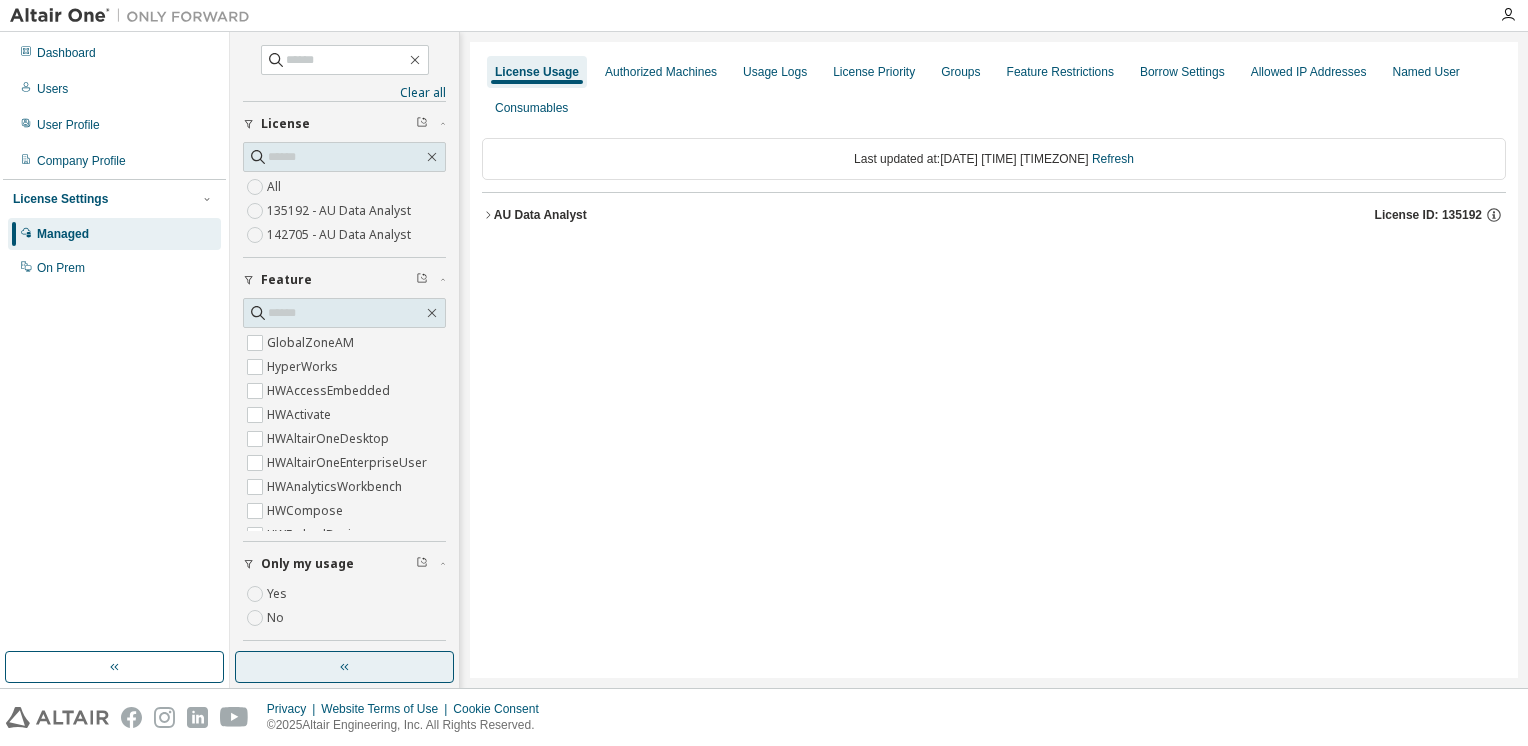 click on "License ID: 135192" at bounding box center (1440, 215) 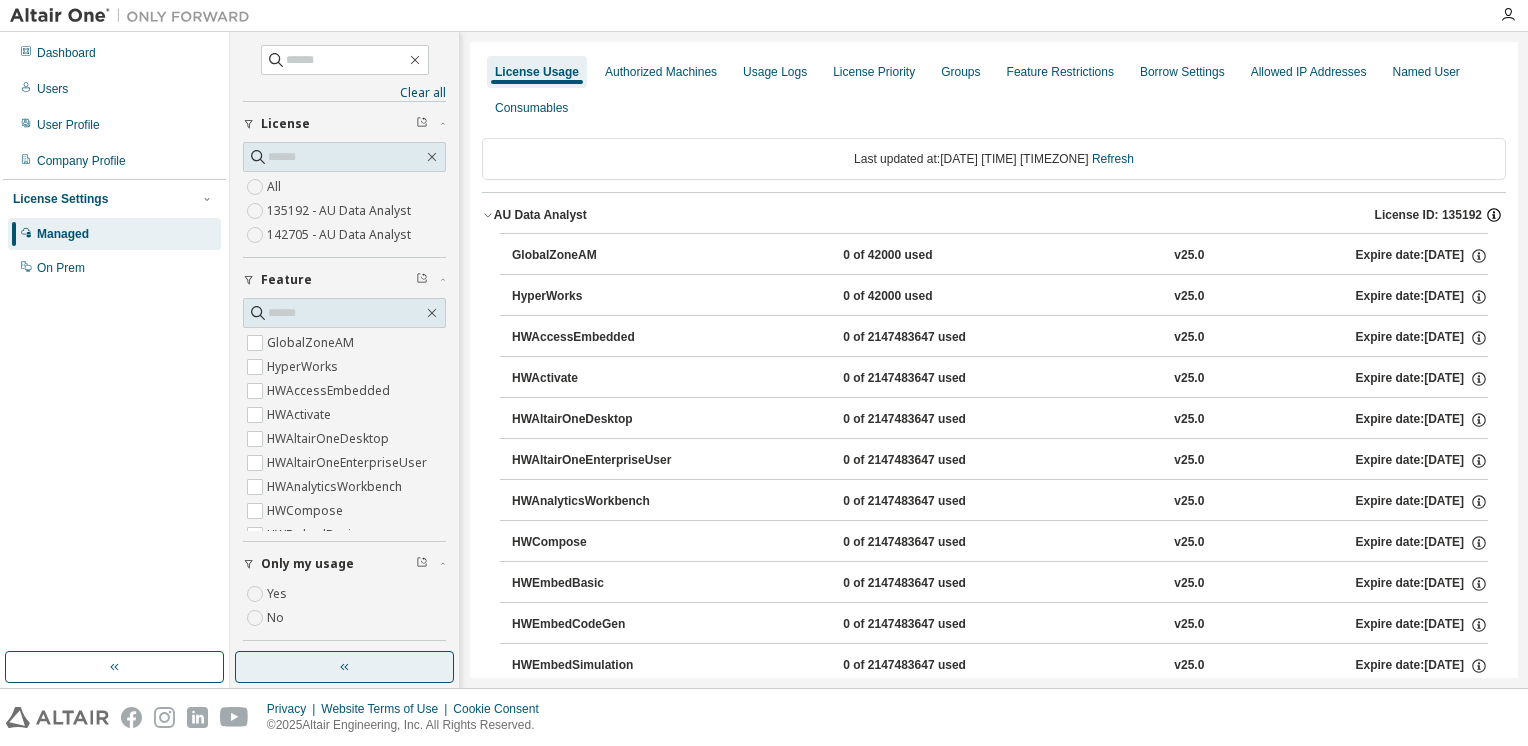 click 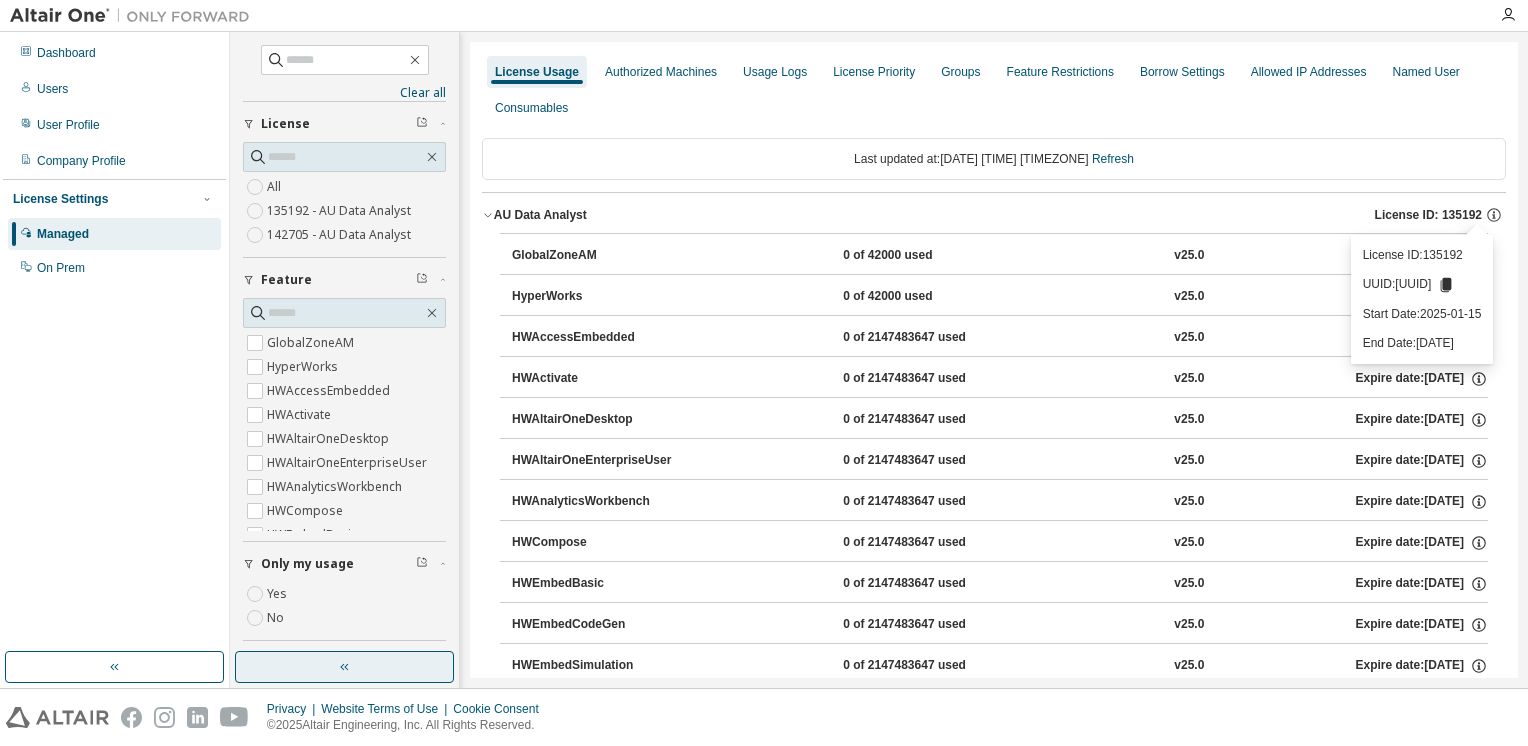 click on "UUID:  8BC8E00C-BD56-11EF-B84E-3668A595FC6217" at bounding box center (1422, 285) 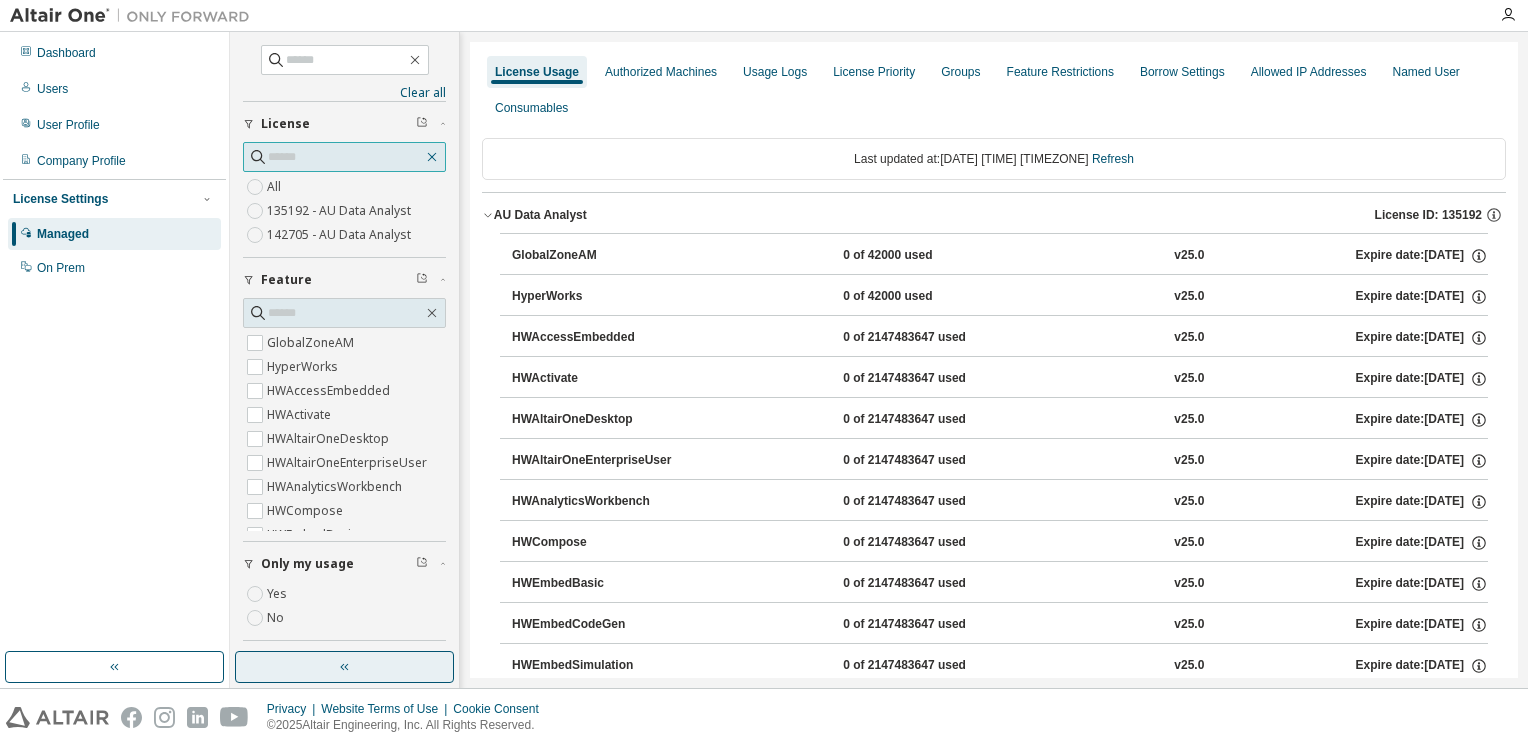 click 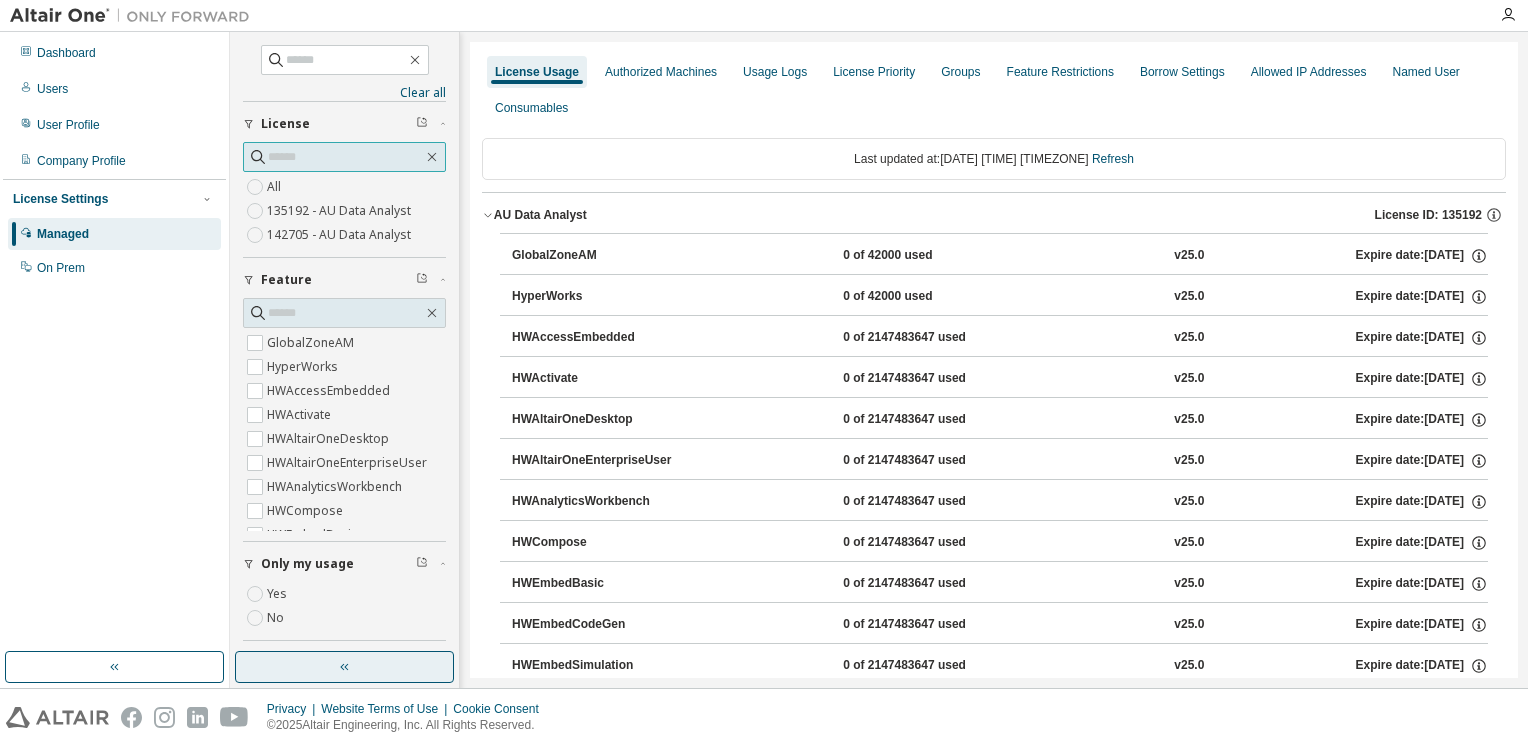 click at bounding box center [345, 157] 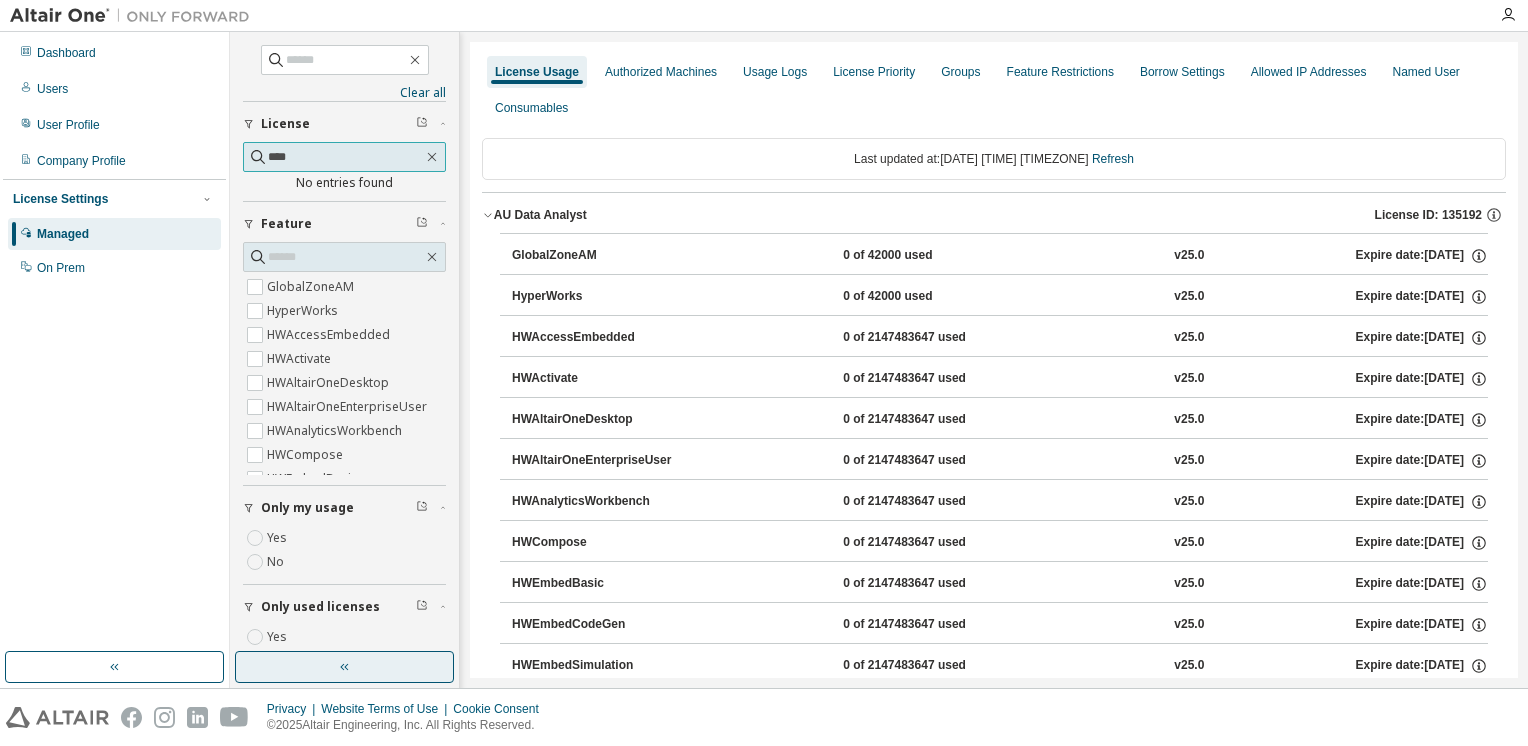type on "****" 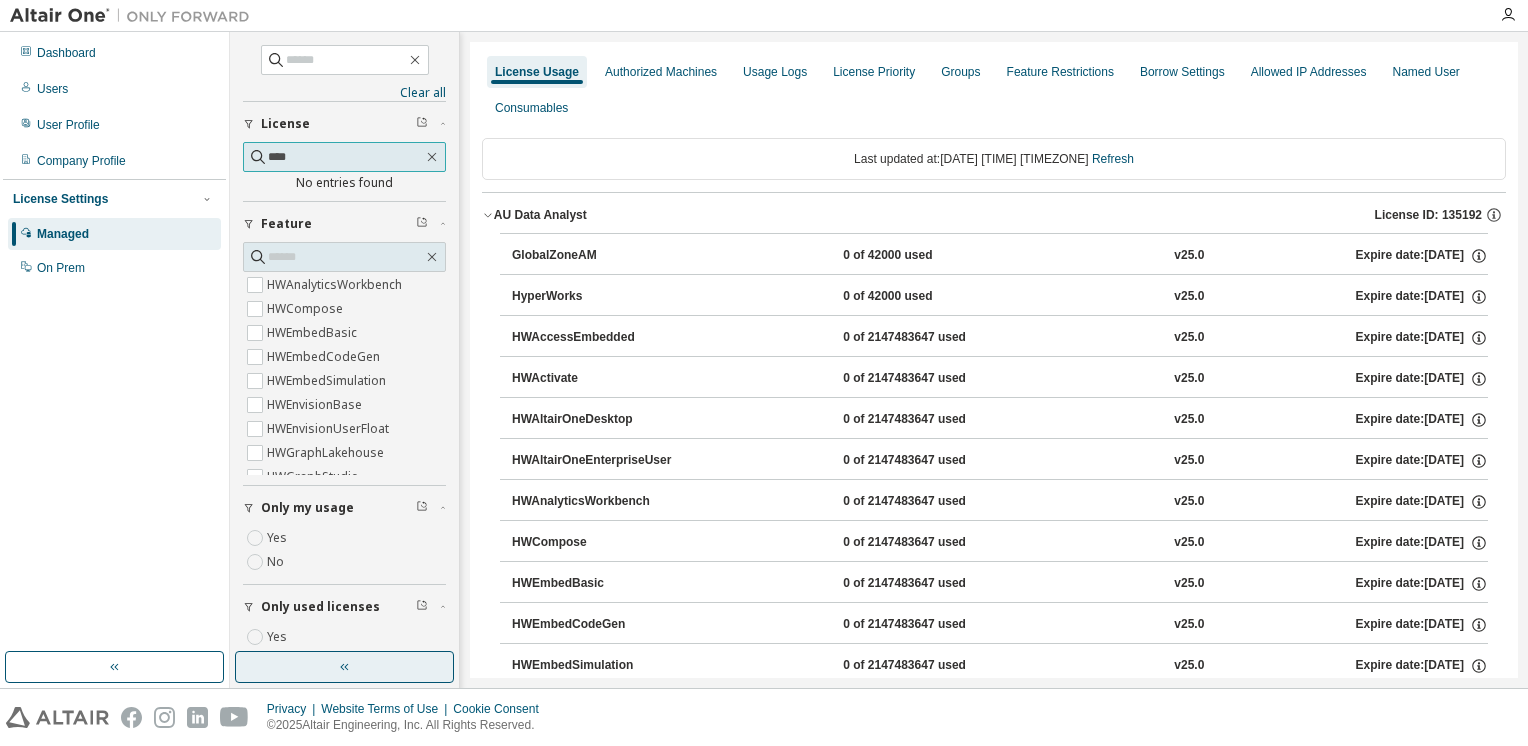 scroll, scrollTop: 0, scrollLeft: 0, axis: both 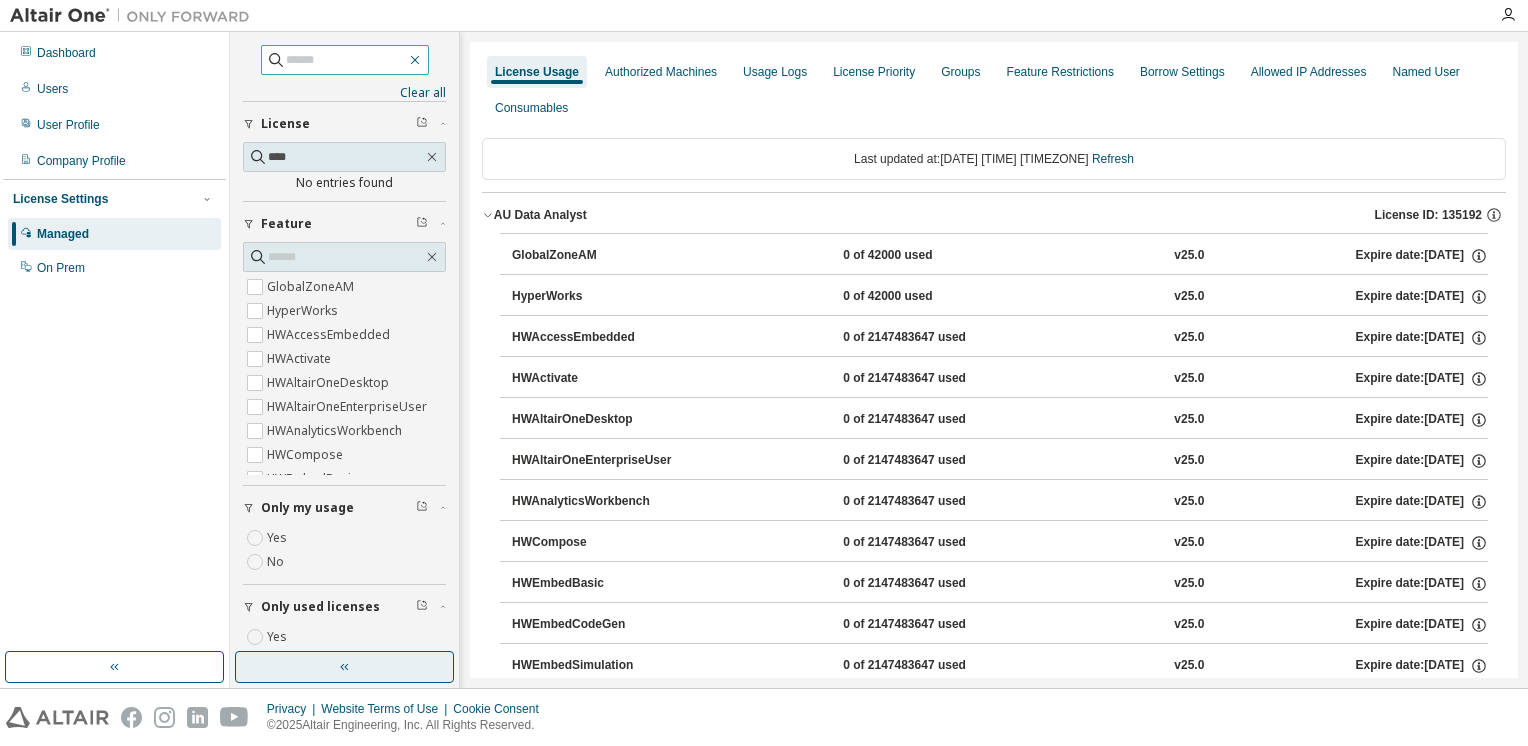 click 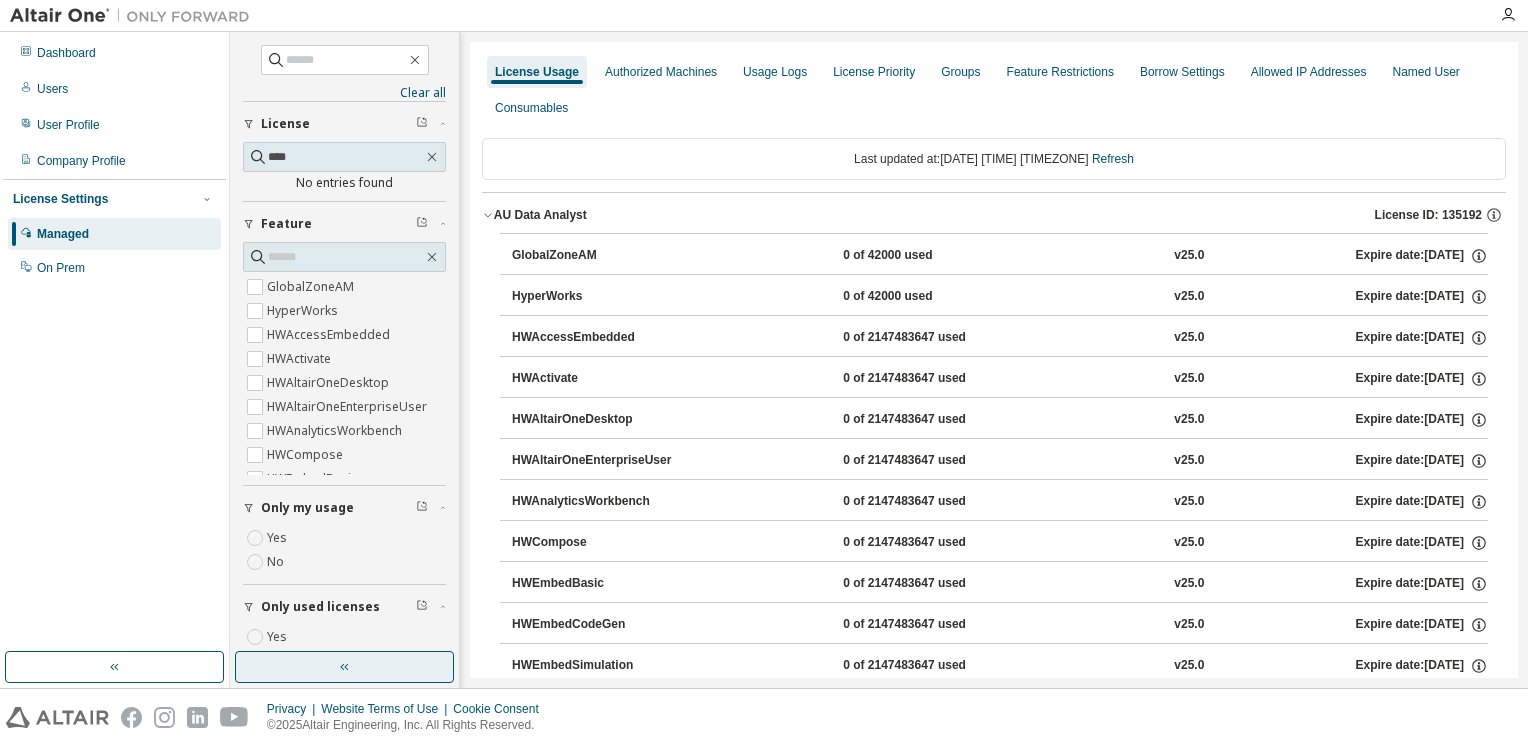click on "Only used licenses" at bounding box center [320, 607] 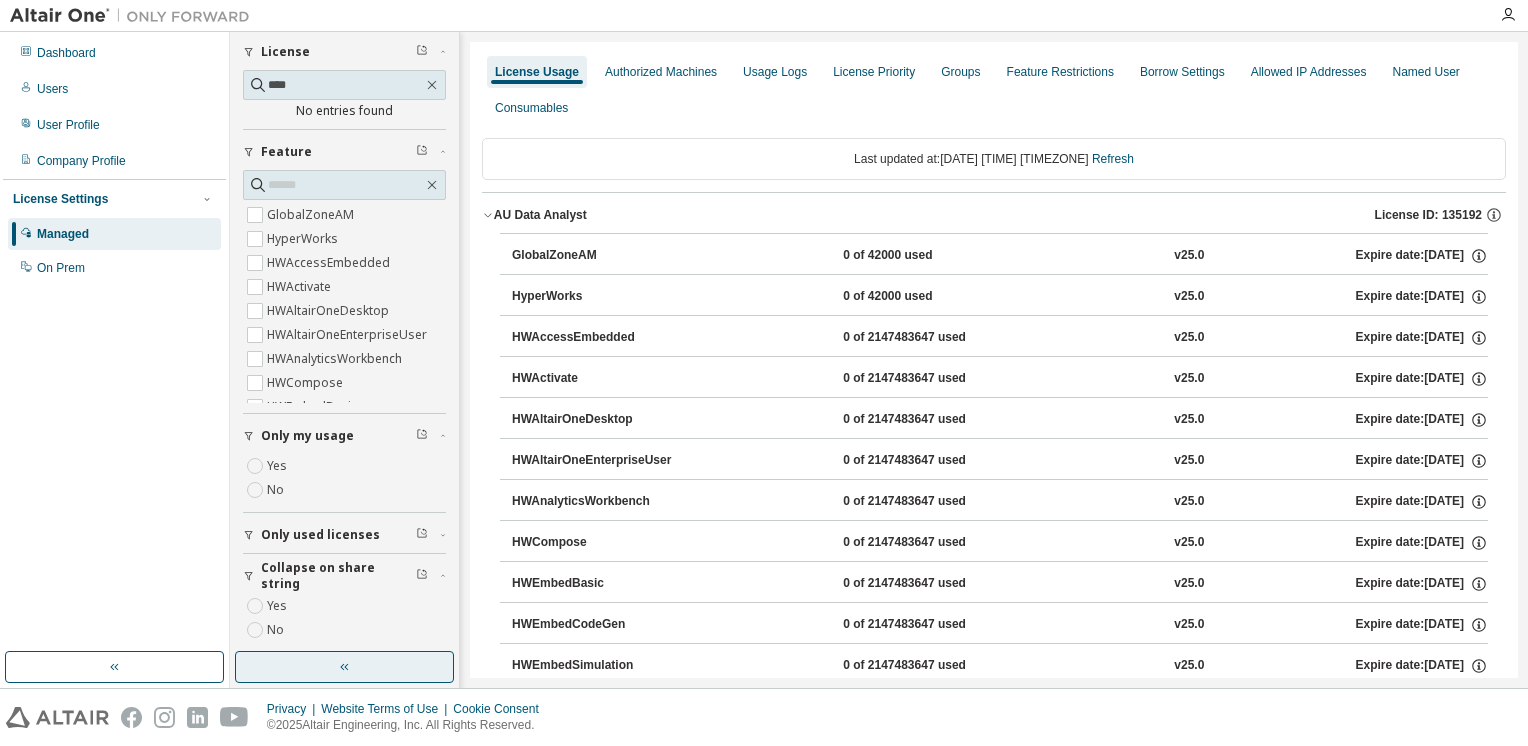 scroll, scrollTop: 82, scrollLeft: 0, axis: vertical 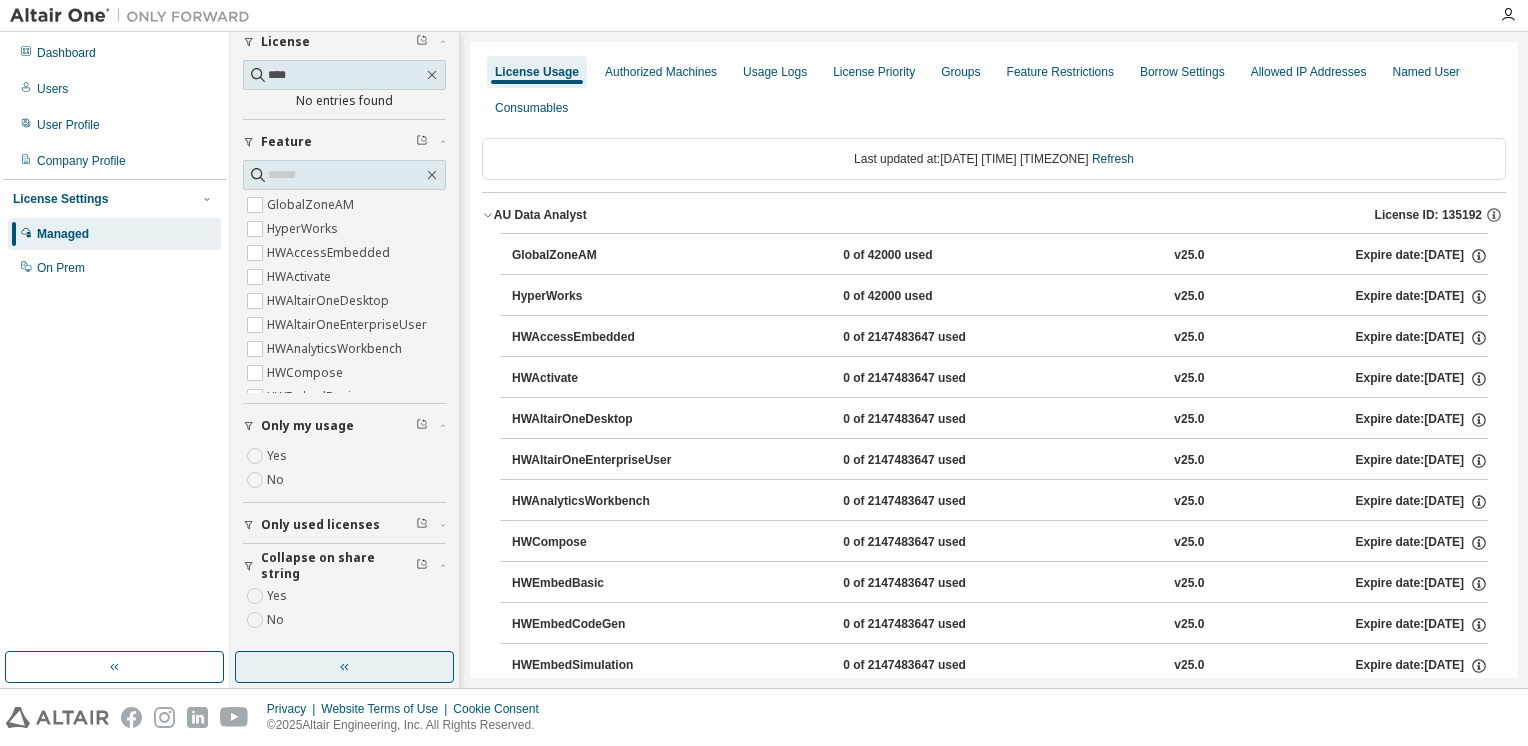click 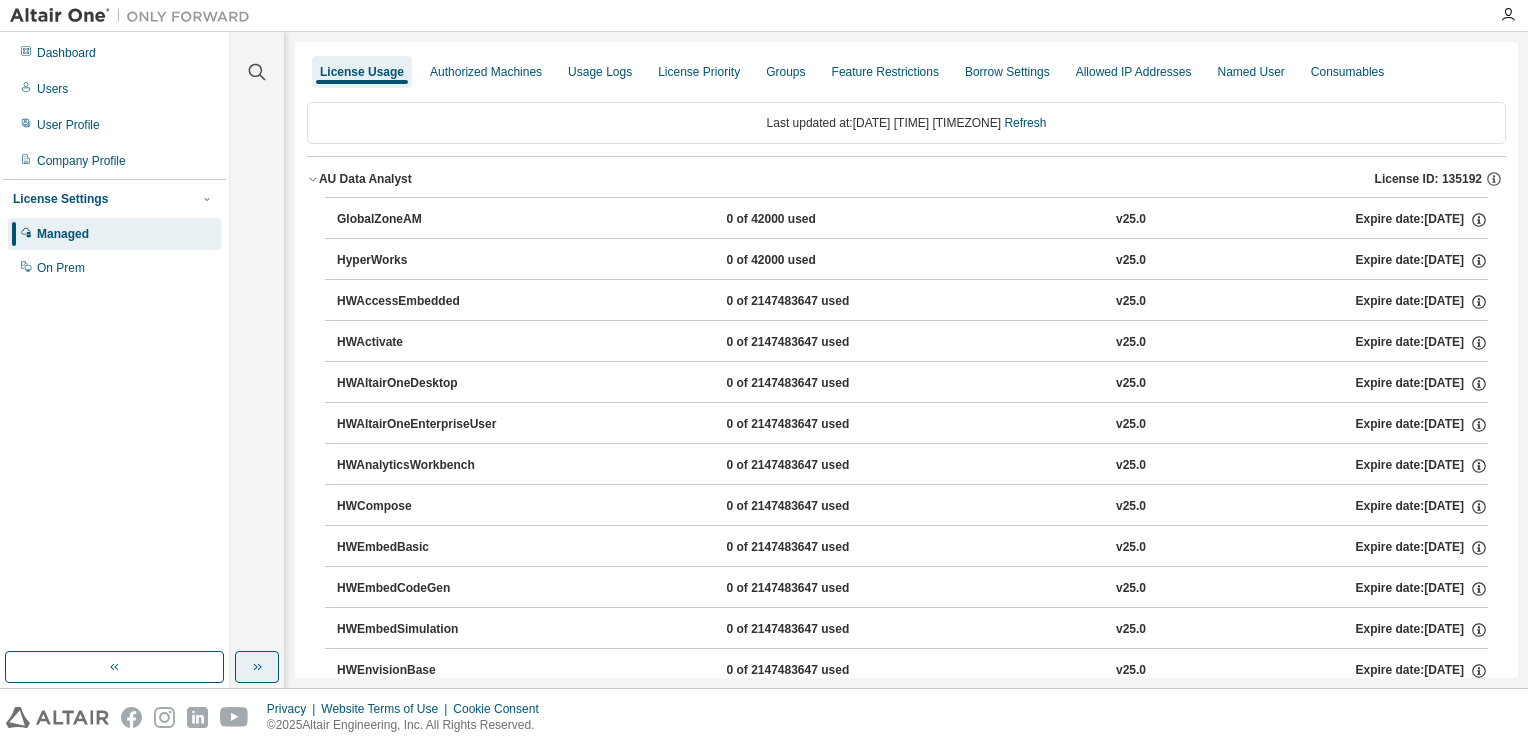 click at bounding box center (1508, 15) 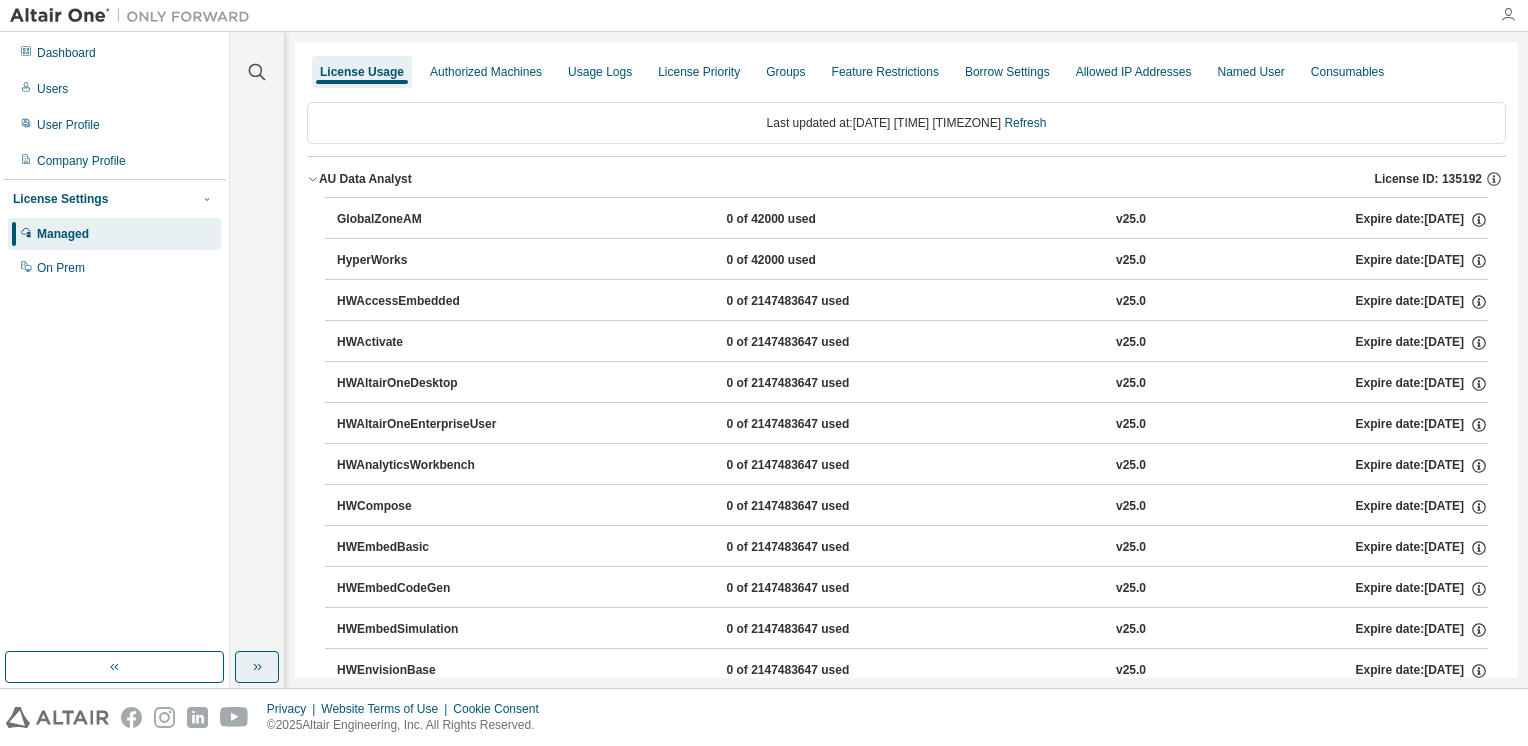 click at bounding box center [1508, 15] 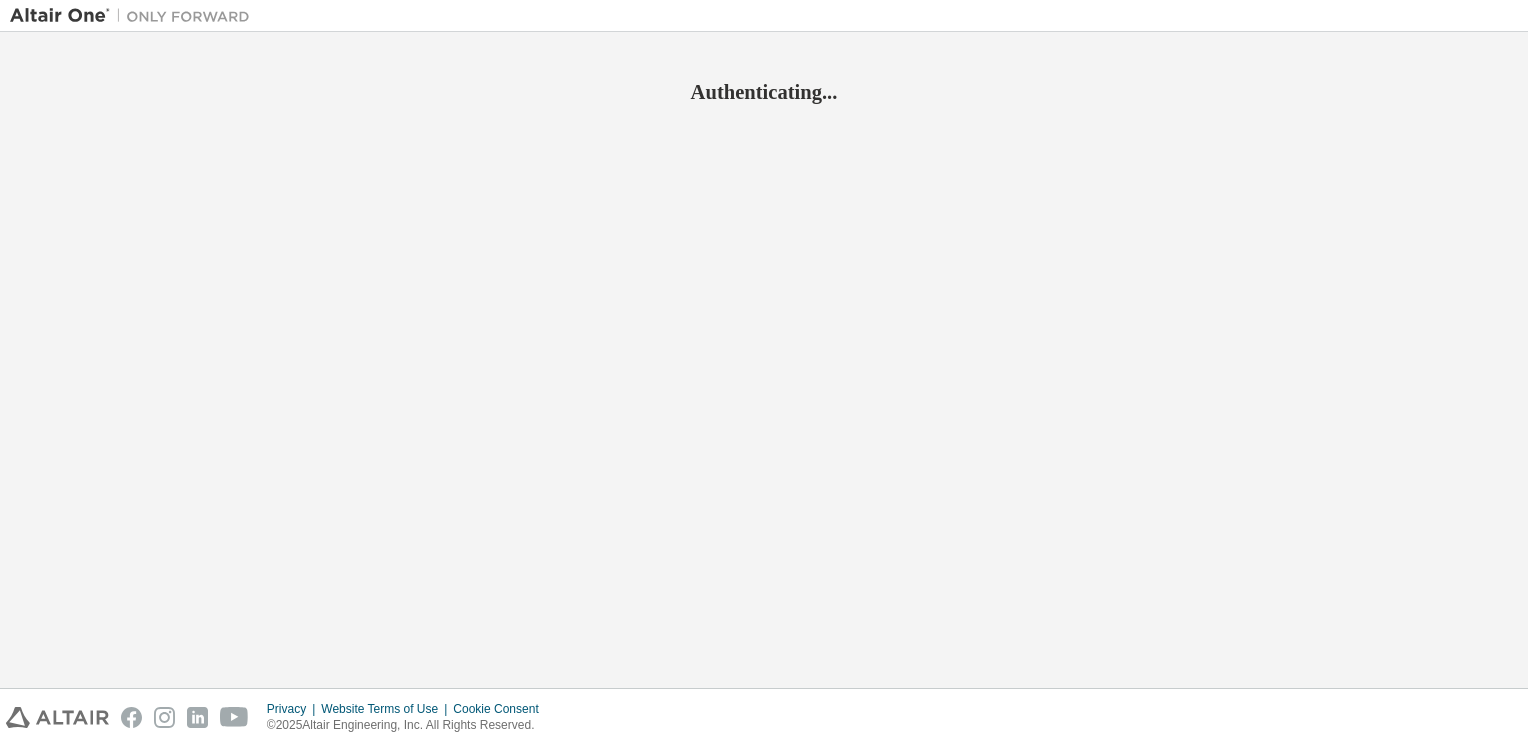 scroll, scrollTop: 0, scrollLeft: 0, axis: both 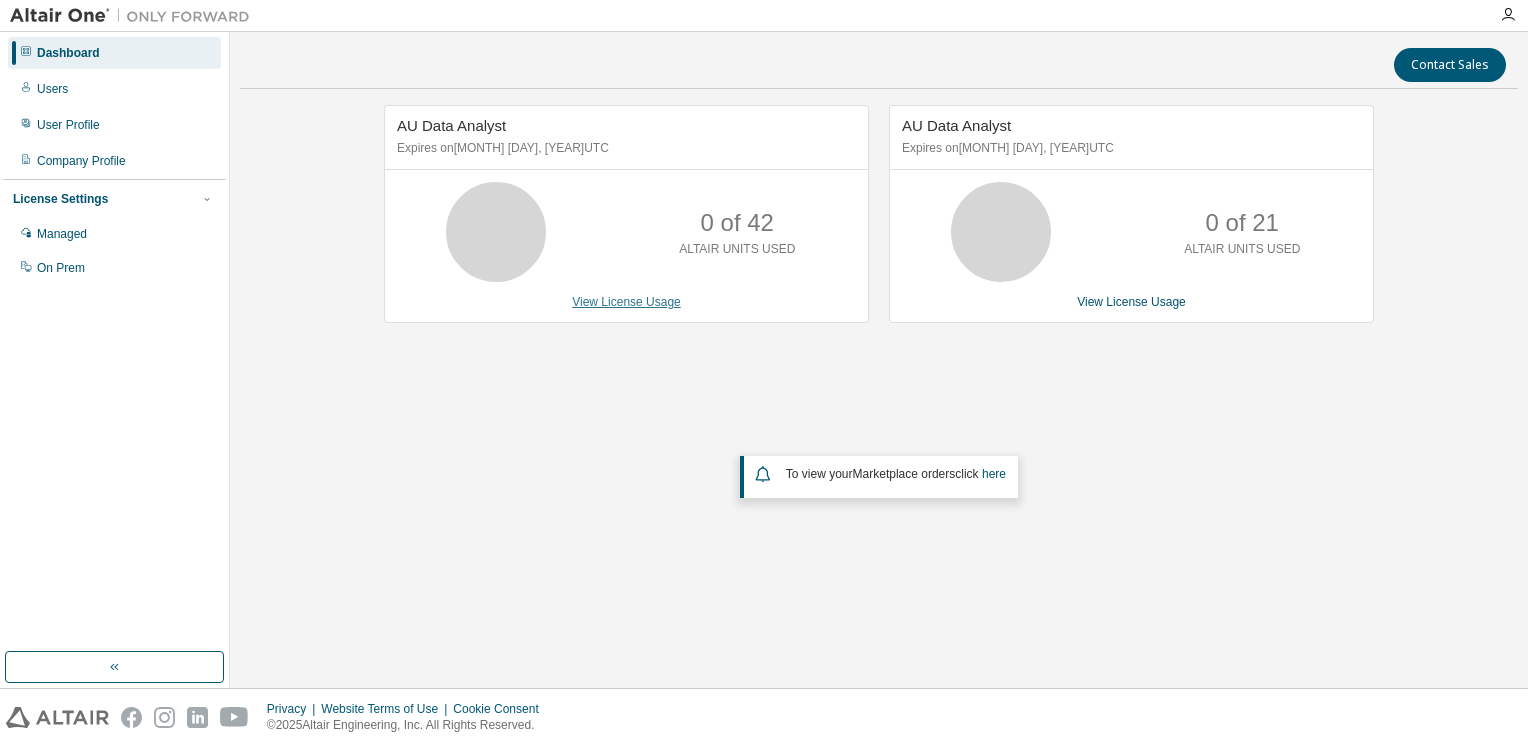 click on "View License Usage" at bounding box center [626, 302] 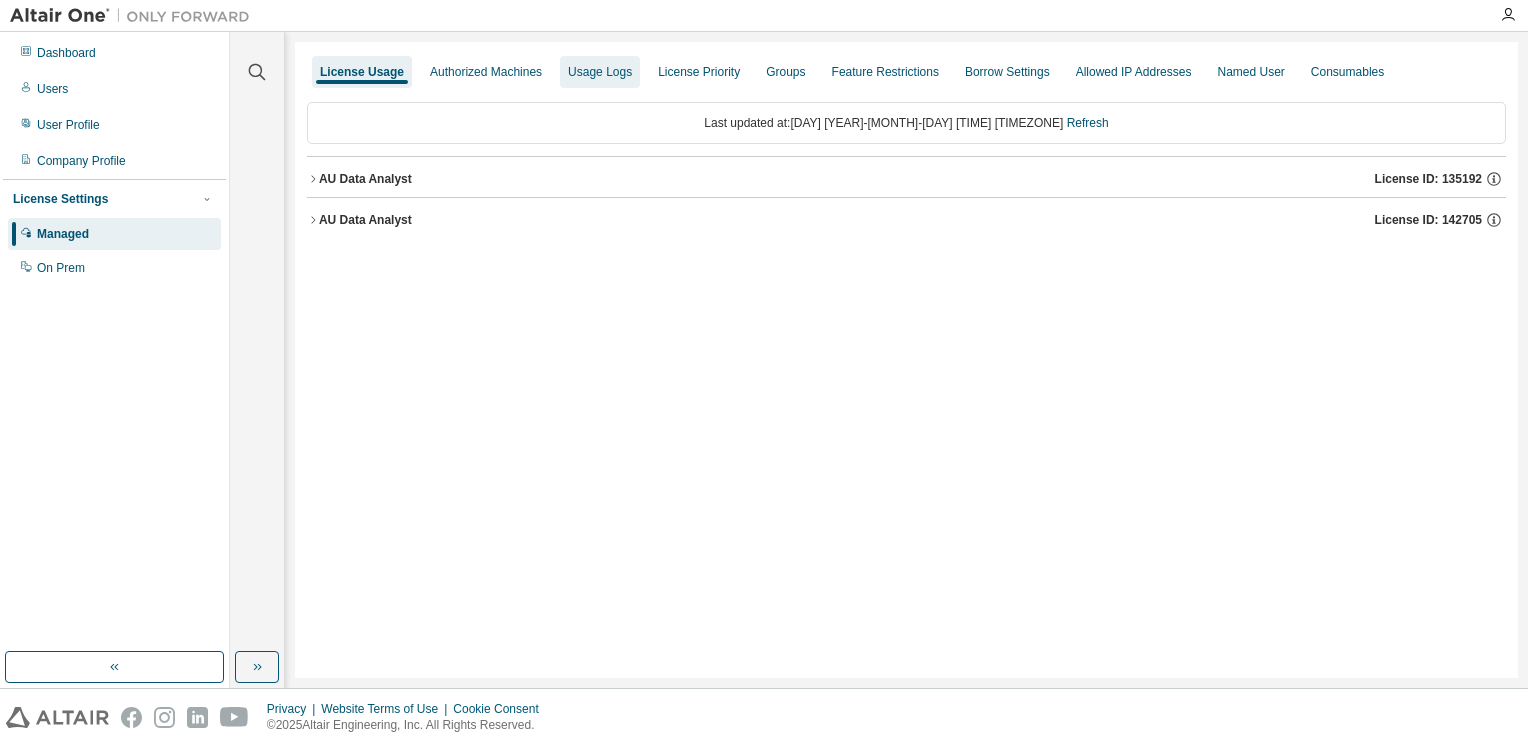 click on "Usage Logs" at bounding box center (600, 72) 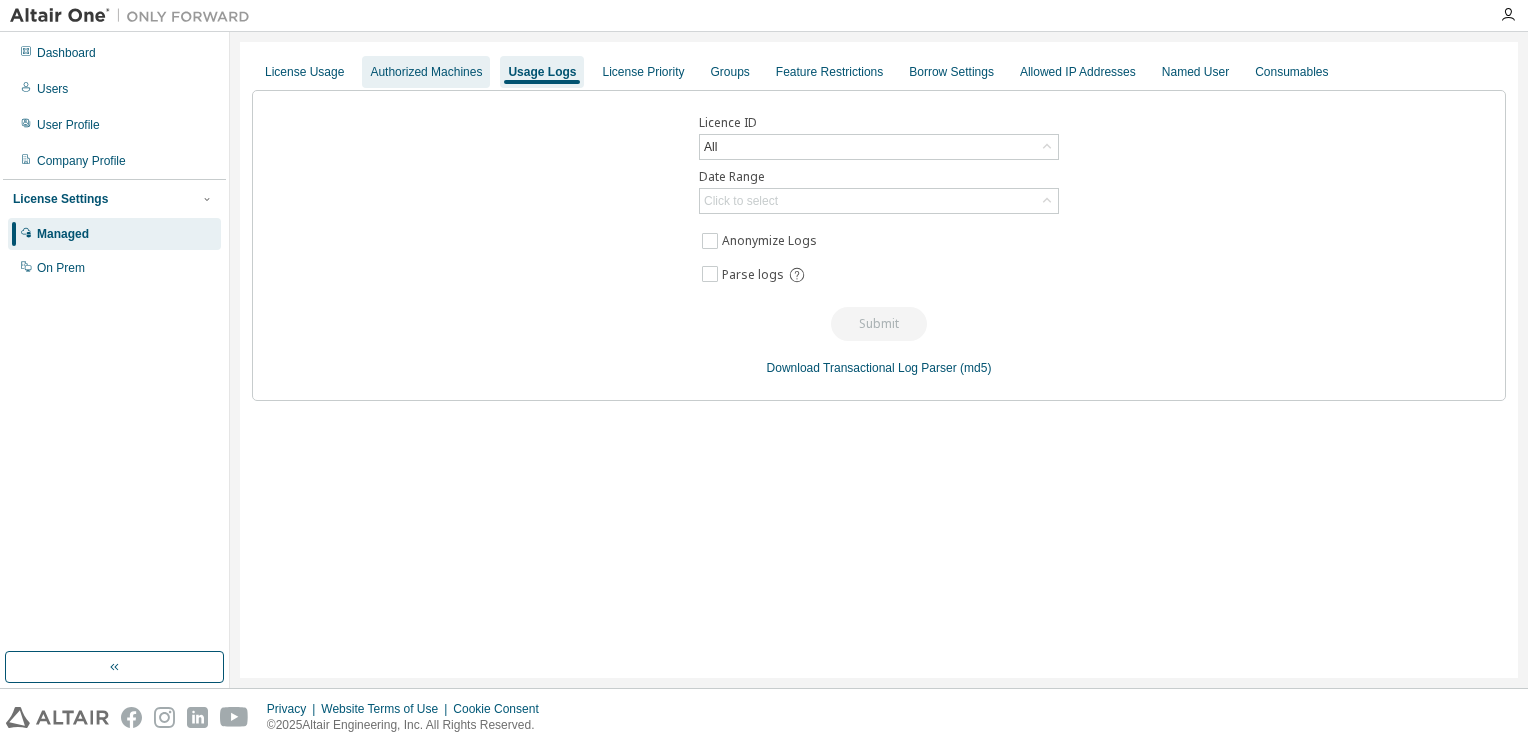 click on "Authorized Machines" at bounding box center [426, 72] 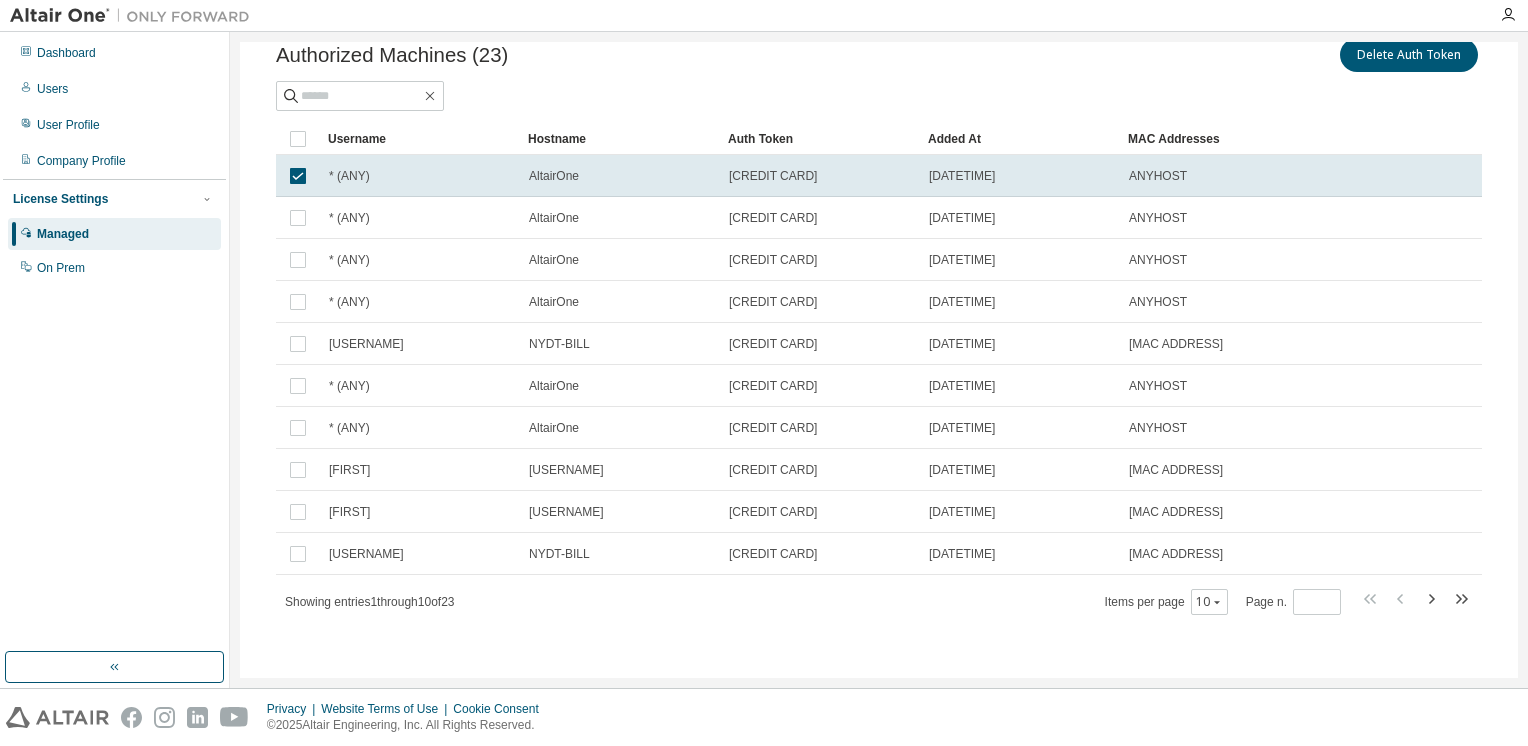 scroll, scrollTop: 0, scrollLeft: 0, axis: both 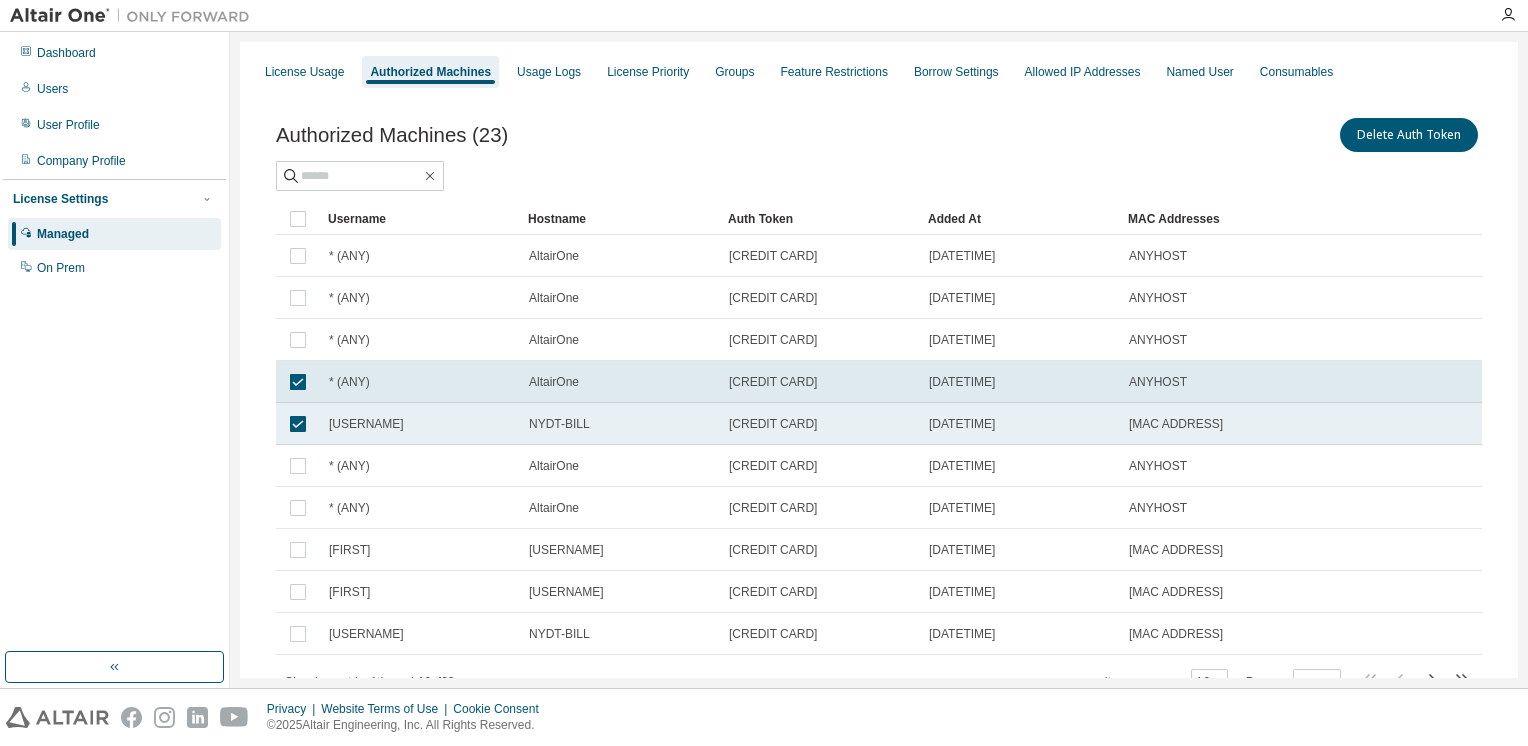 click at bounding box center (298, 424) 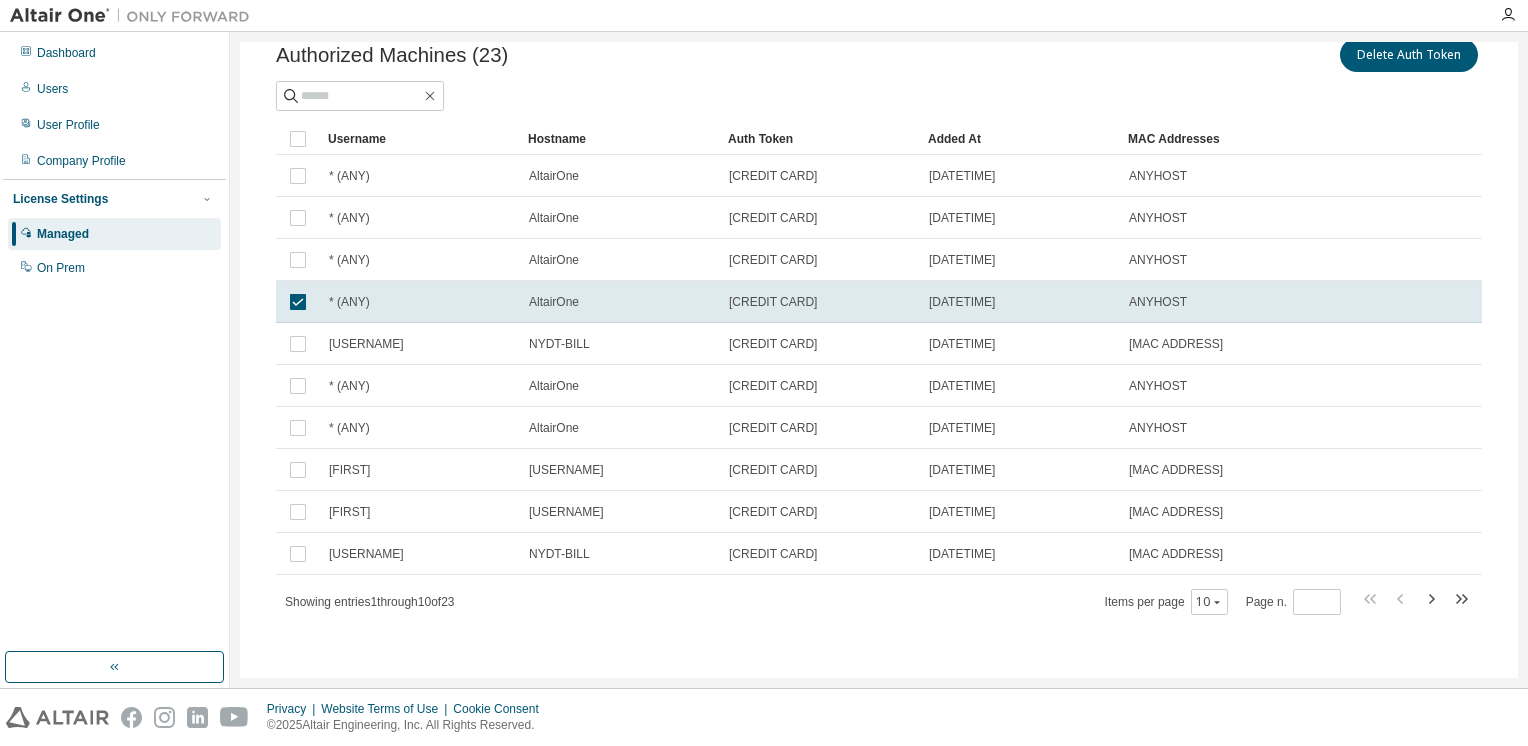 scroll, scrollTop: 0, scrollLeft: 0, axis: both 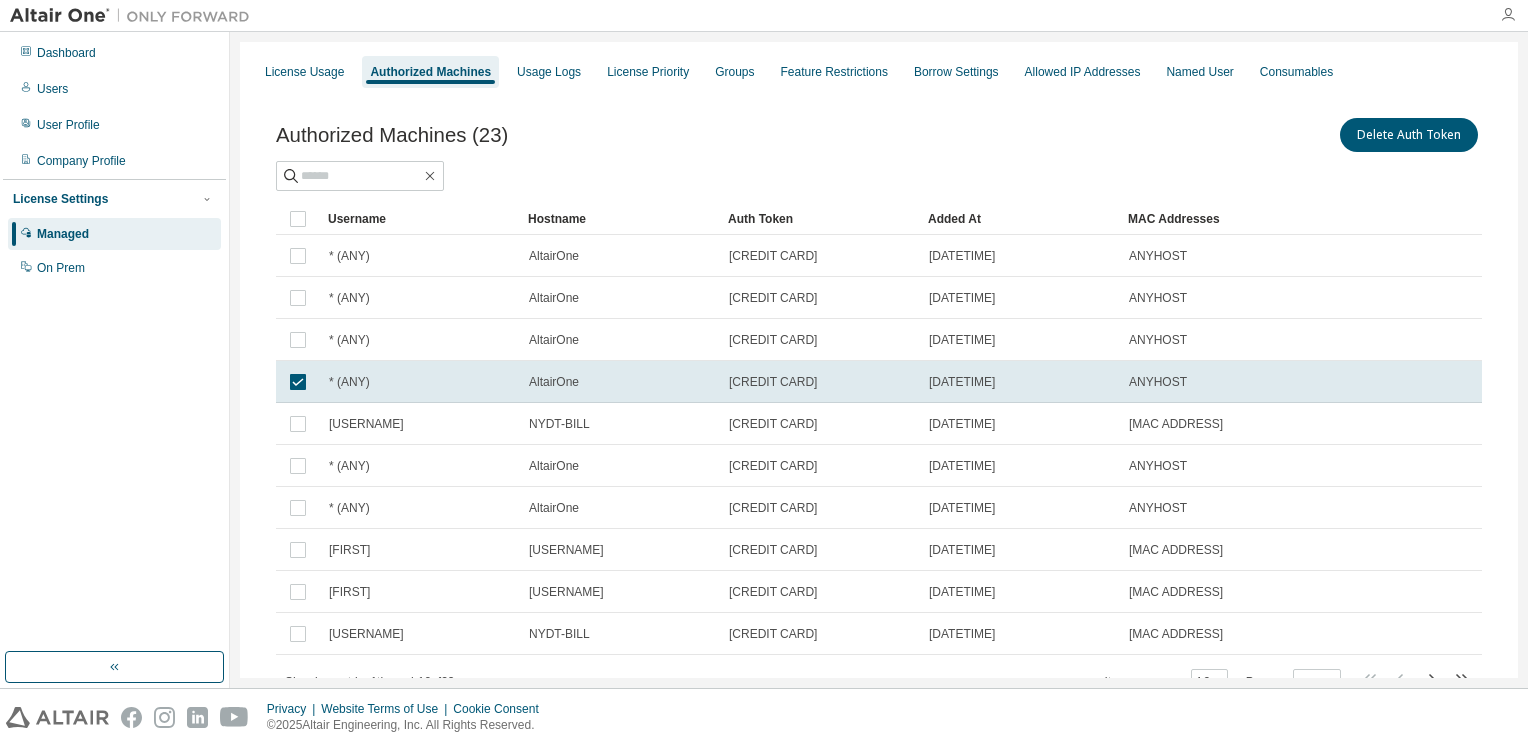 click at bounding box center (1508, 15) 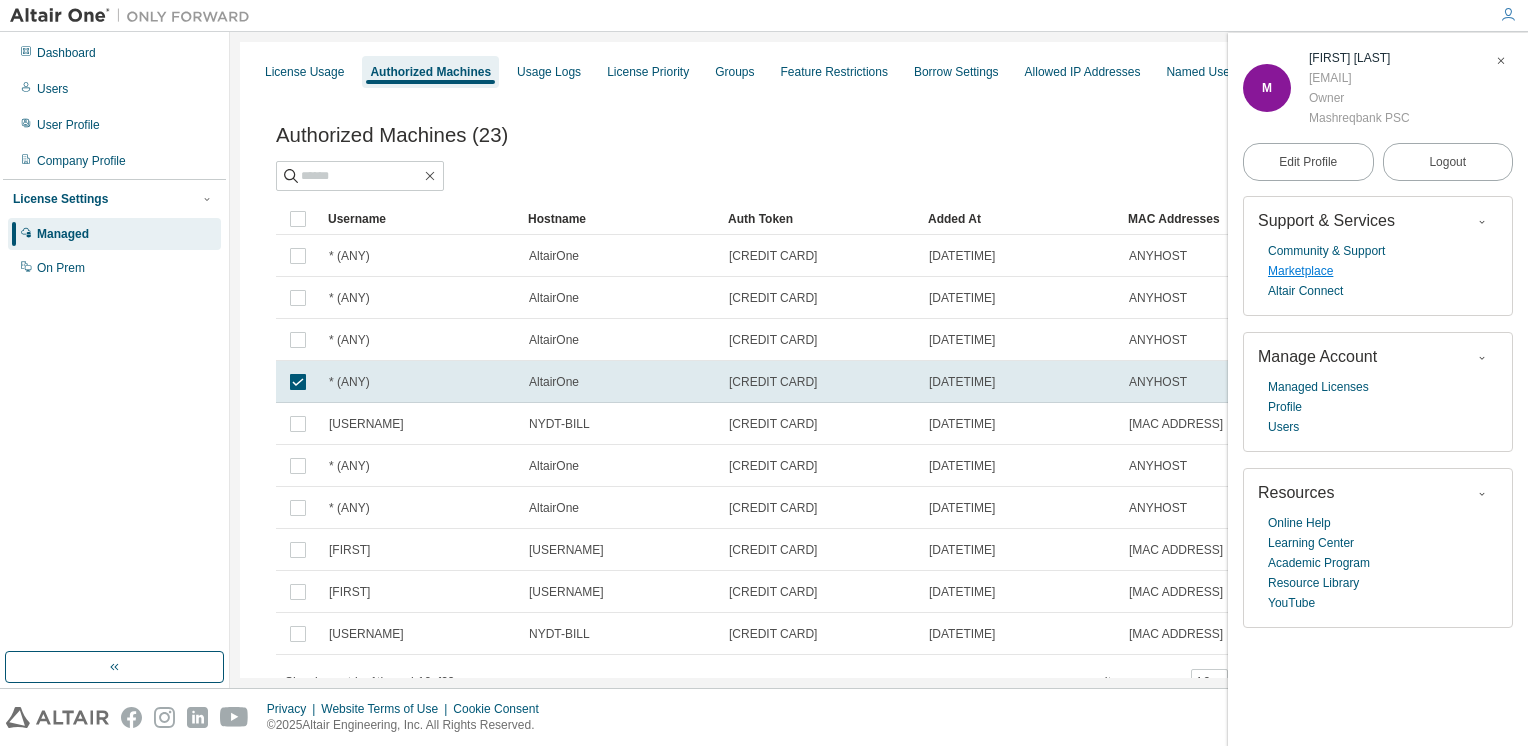 click on "Marketplace" at bounding box center [1300, 271] 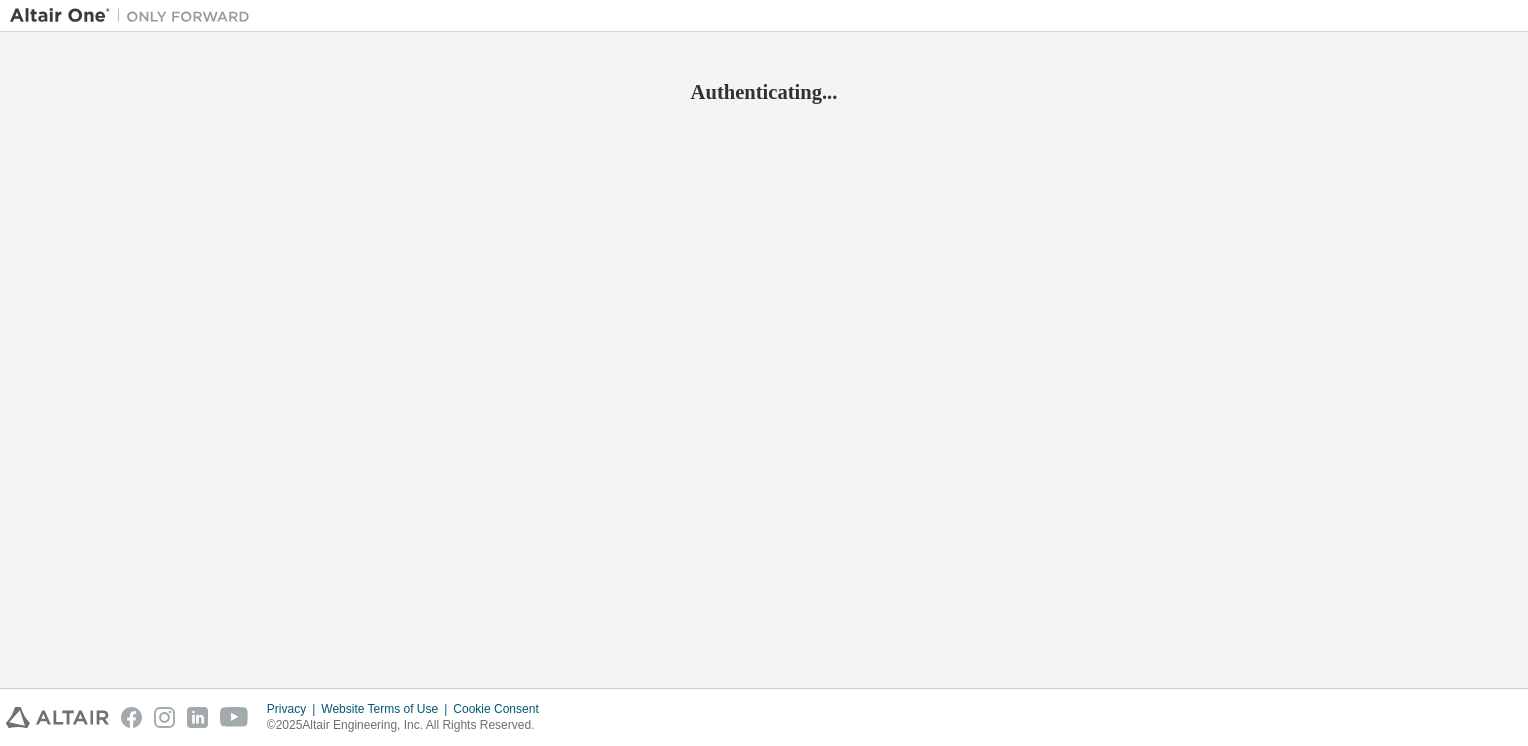 scroll, scrollTop: 0, scrollLeft: 0, axis: both 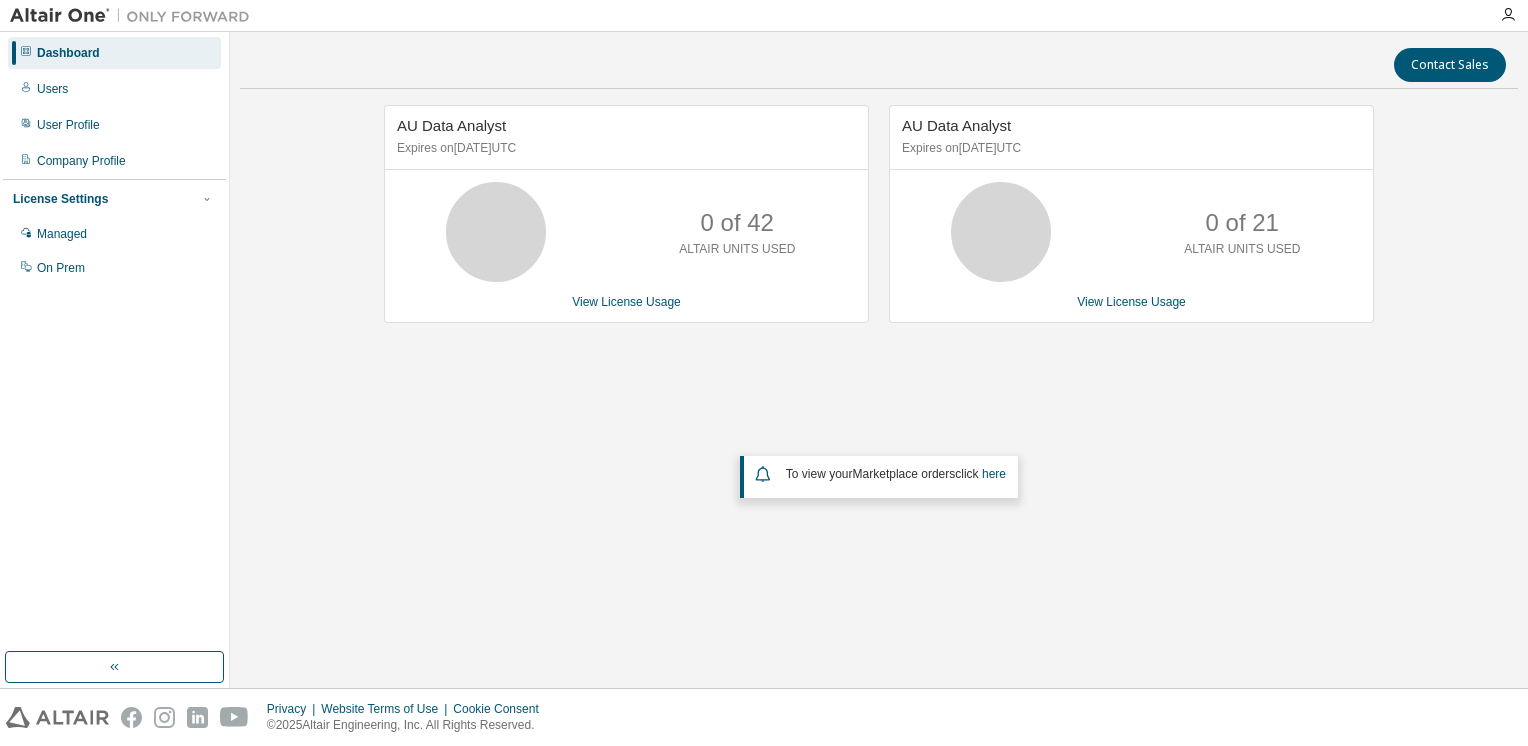 click 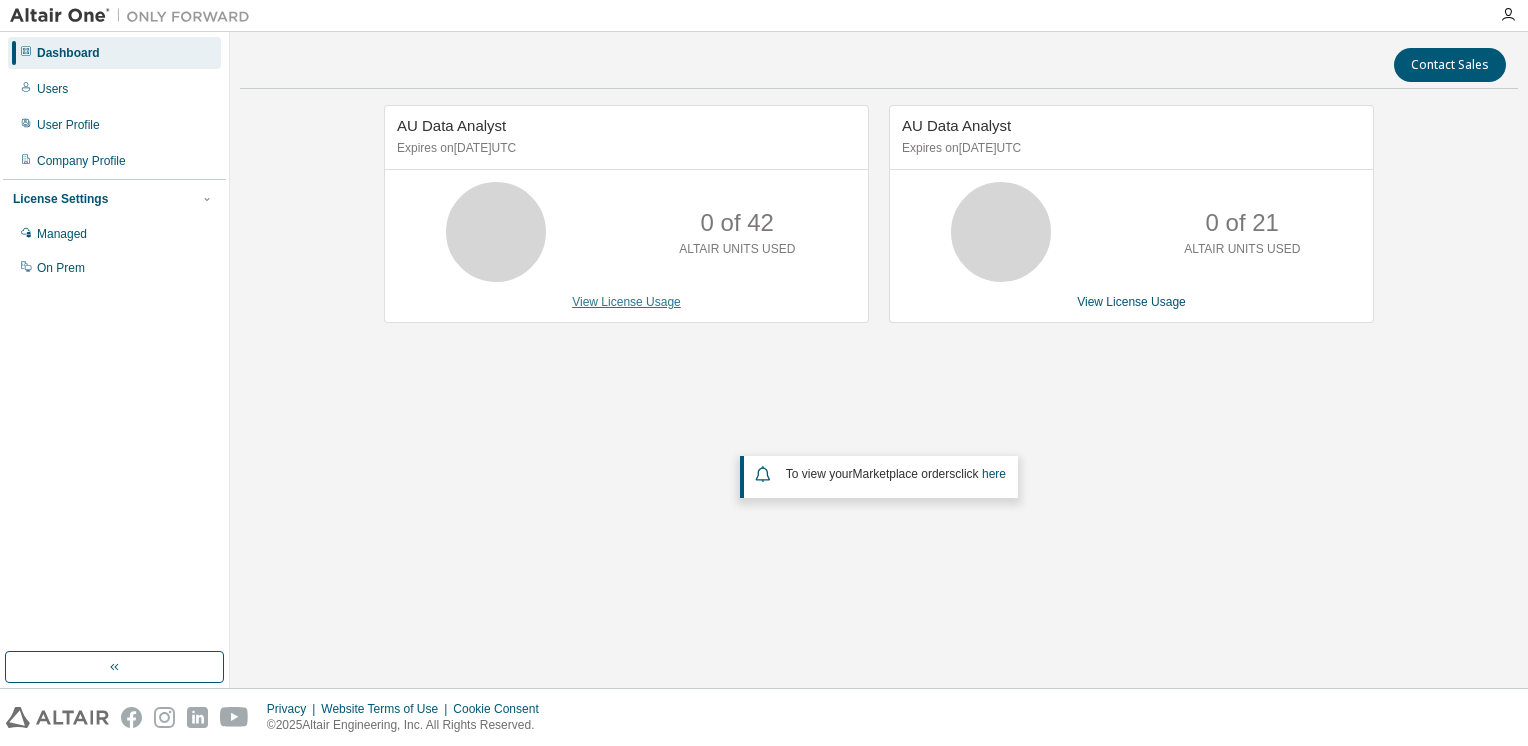 click on "View License Usage" at bounding box center (626, 302) 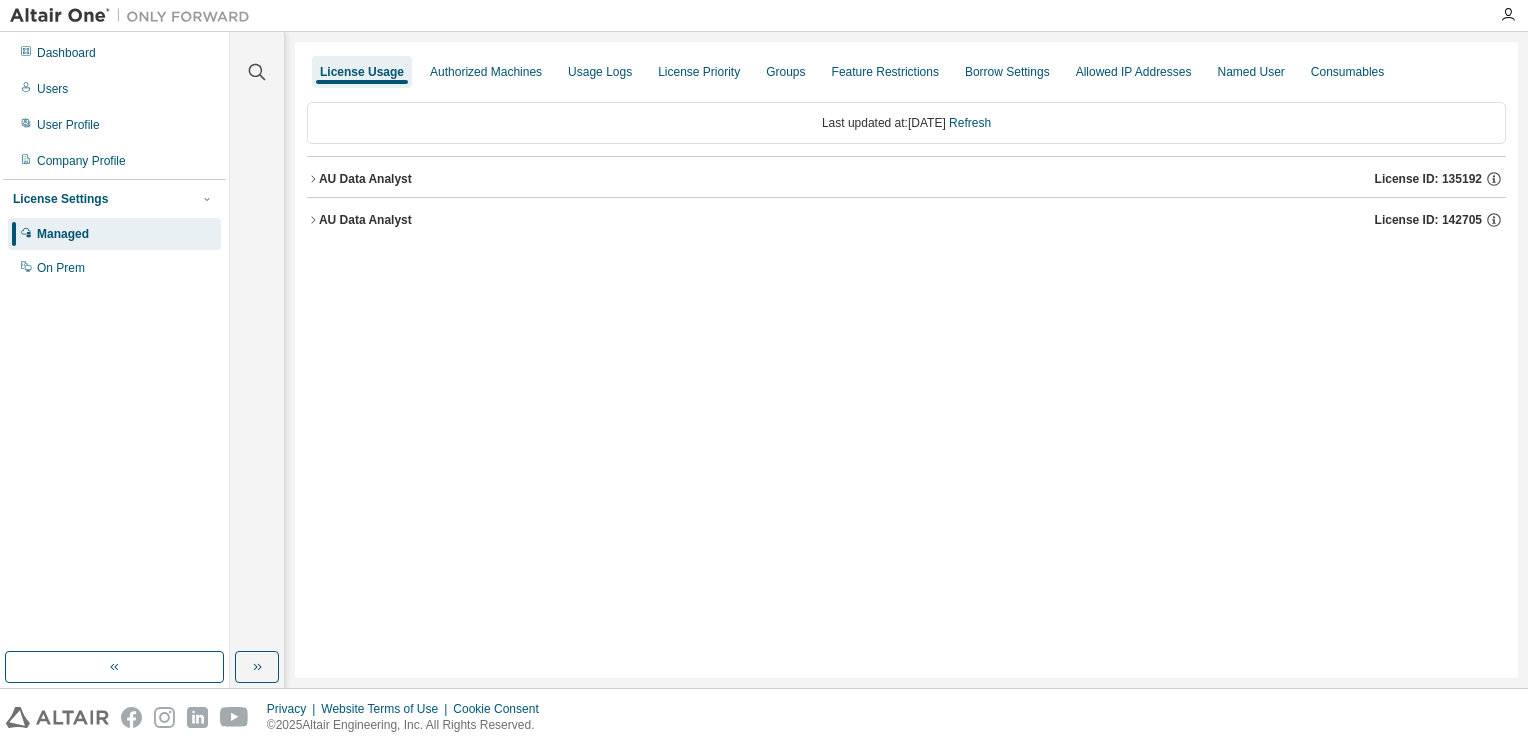 click on "License ID: 135192" at bounding box center (1428, 179) 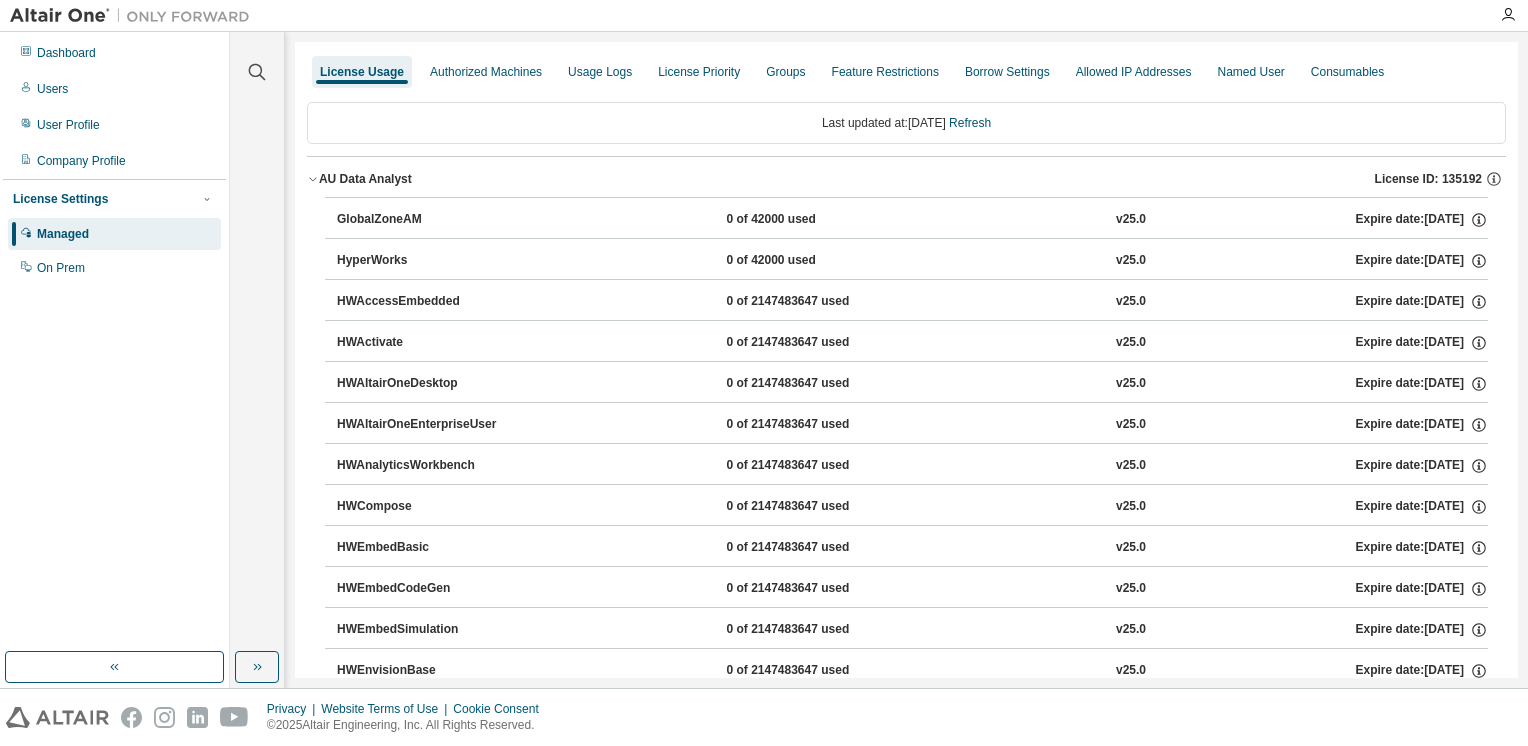 click on "Last updated at:  Tue 2025-08-05 04:23 PM EDT   Refresh" at bounding box center (906, 123) 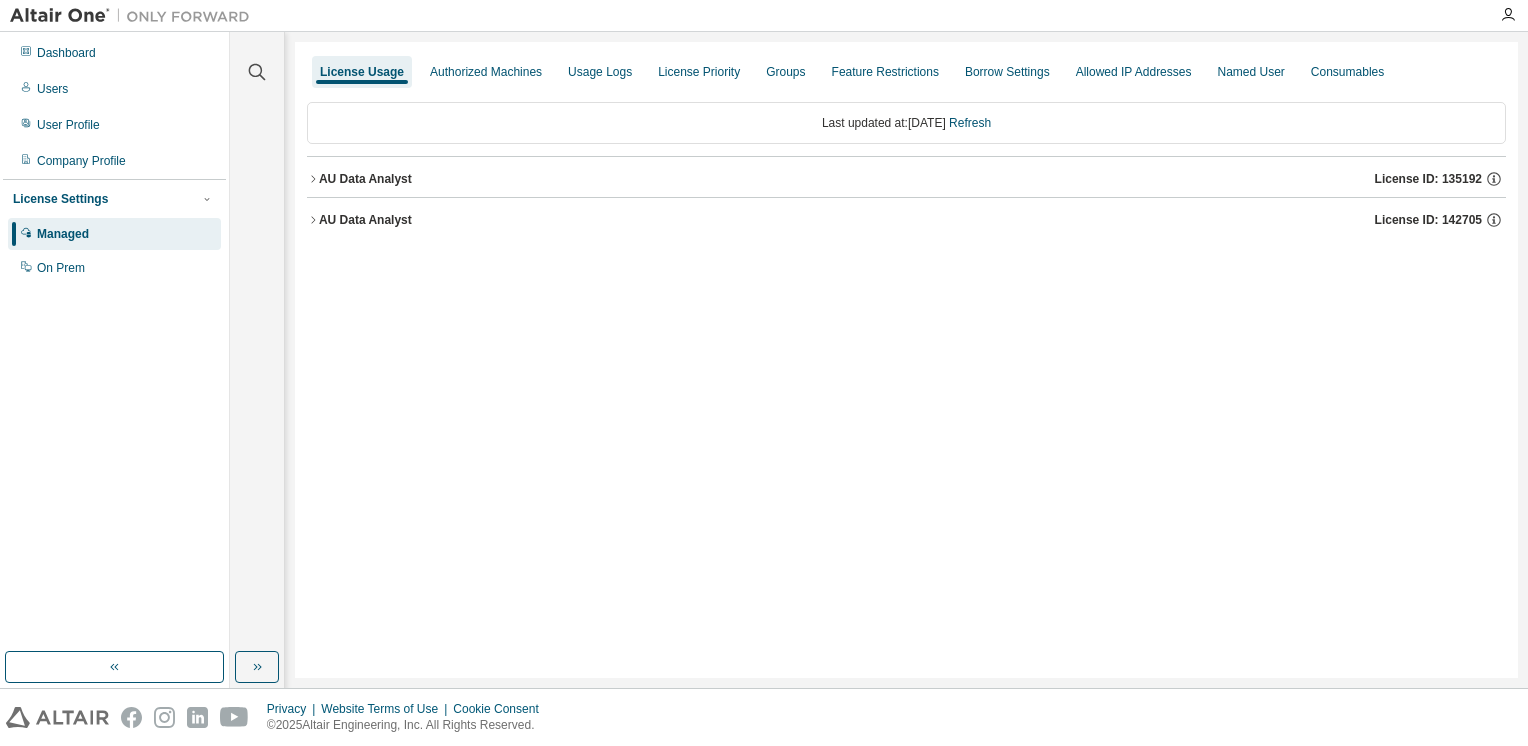 click on "Privacy Website Terms of Use Cookie Consent ©  2025  Altair Engineering, Inc. All Rights Reserved." at bounding box center [764, 717] 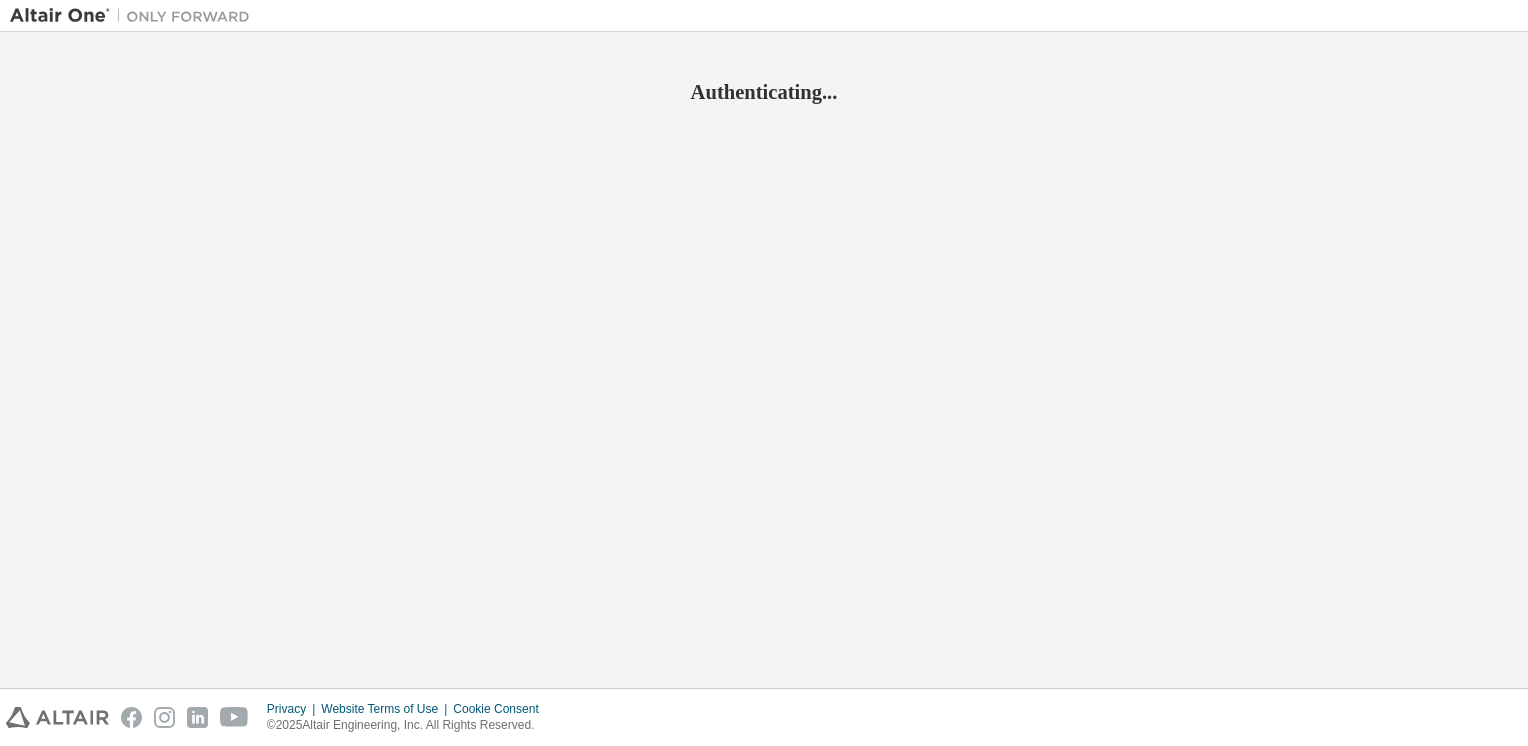 scroll, scrollTop: 0, scrollLeft: 0, axis: both 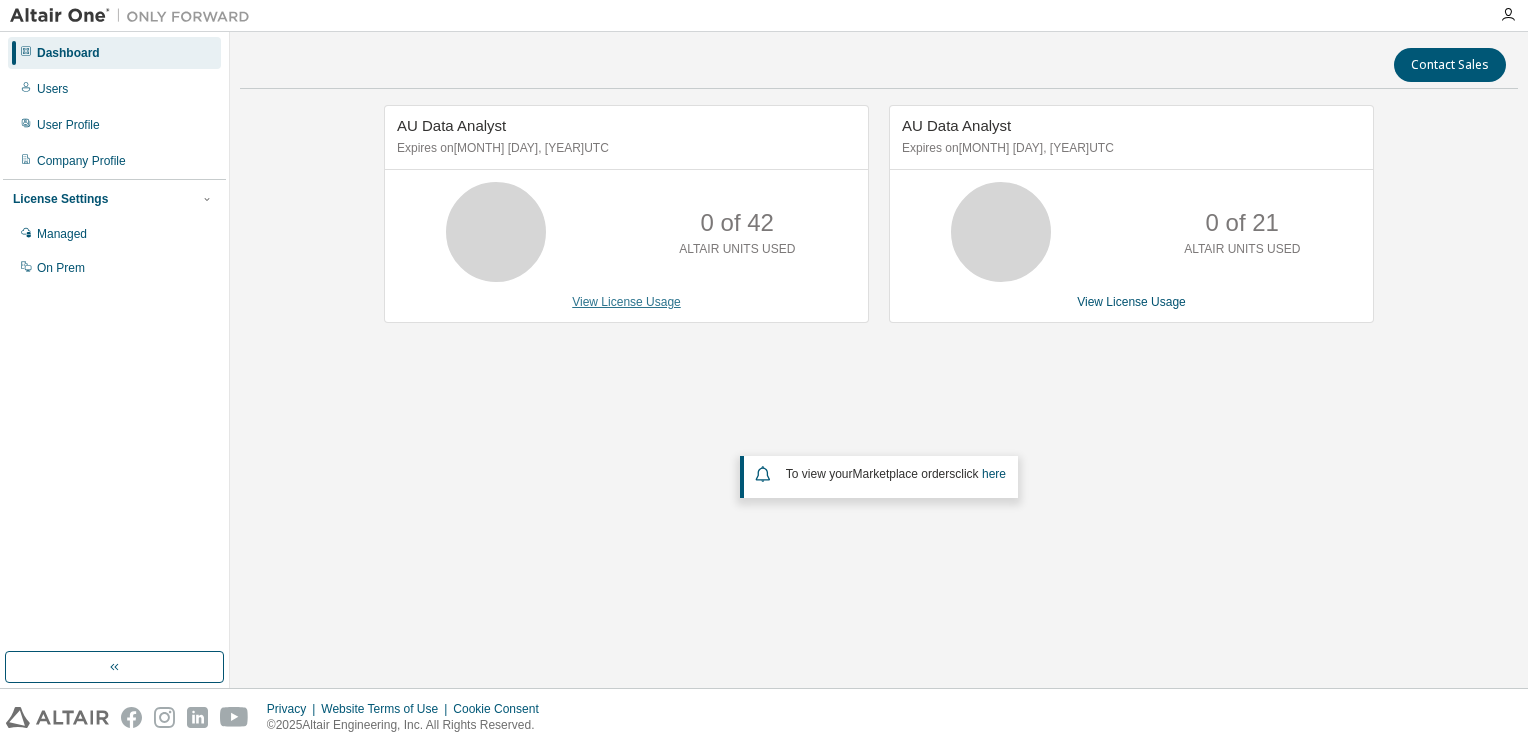 click on "View License Usage" at bounding box center [626, 302] 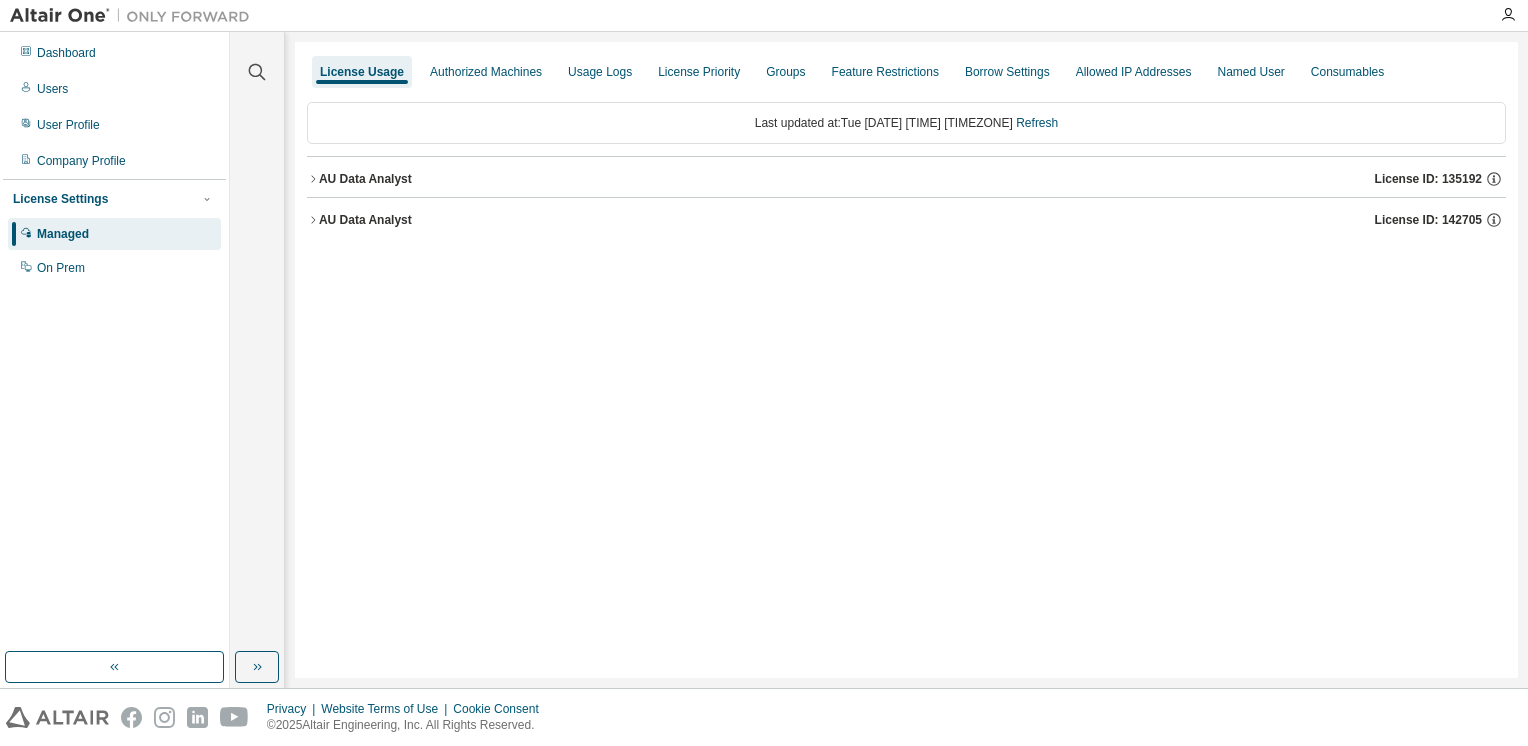 click on "AU Data Analyst" at bounding box center (365, 179) 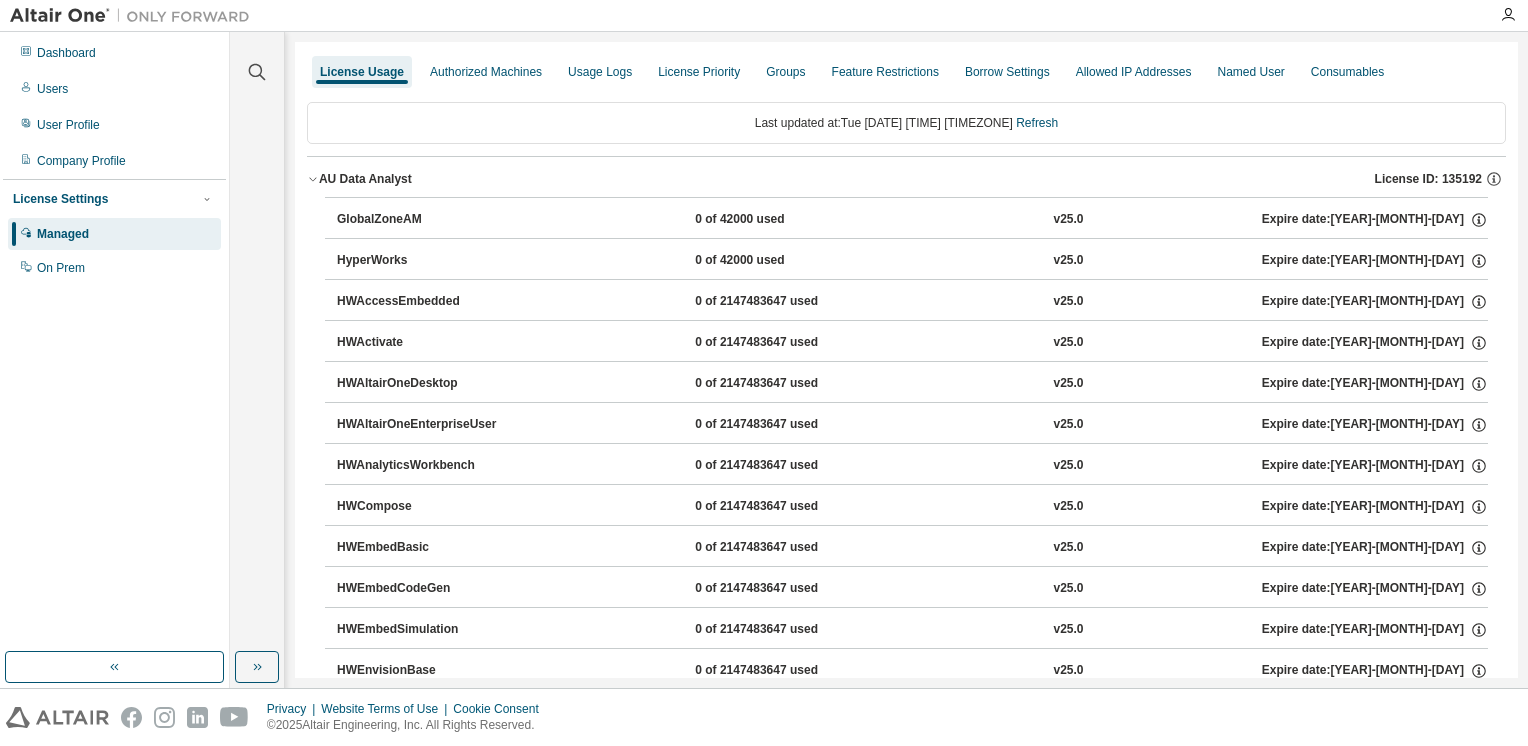 click on "HWAltairOneEnterpriseUser" at bounding box center (427, 425) 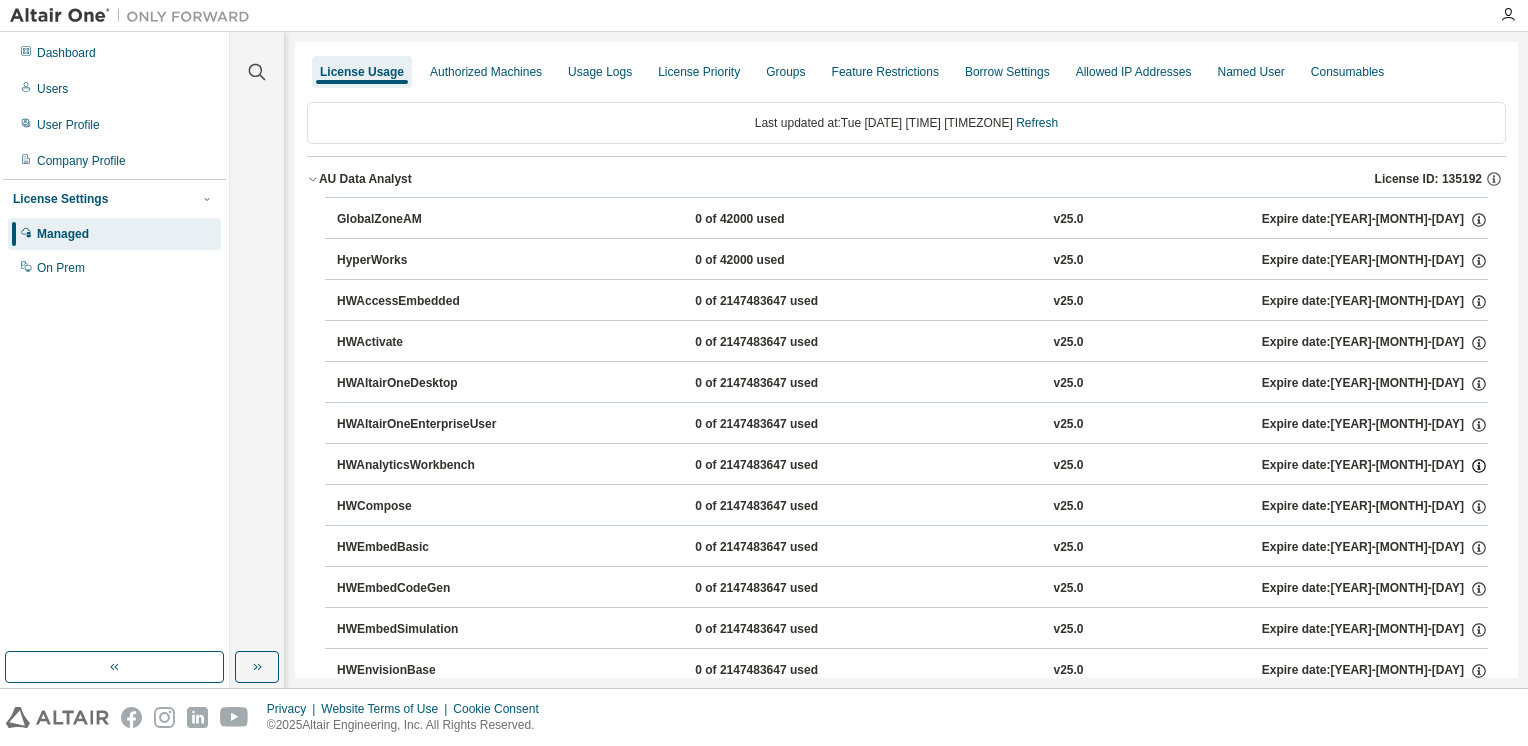 click 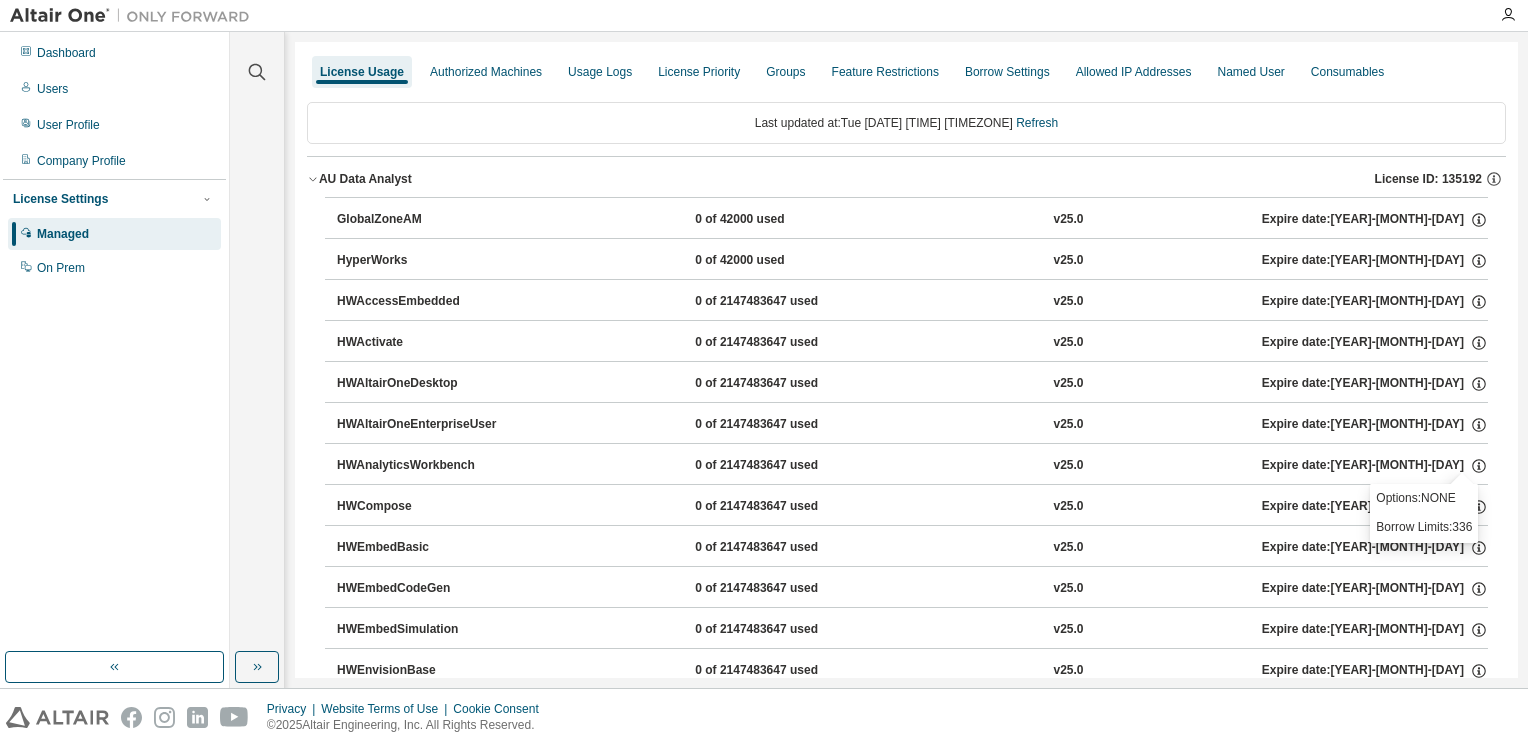 click on "Borrow Limits:  336" at bounding box center (1424, 527) 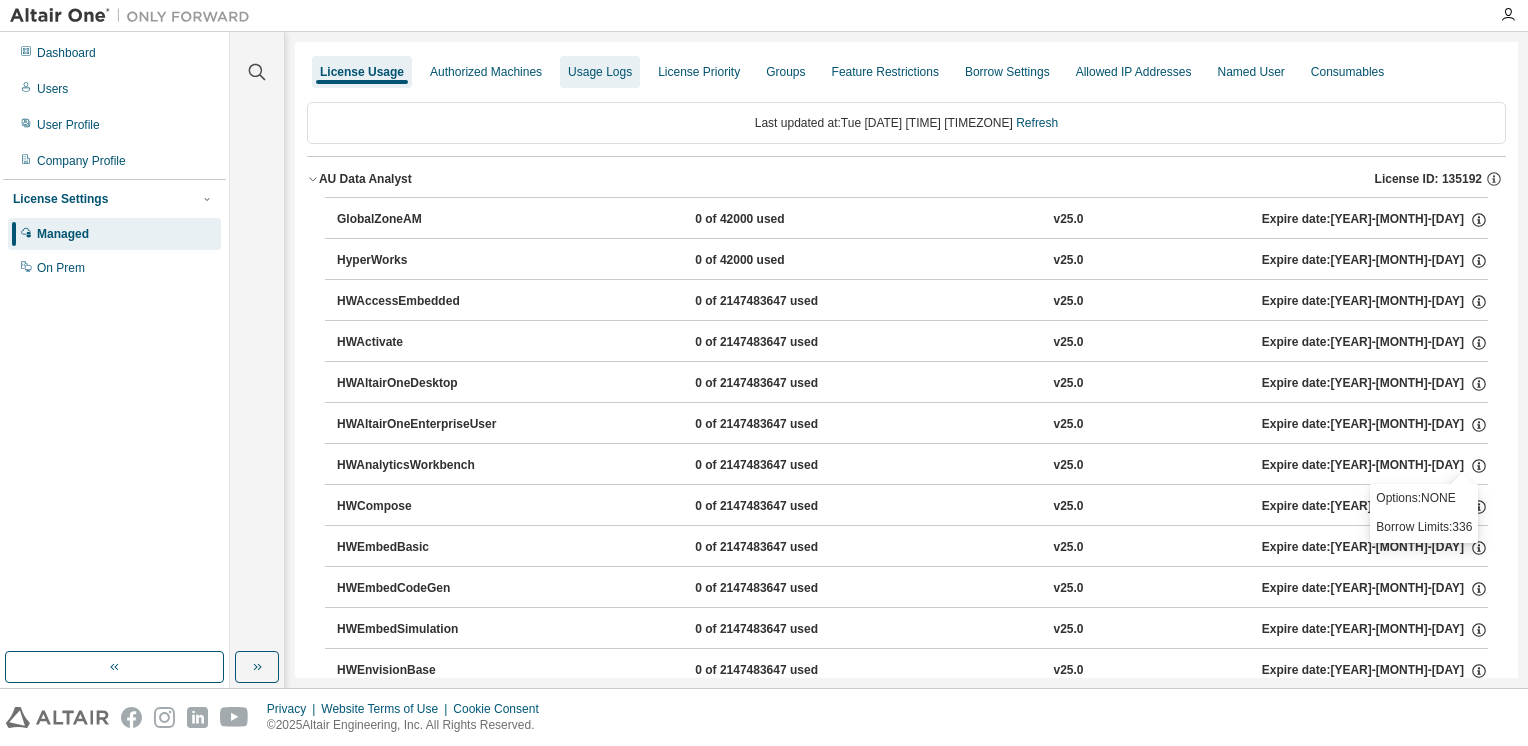 click on "Usage Logs" at bounding box center (600, 72) 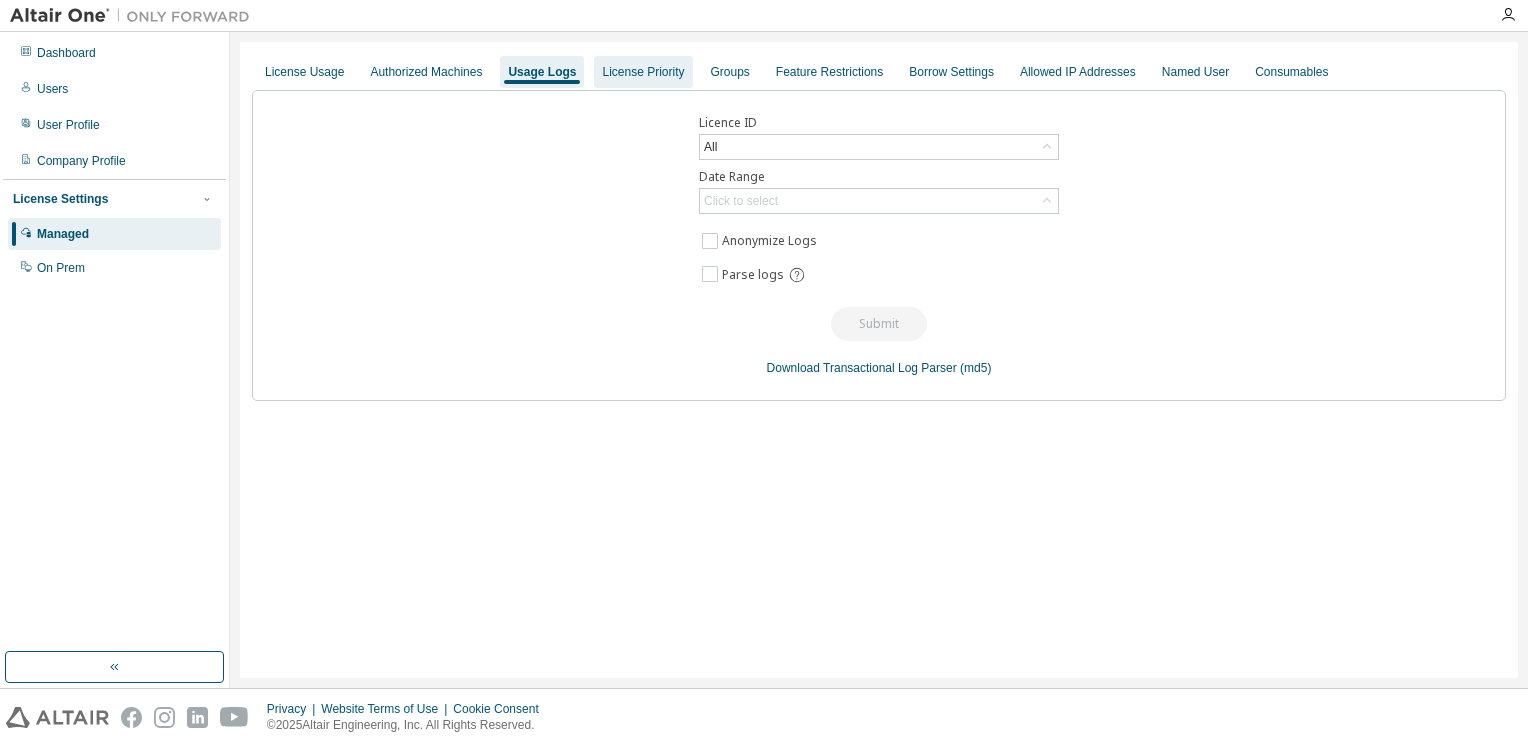 click on "License Priority" at bounding box center (643, 72) 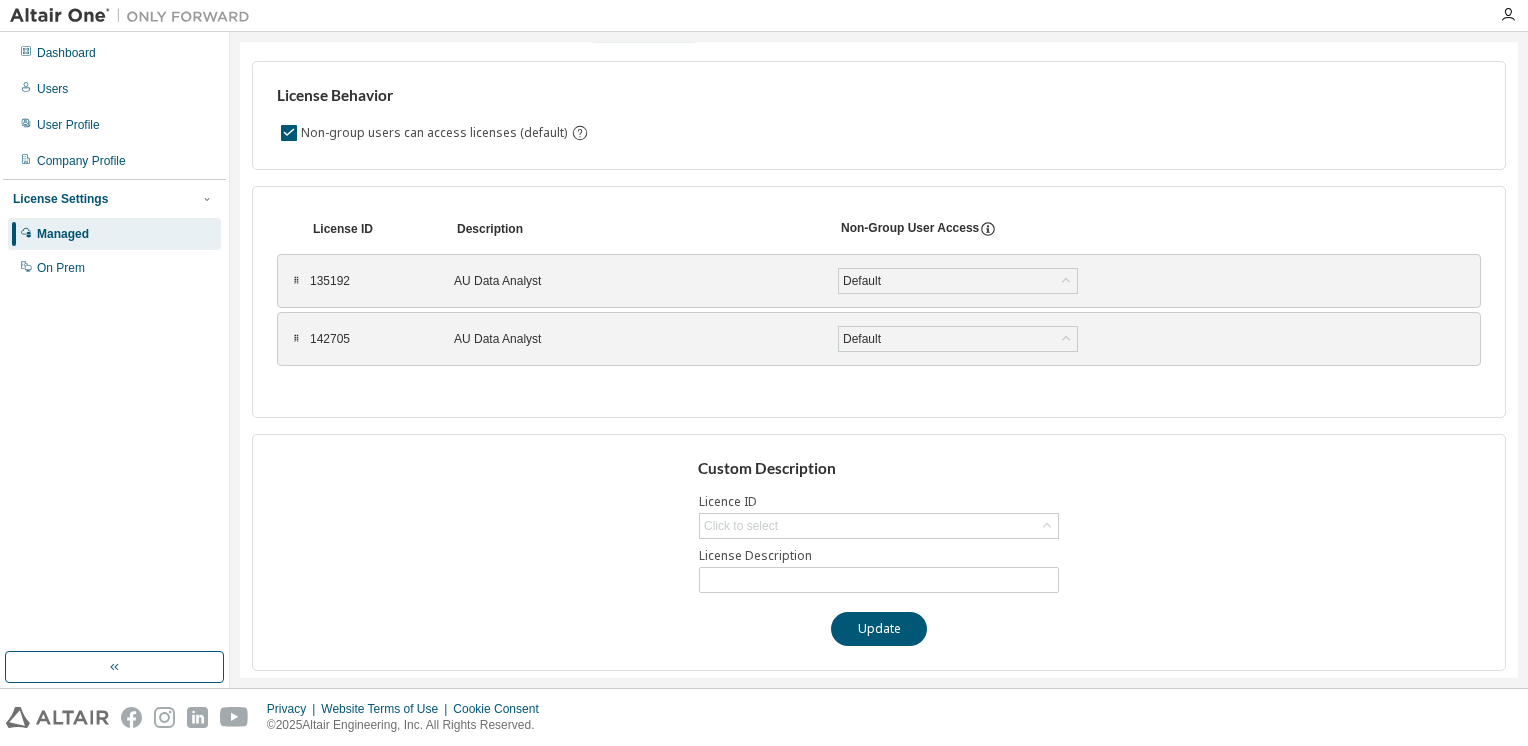 scroll, scrollTop: 0, scrollLeft: 0, axis: both 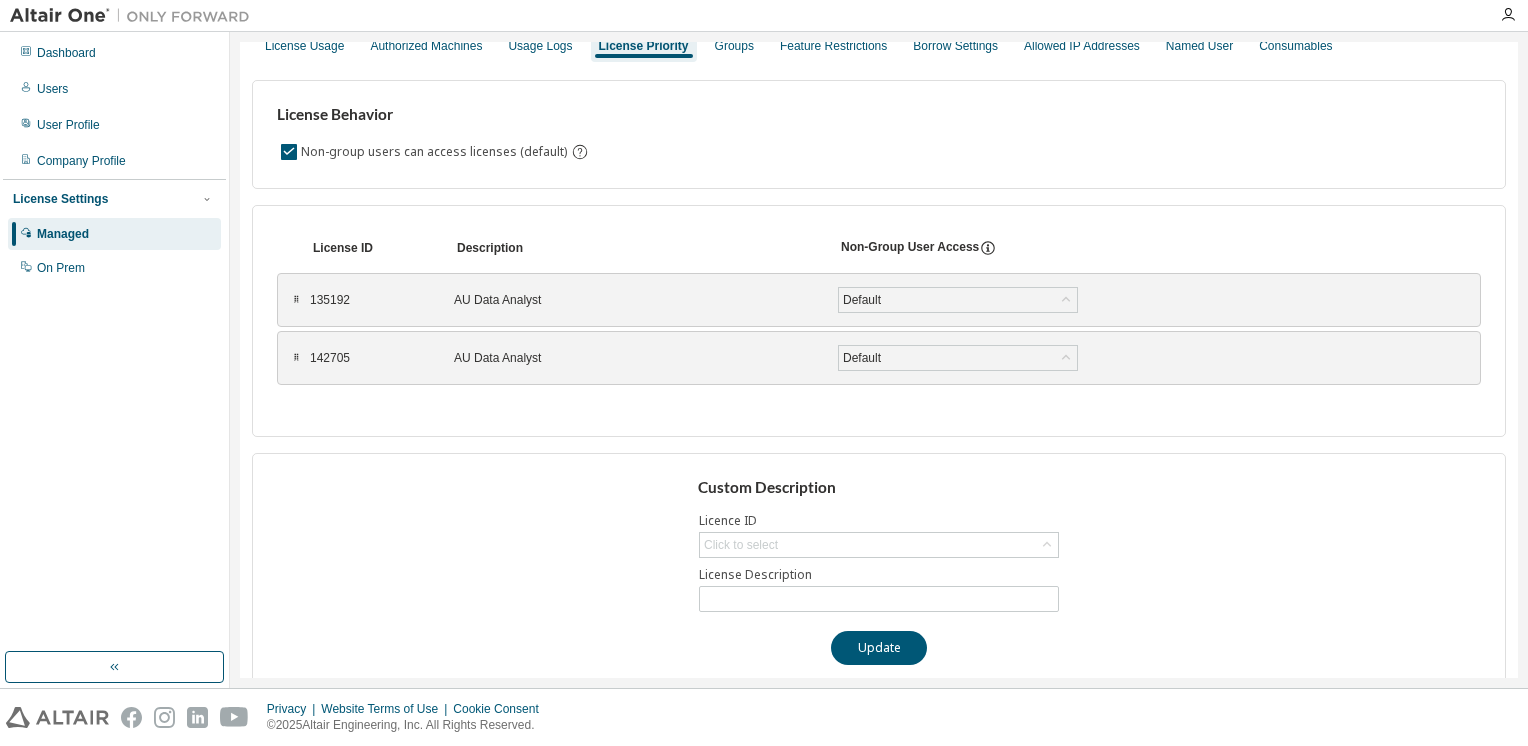 click on "⠿" at bounding box center [296, 300] 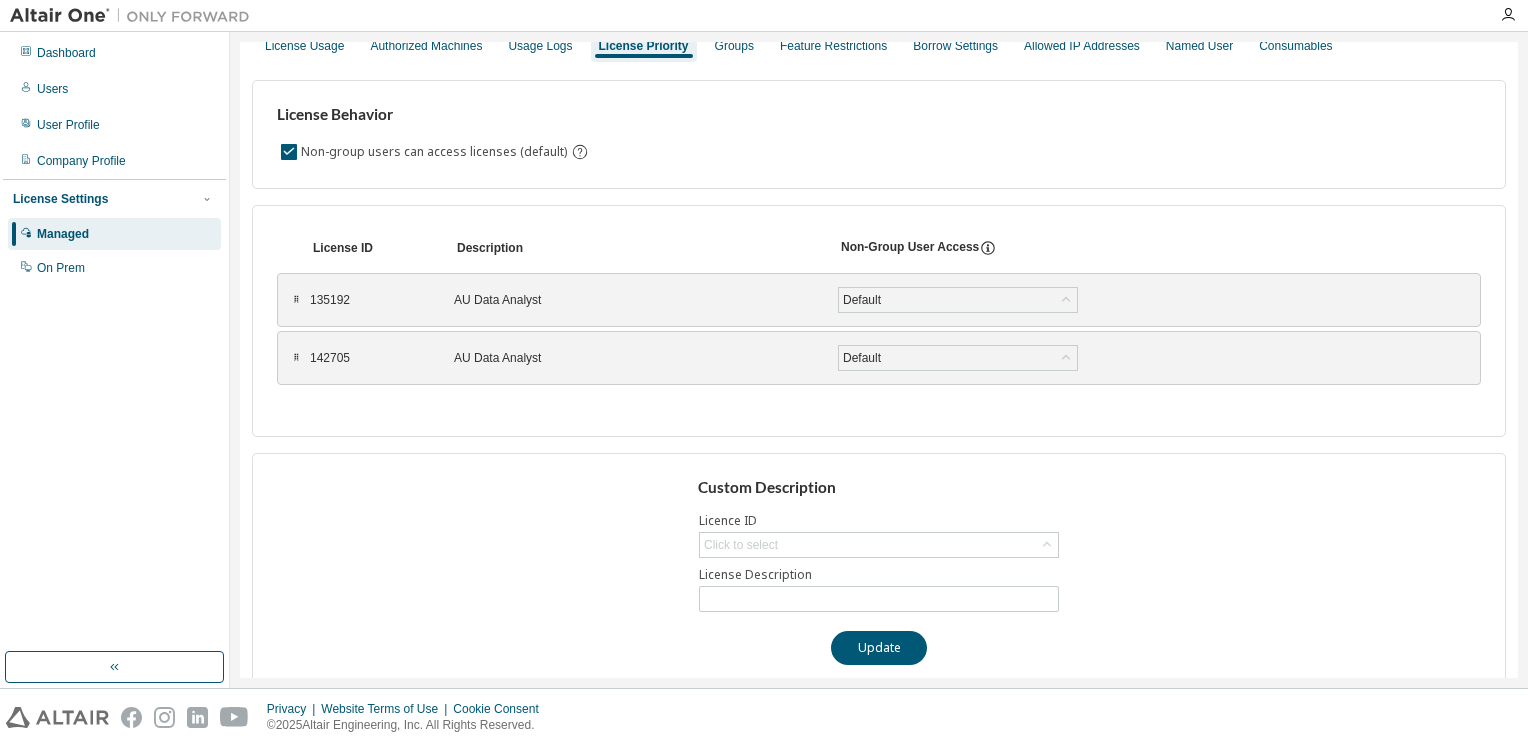 click on "⠿" at bounding box center [296, 358] 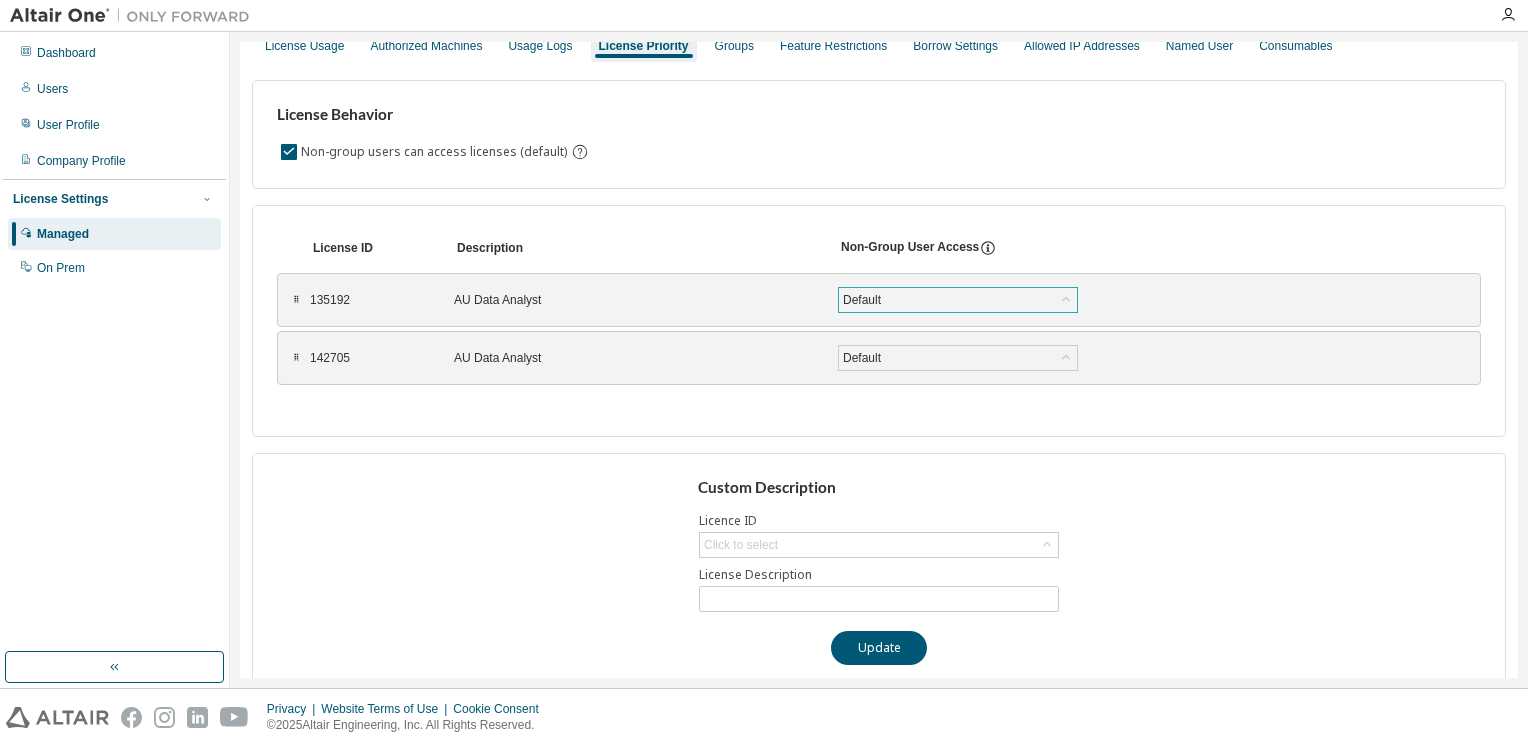 click on "Default" at bounding box center (958, 300) 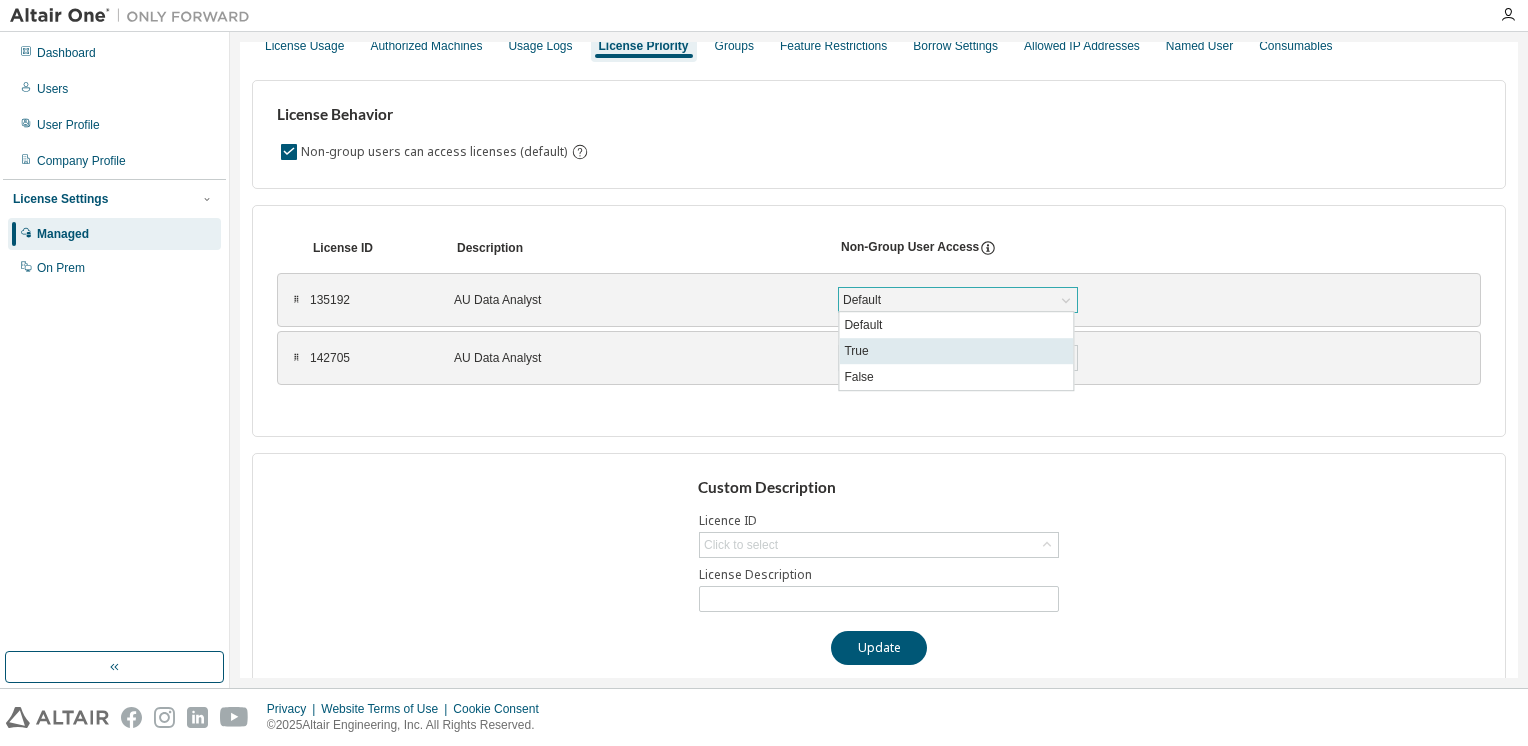 click on "True" at bounding box center (956, 351) 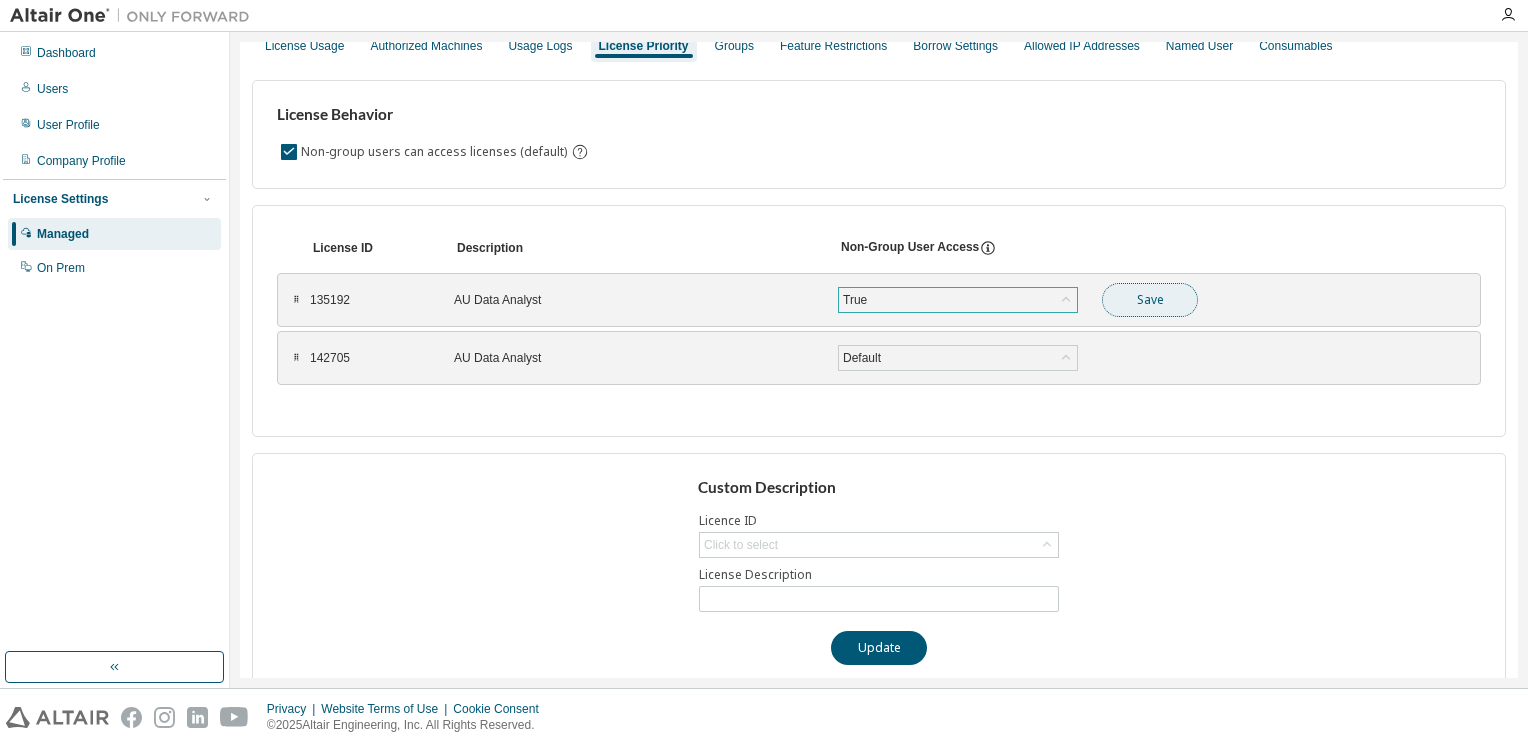 click on "Save" at bounding box center (1150, 300) 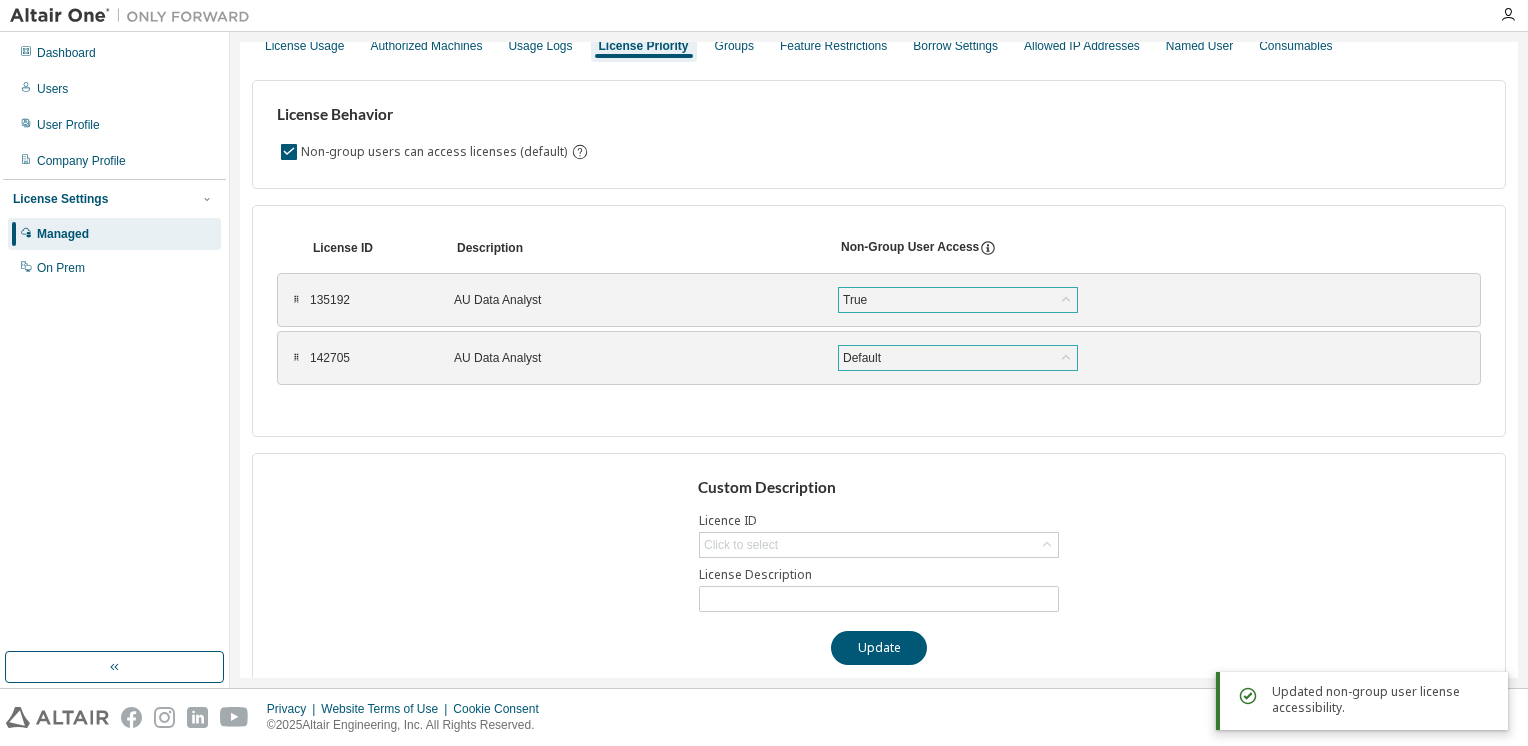 click 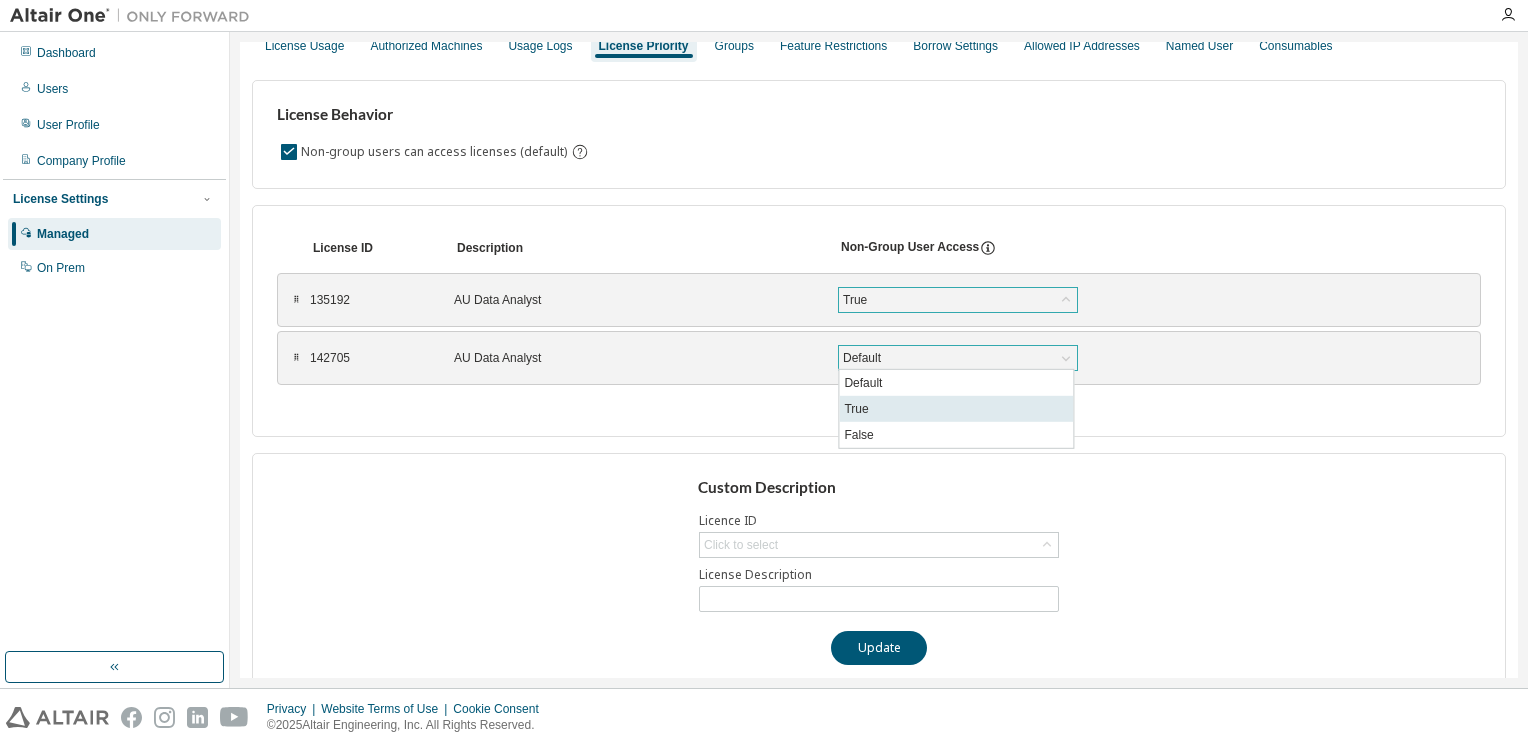 click on "True" at bounding box center (956, 409) 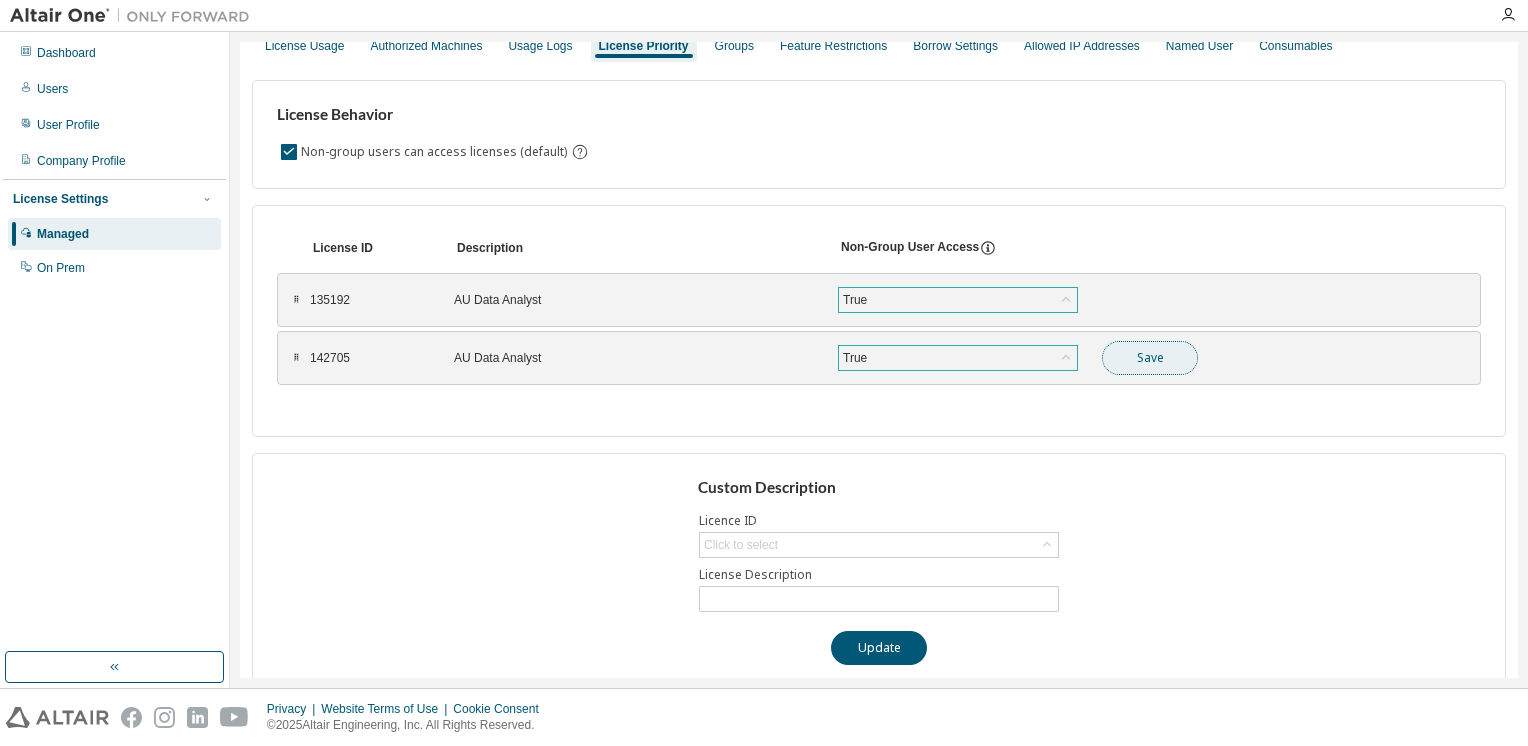 click on "Save" at bounding box center (1150, 358) 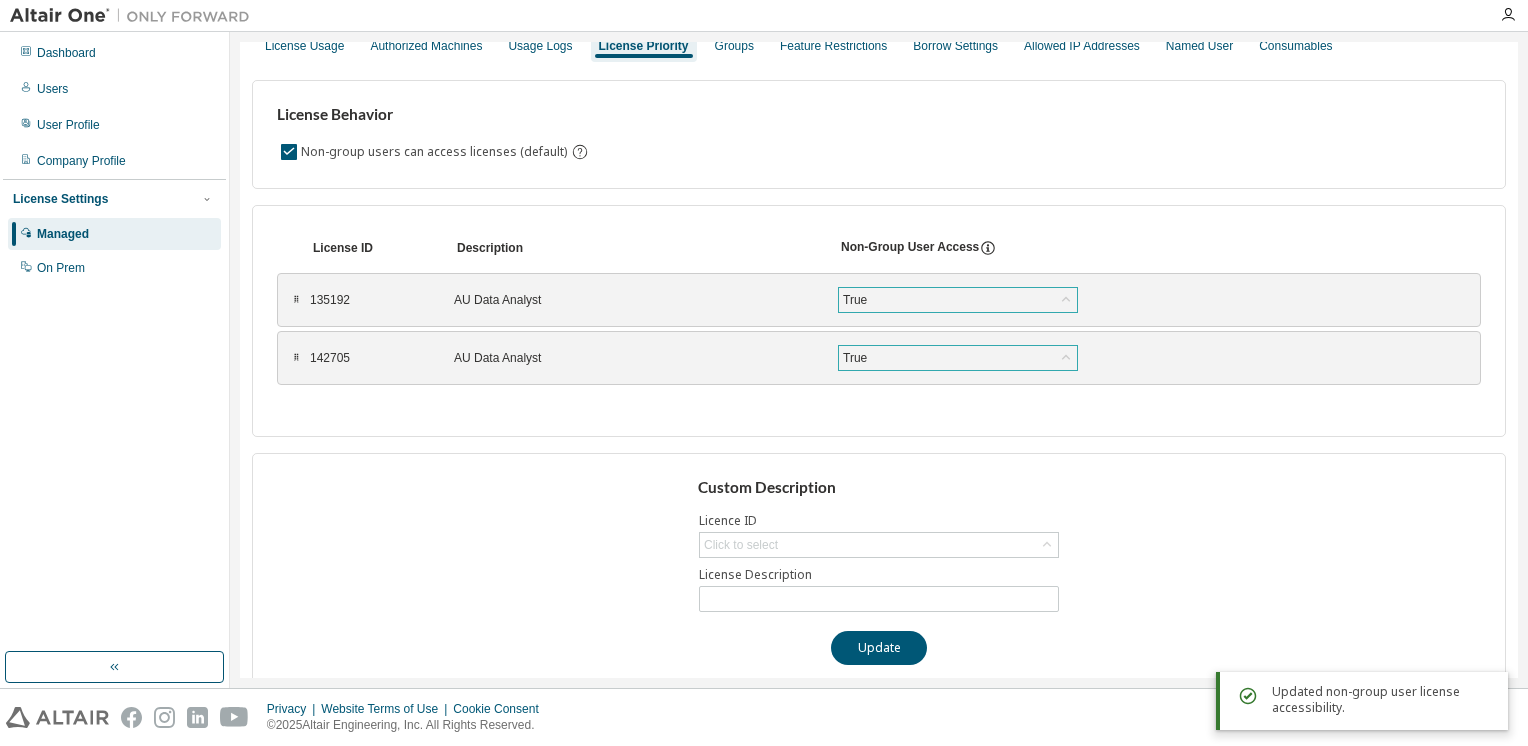 click on "⠿" at bounding box center (296, 300) 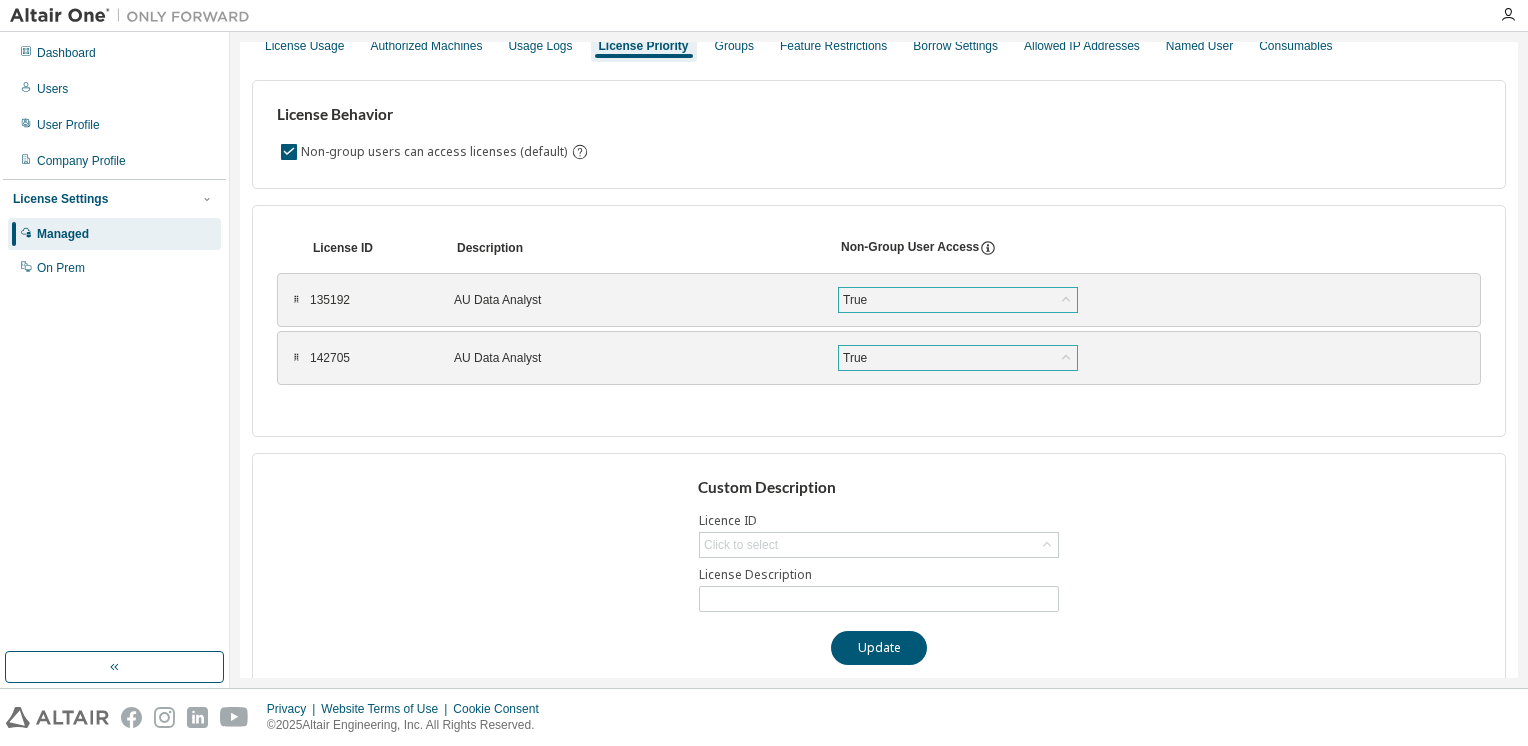 click on "⠿" at bounding box center [296, 358] 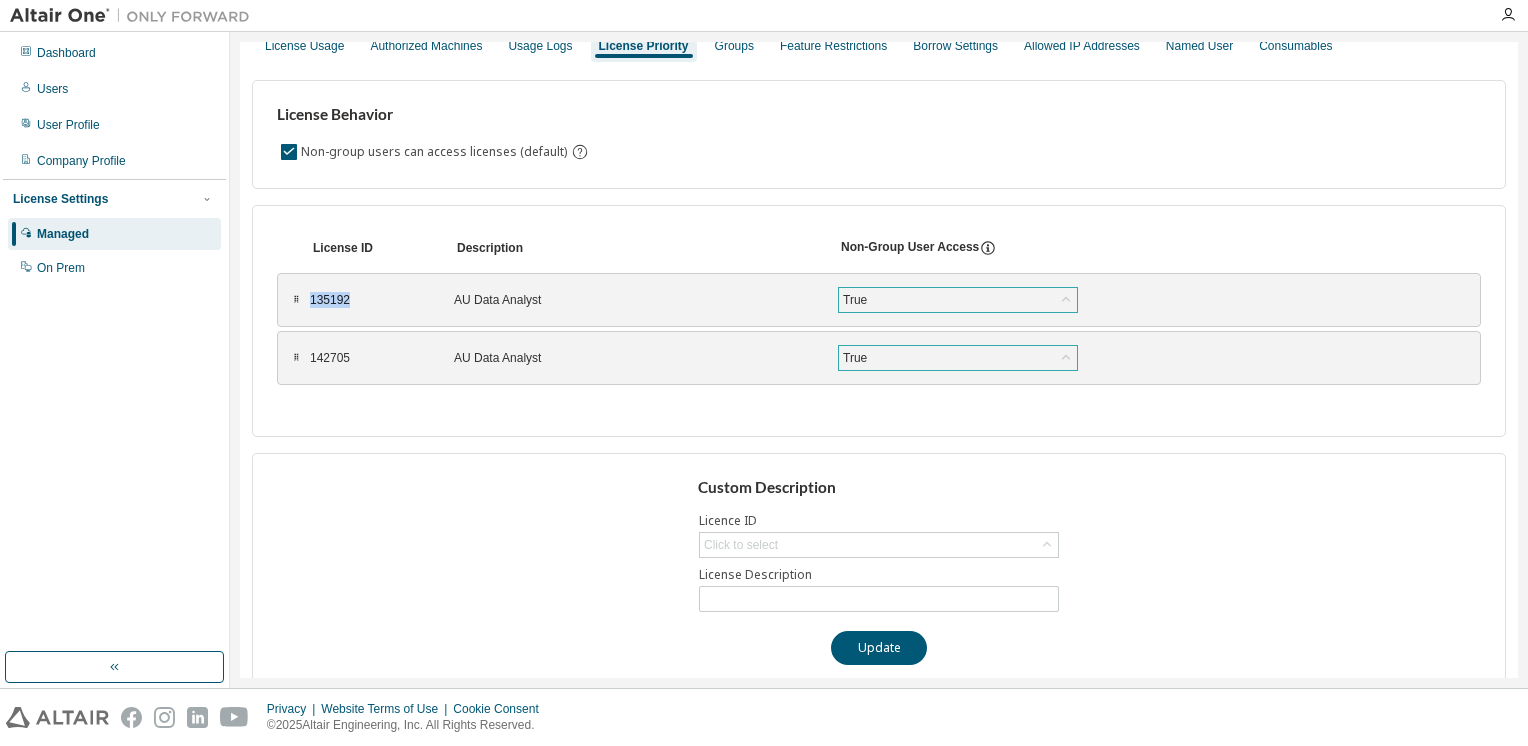 drag, startPoint x: 355, startPoint y: 296, endPoint x: 308, endPoint y: 298, distance: 47.042534 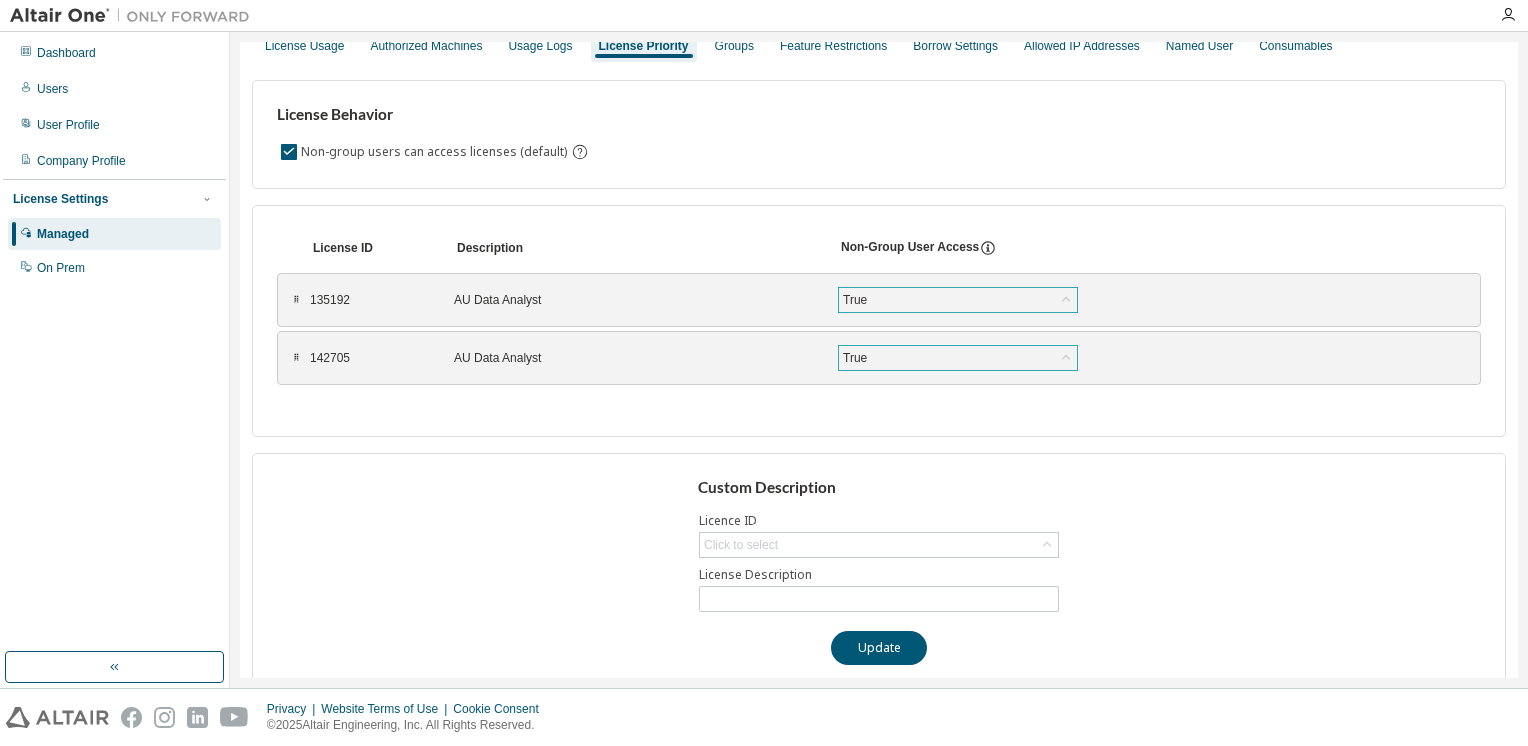 drag, startPoint x: 758, startPoint y: 540, endPoint x: 1236, endPoint y: 438, distance: 488.7617 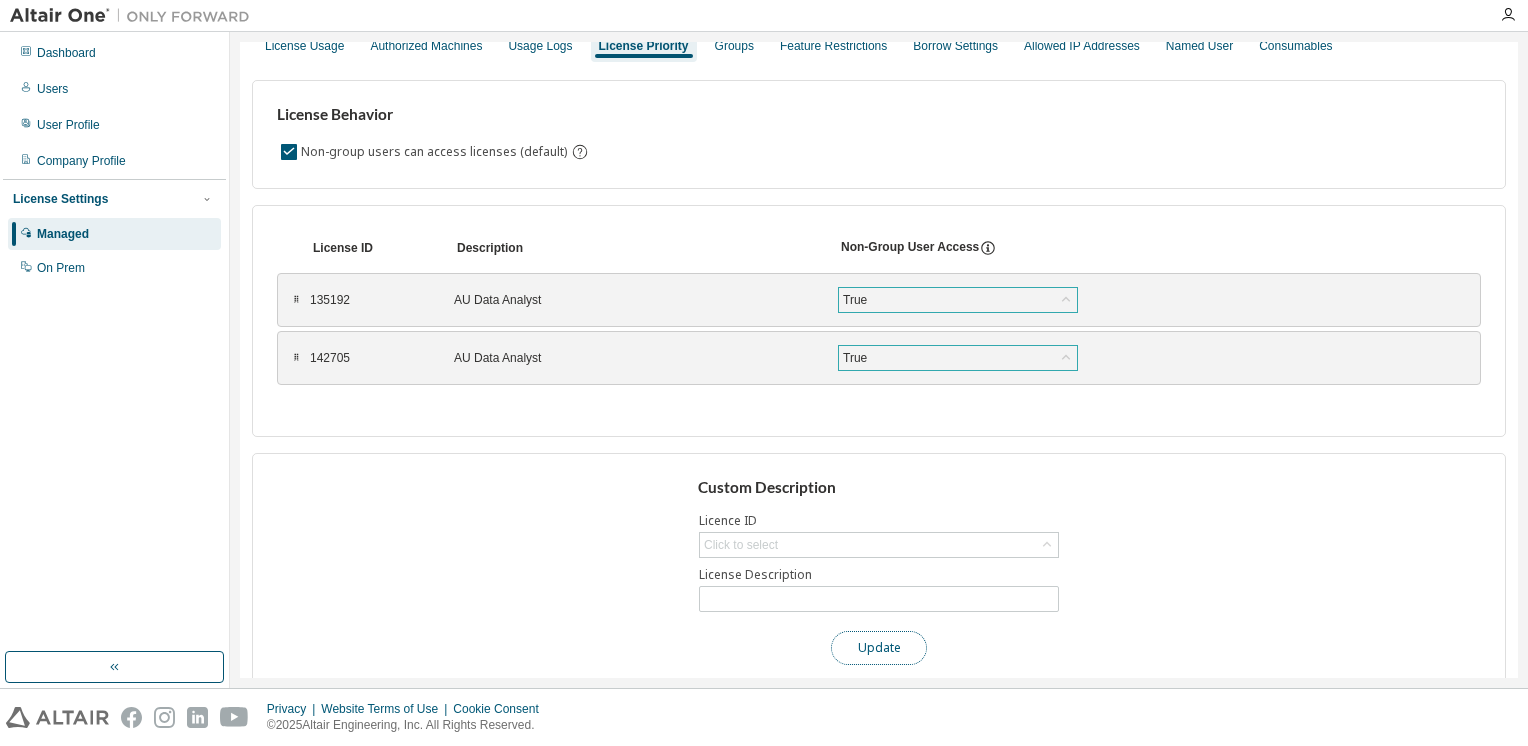click on "Update" at bounding box center (879, 648) 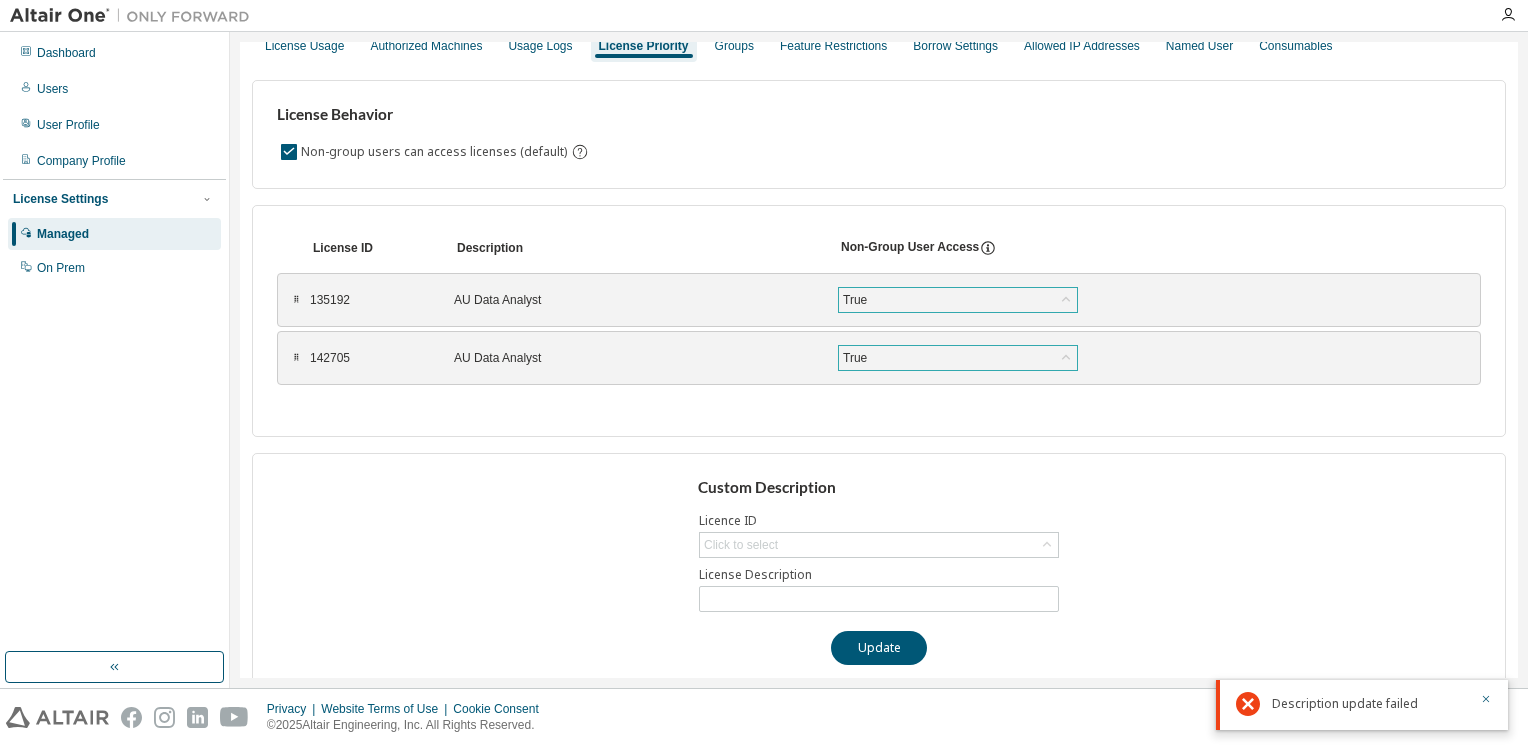 scroll, scrollTop: 0, scrollLeft: 0, axis: both 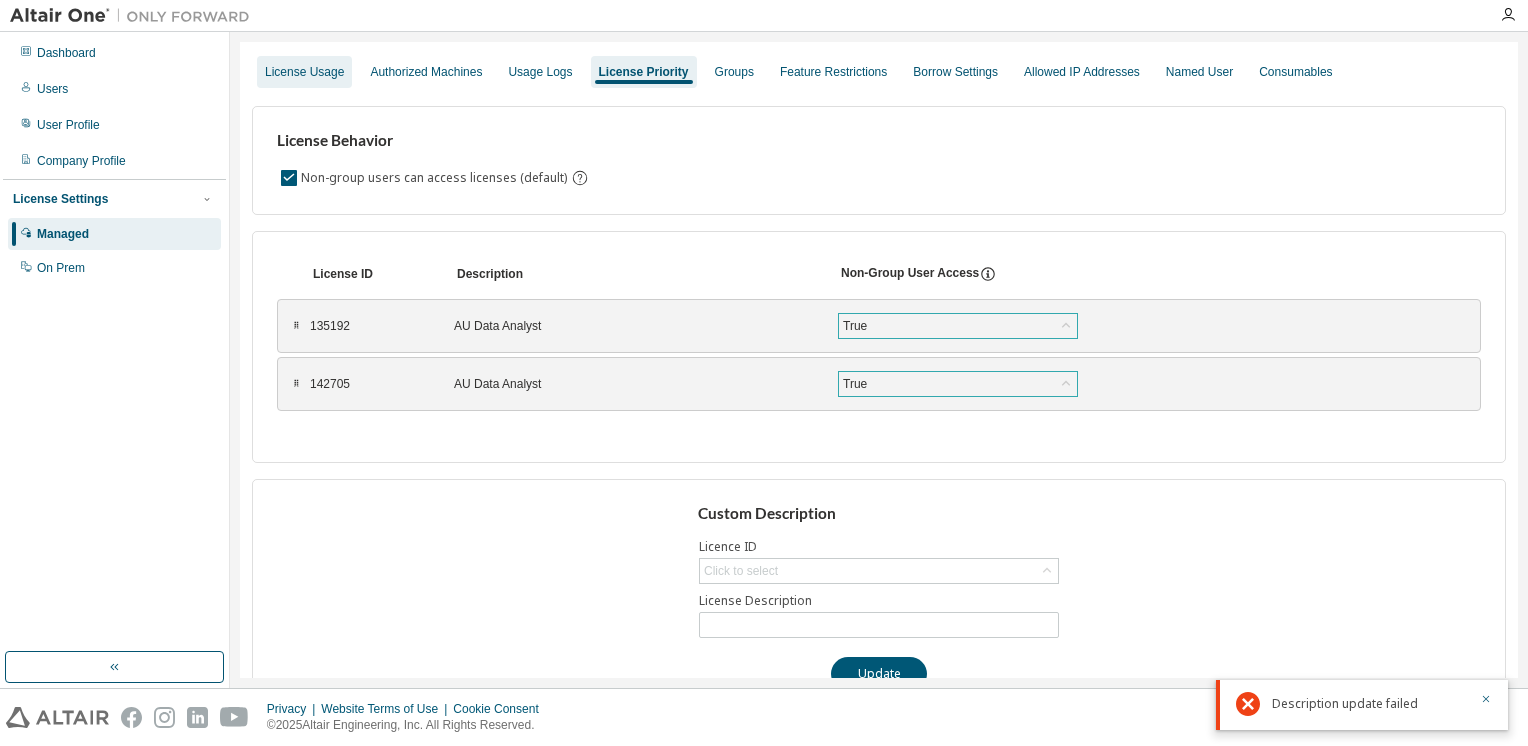 click on "License Usage" at bounding box center (304, 72) 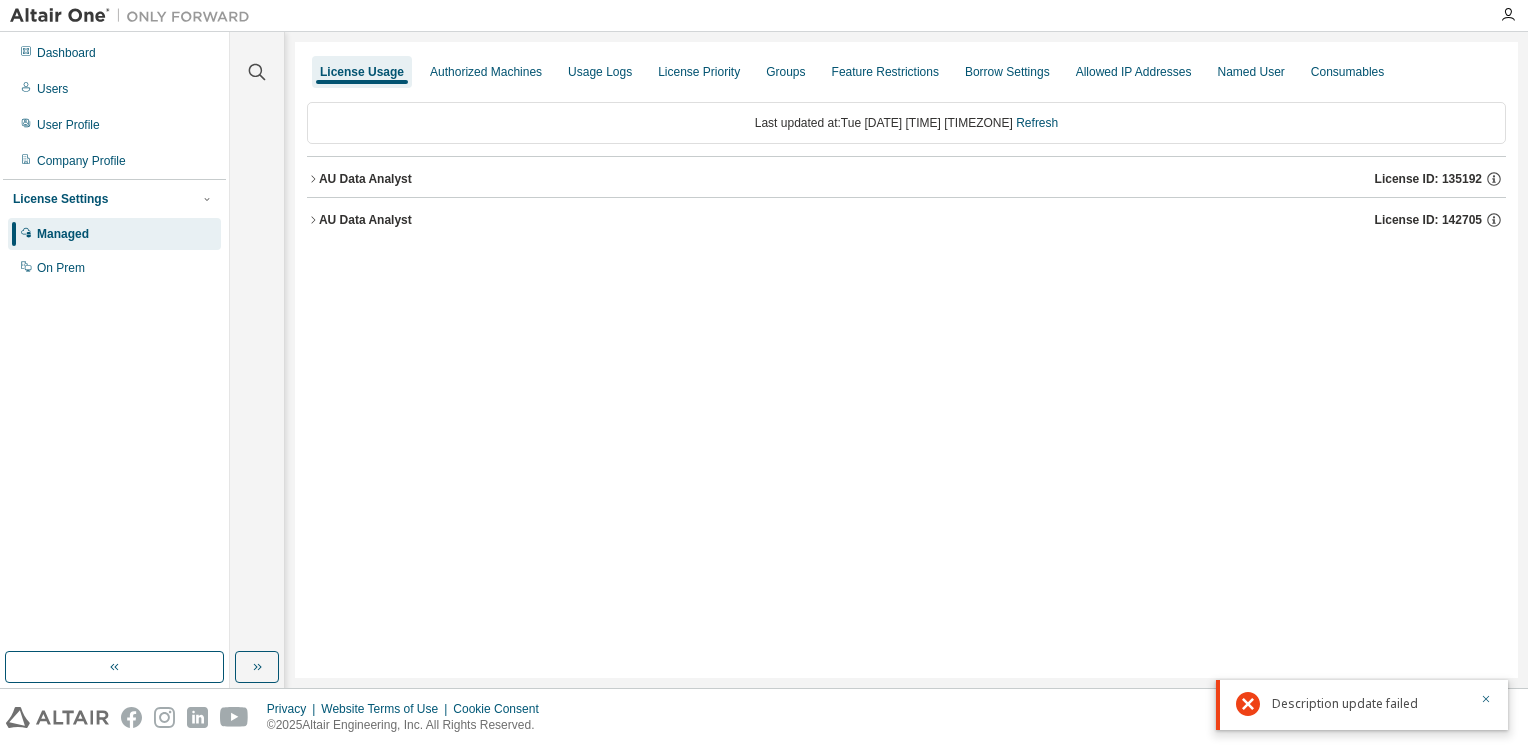 click on "AU Data Analyst" at bounding box center [365, 179] 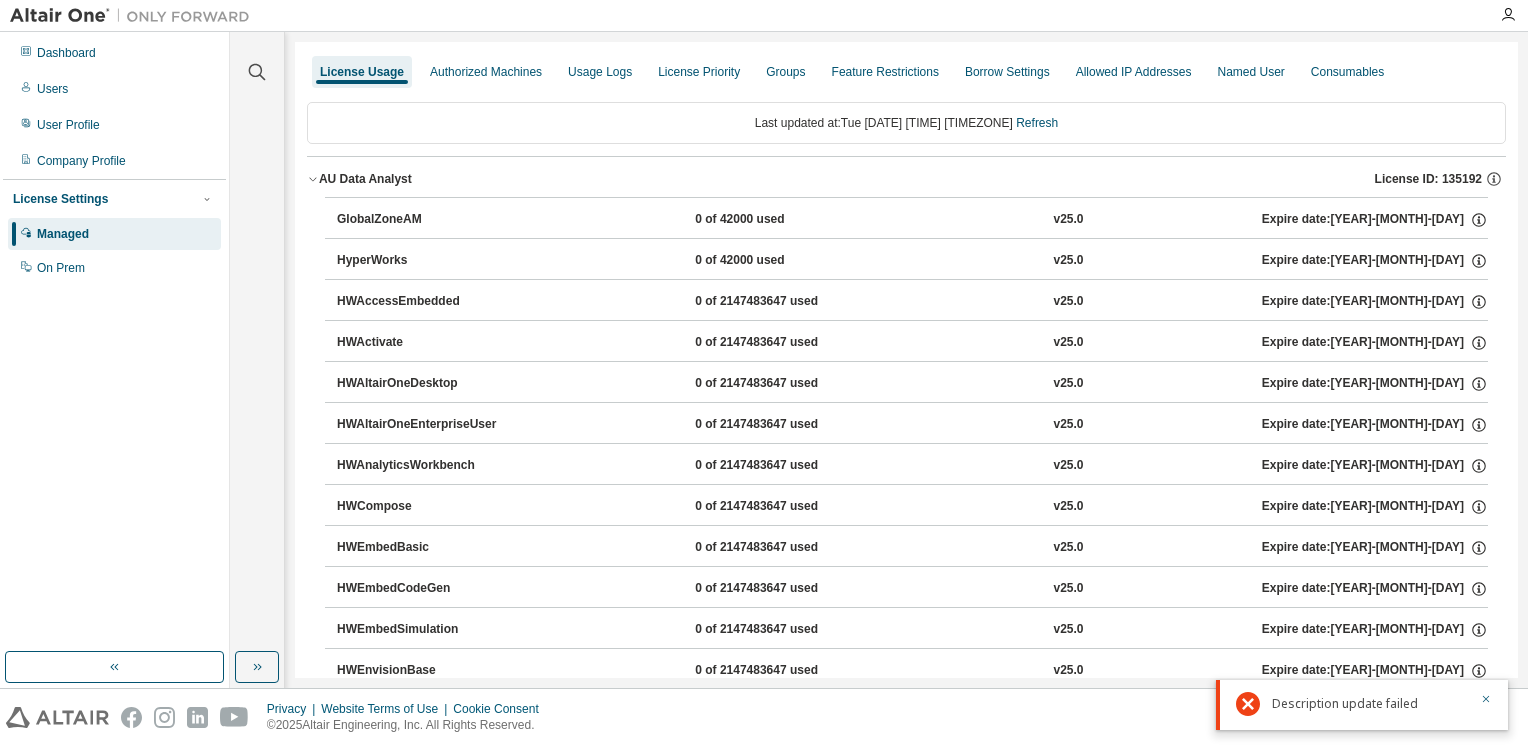 click on "License ID: 135192" at bounding box center [1428, 179] 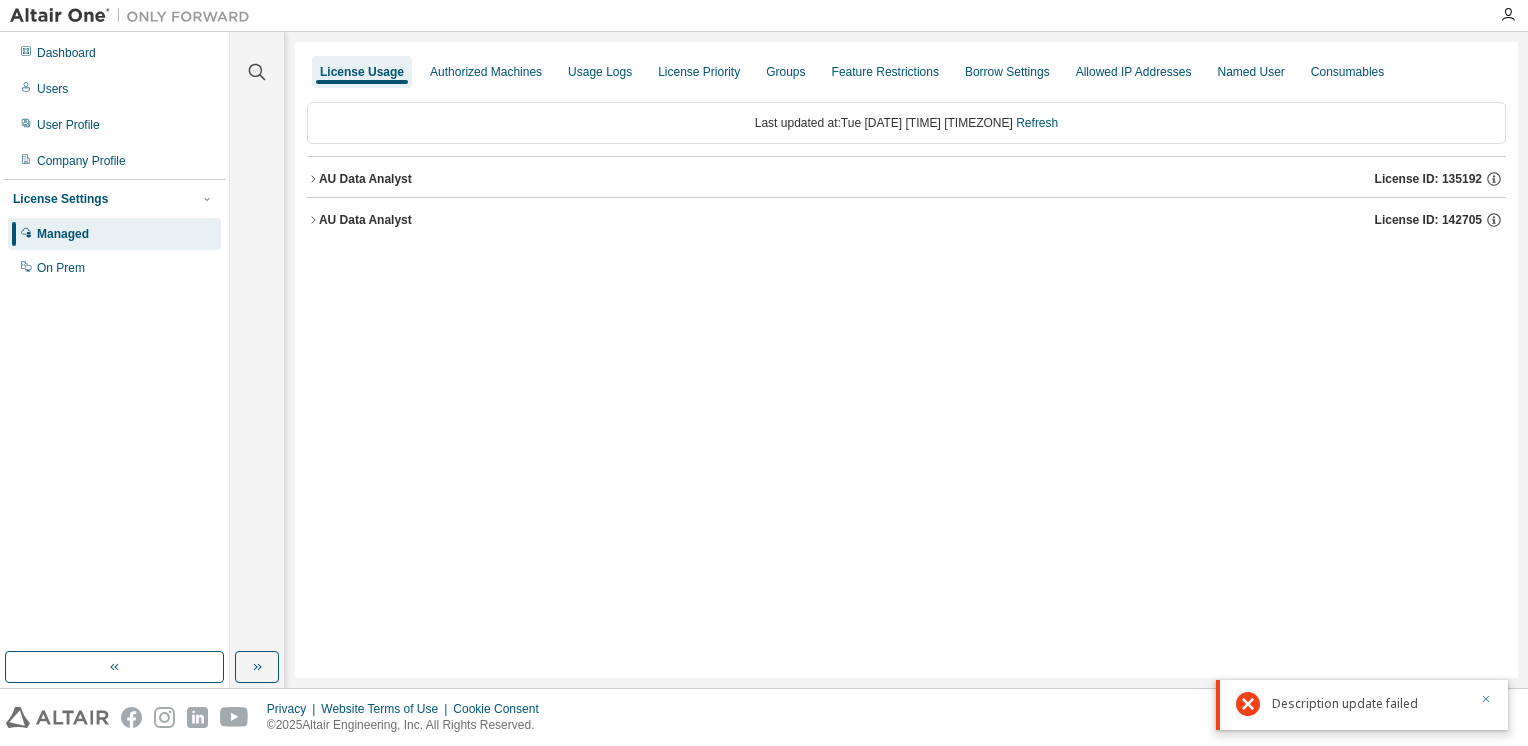 click 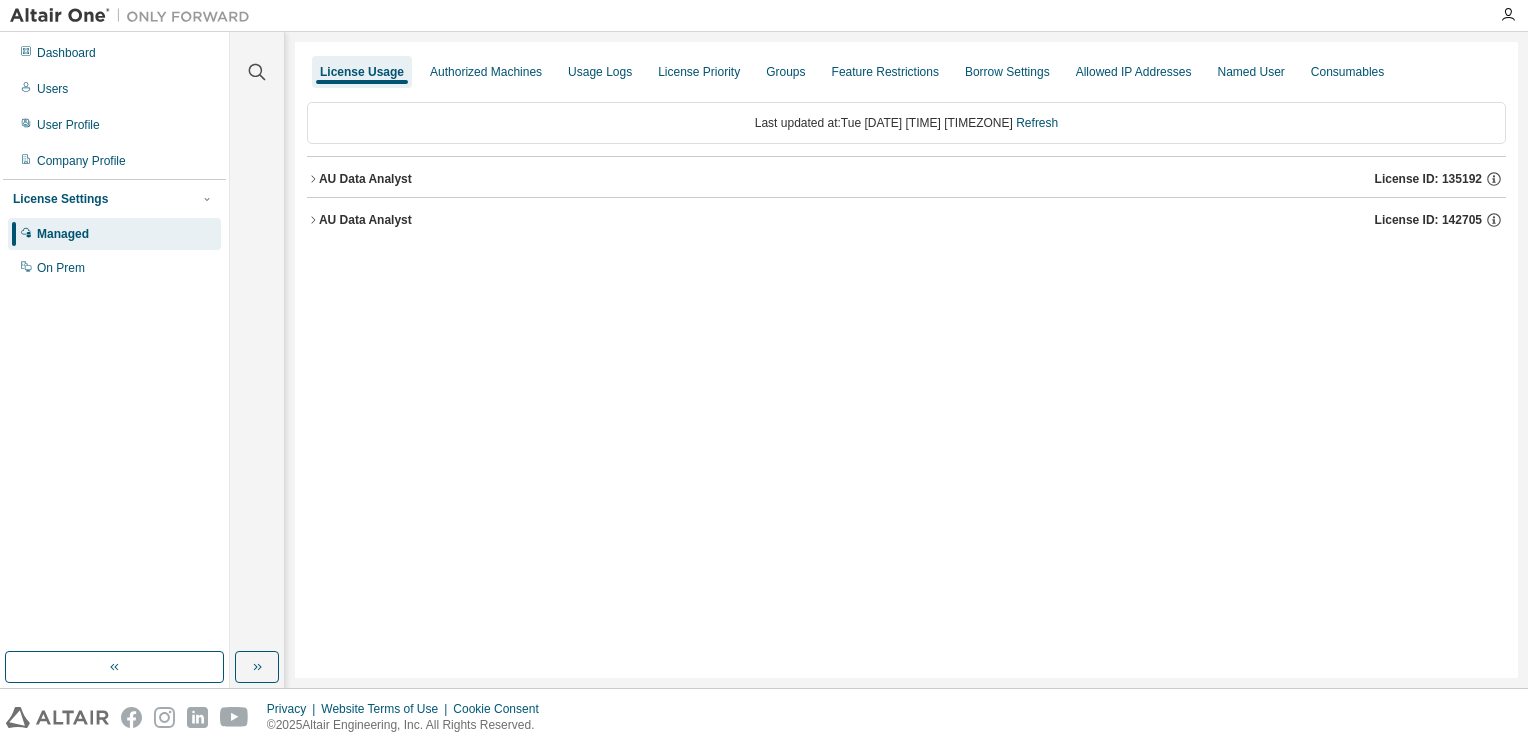 click 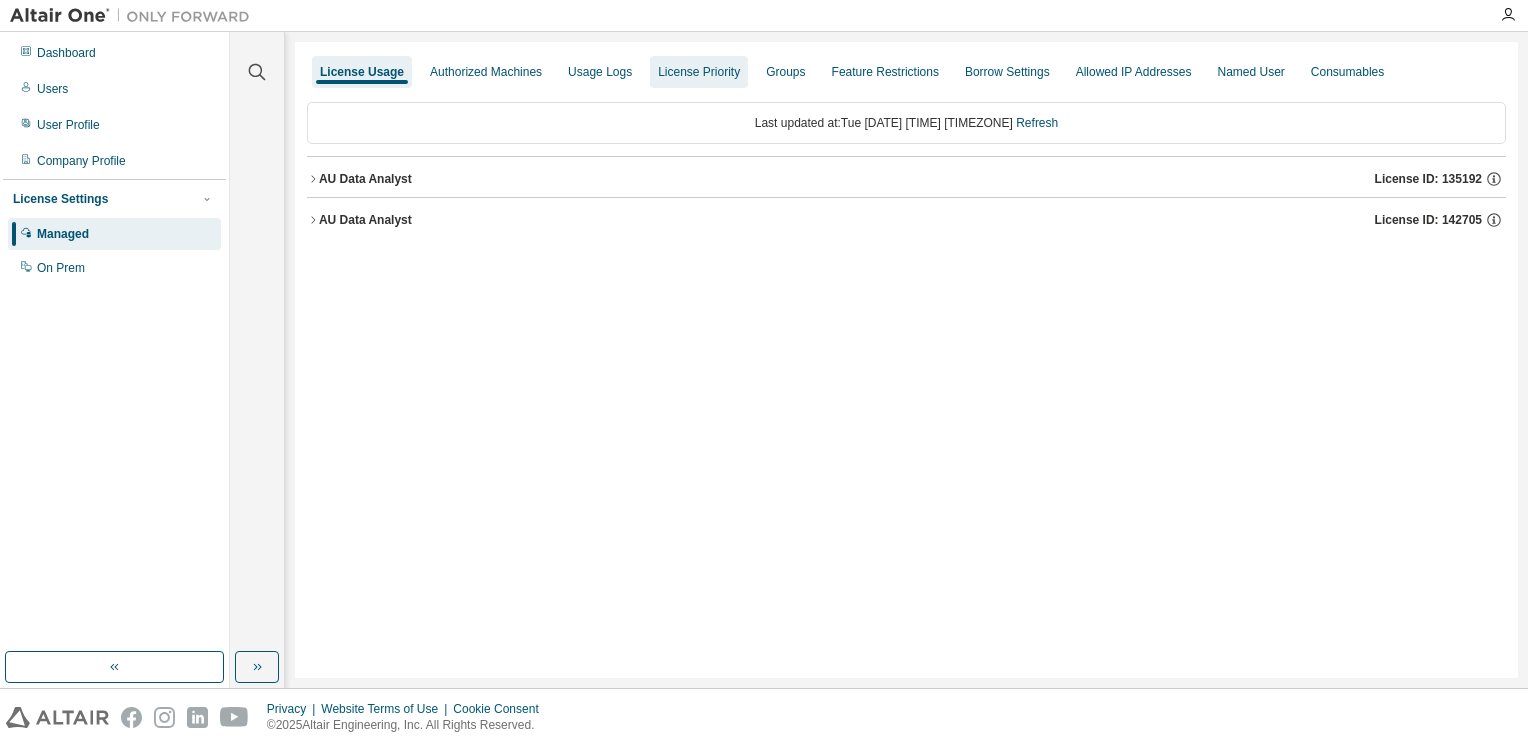 click on "License Priority" at bounding box center [699, 72] 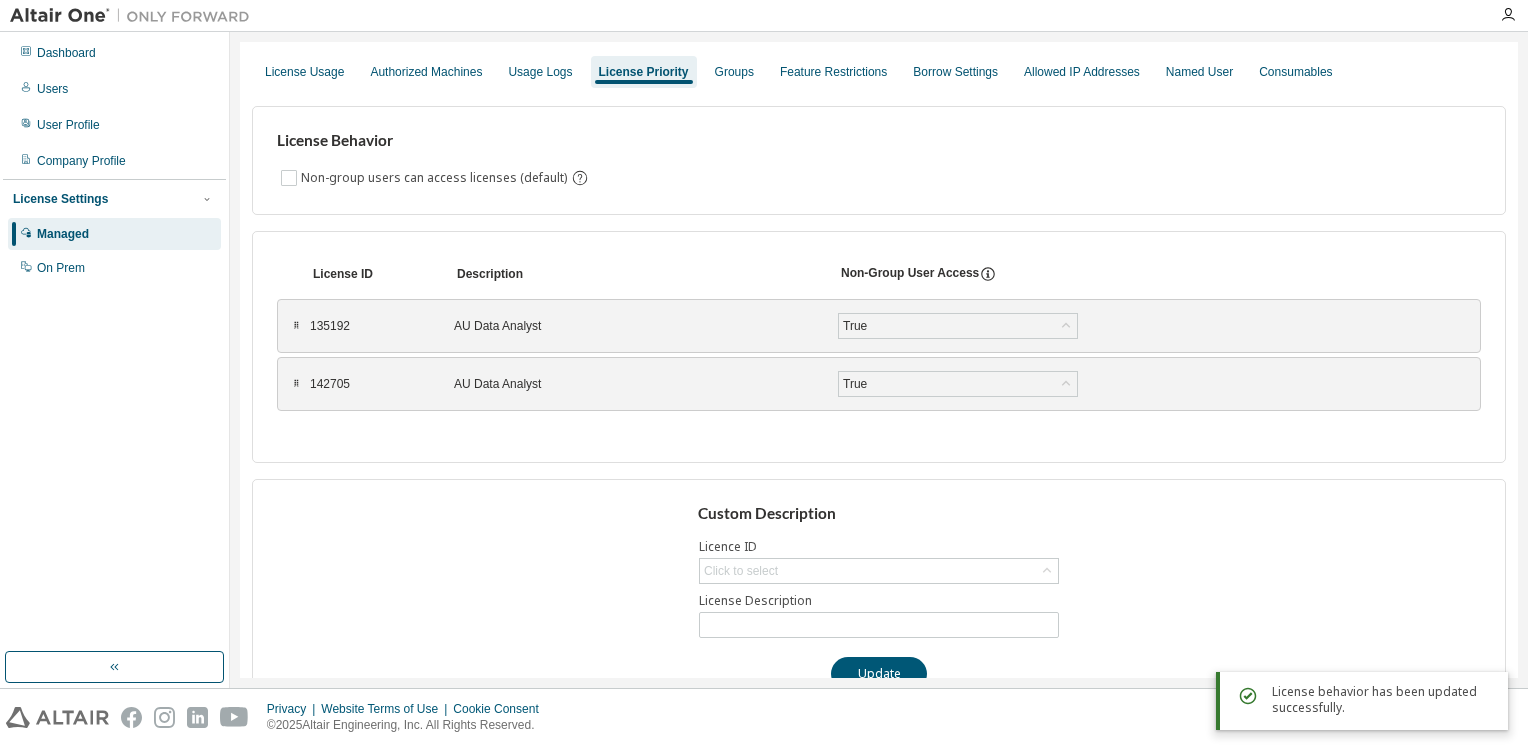 click on "⠿" at bounding box center (296, 326) 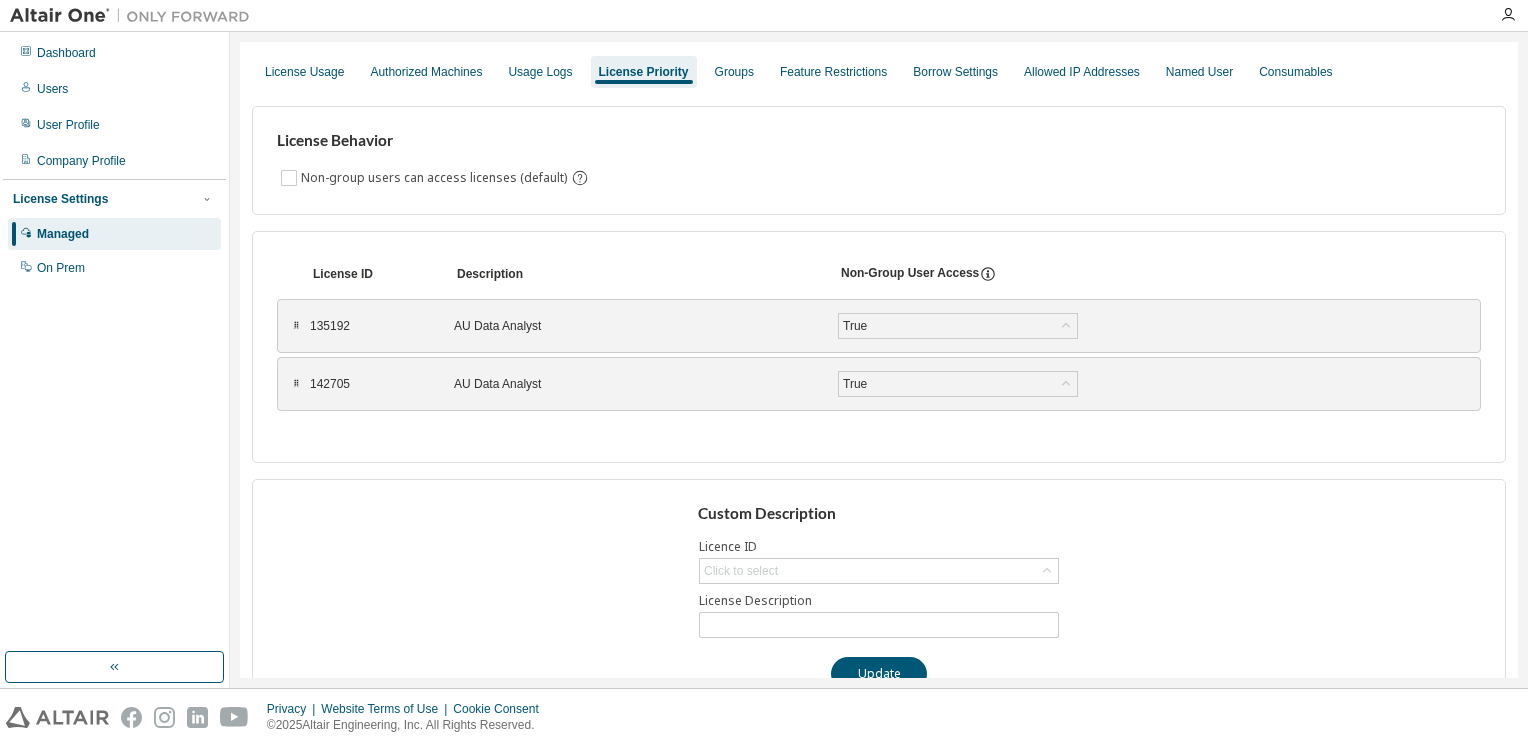 click 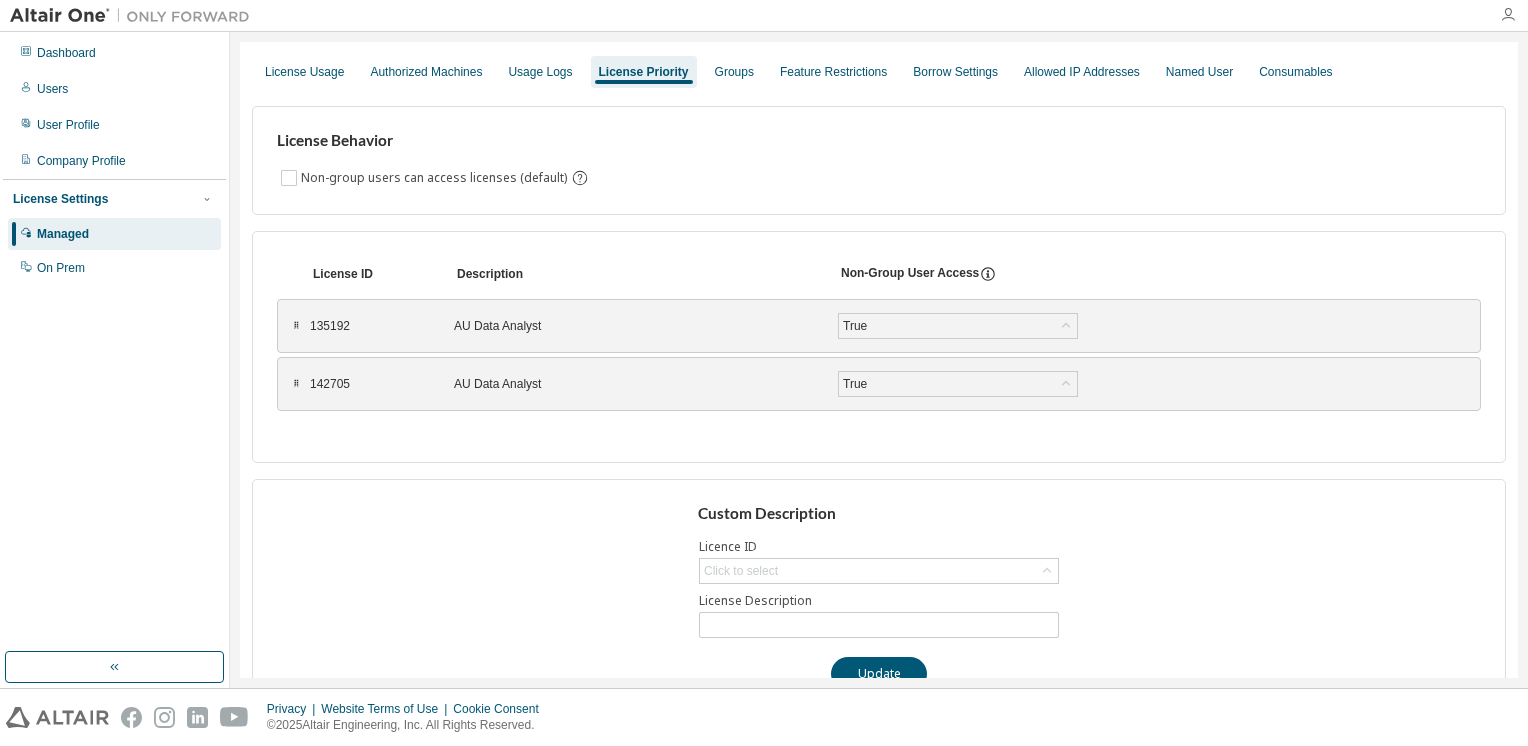 click at bounding box center (1508, 15) 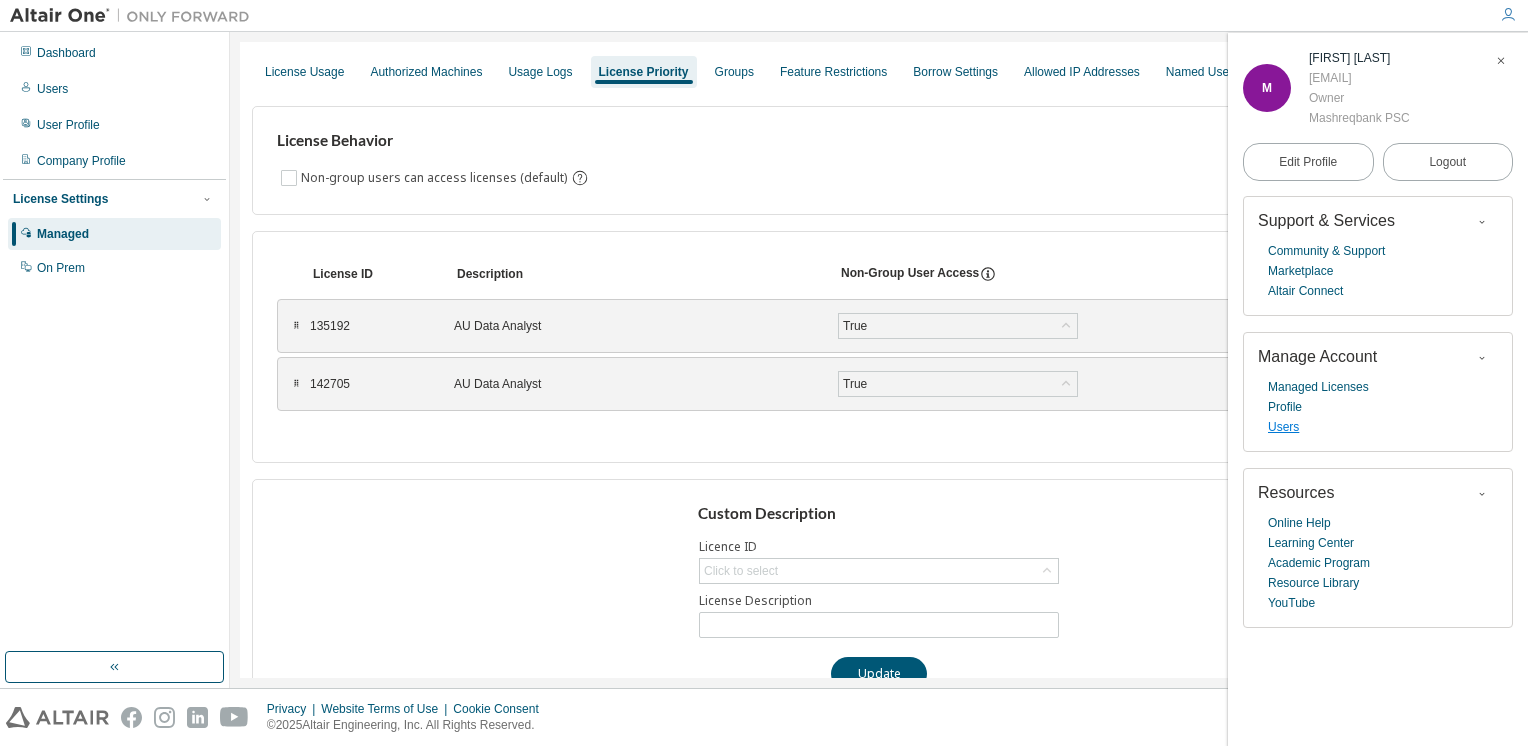 click on "Users" at bounding box center (1283, 427) 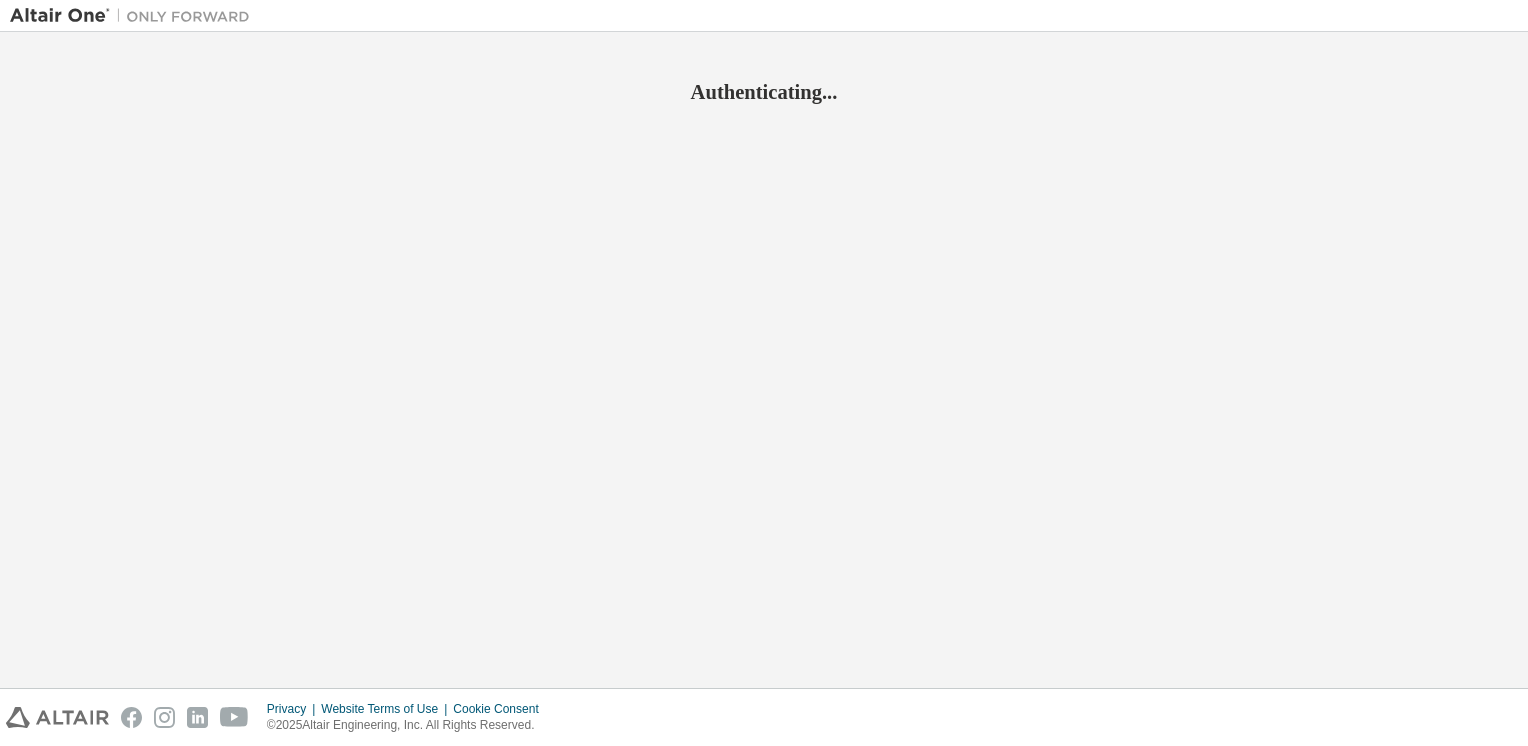scroll, scrollTop: 0, scrollLeft: 0, axis: both 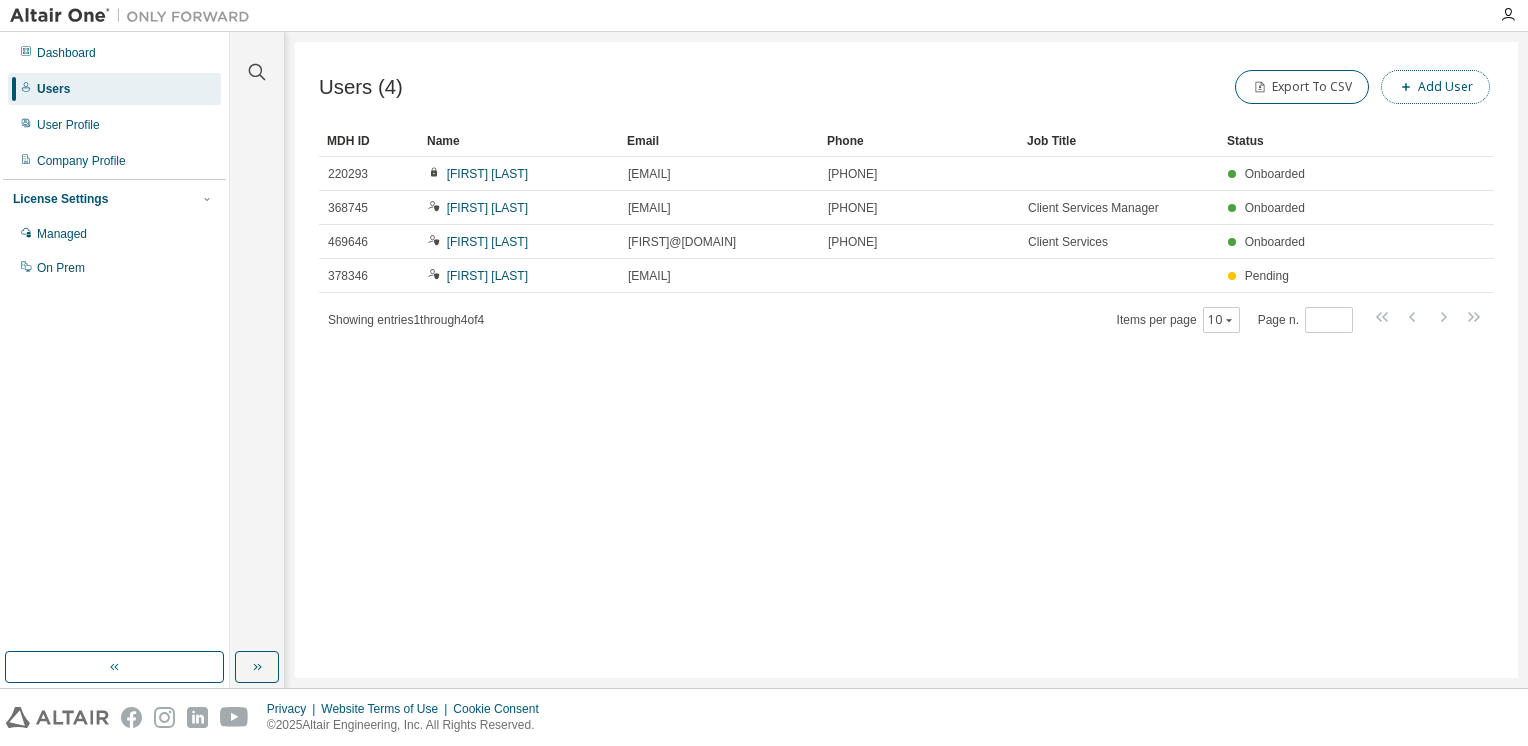 click 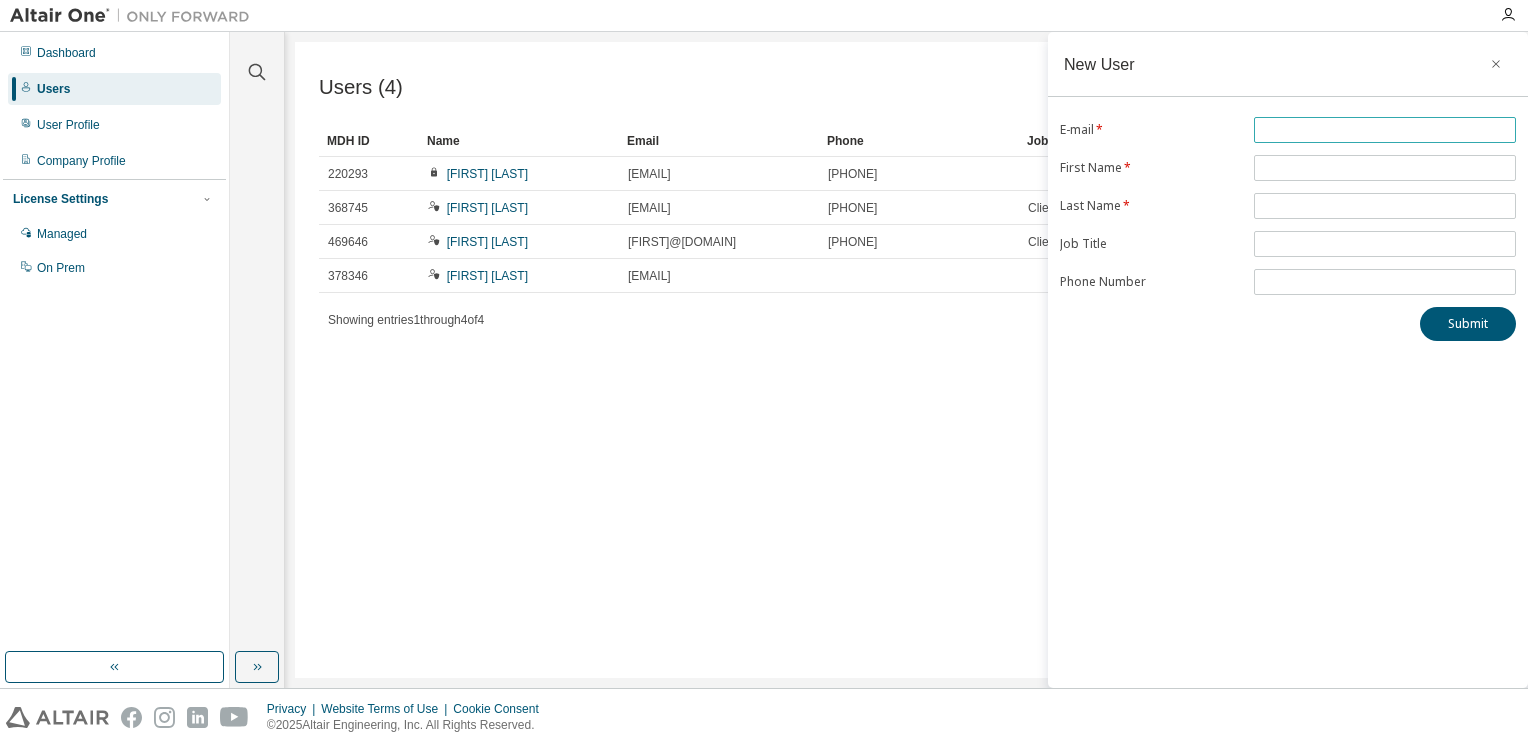 click at bounding box center [1385, 130] 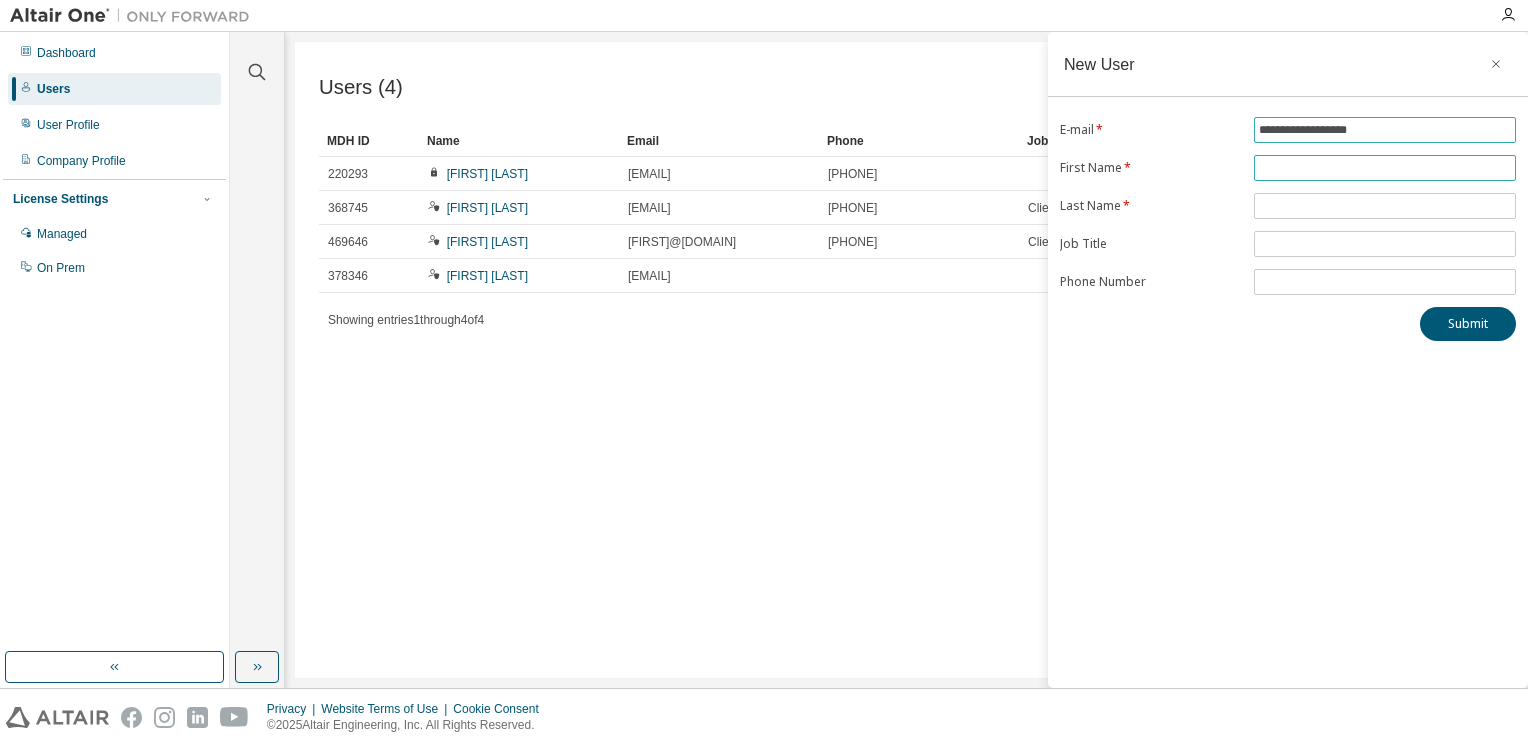 type on "**********" 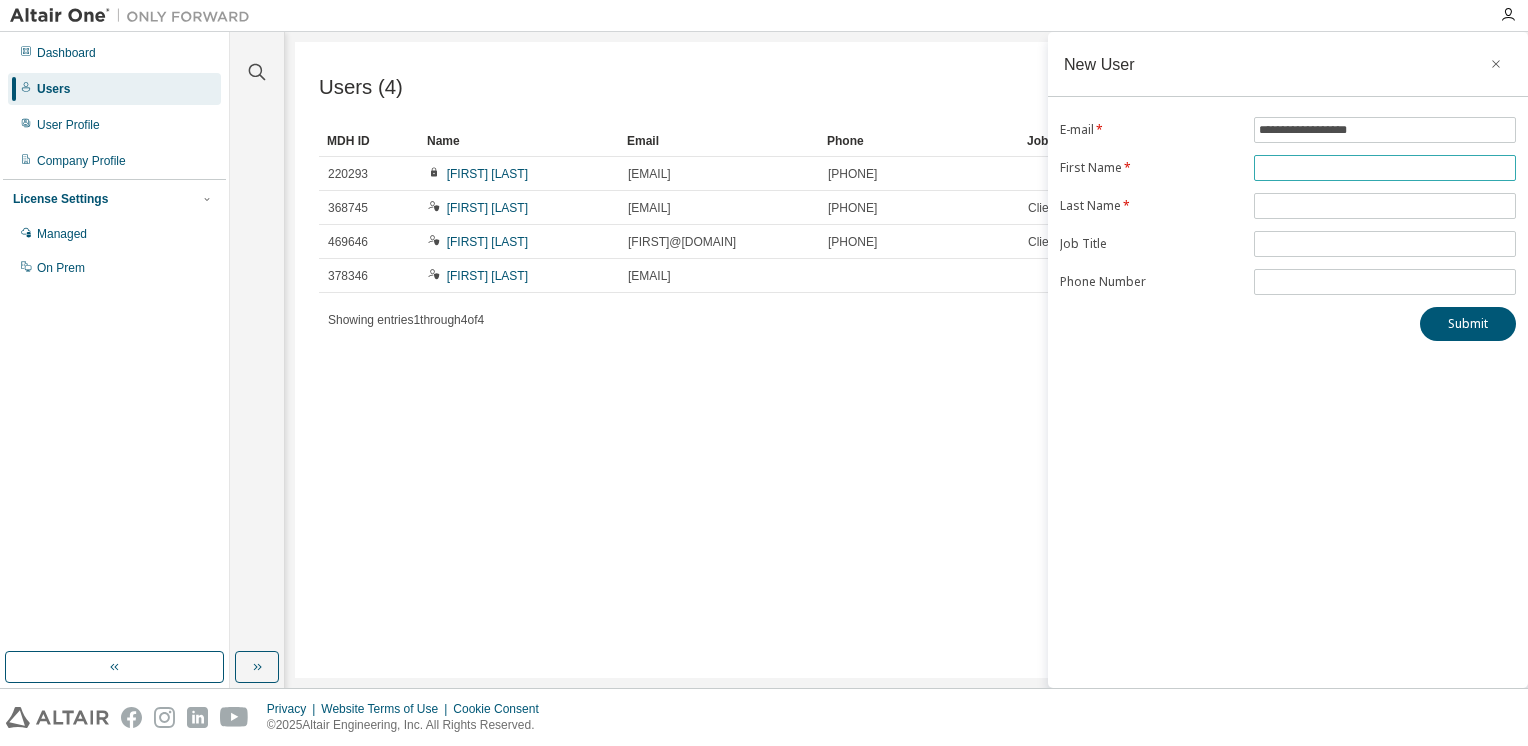 click at bounding box center [1385, 168] 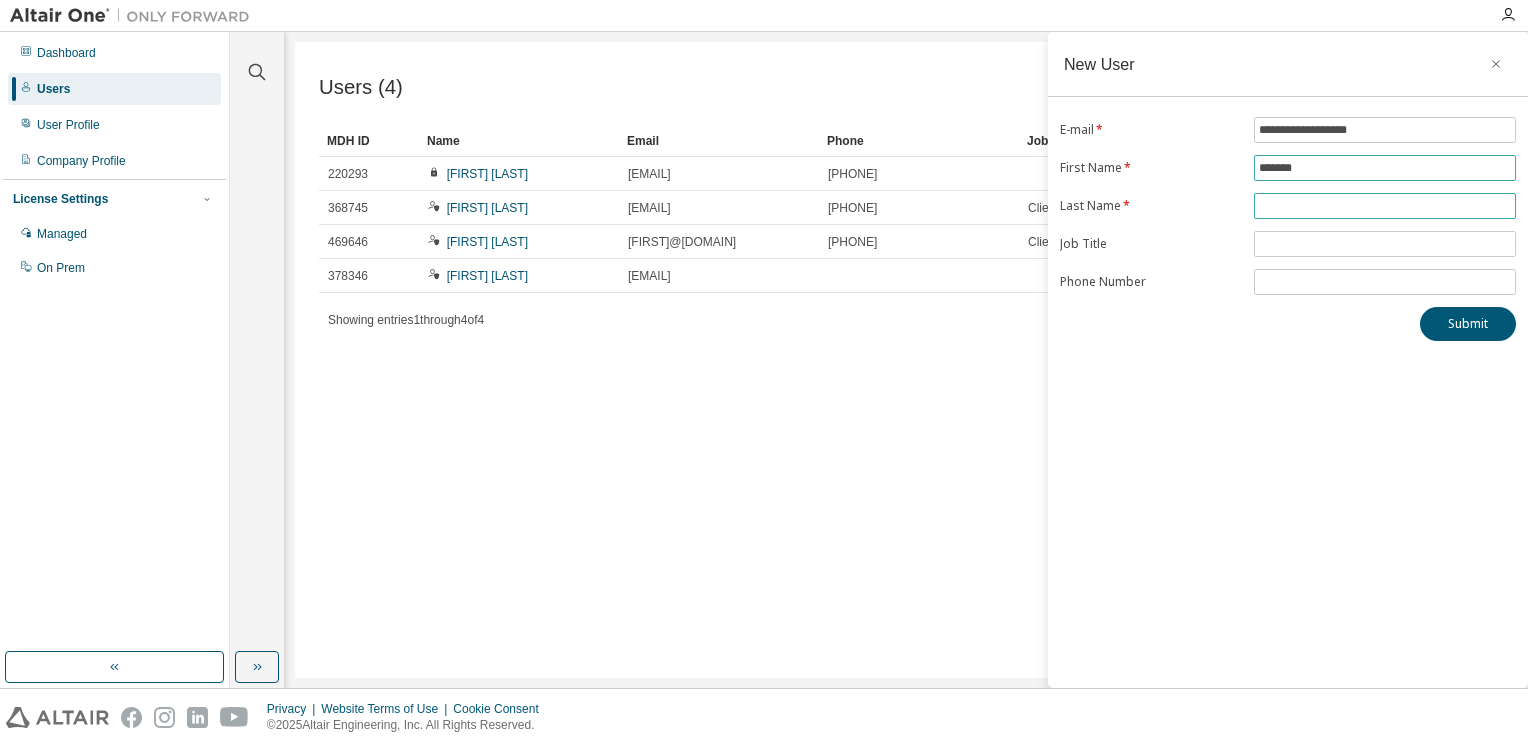 type on "*******" 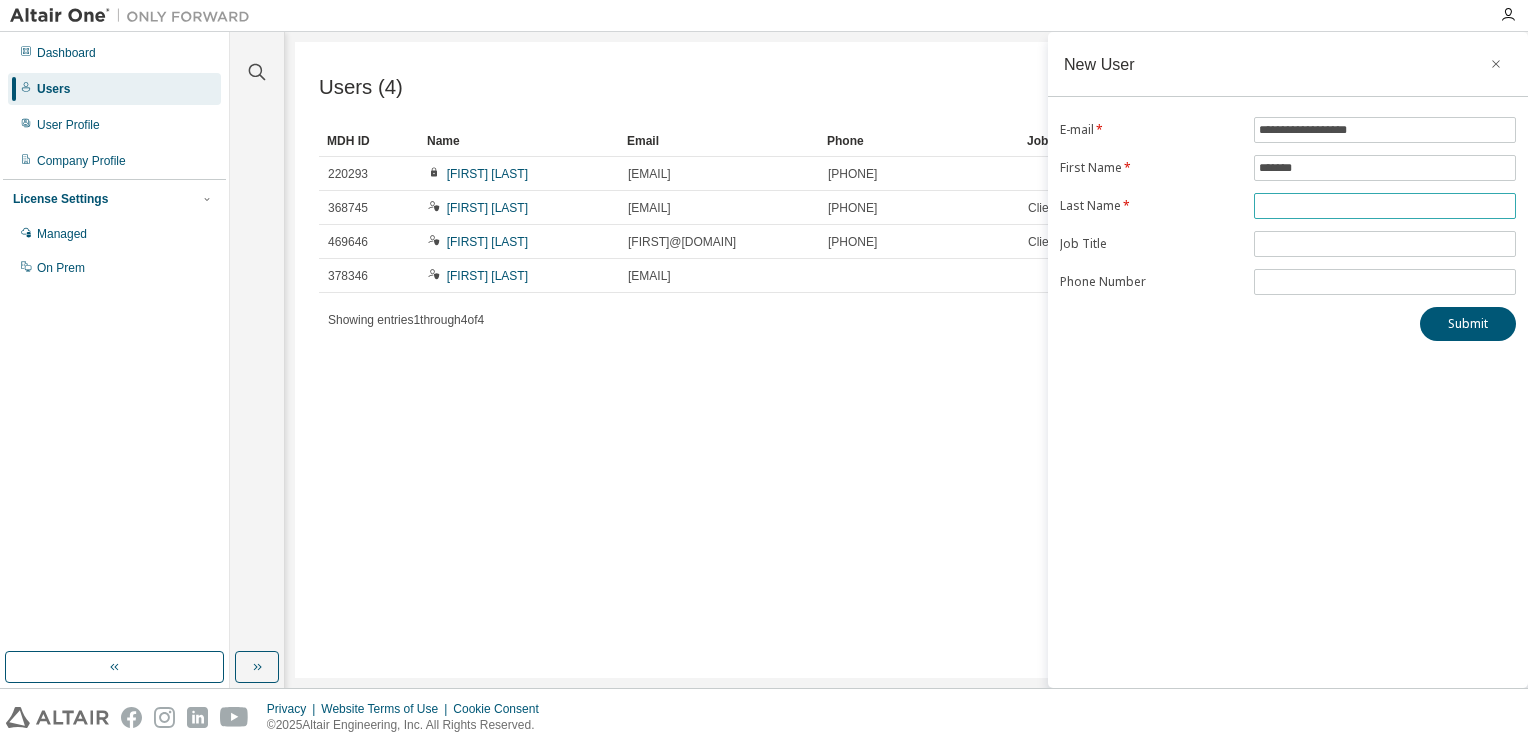 click at bounding box center [1385, 206] 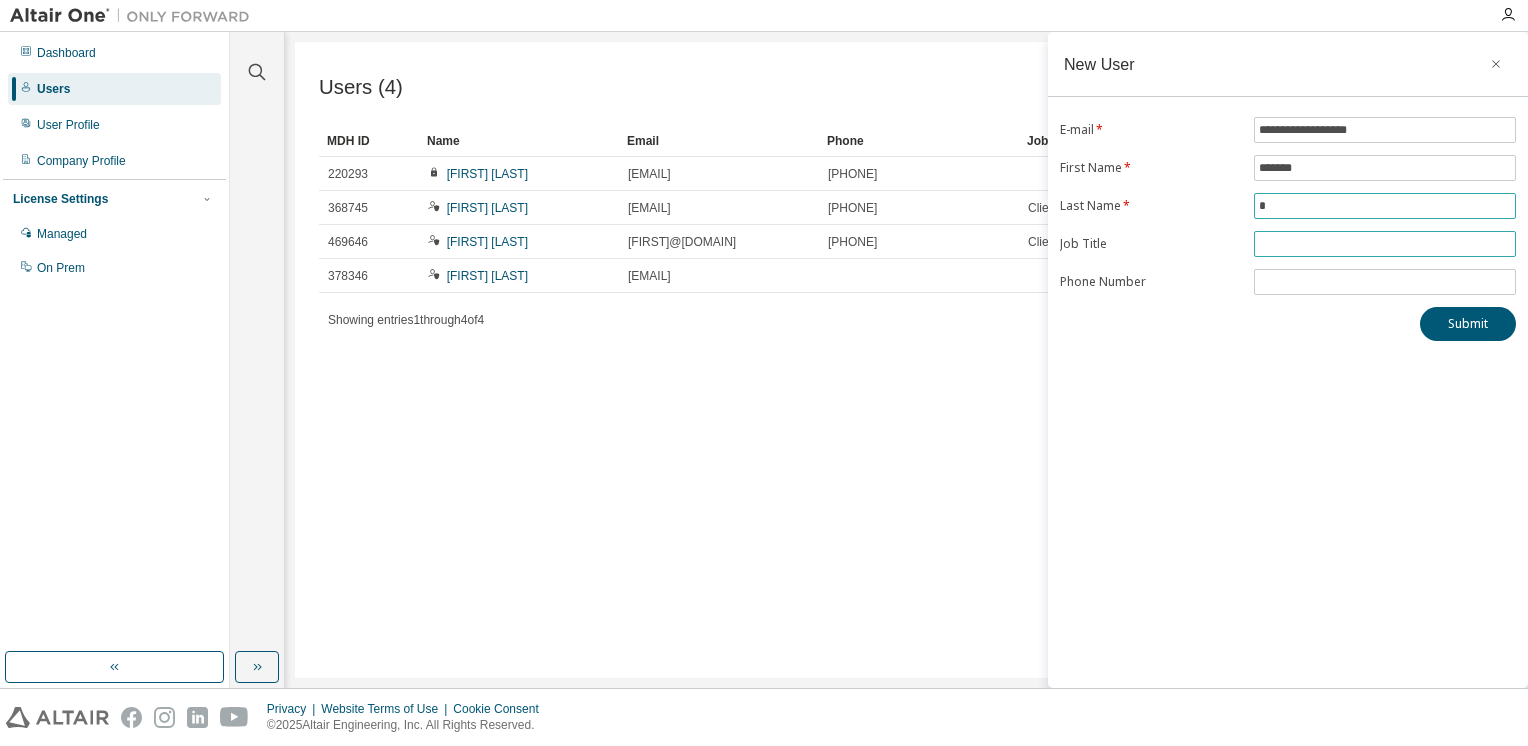type on "*" 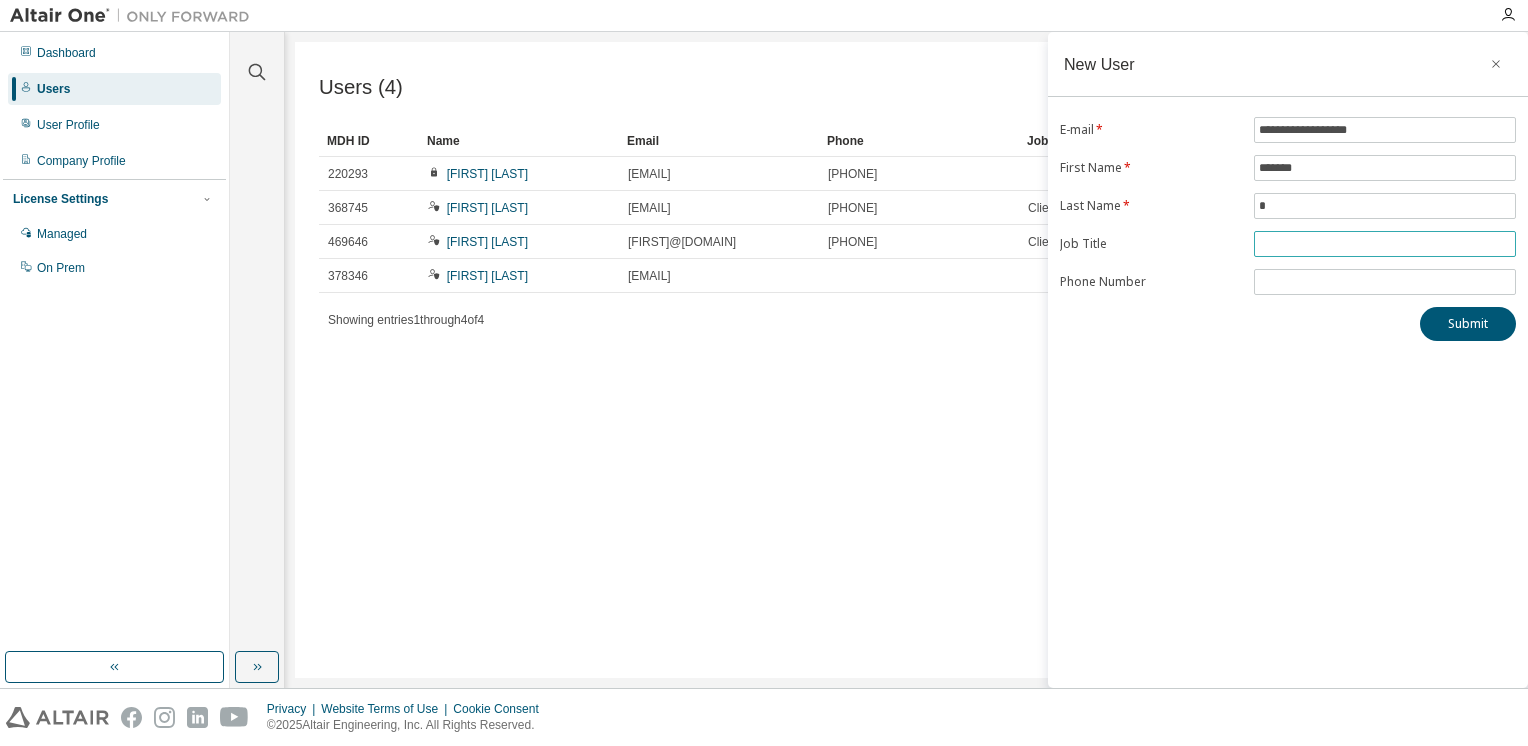 click at bounding box center (1385, 244) 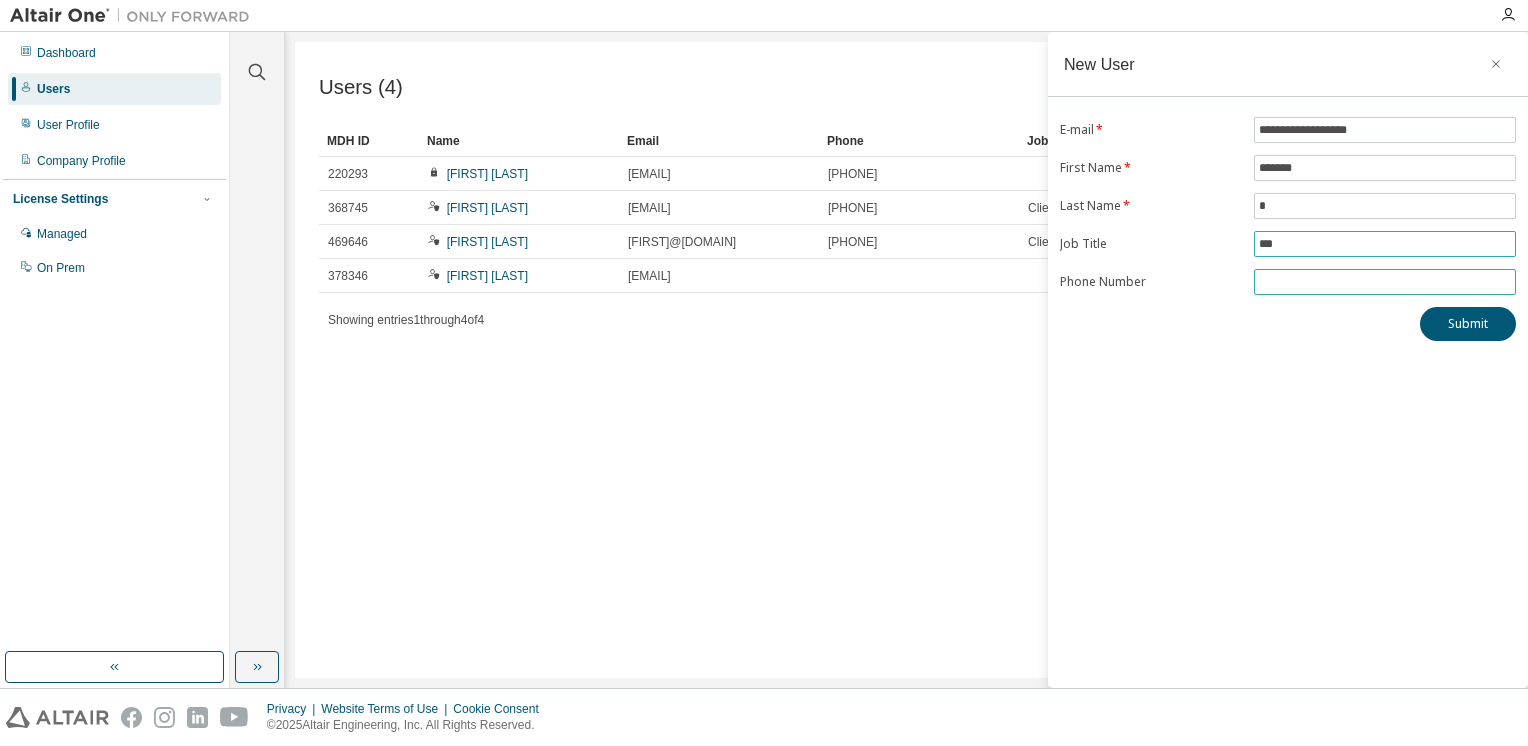 type on "***" 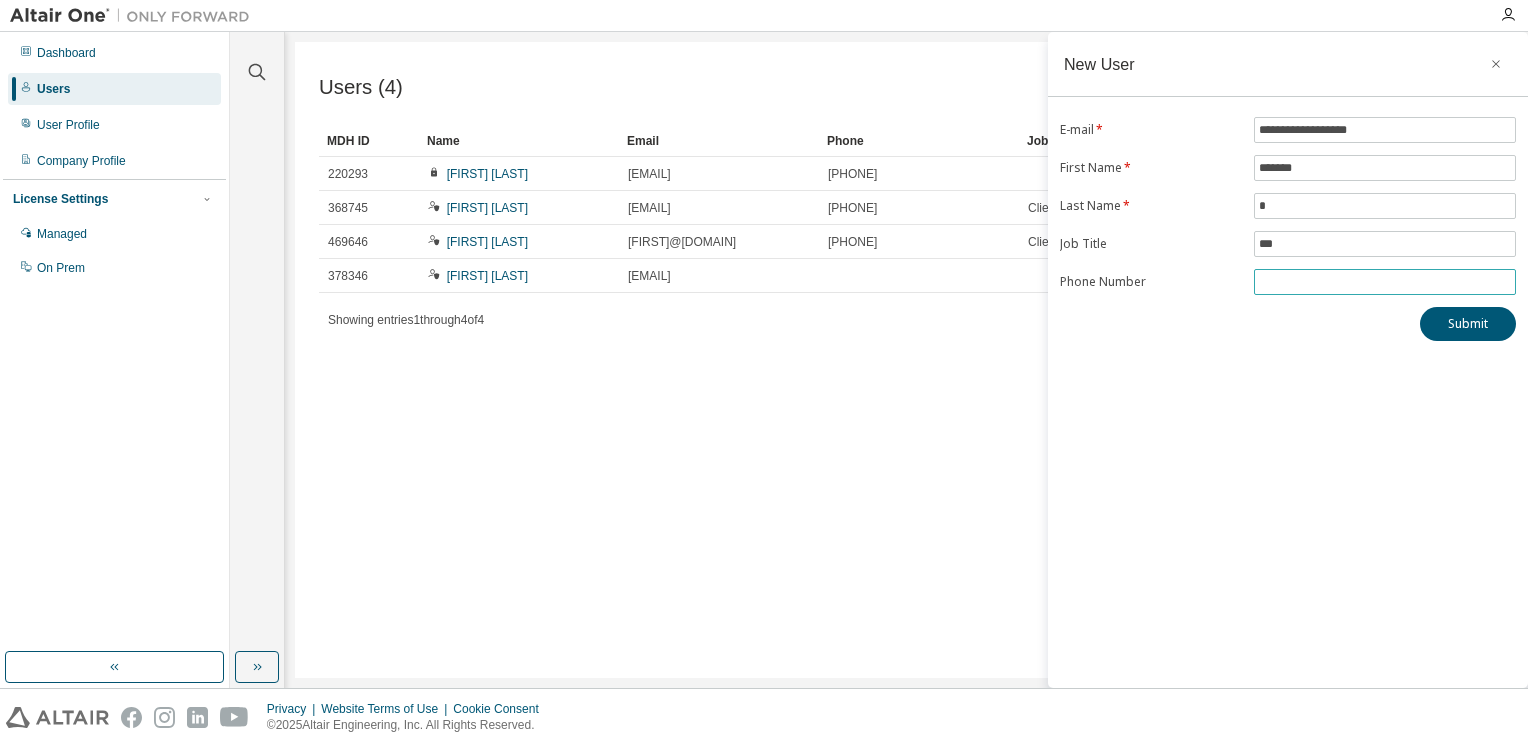 click at bounding box center [1385, 282] 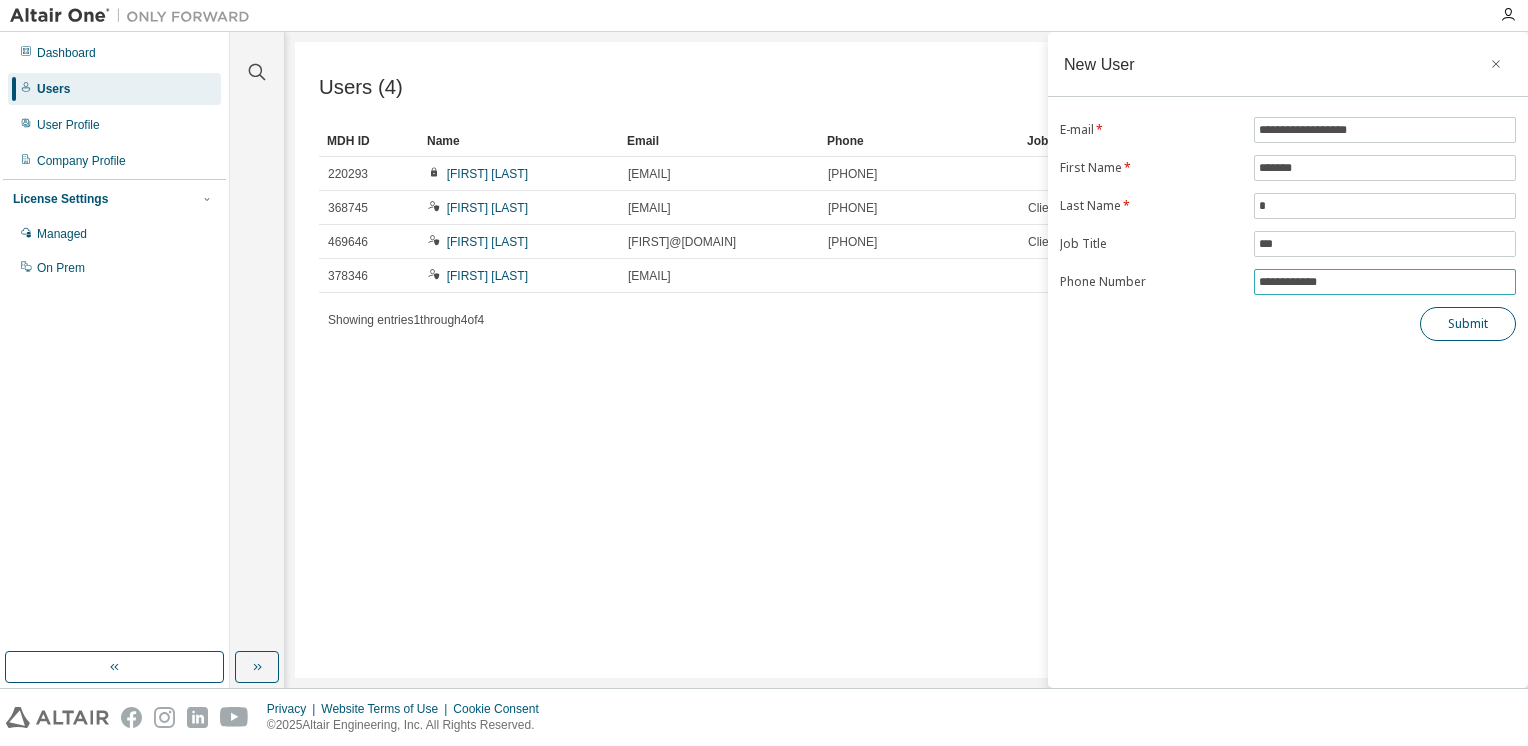 type on "**********" 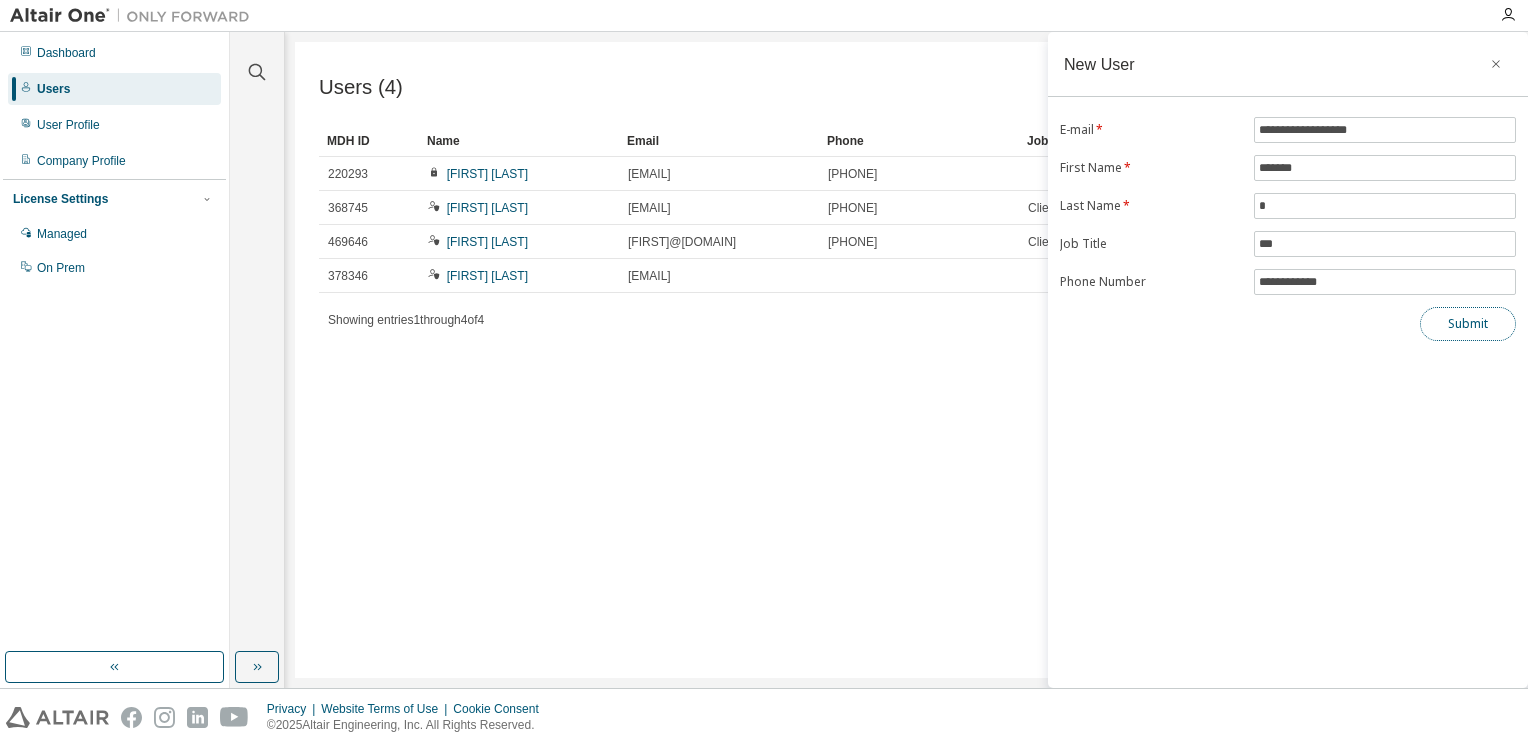 click on "Submit" at bounding box center (1468, 324) 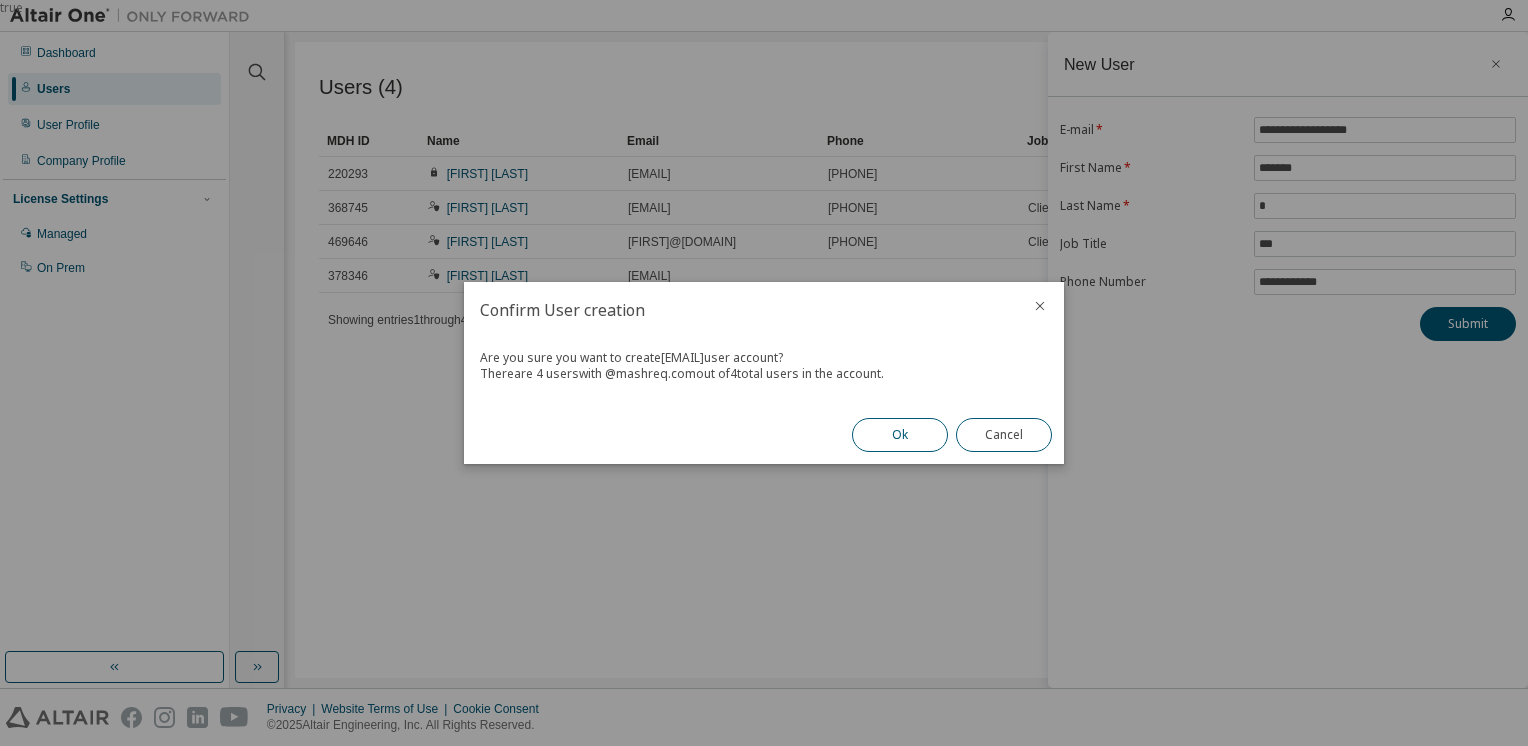 click on "Ok" at bounding box center [900, 435] 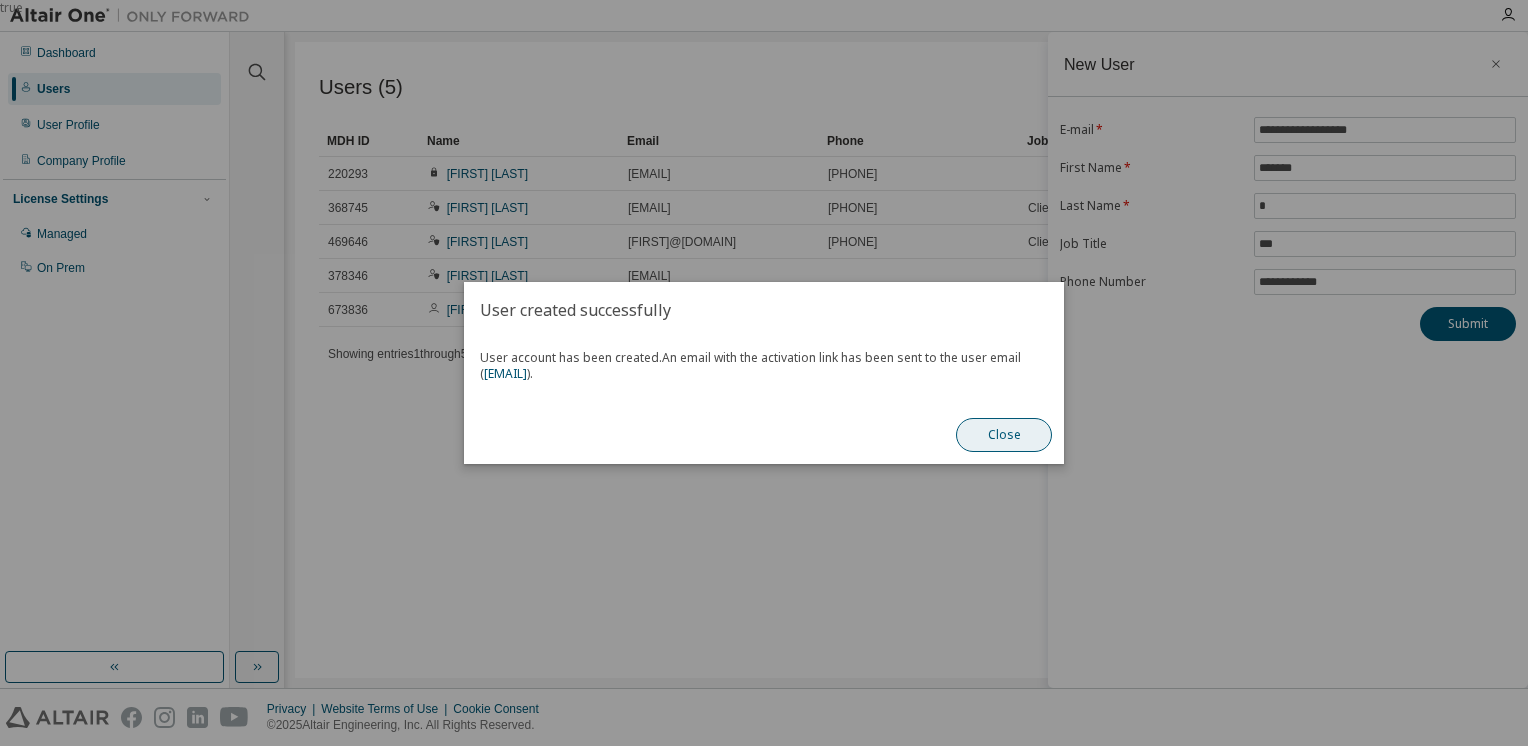click on "Close" at bounding box center (1004, 435) 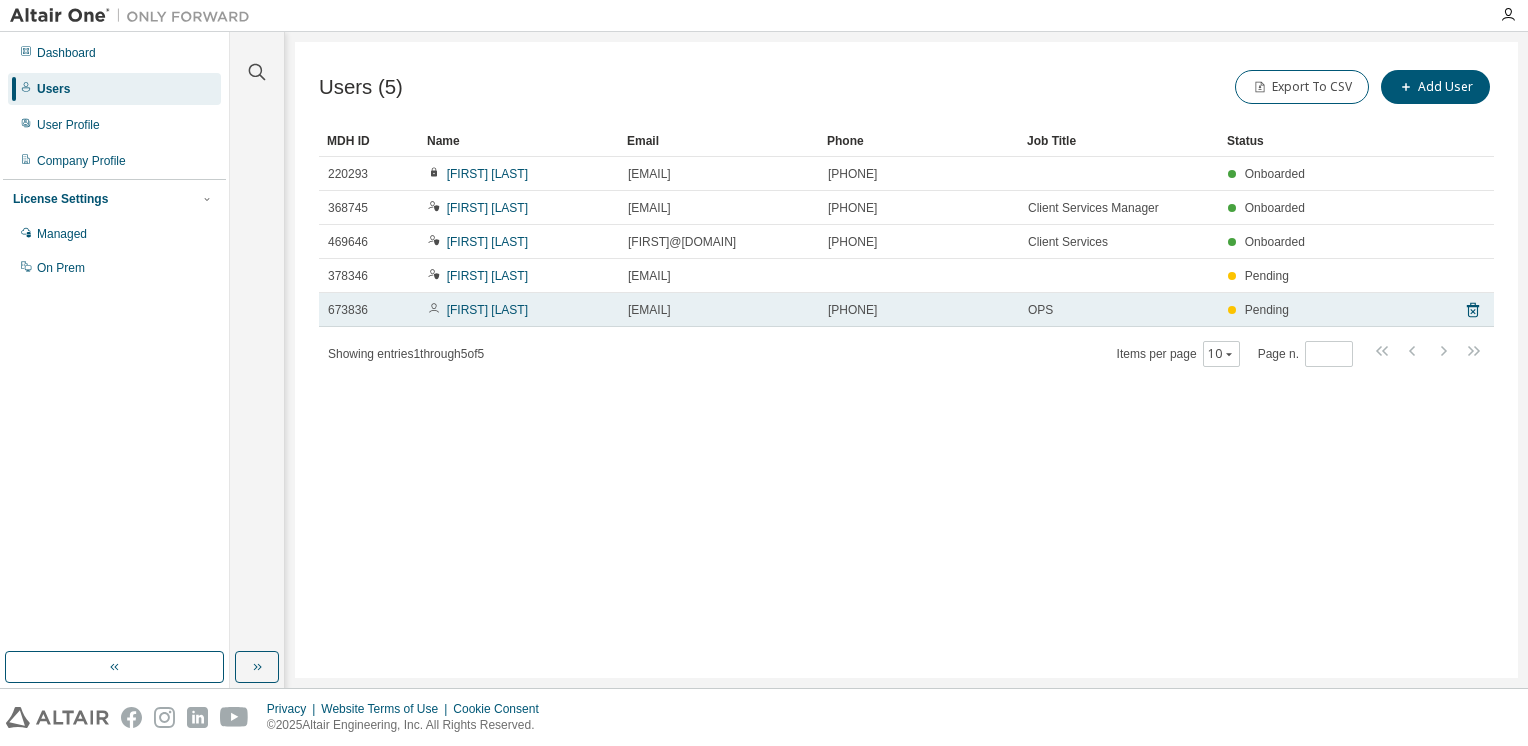click on "Pending" at bounding box center (1267, 310) 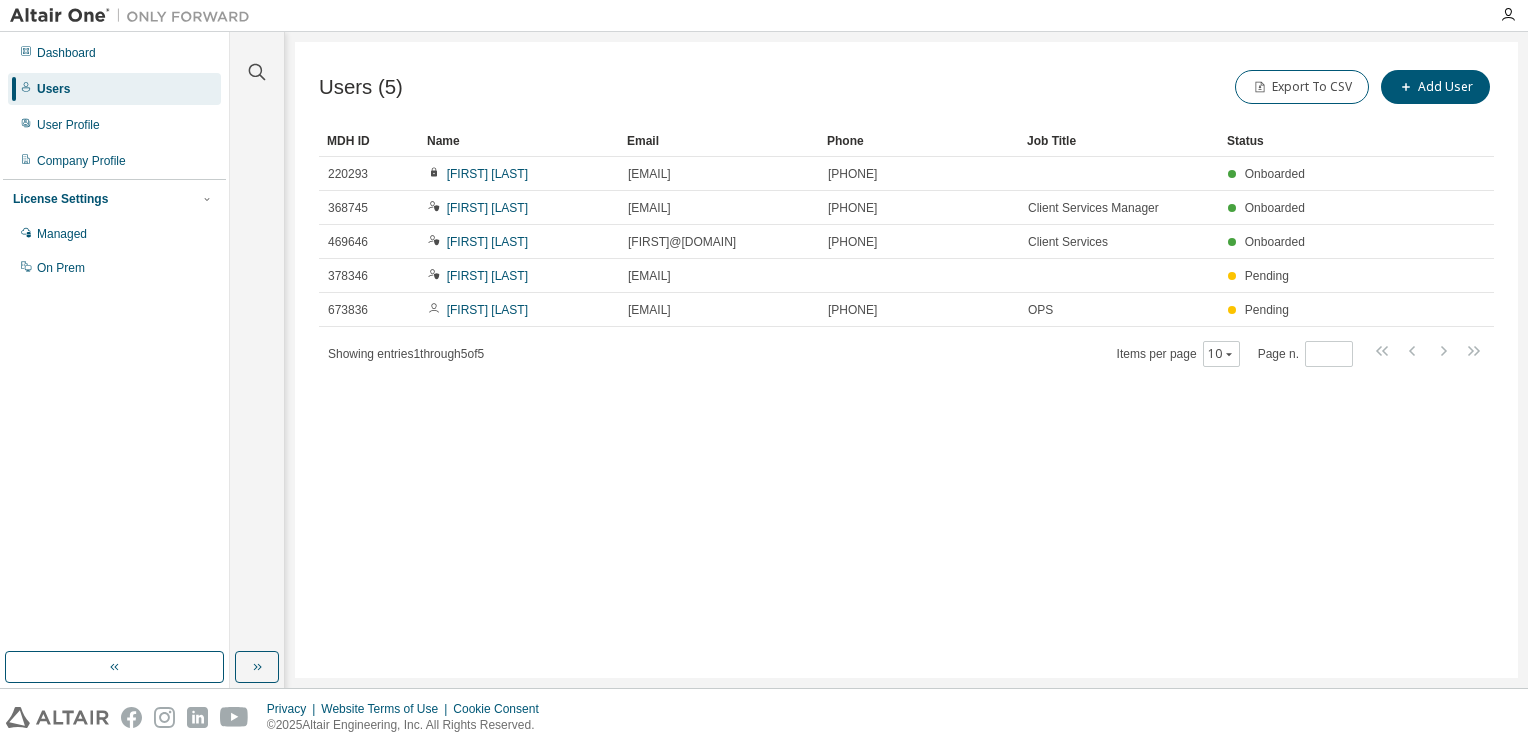 drag, startPoint x: 1262, startPoint y: 308, endPoint x: 676, endPoint y: 532, distance: 627.35315 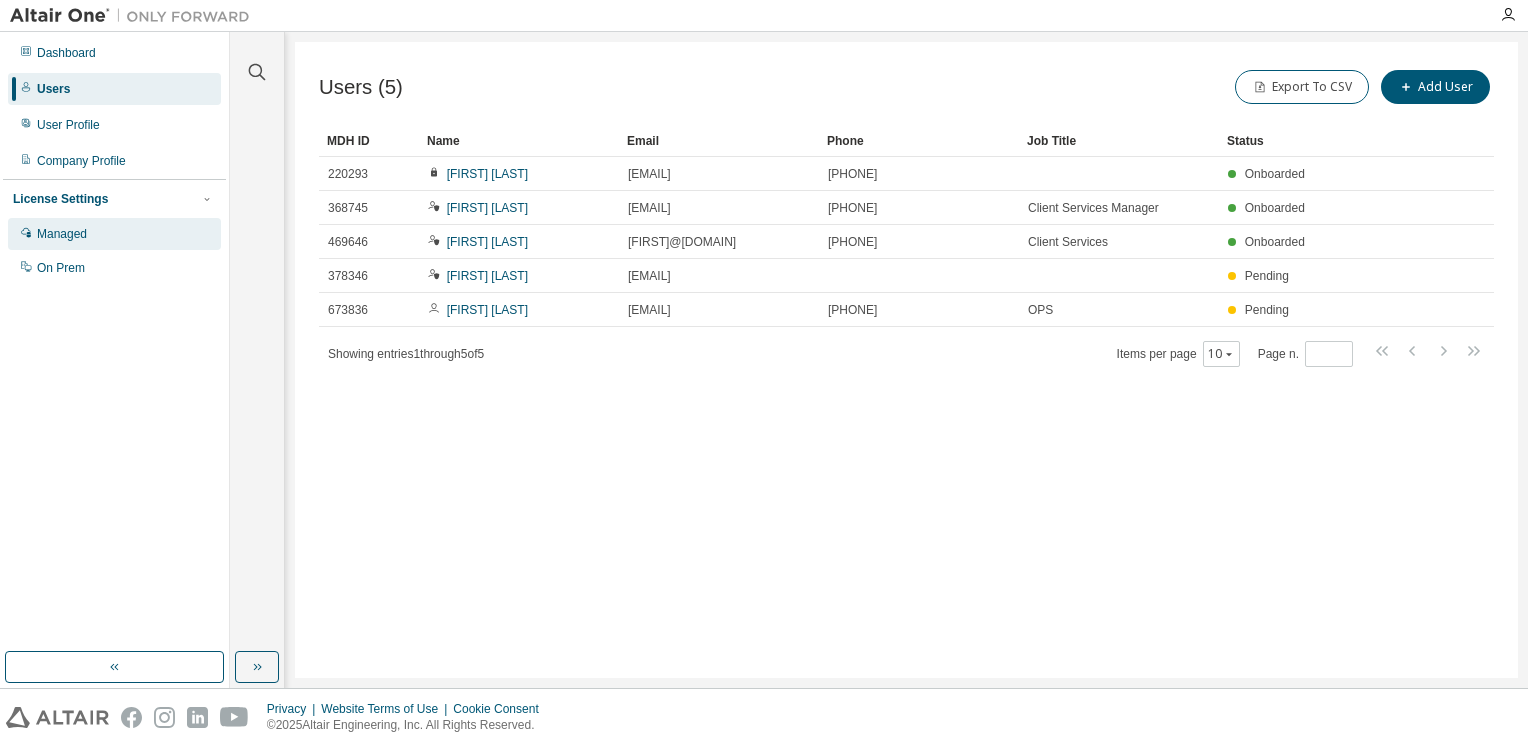 click on "Managed" at bounding box center (62, 234) 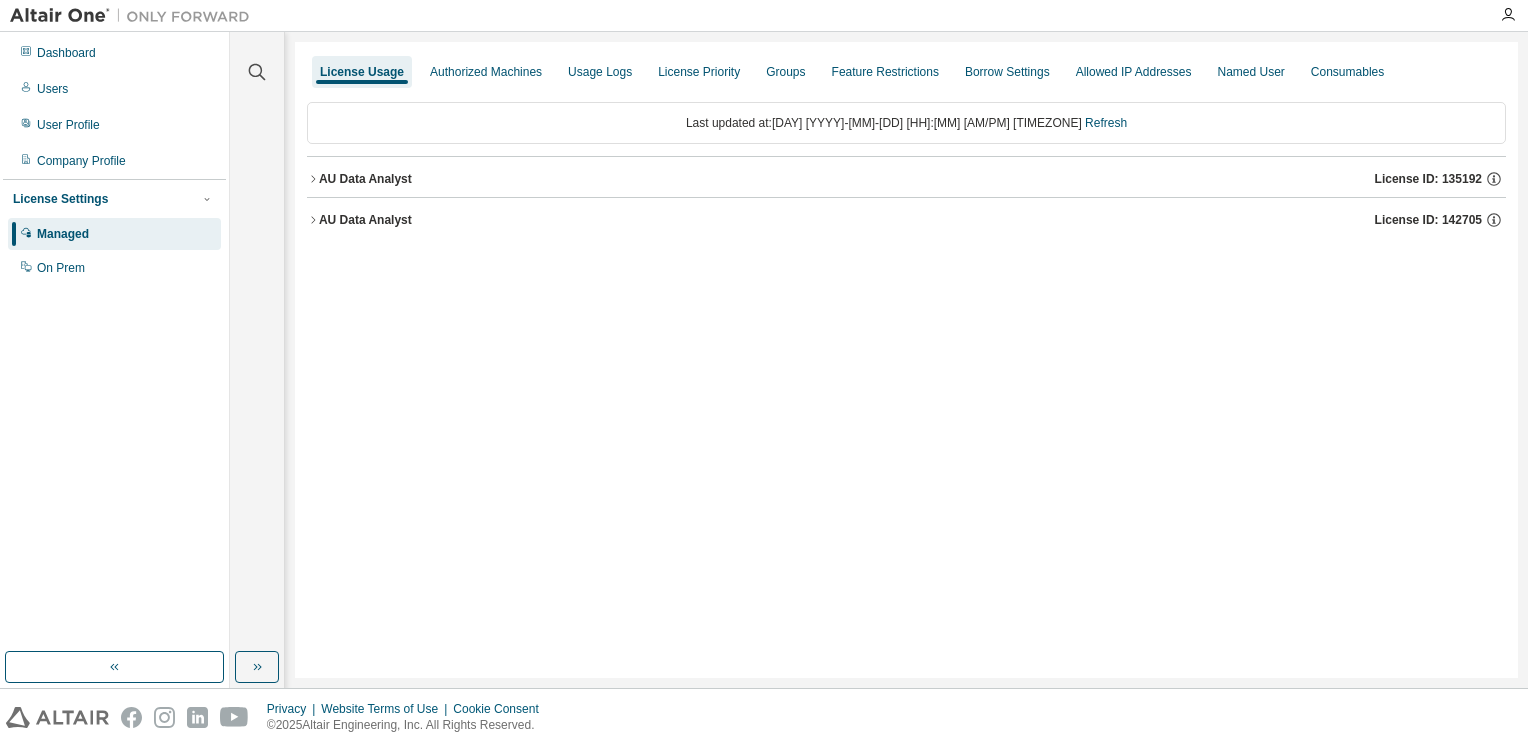 click on "AU Data Analyst" at bounding box center [365, 179] 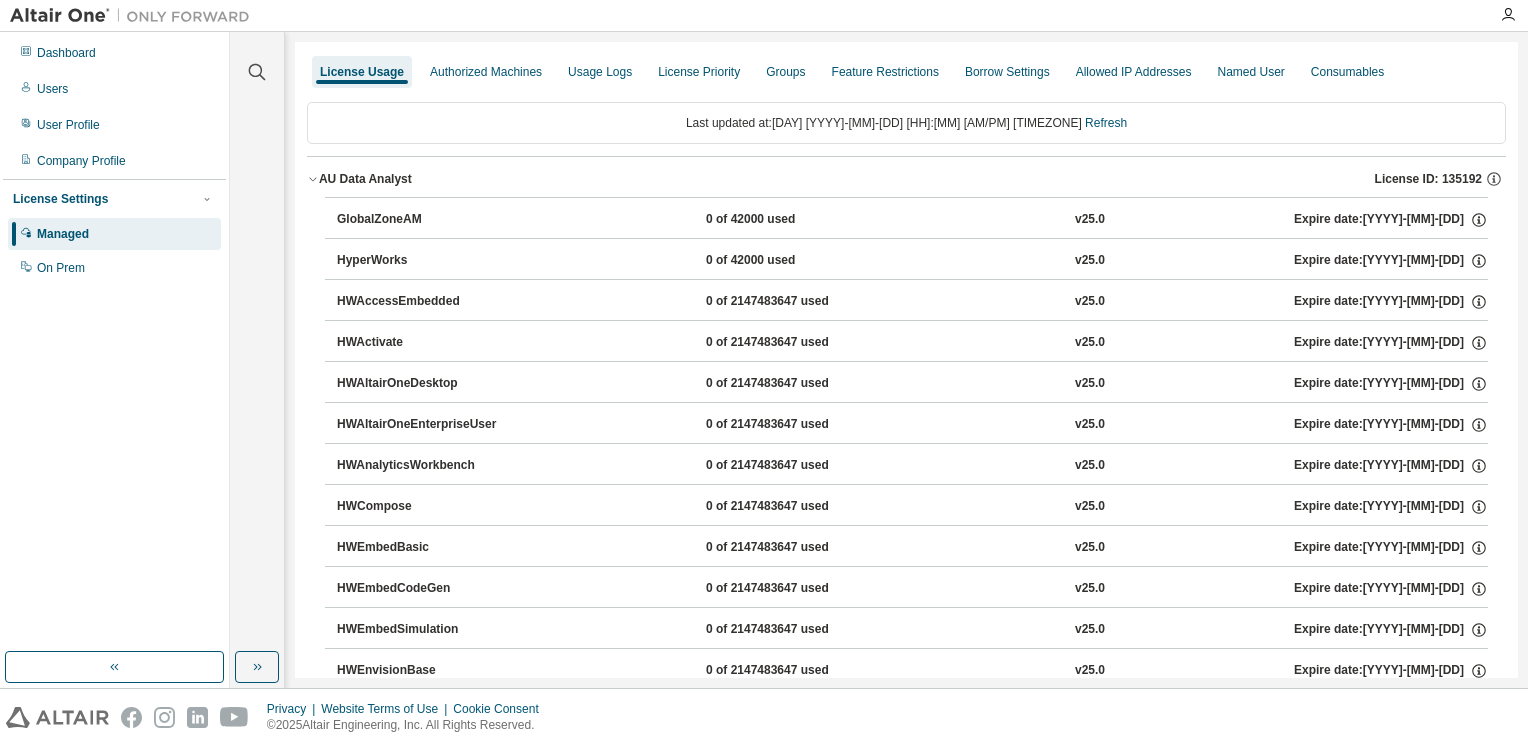 click on "AU Data Analyst" at bounding box center (365, 179) 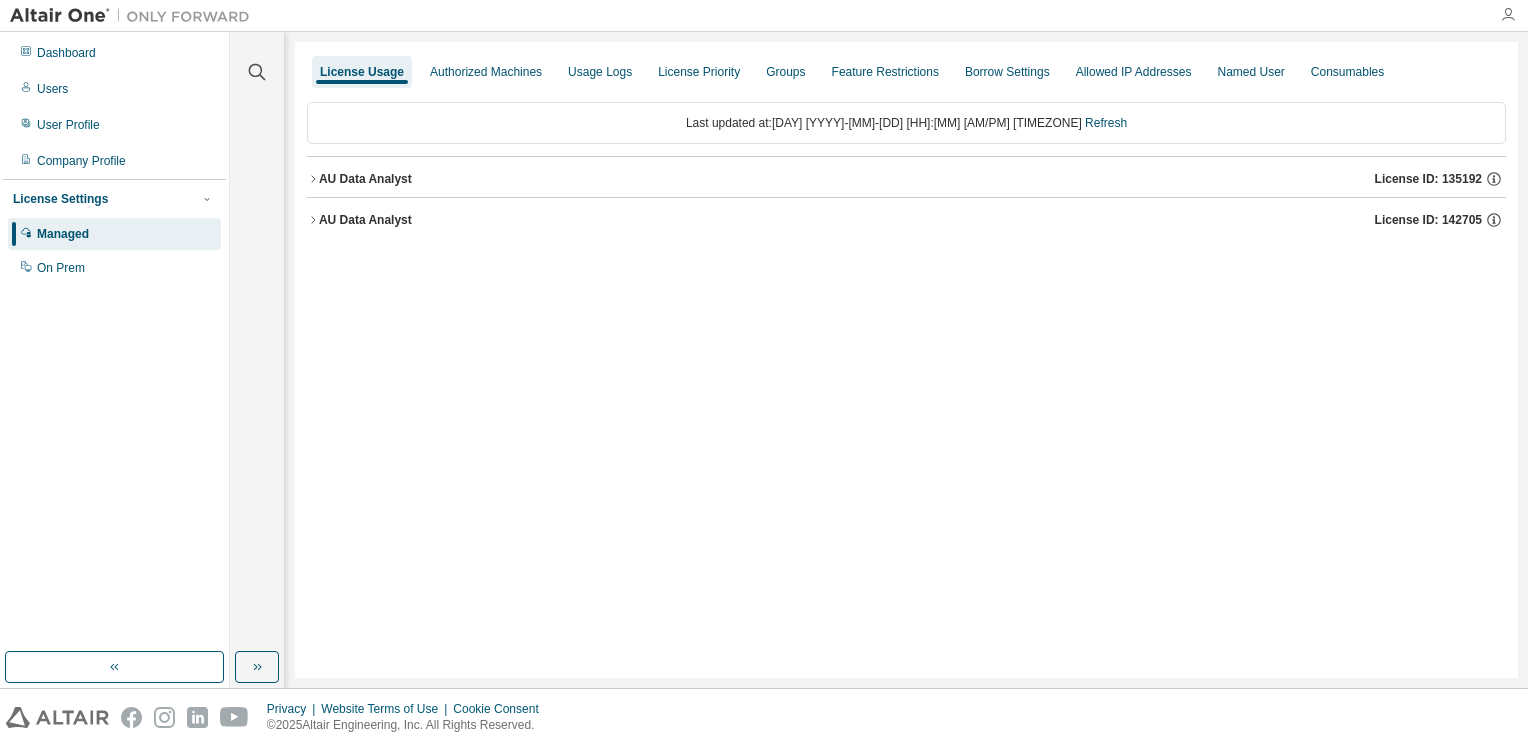 click at bounding box center [1508, 15] 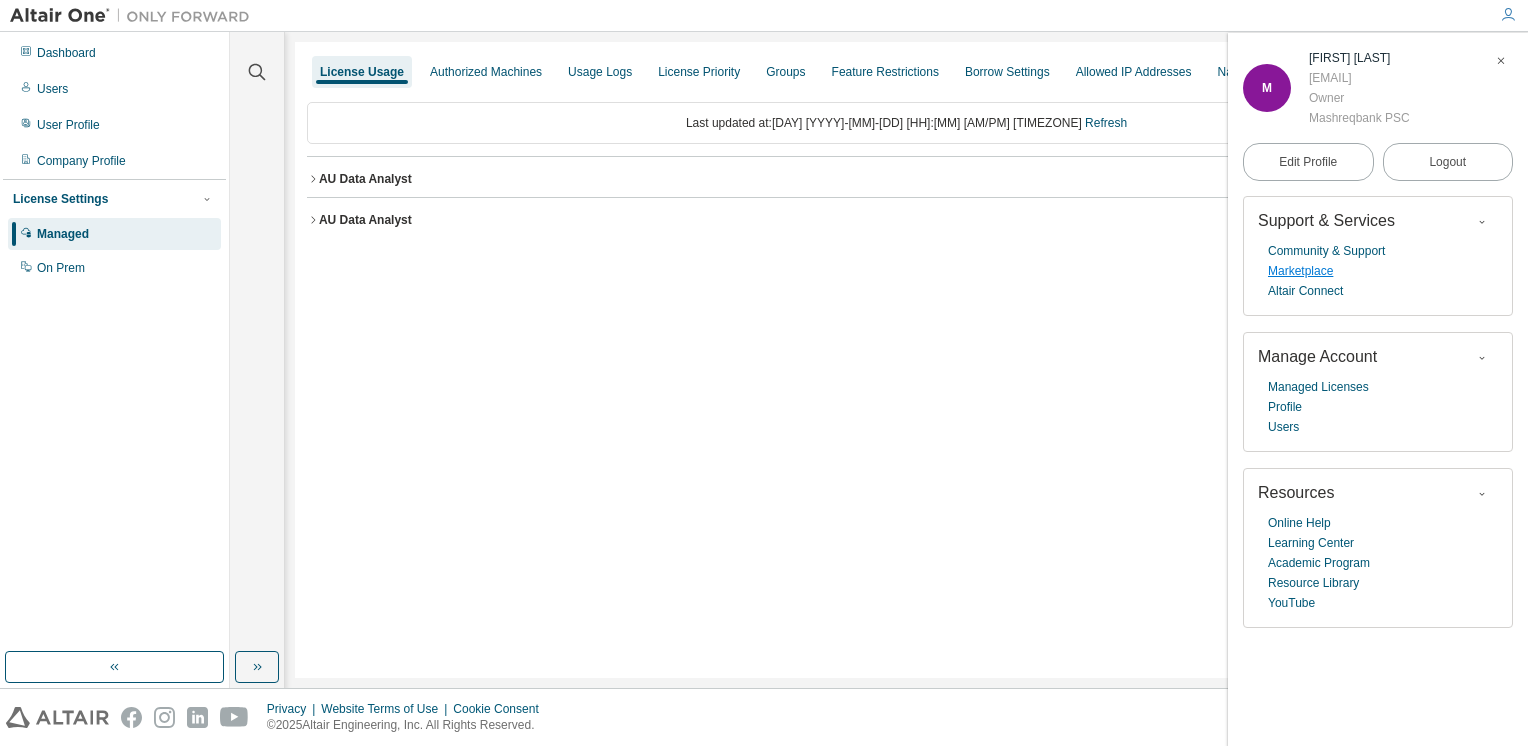 click on "Marketplace" at bounding box center [1300, 271] 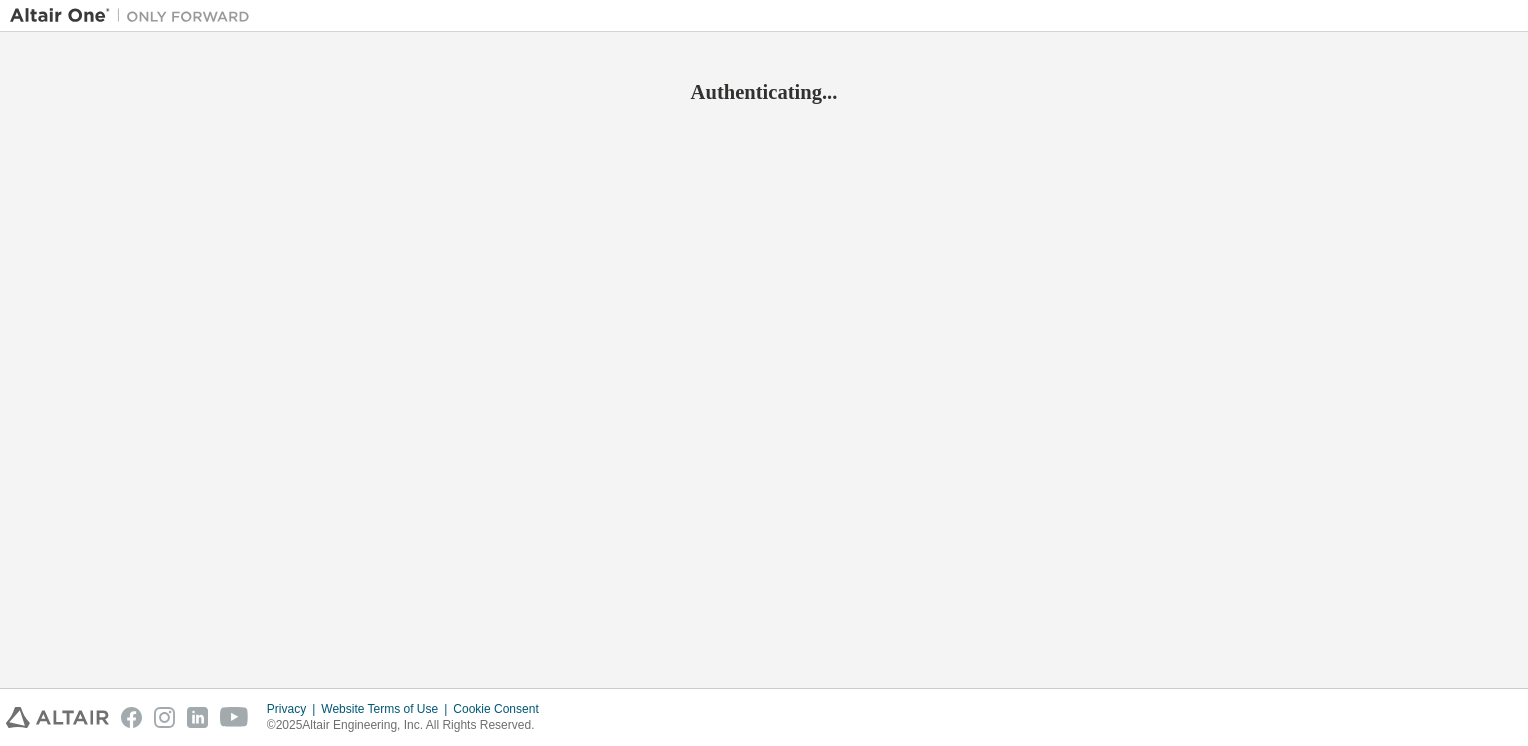 scroll, scrollTop: 0, scrollLeft: 0, axis: both 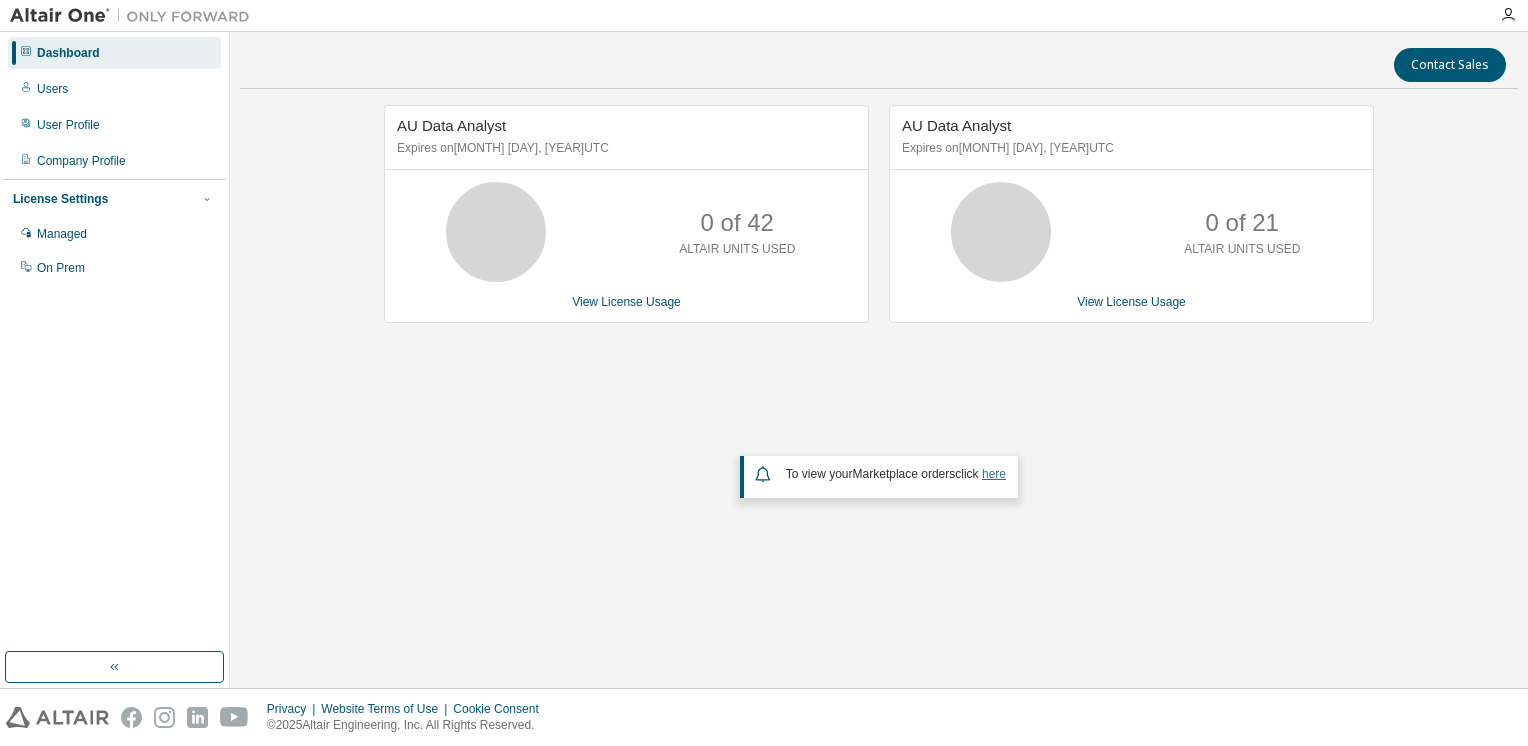 click on "here" at bounding box center (994, 474) 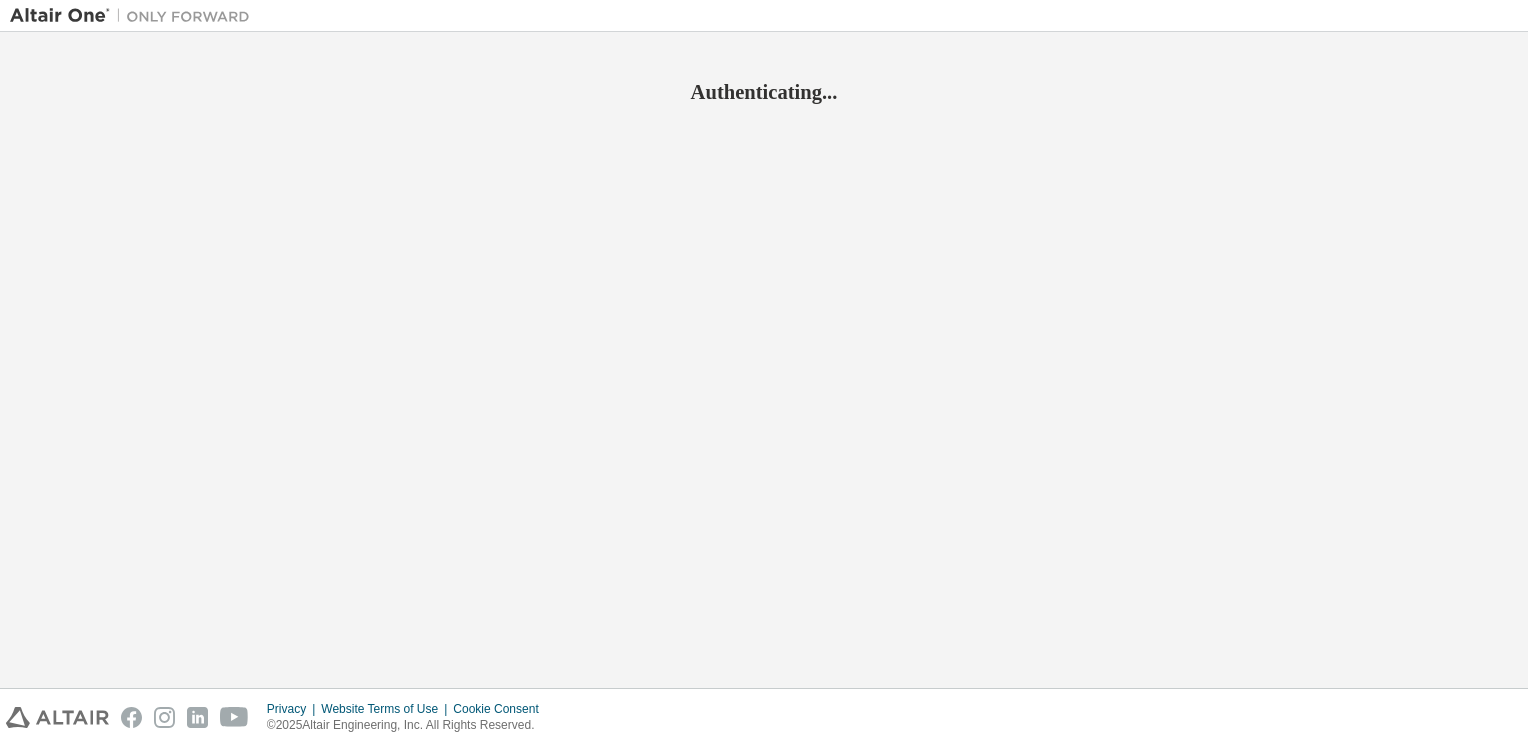 scroll, scrollTop: 0, scrollLeft: 0, axis: both 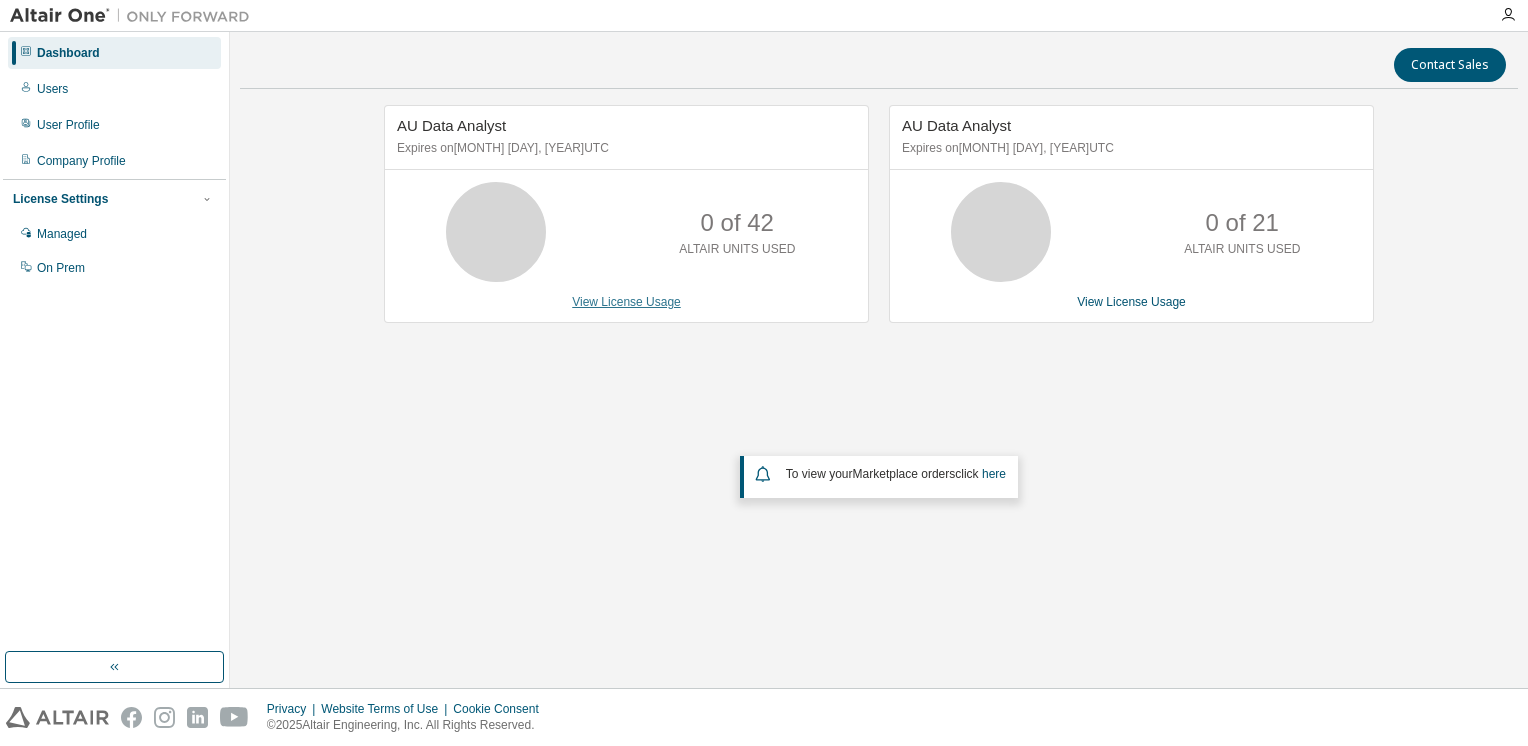 click on "View License Usage" at bounding box center [626, 302] 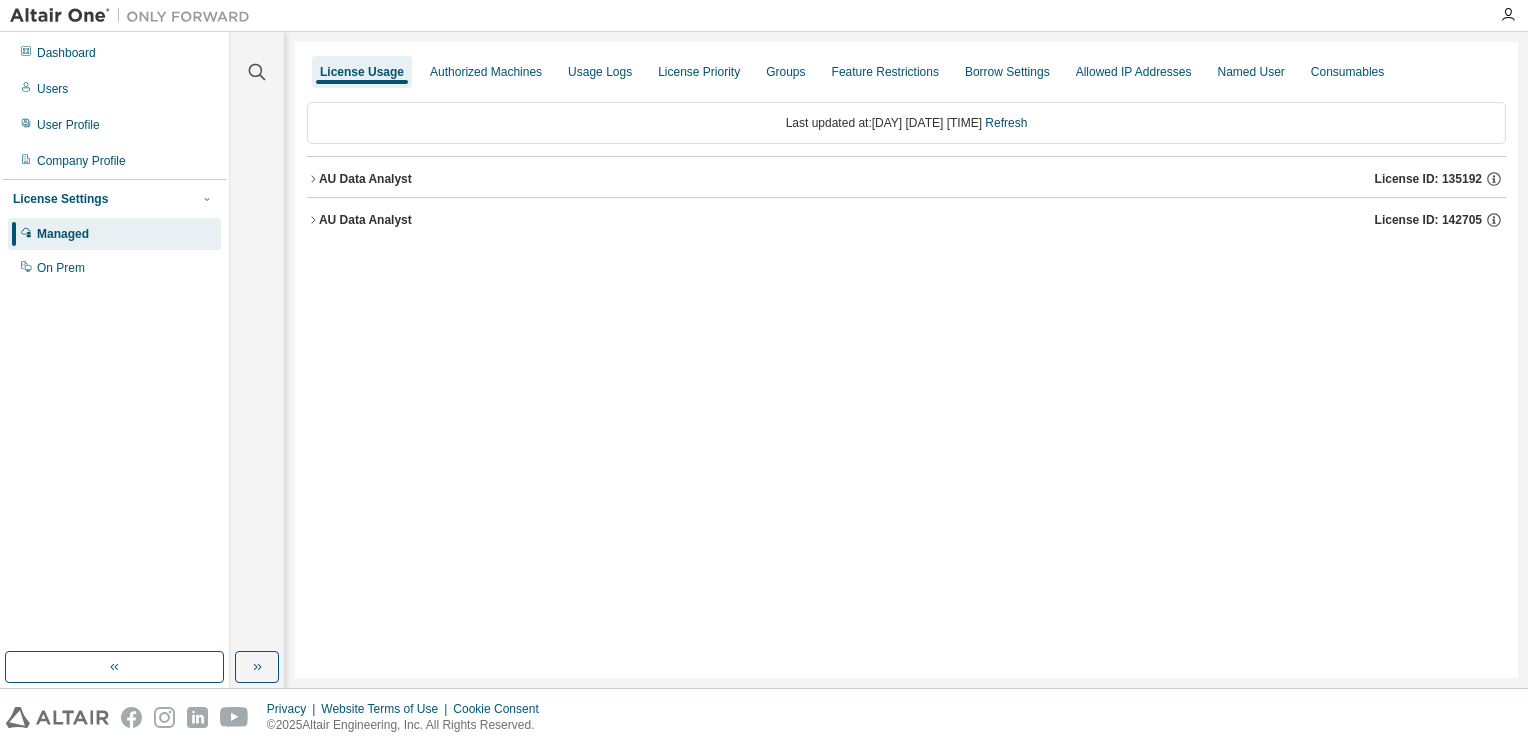 drag, startPoint x: 396, startPoint y: 177, endPoint x: 354, endPoint y: 178, distance: 42.0119 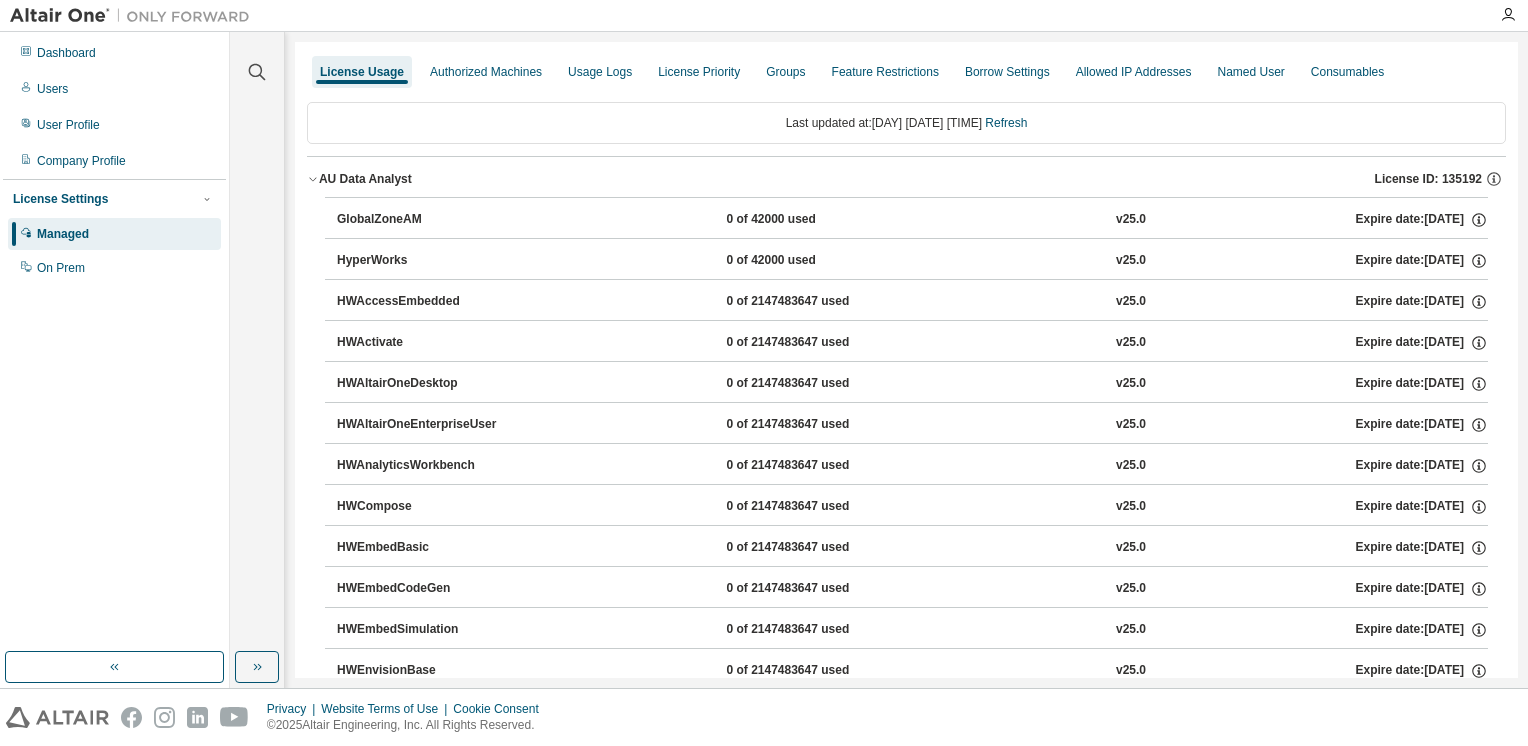 click on "AU Data Analyst" at bounding box center [365, 179] 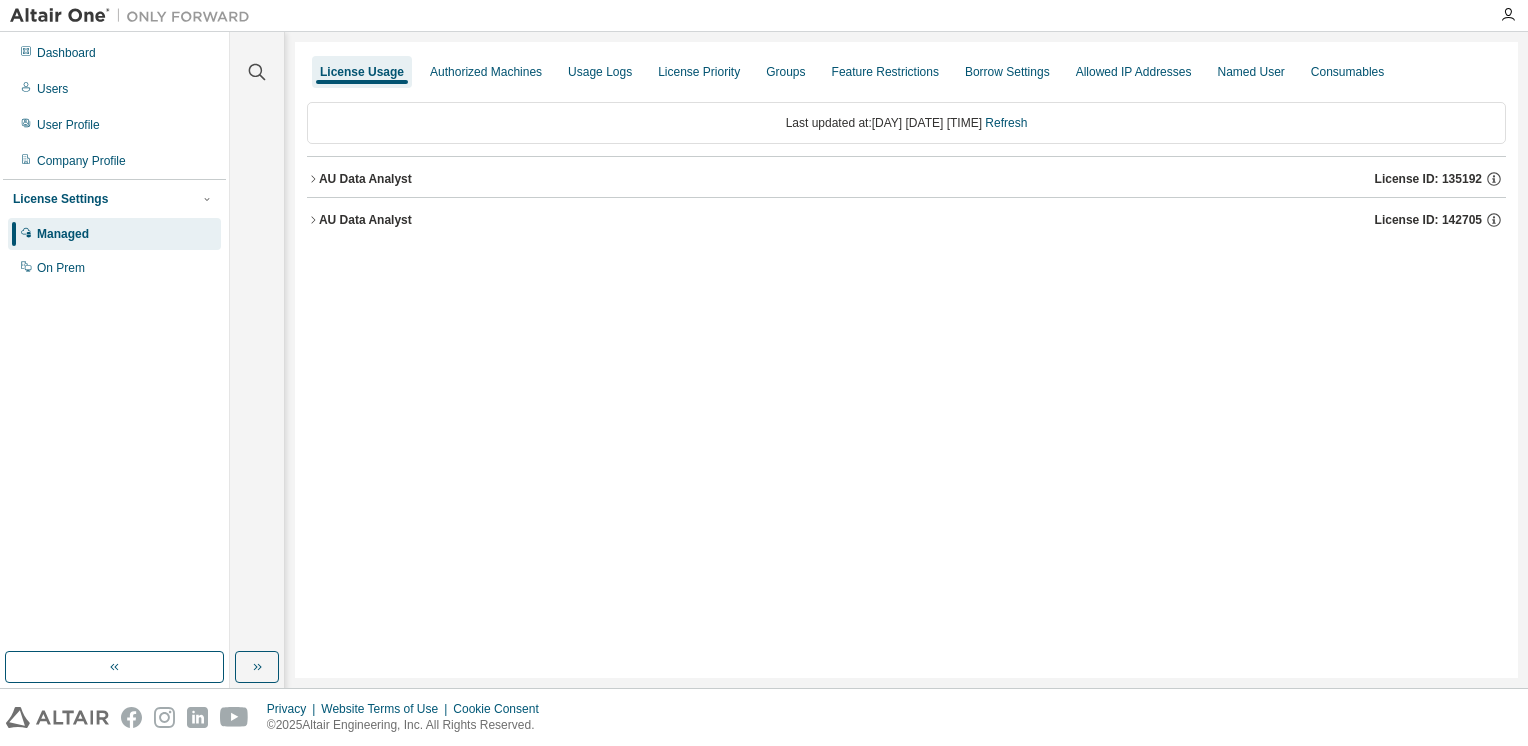 drag, startPoint x: 354, startPoint y: 178, endPoint x: 781, endPoint y: 322, distance: 450.62735 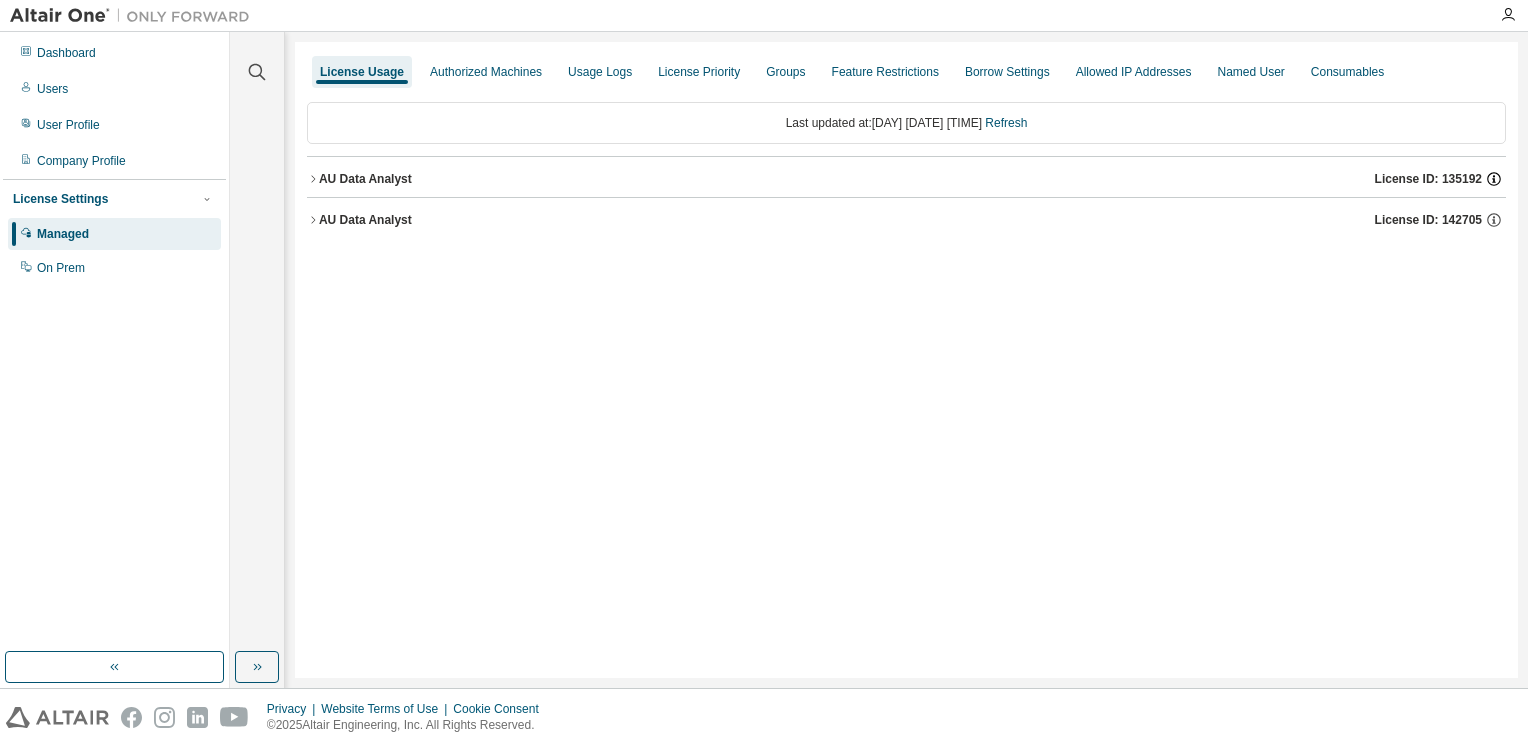 drag, startPoint x: 781, startPoint y: 322, endPoint x: 1490, endPoint y: 175, distance: 724.07874 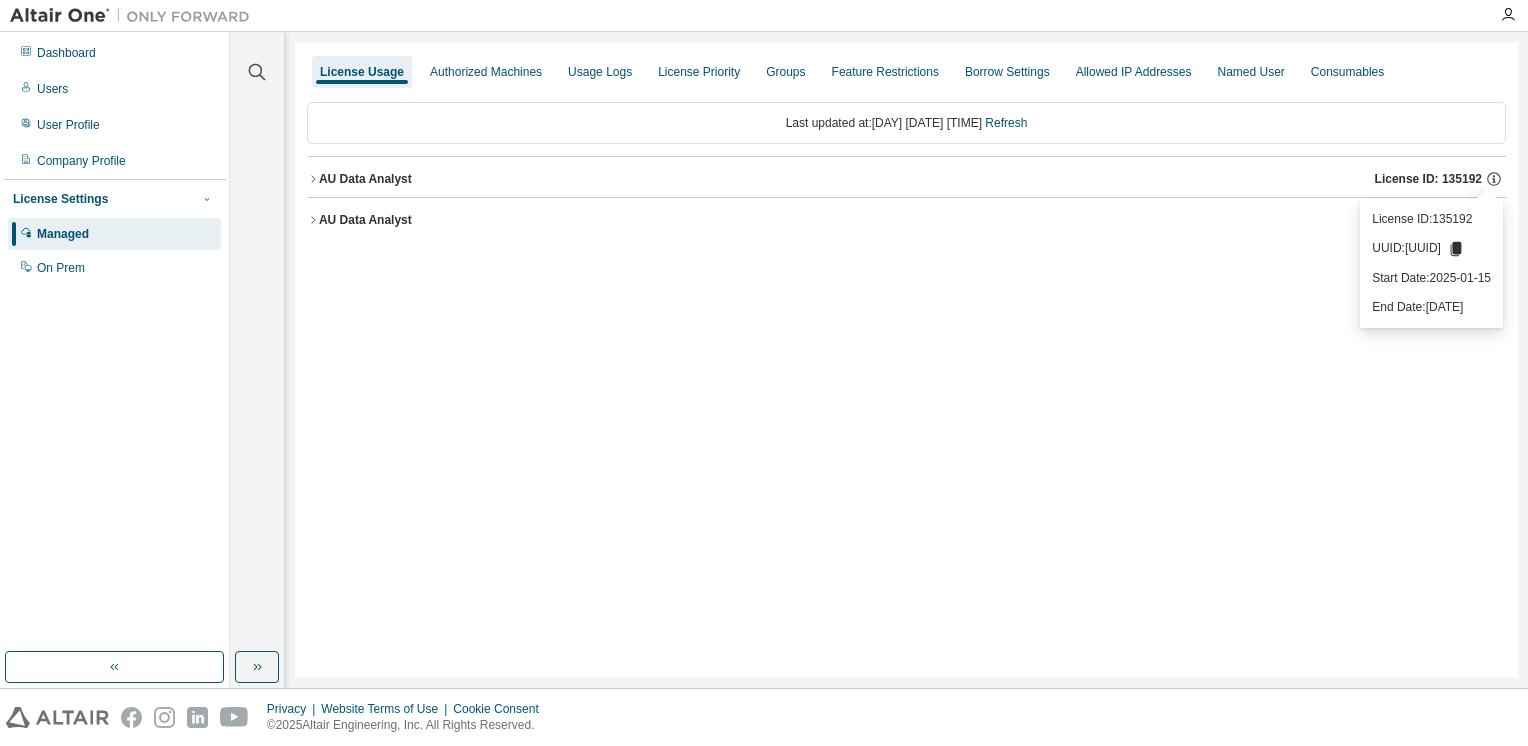 click on "License Usage Authorized Machines Usage Logs License Priority Groups Feature Restrictions Borrow Settings Allowed IP Addresses Named User Consumables Last updated at:  [DATE] [TIME]   Refresh AU Data Analyst License ID: [NUMBER] AU Data Analyst License ID: [NUMBER]" at bounding box center [906, 360] 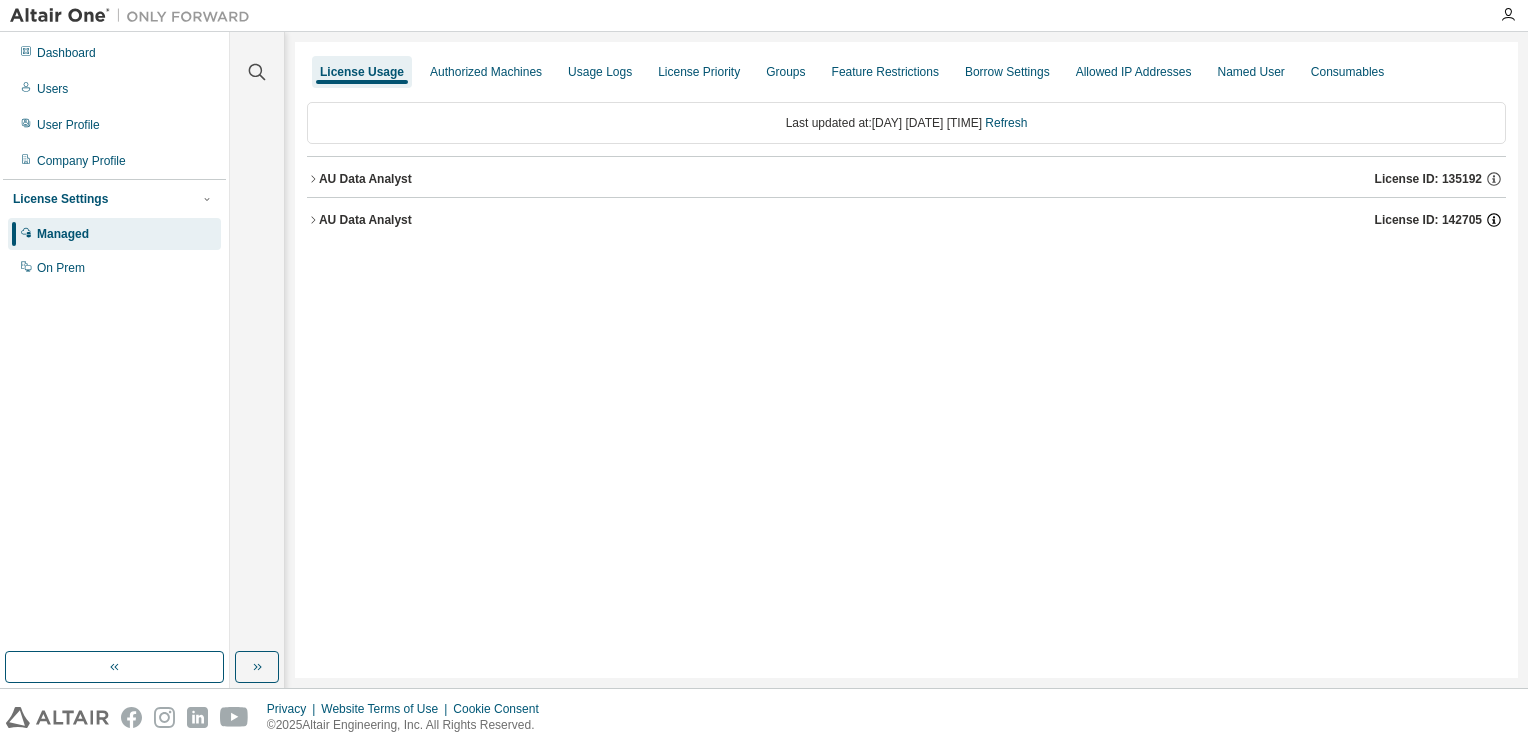 click 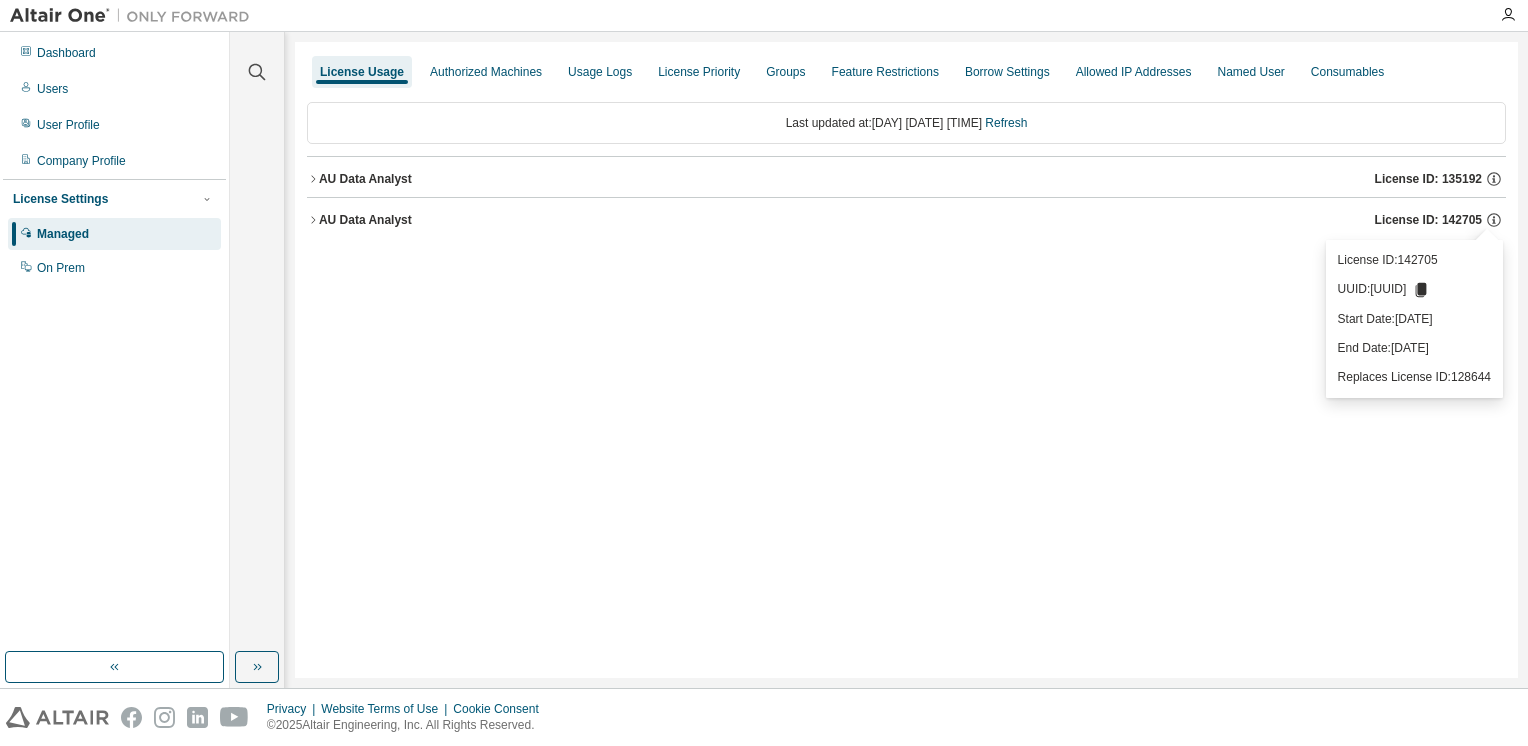 click 